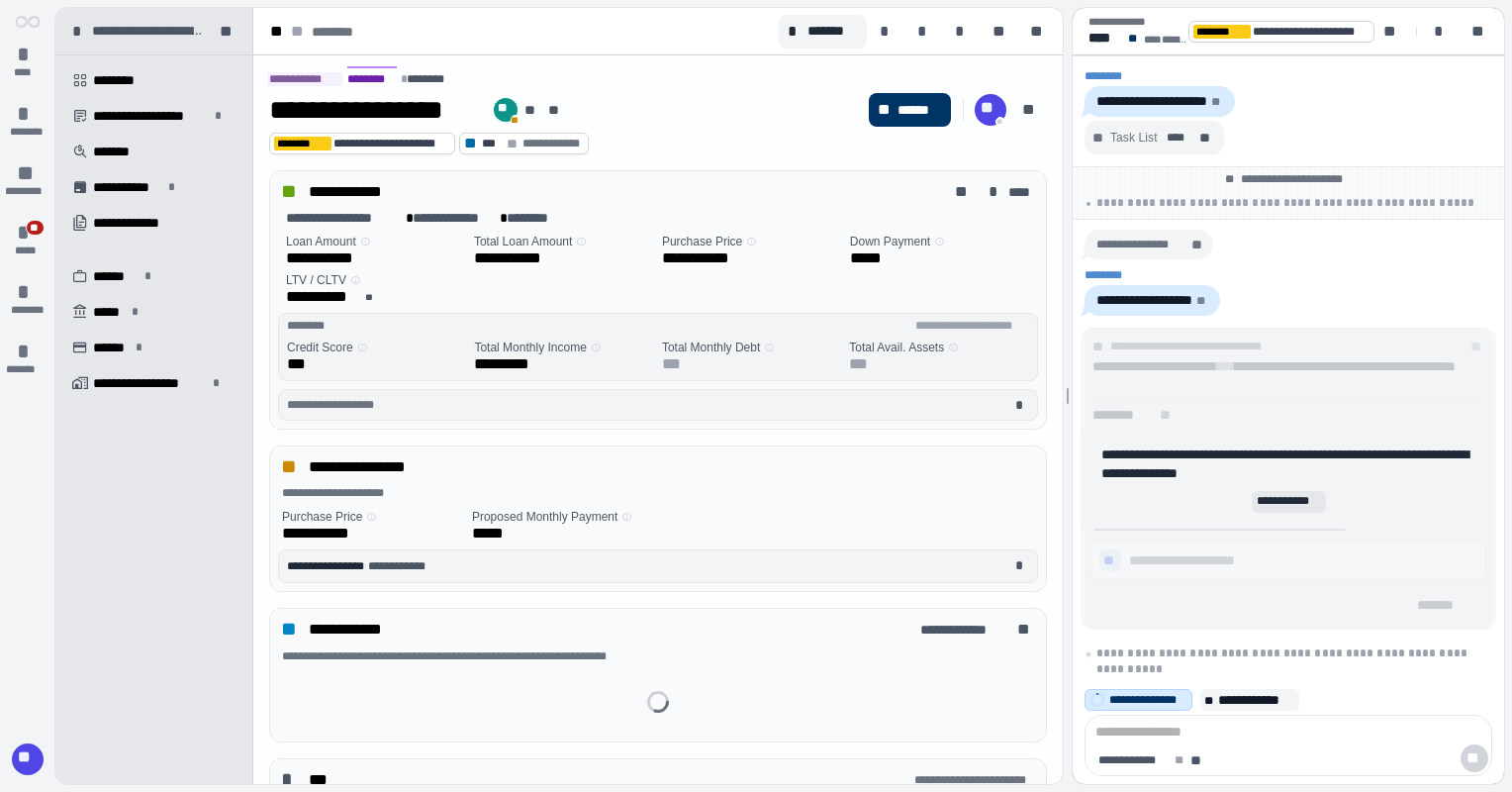 scroll, scrollTop: 0, scrollLeft: 0, axis: both 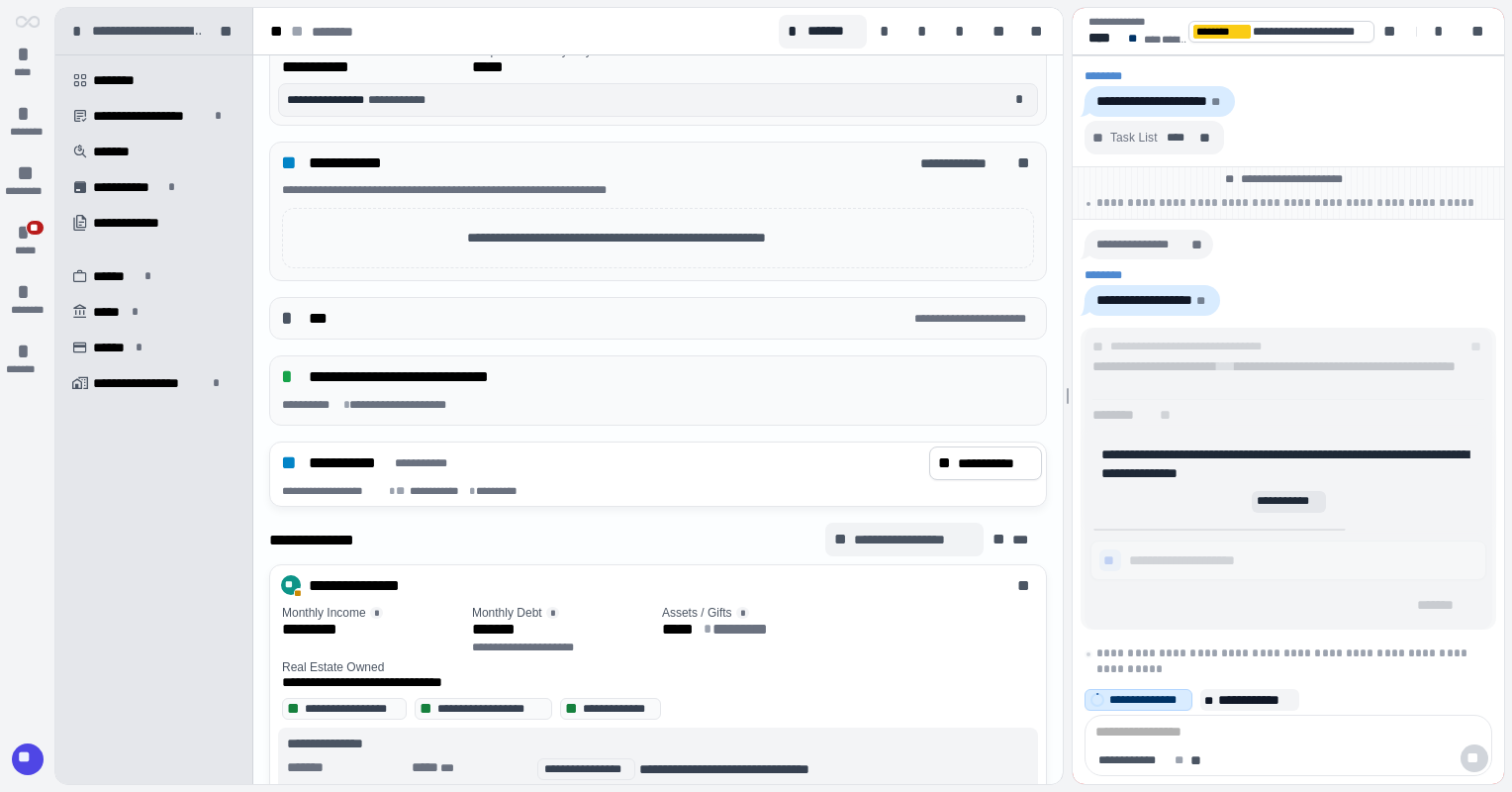 click on "**********" at bounding box center [903, 540] 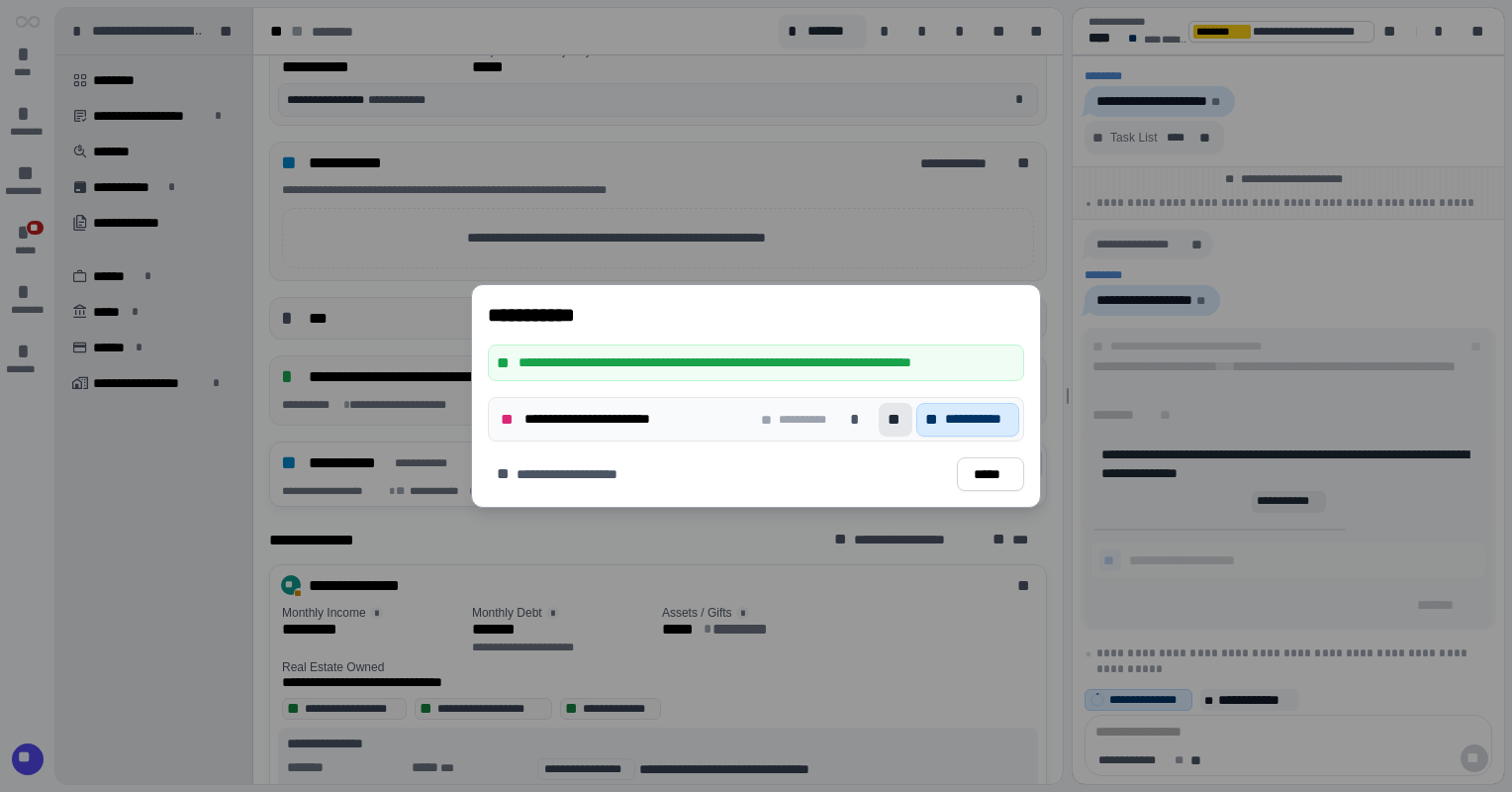 click on "**" at bounding box center (896, 420) 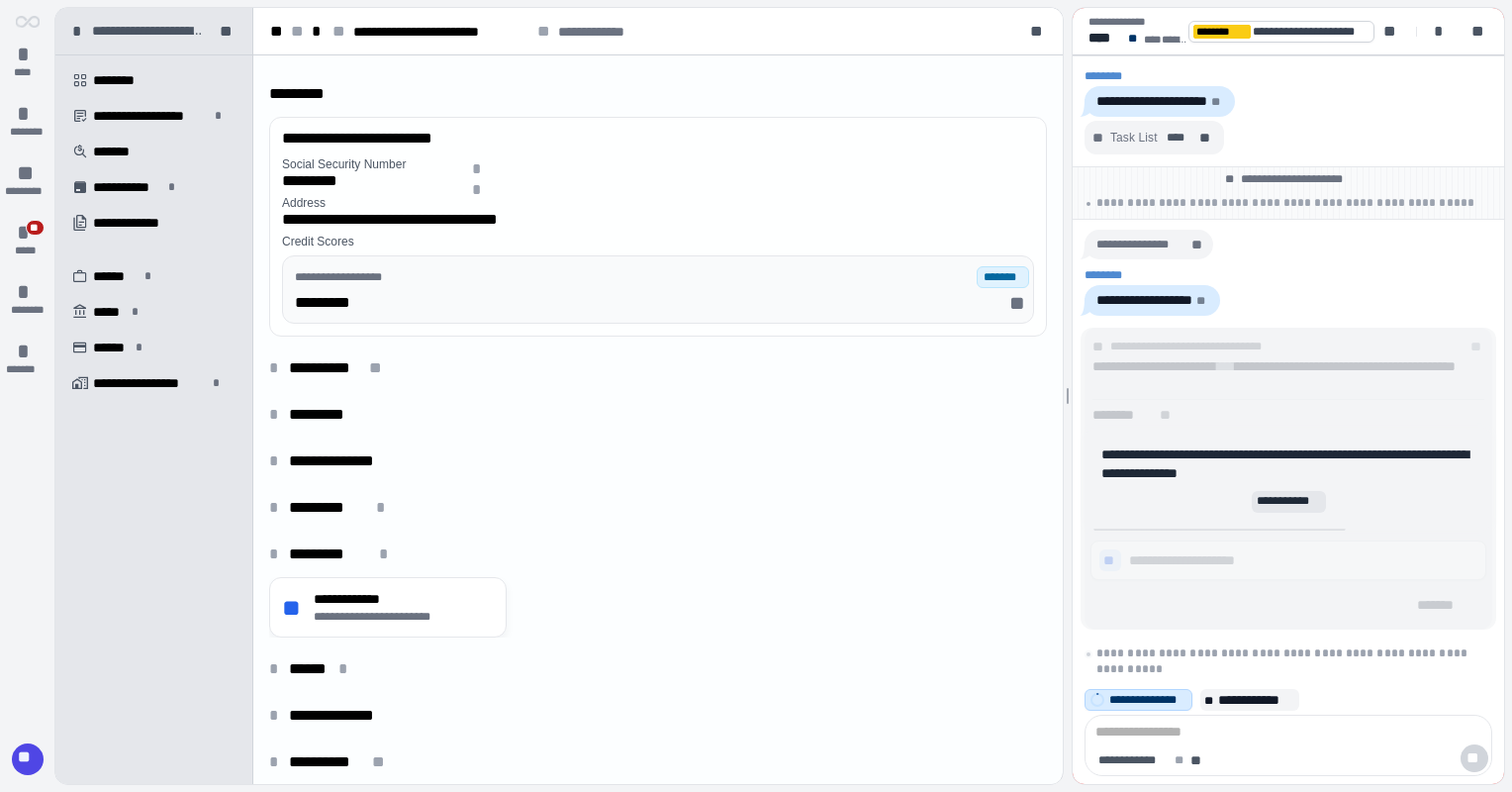 scroll, scrollTop: 71, scrollLeft: 0, axis: vertical 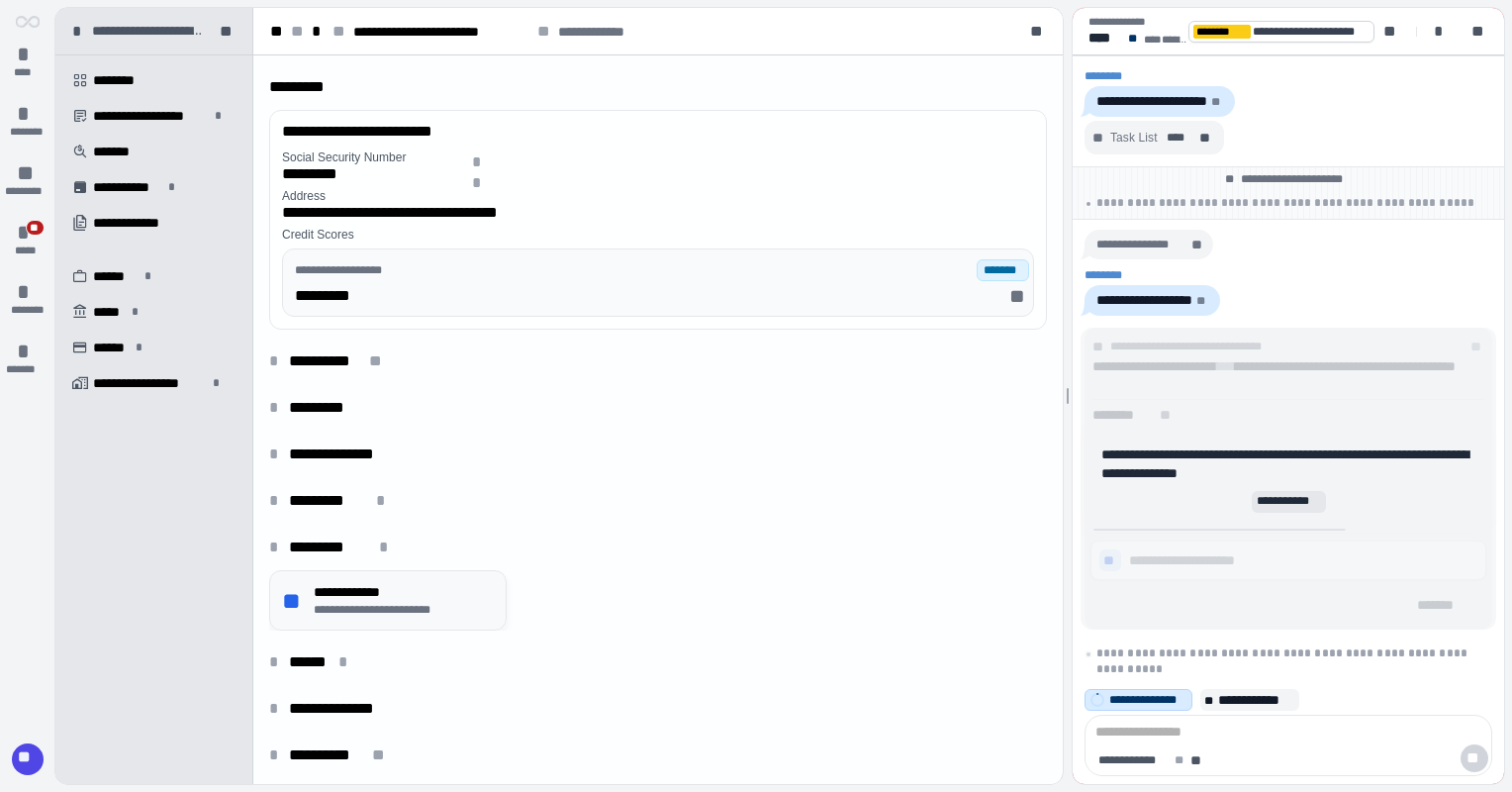 click on "**********" at bounding box center [404, 610] 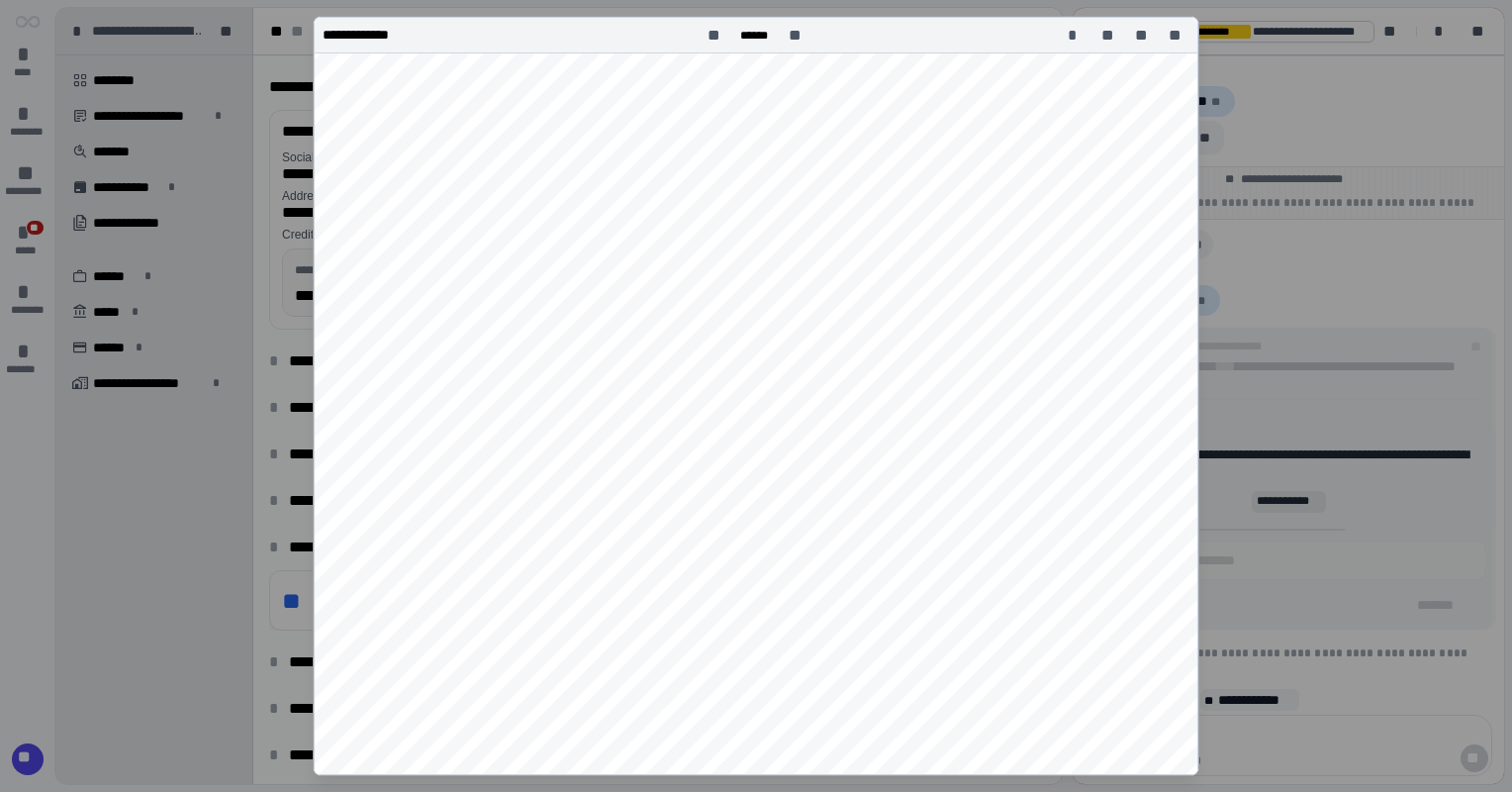 scroll, scrollTop: 9290, scrollLeft: 0, axis: vertical 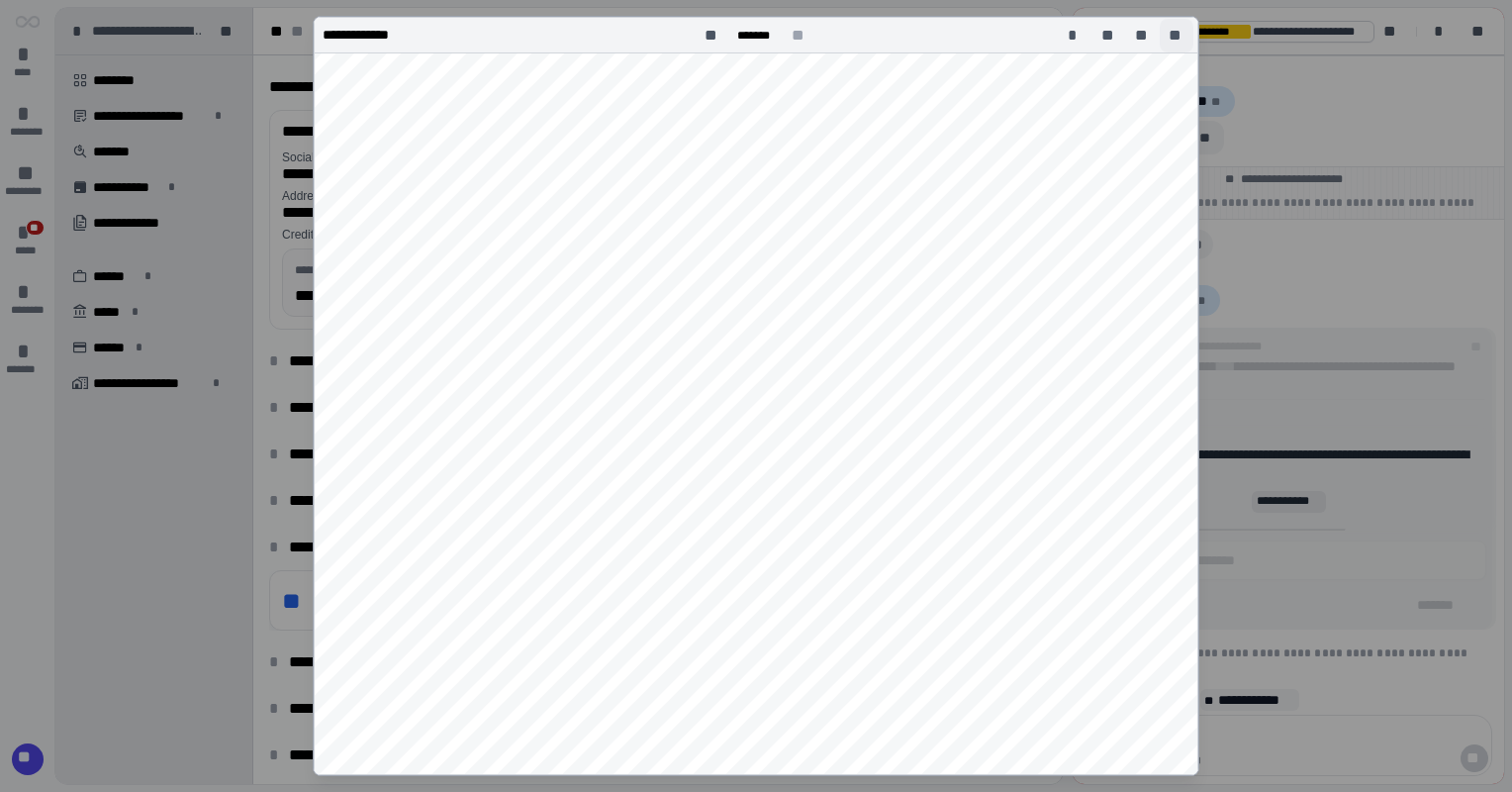 click on "**" at bounding box center [1177, 36] 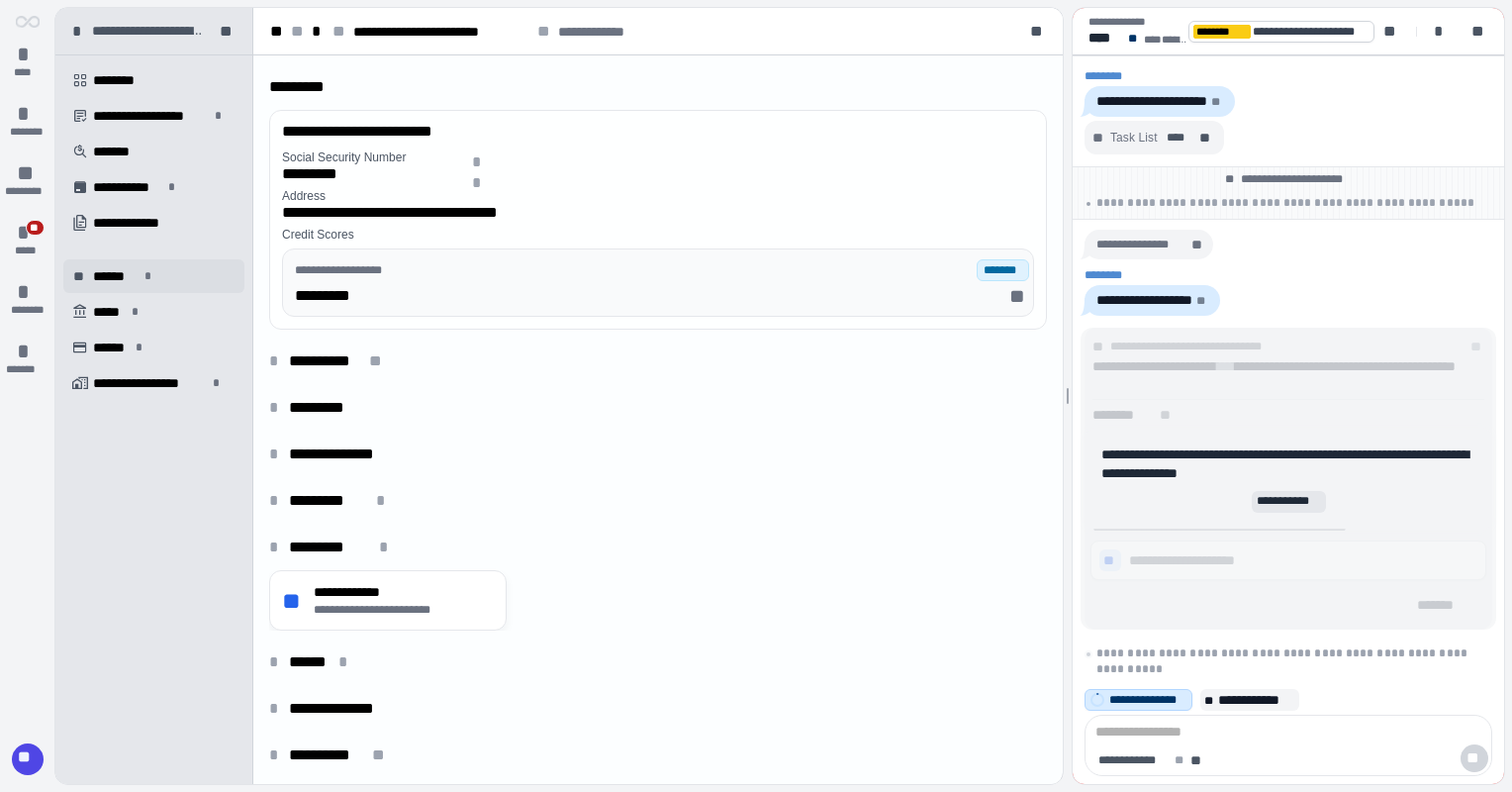 click on "******" at bounding box center (116, 276) 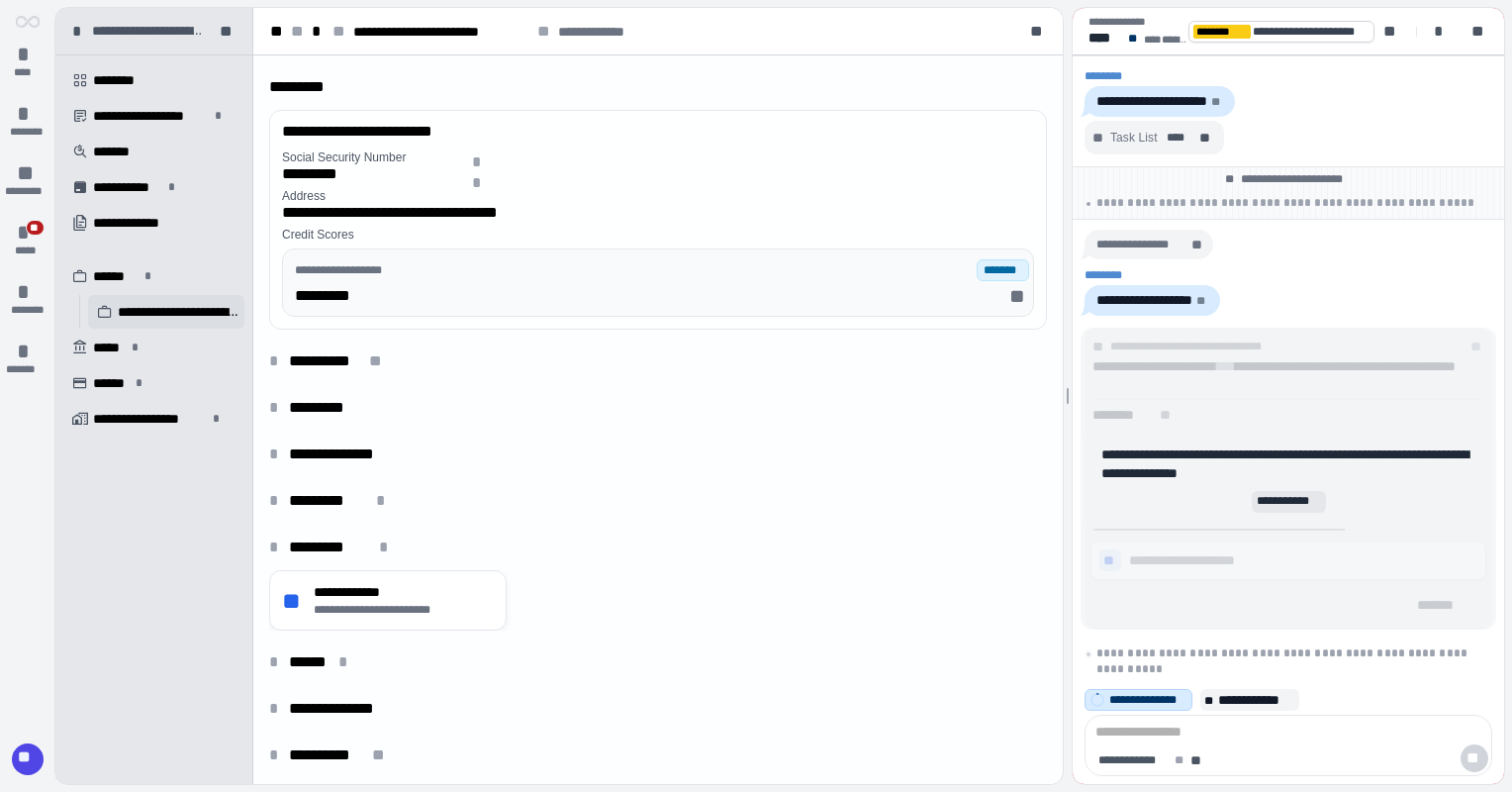 click on "**********" at bounding box center (178, 312) 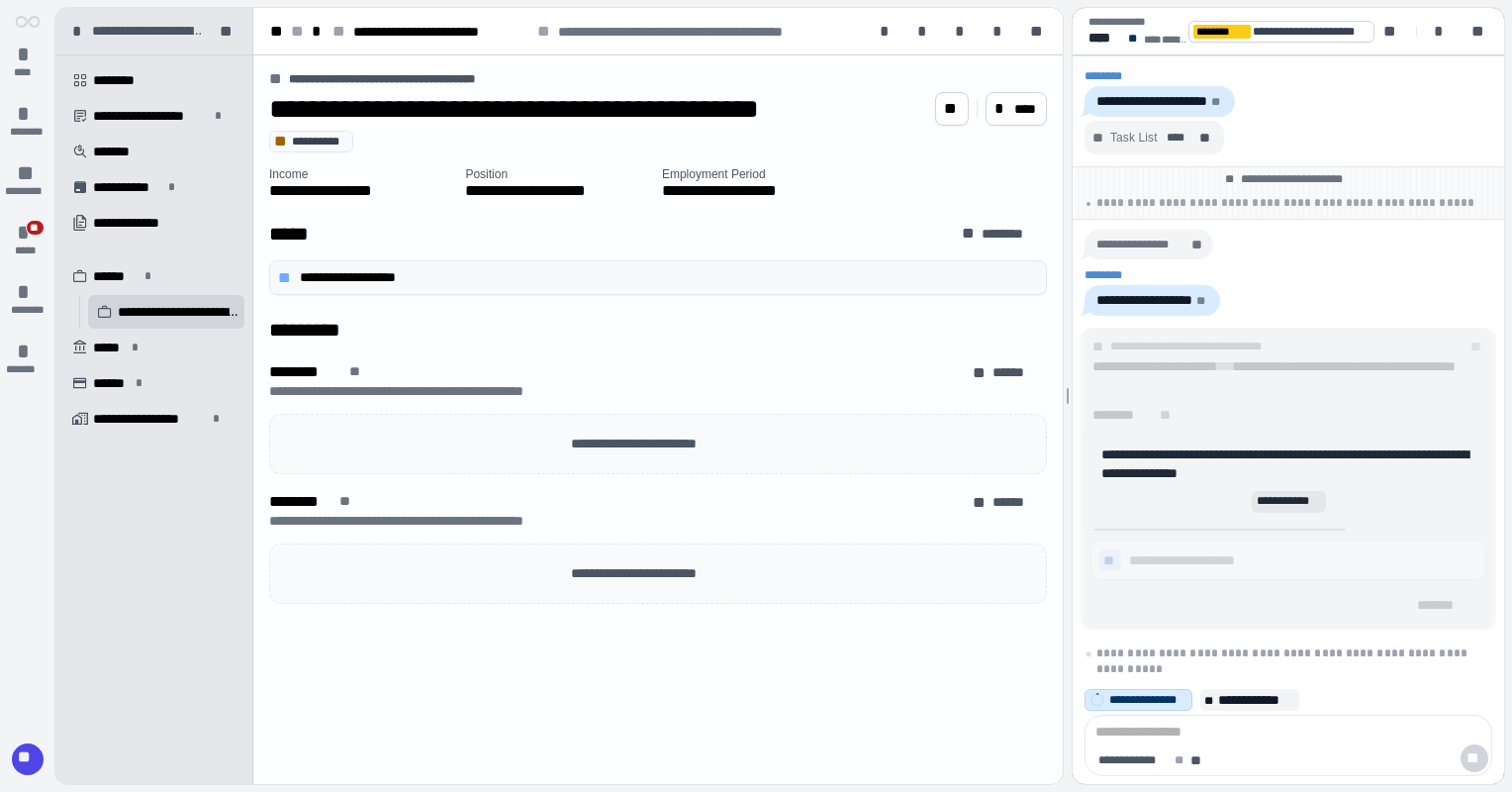 click on "**********" at bounding box center [666, 277] 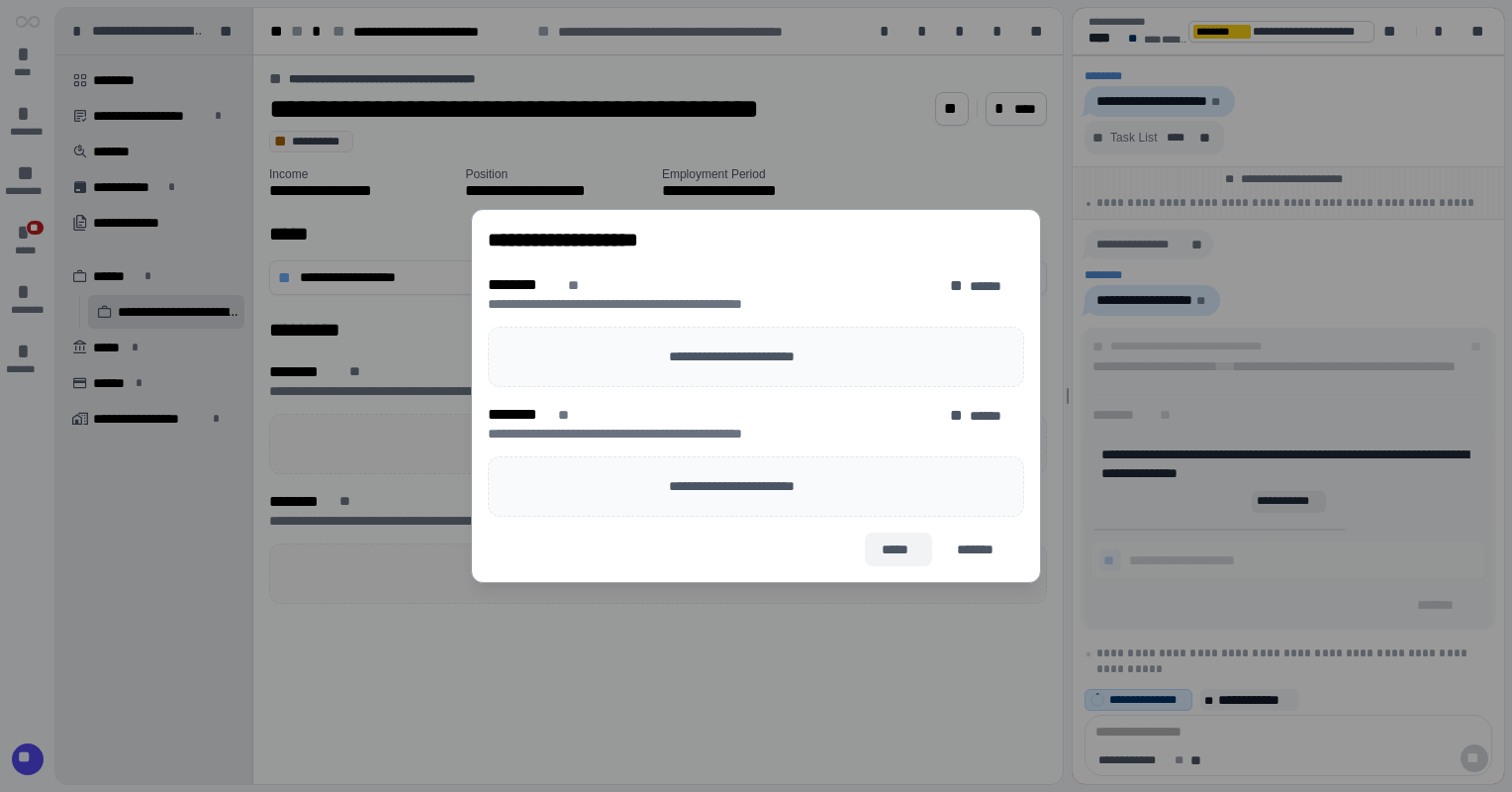 click on "*****" at bounding box center (898, 549) 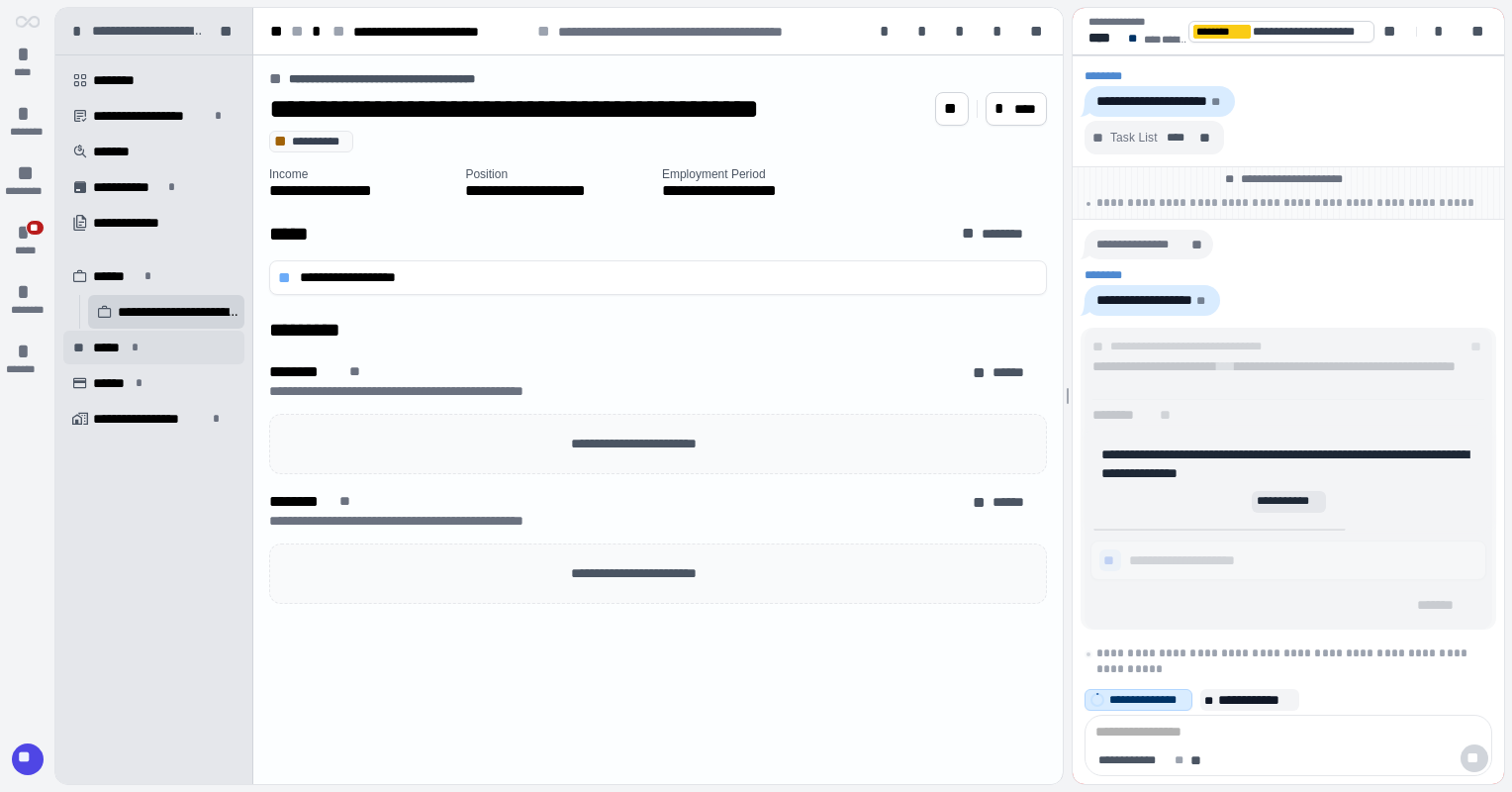 click on "** 󰺀 ***** *" at bounding box center (153, 347) 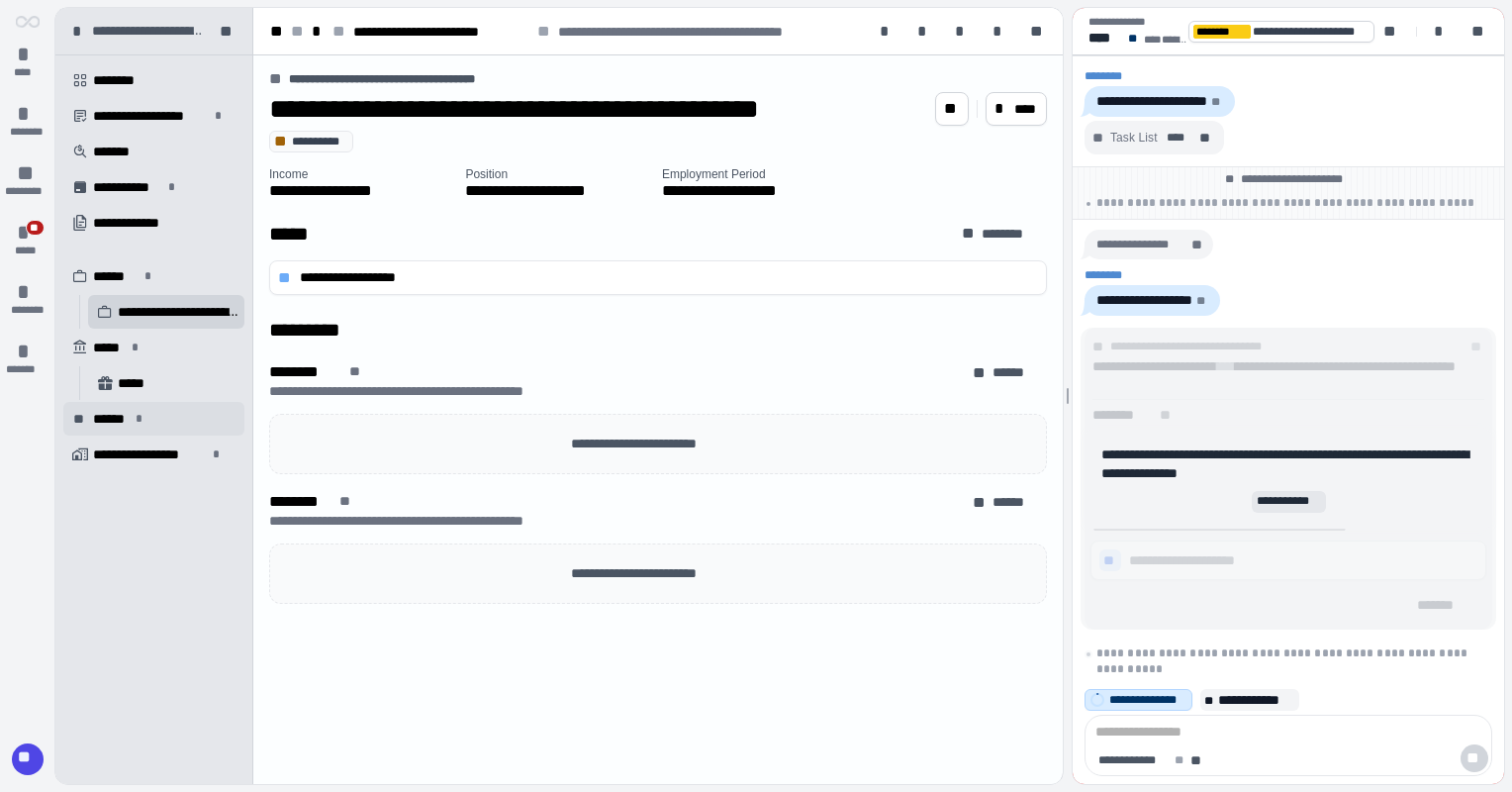 click on "*" at bounding box center [139, 419] 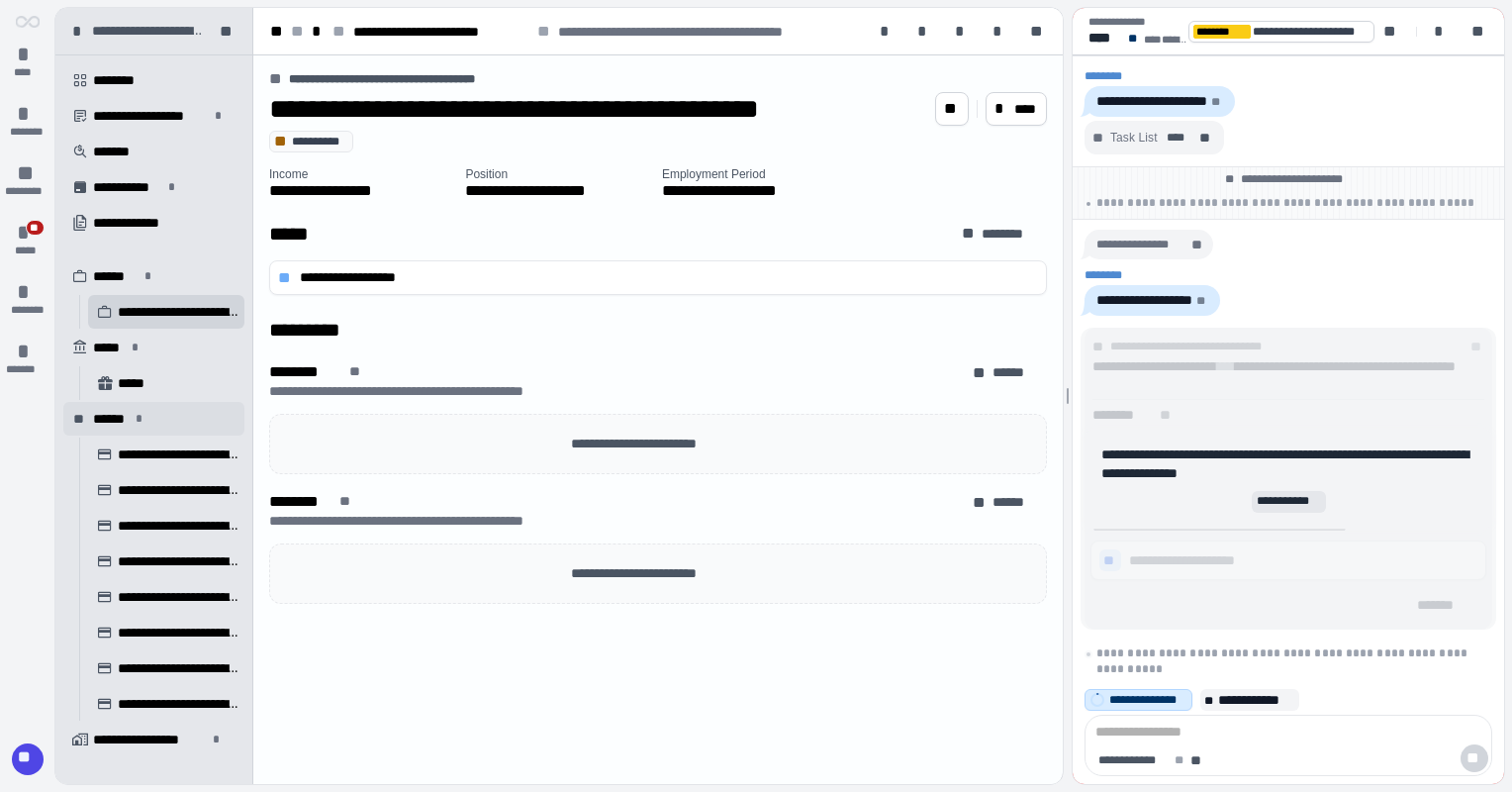 click on "*" at bounding box center [139, 419] 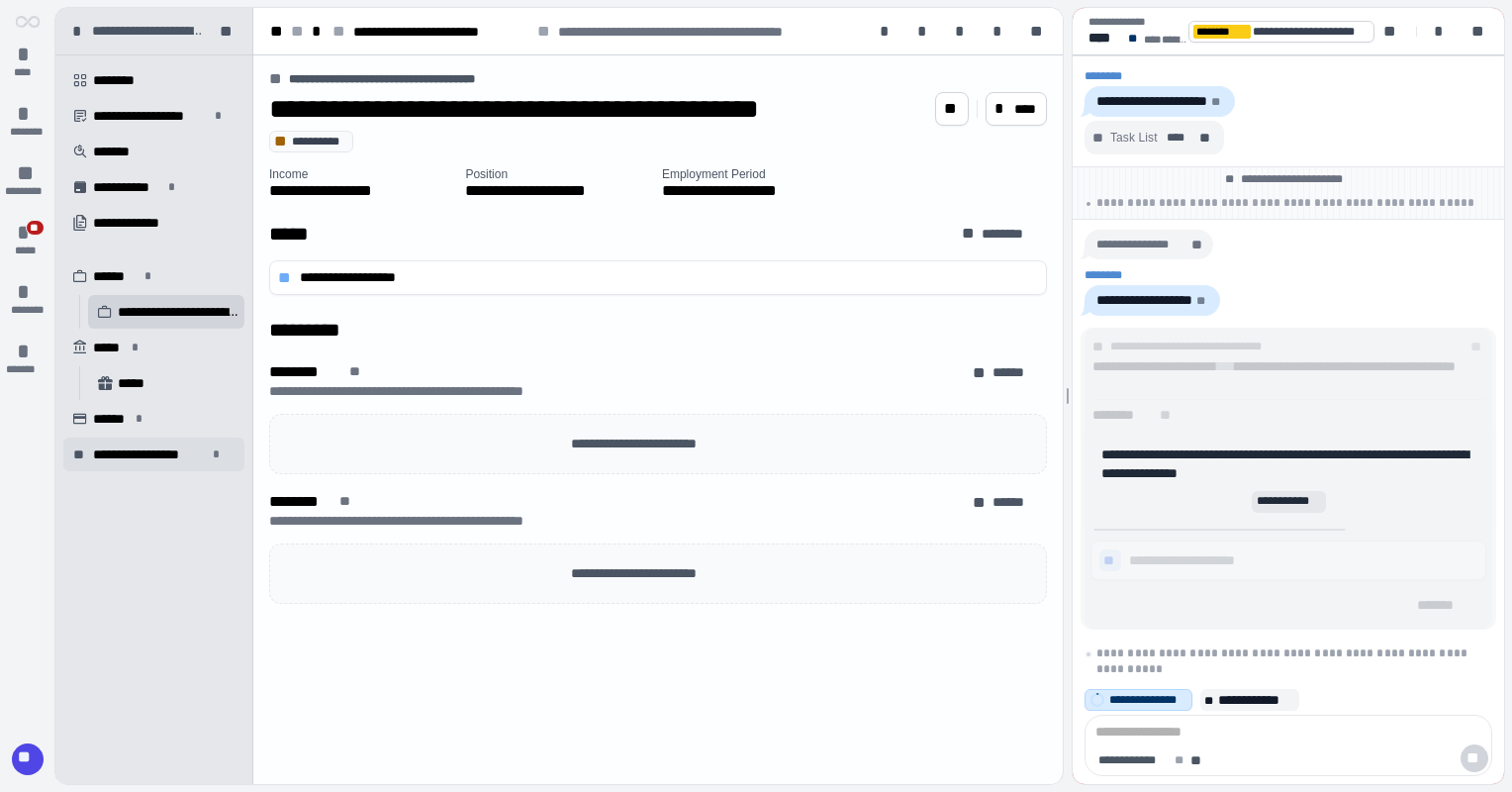 click on "**********" at bounding box center [149, 454] 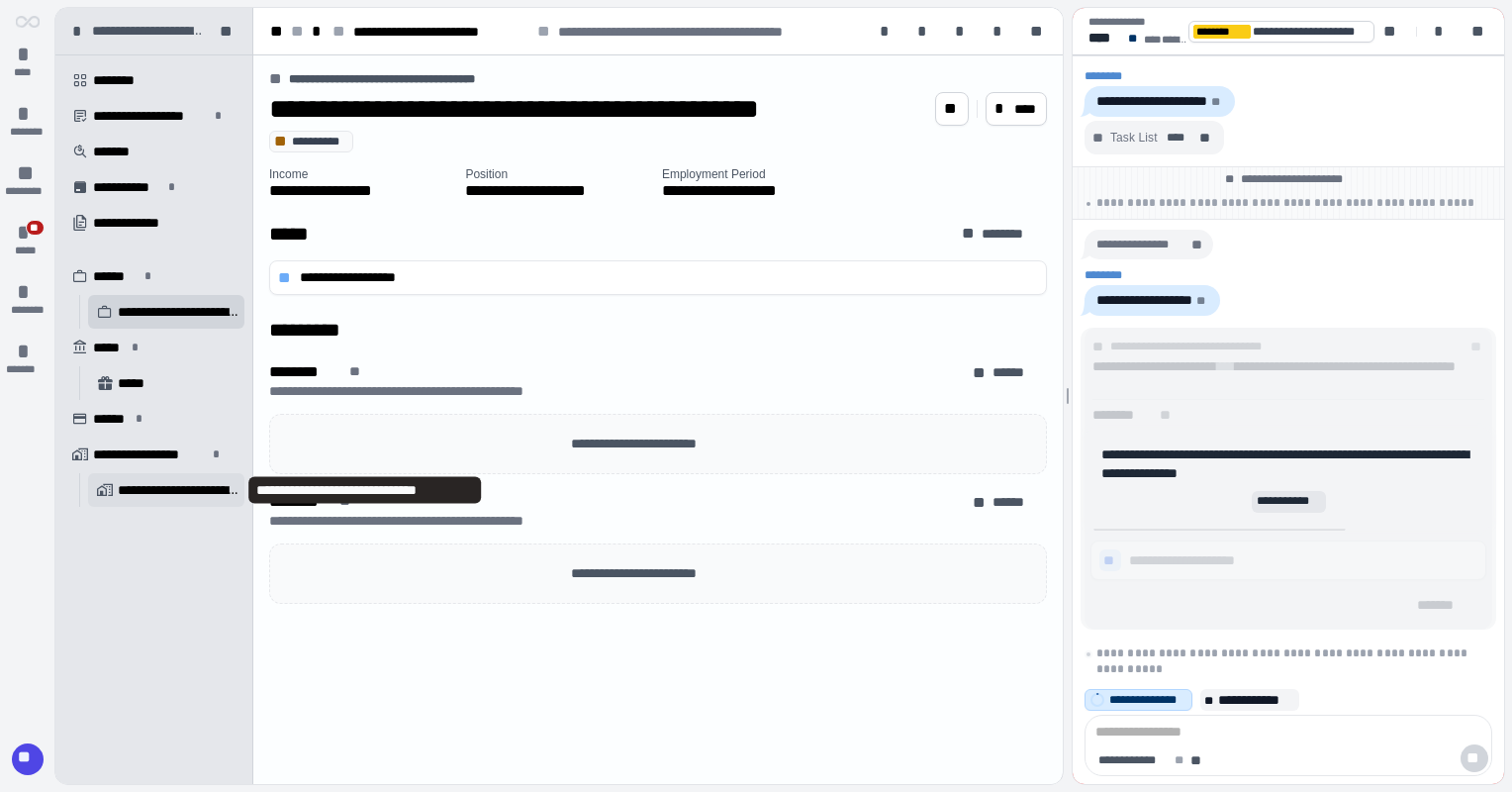 click on "**********" at bounding box center [166, 490] 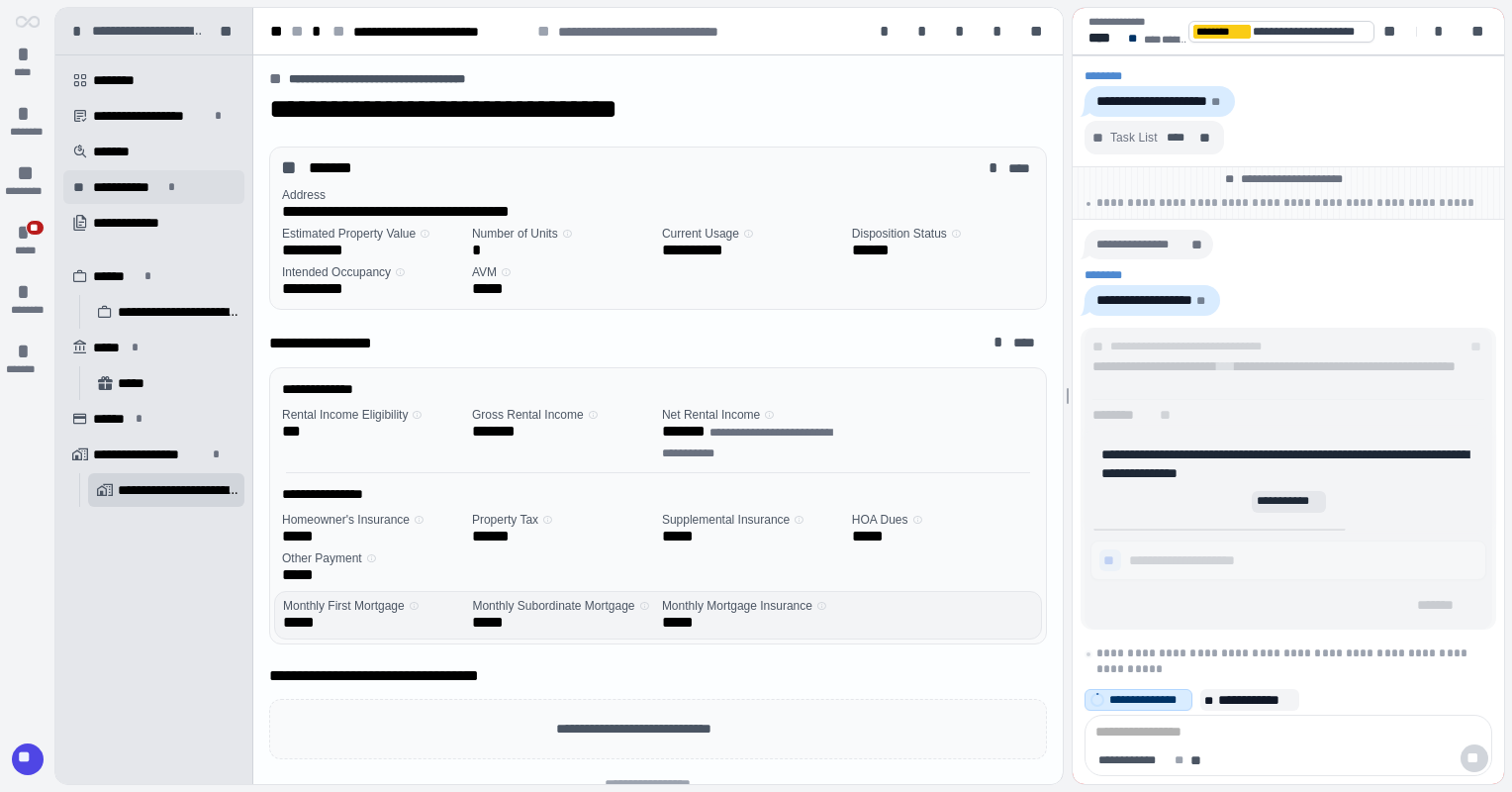click on "**********" at bounding box center (128, 187) 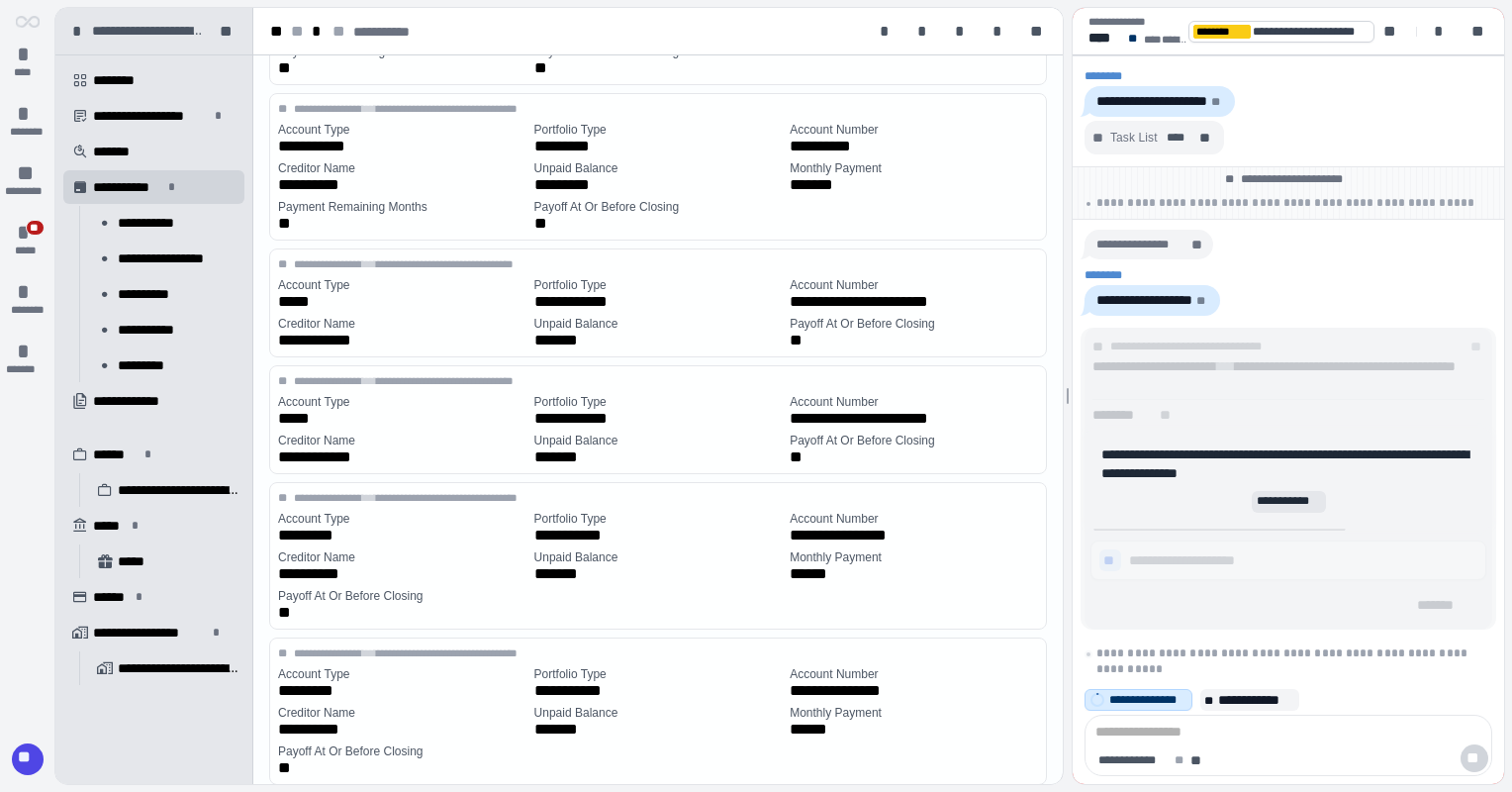scroll, scrollTop: 0, scrollLeft: 0, axis: both 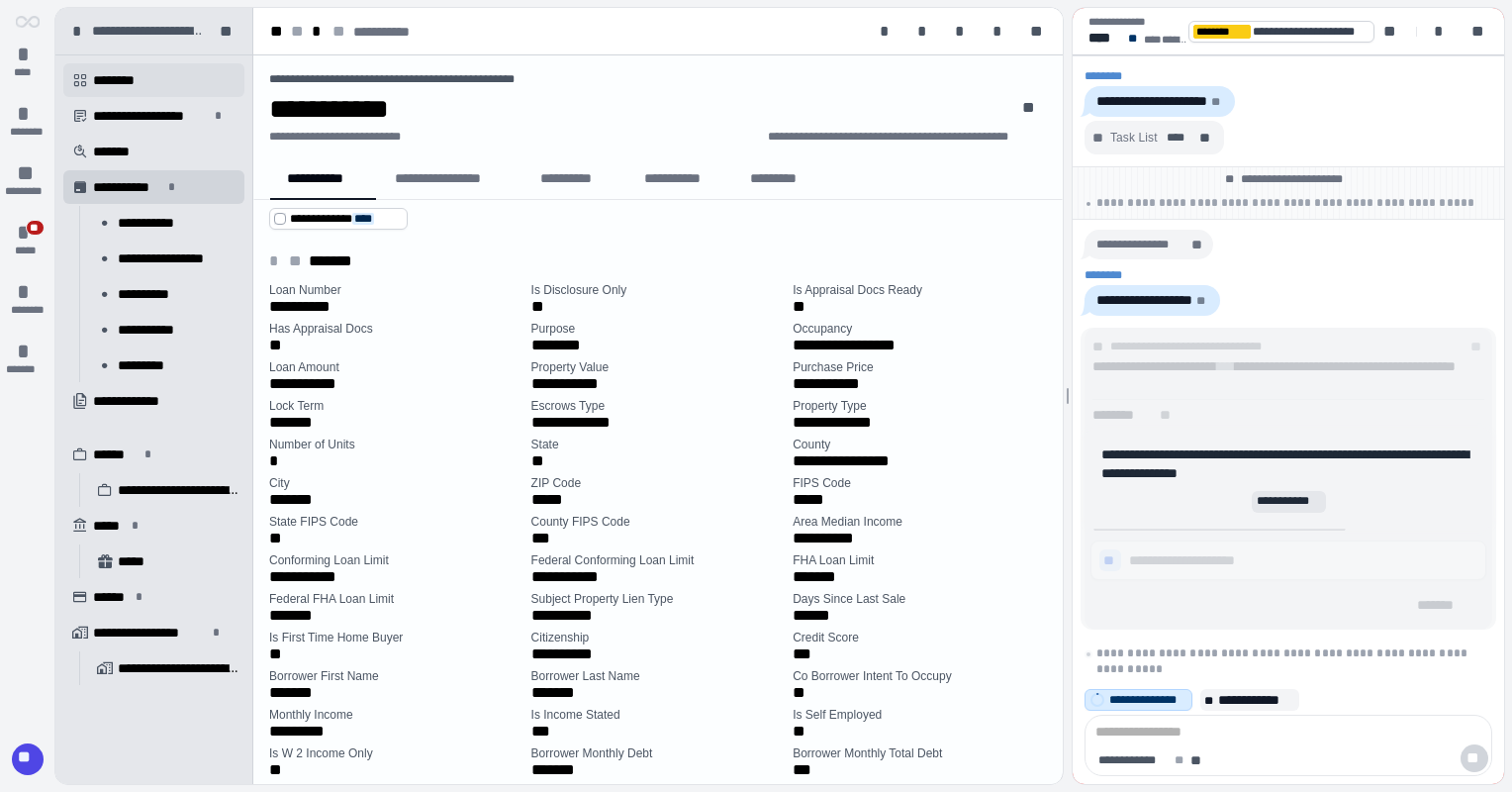 click on " ********" at bounding box center (153, 80) 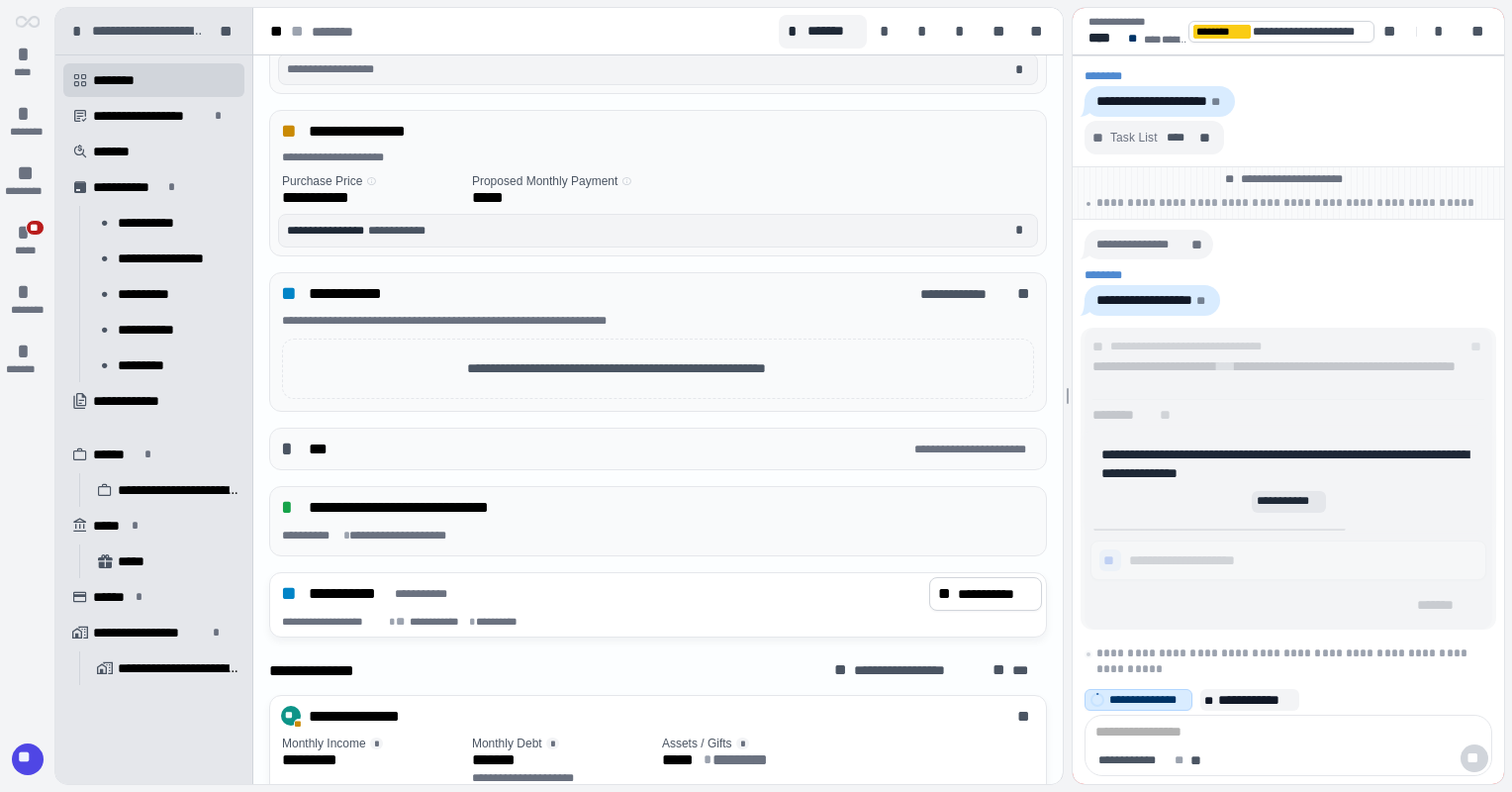 scroll, scrollTop: 487, scrollLeft: 0, axis: vertical 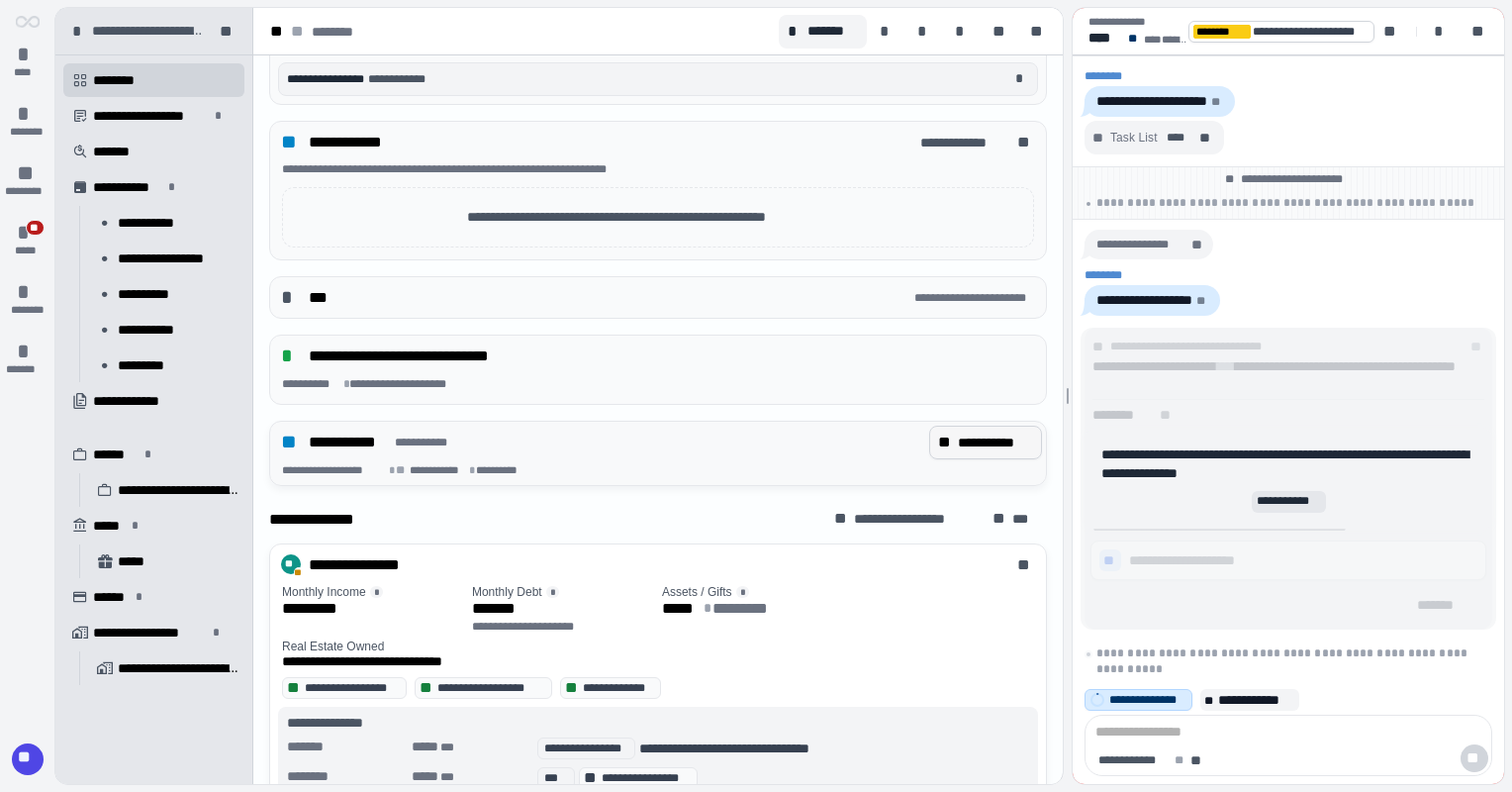 click on "**********" at bounding box center (995, 443) 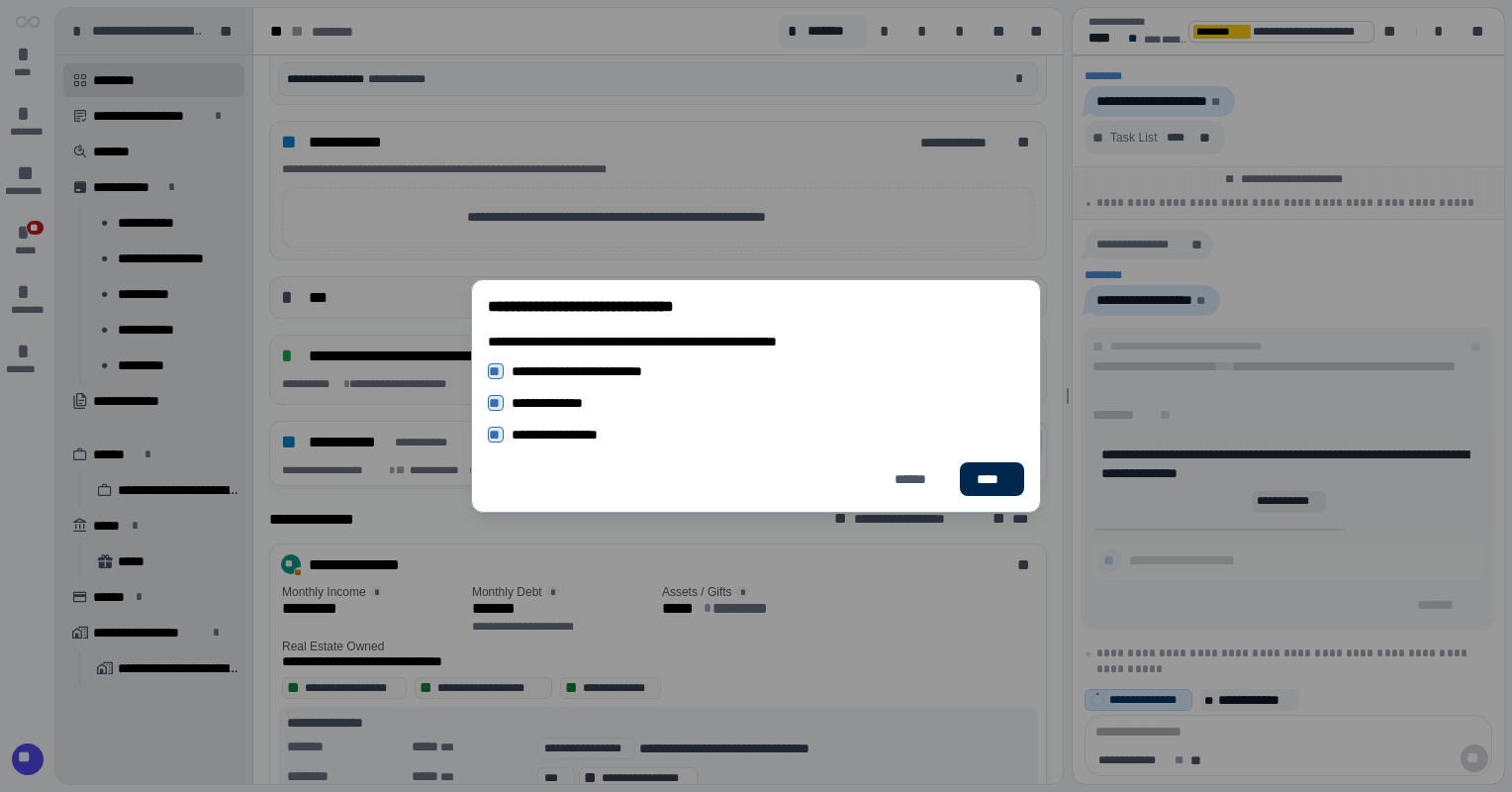 click on "****" at bounding box center (992, 479) 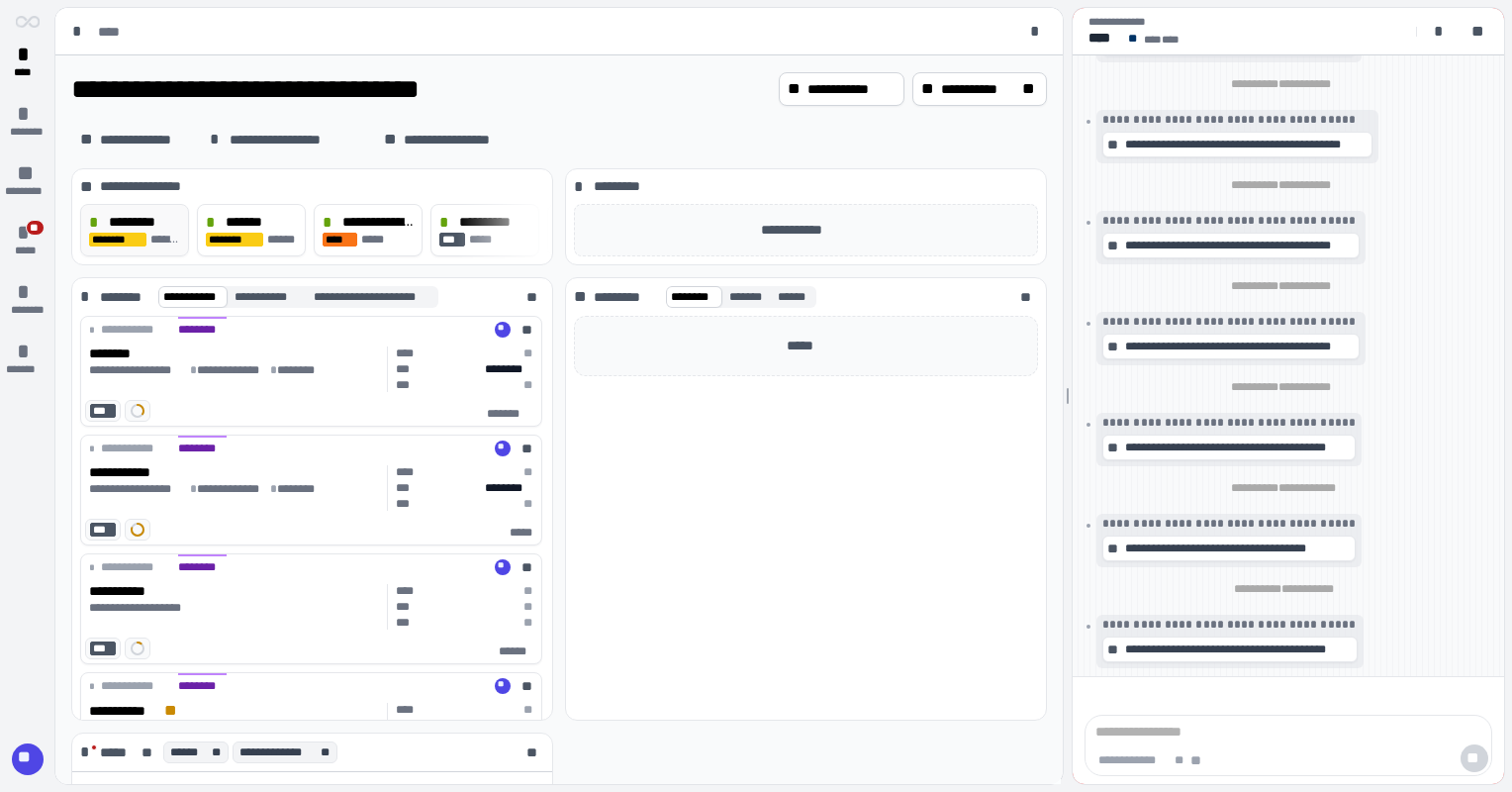 scroll, scrollTop: 0, scrollLeft: 0, axis: both 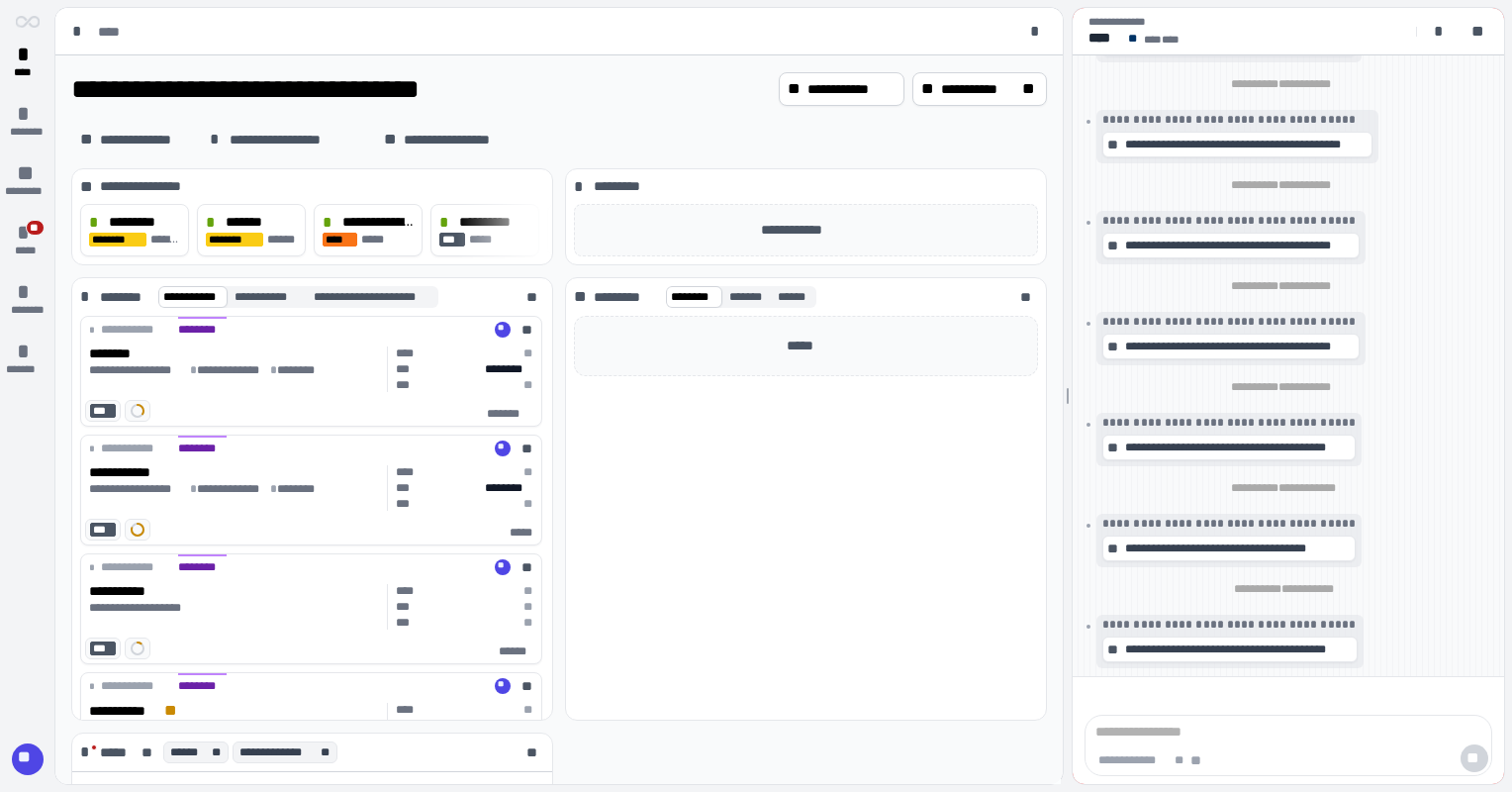 click on "****" at bounding box center (551, 32) 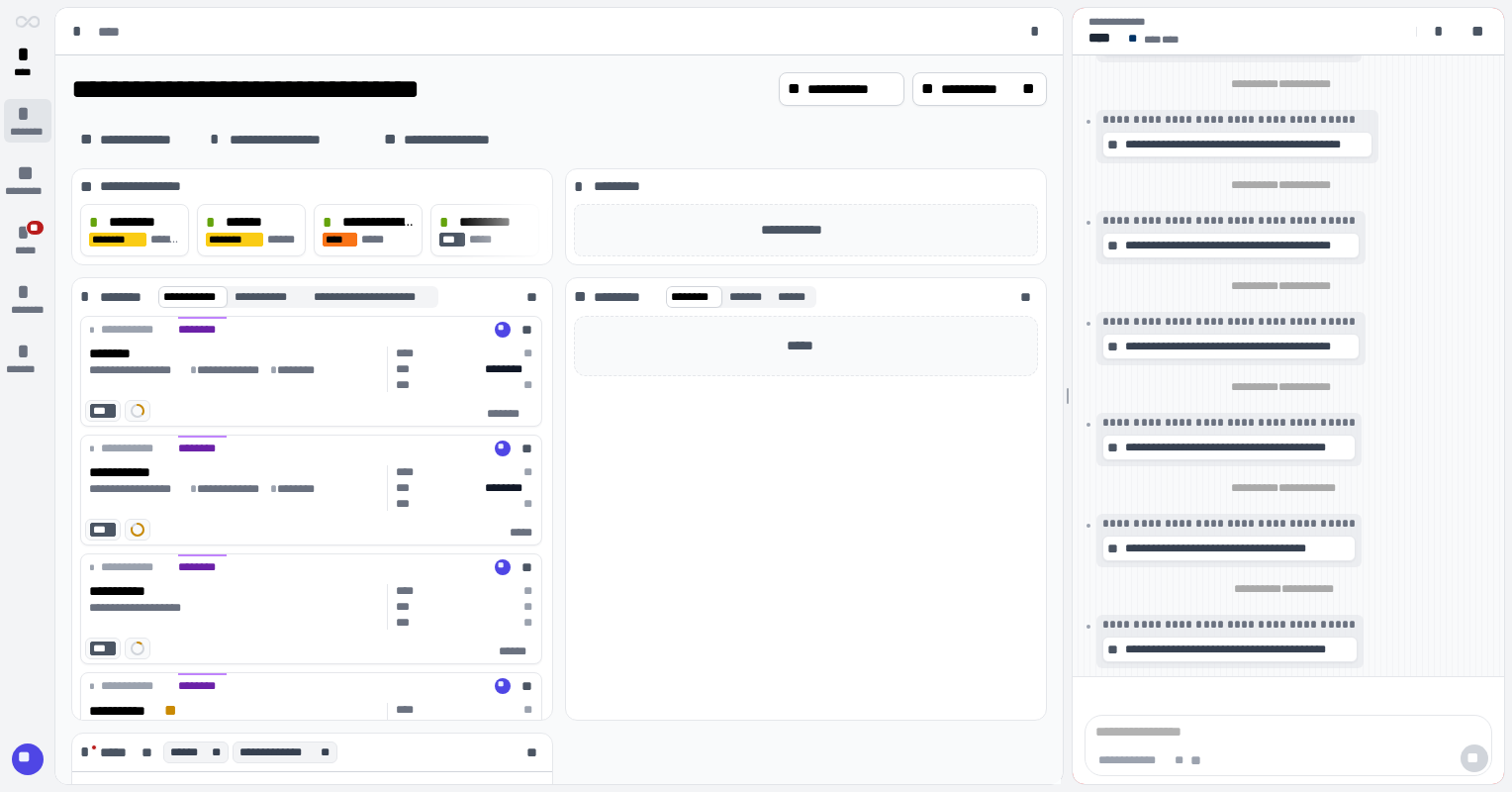 click on "*" at bounding box center [28, 114] 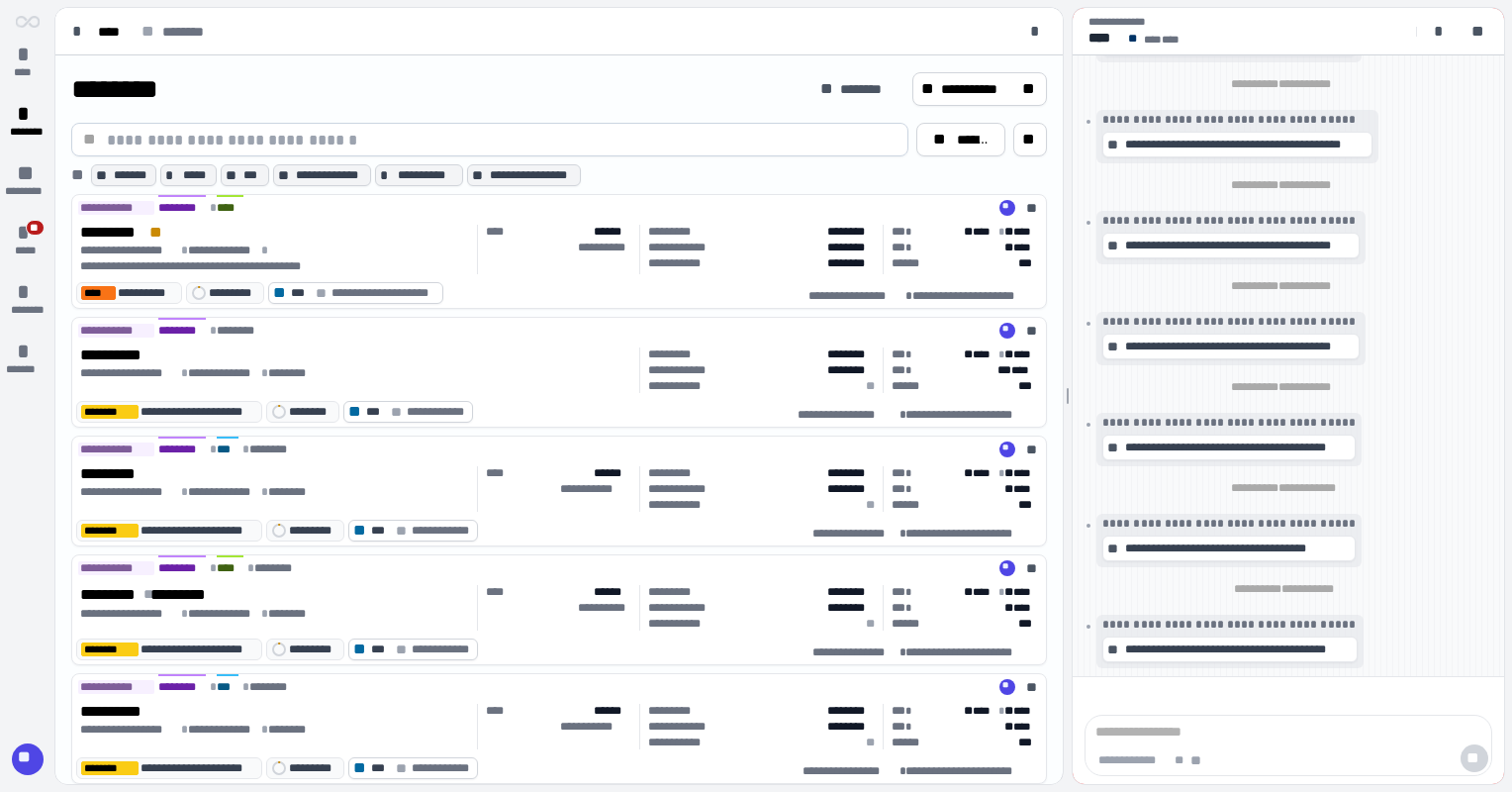 click at bounding box center (502, 140) 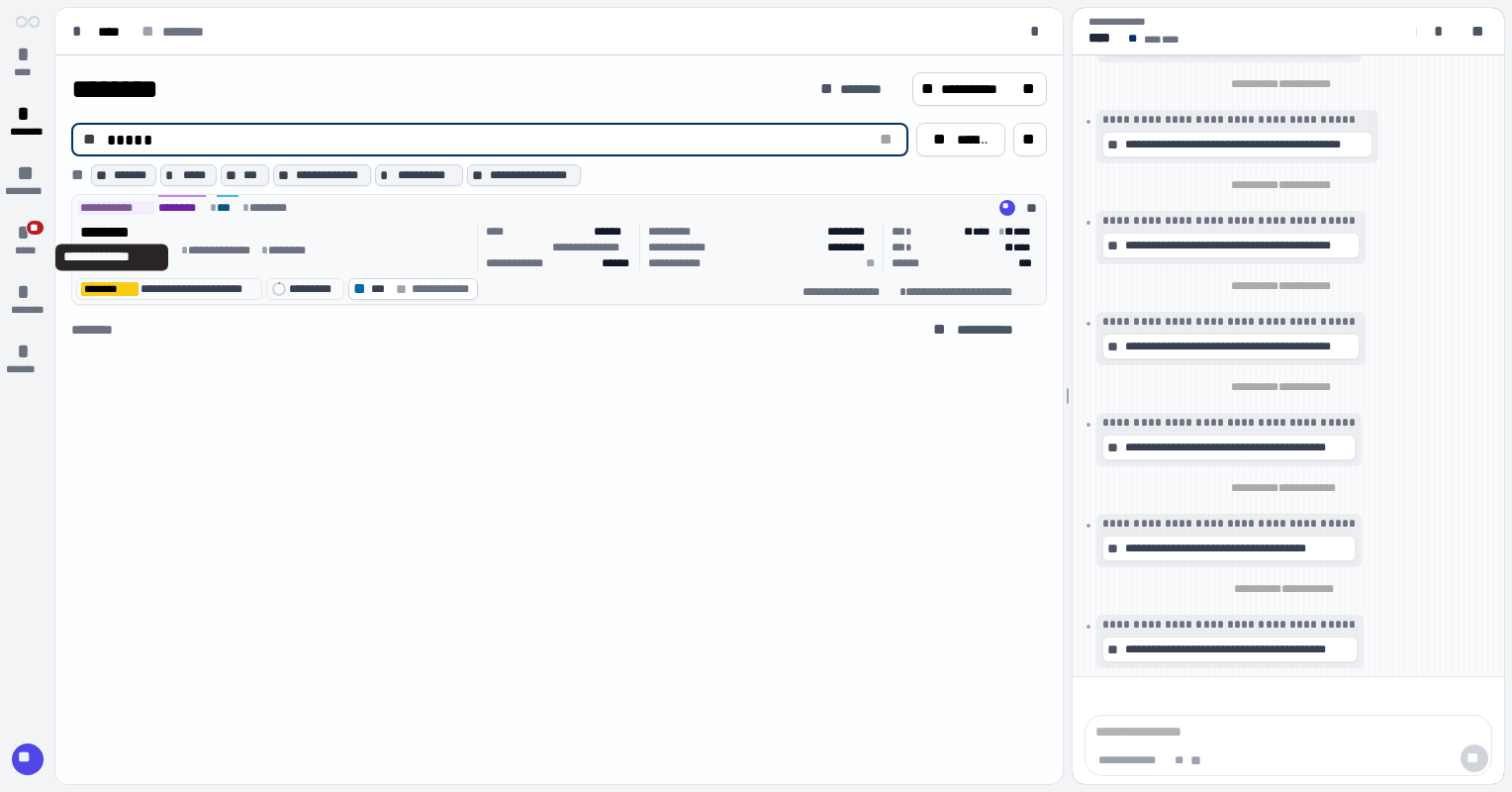 type on "*****" 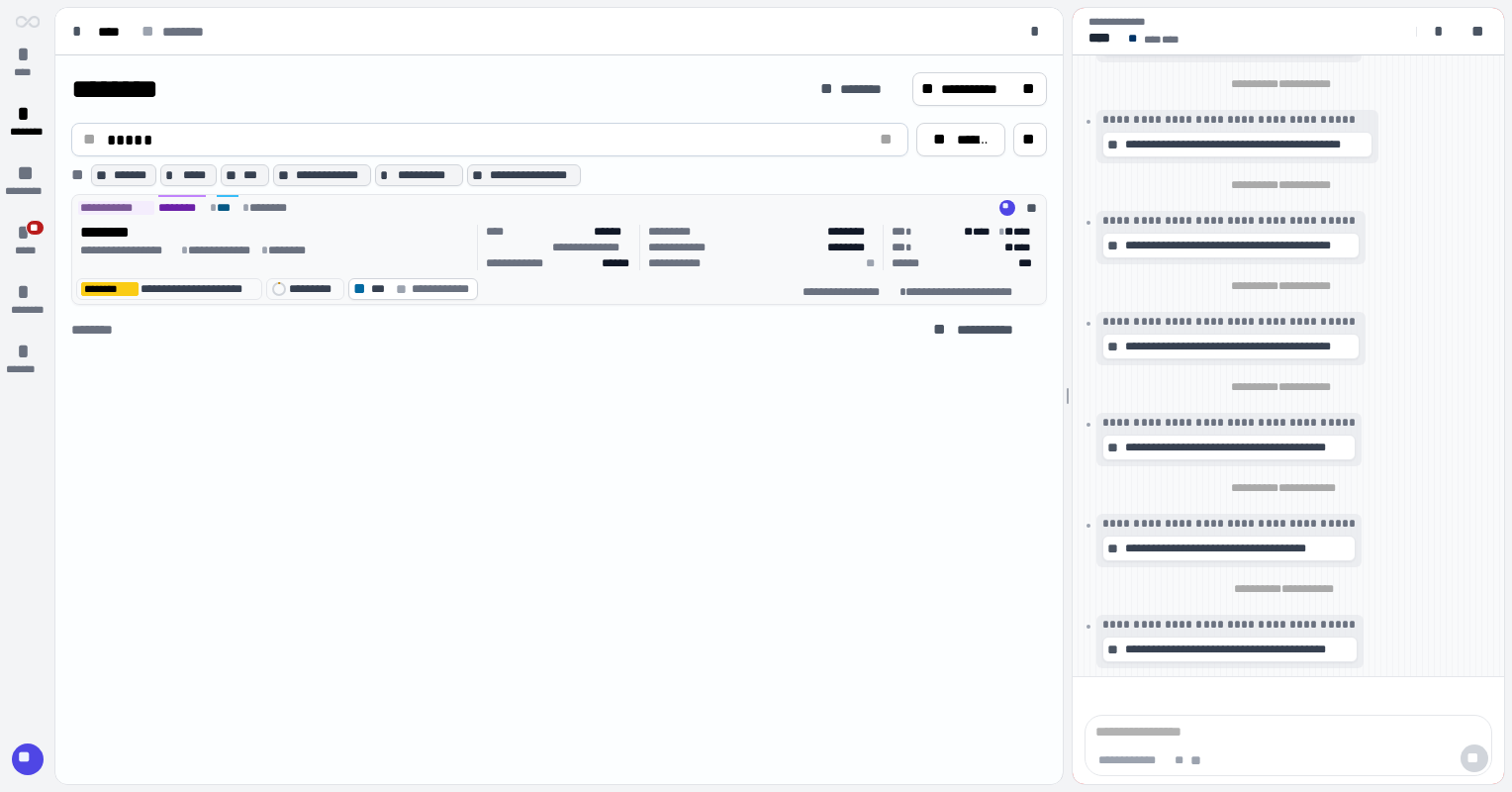 click on "********" at bounding box center [111, 233] 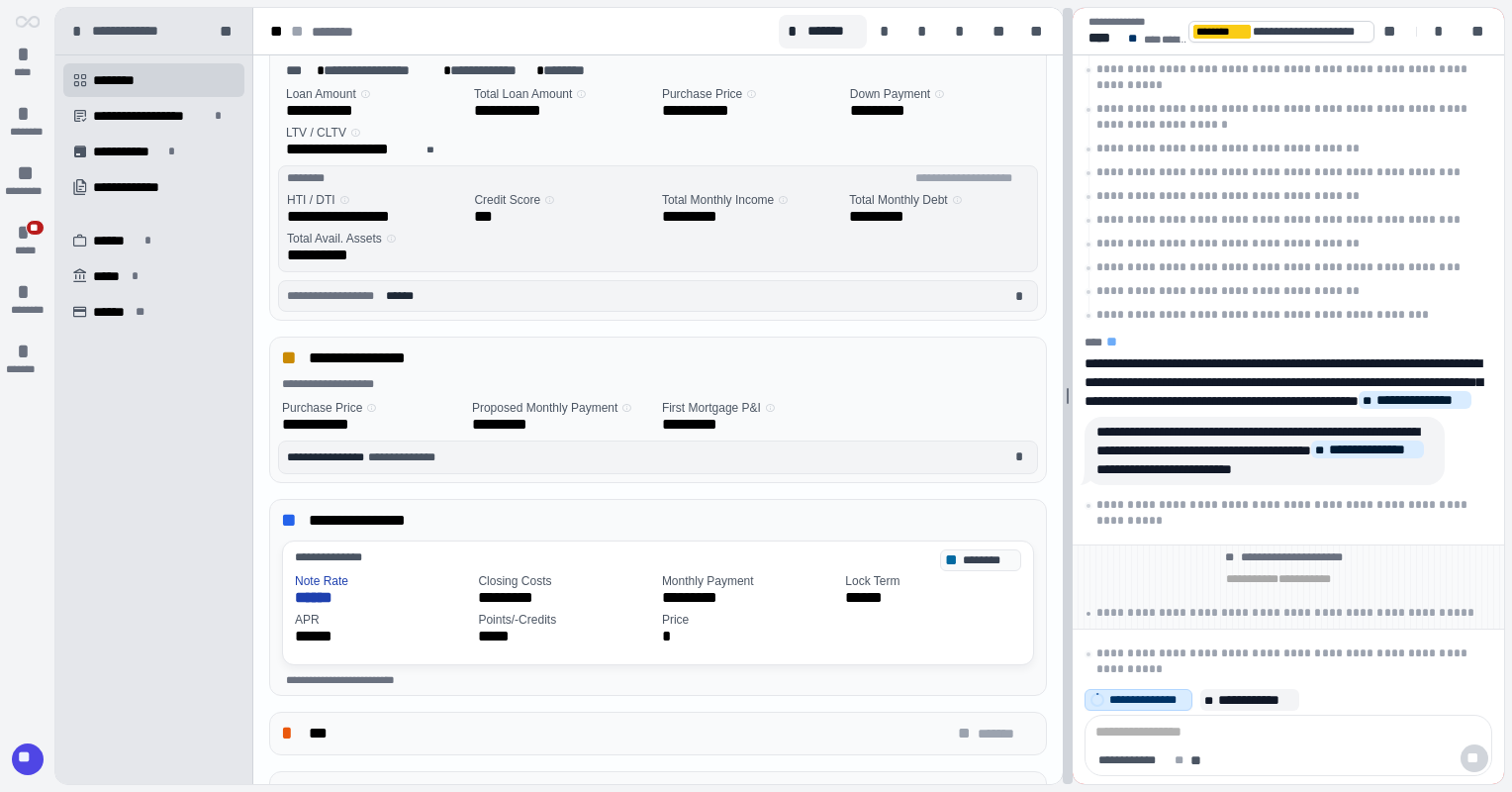 scroll, scrollTop: 0, scrollLeft: 0, axis: both 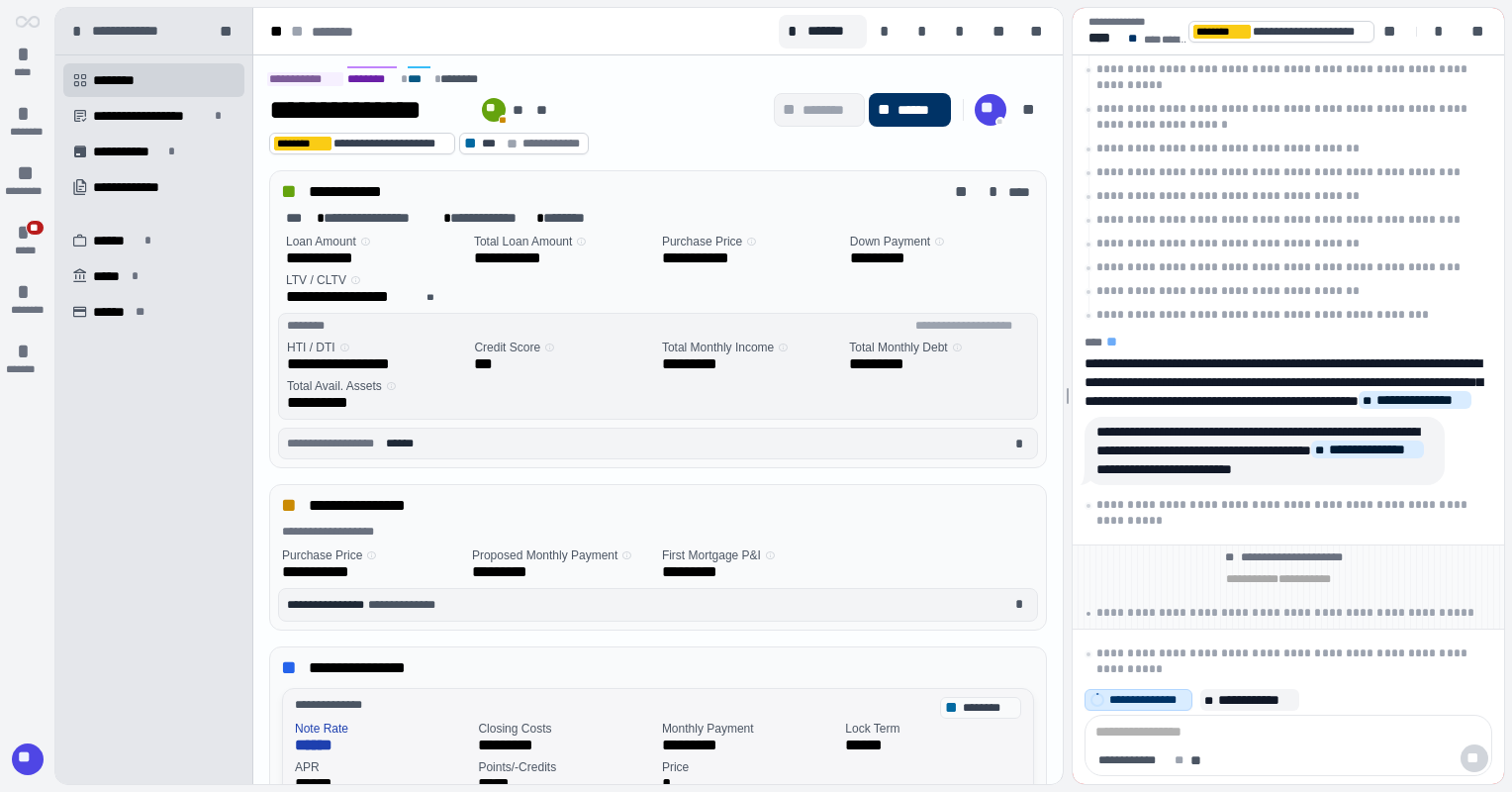 click on "********" at bounding box center (989, 708) 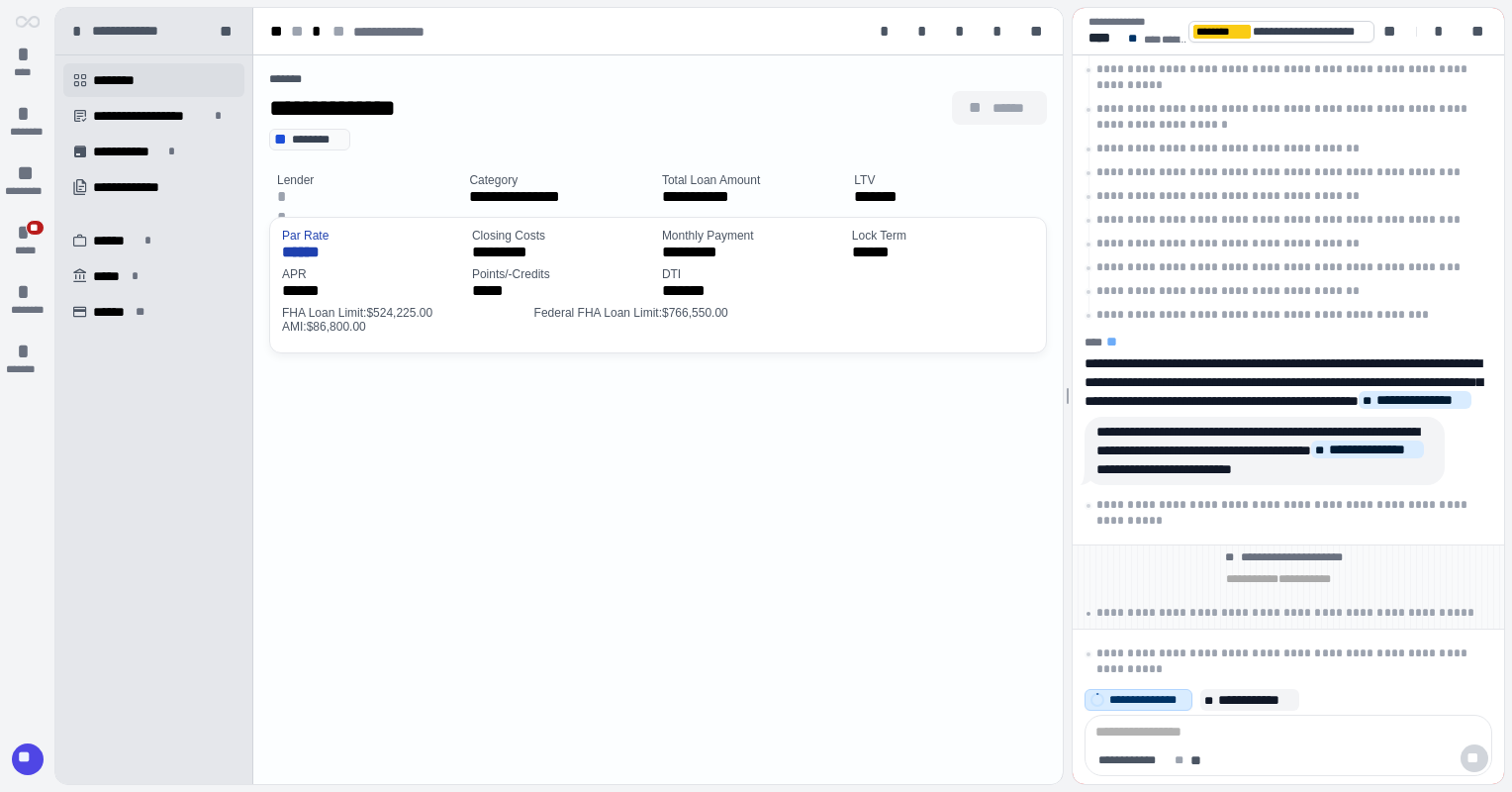 click on "********" at bounding box center (121, 80) 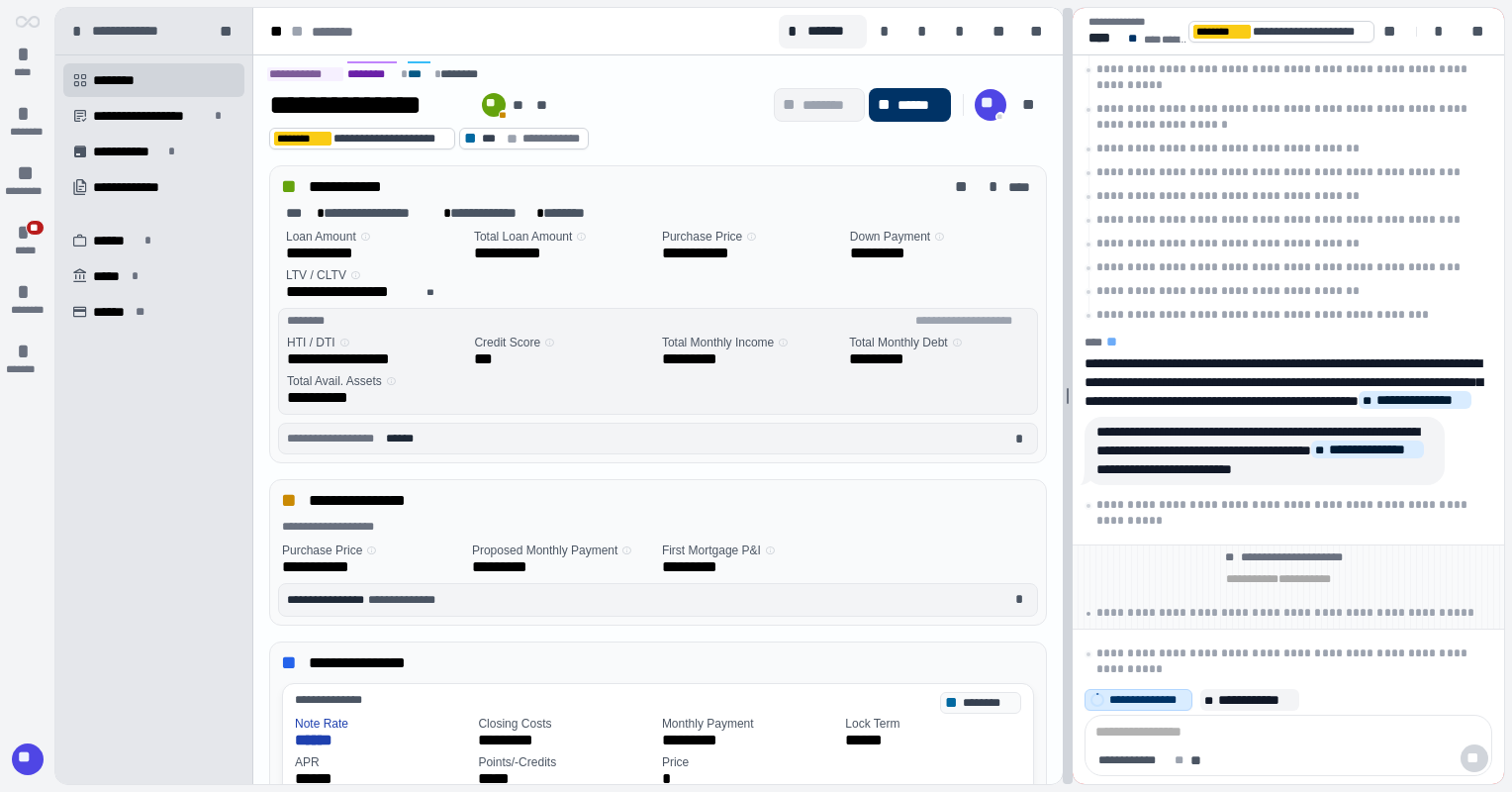 scroll, scrollTop: 0, scrollLeft: 0, axis: both 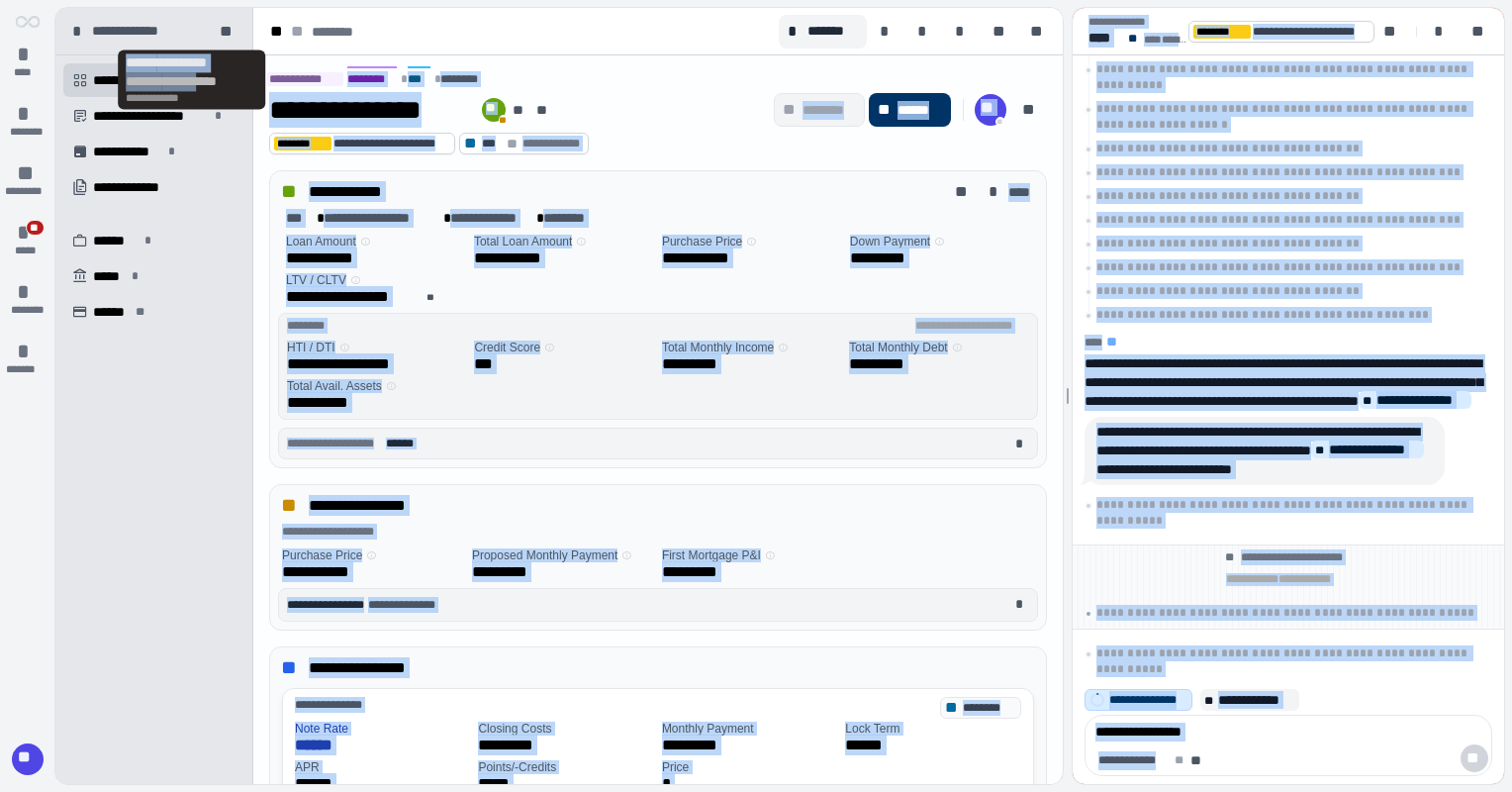 drag, startPoint x: 348, startPoint y: 78, endPoint x: 225, endPoint y: 75, distance: 123.03658 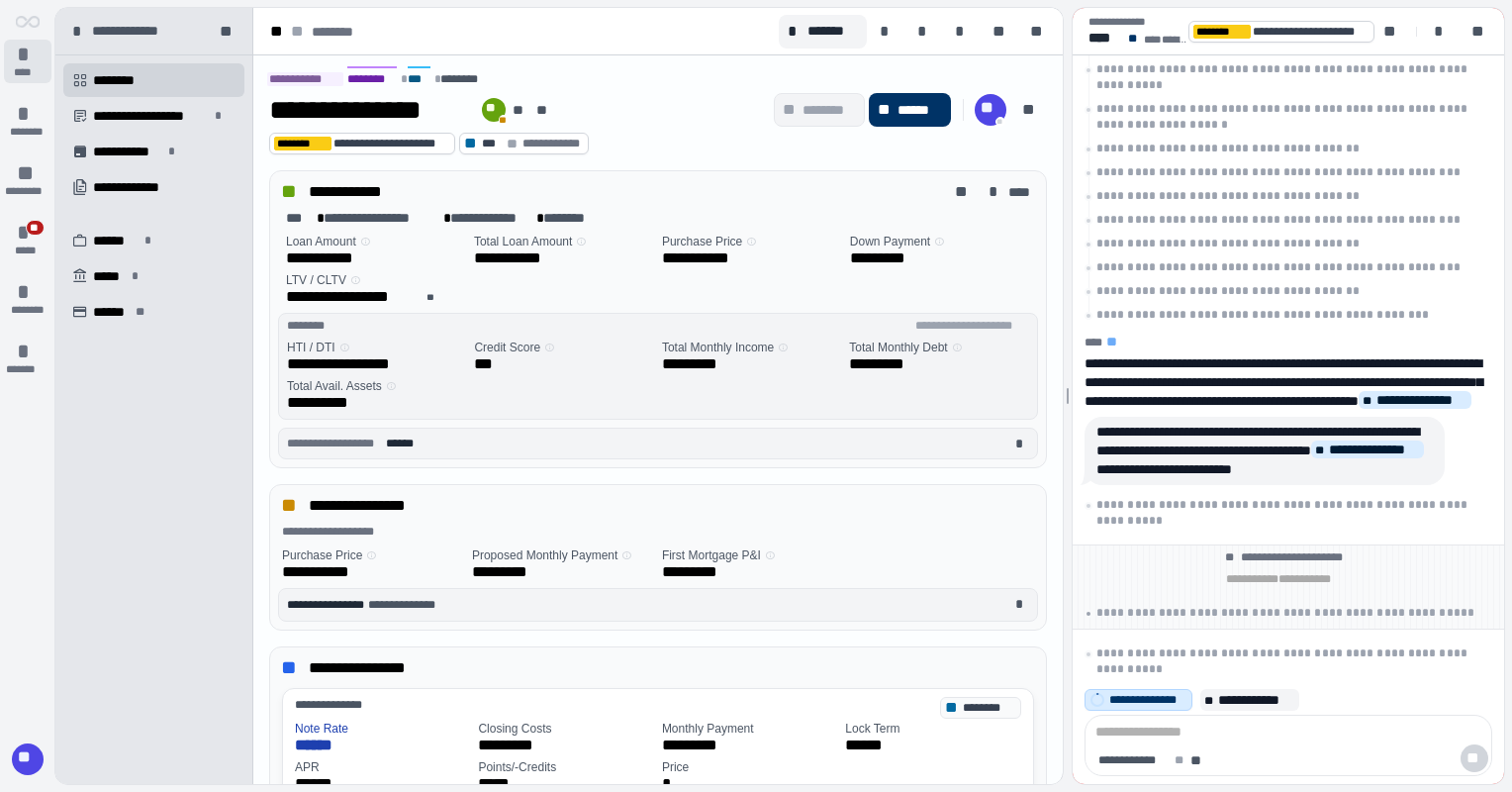 click on "****" at bounding box center [28, 72] 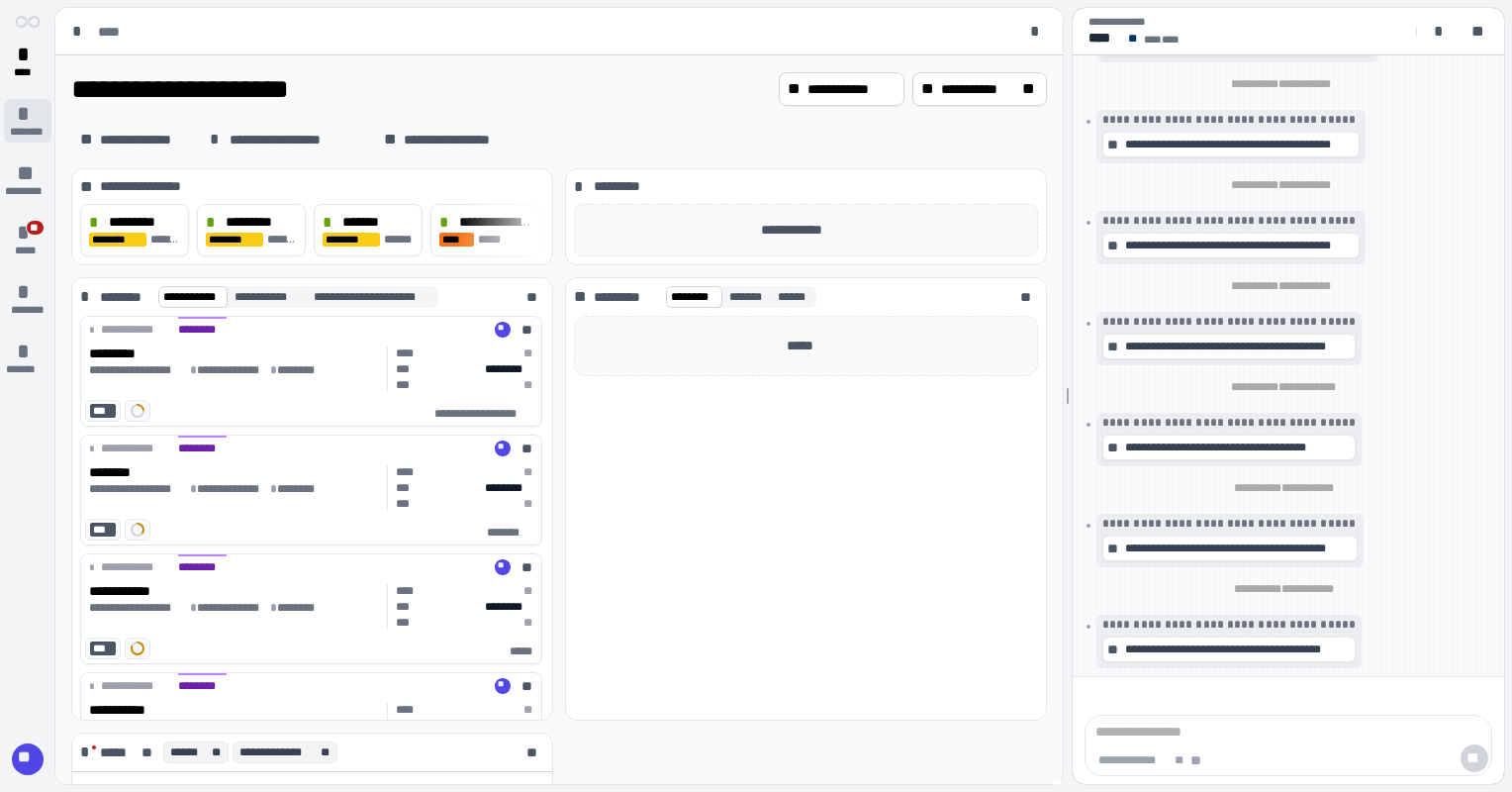 click on "*" at bounding box center [28, 114] 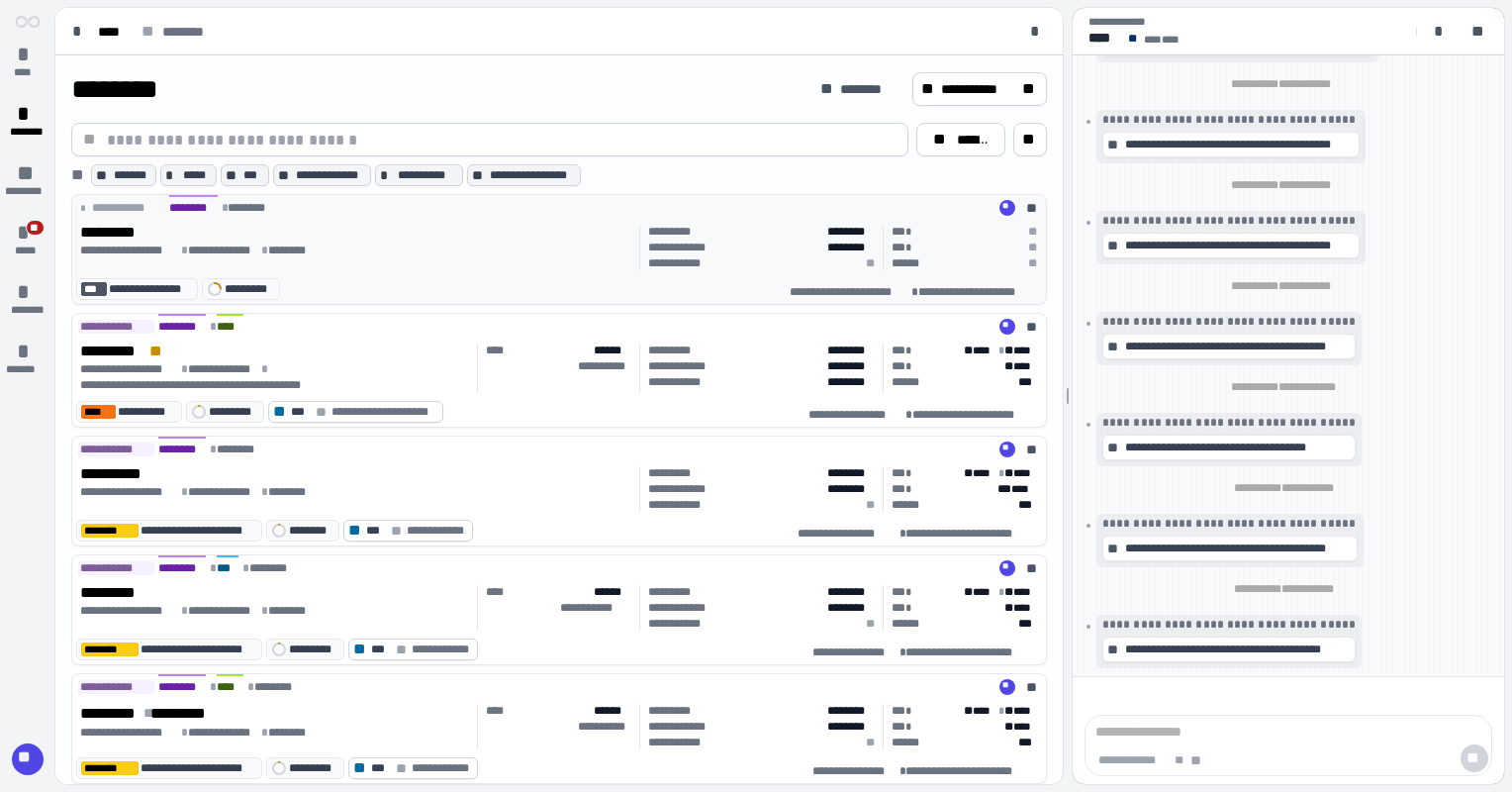 click on "*********" at bounding box center [113, 233] 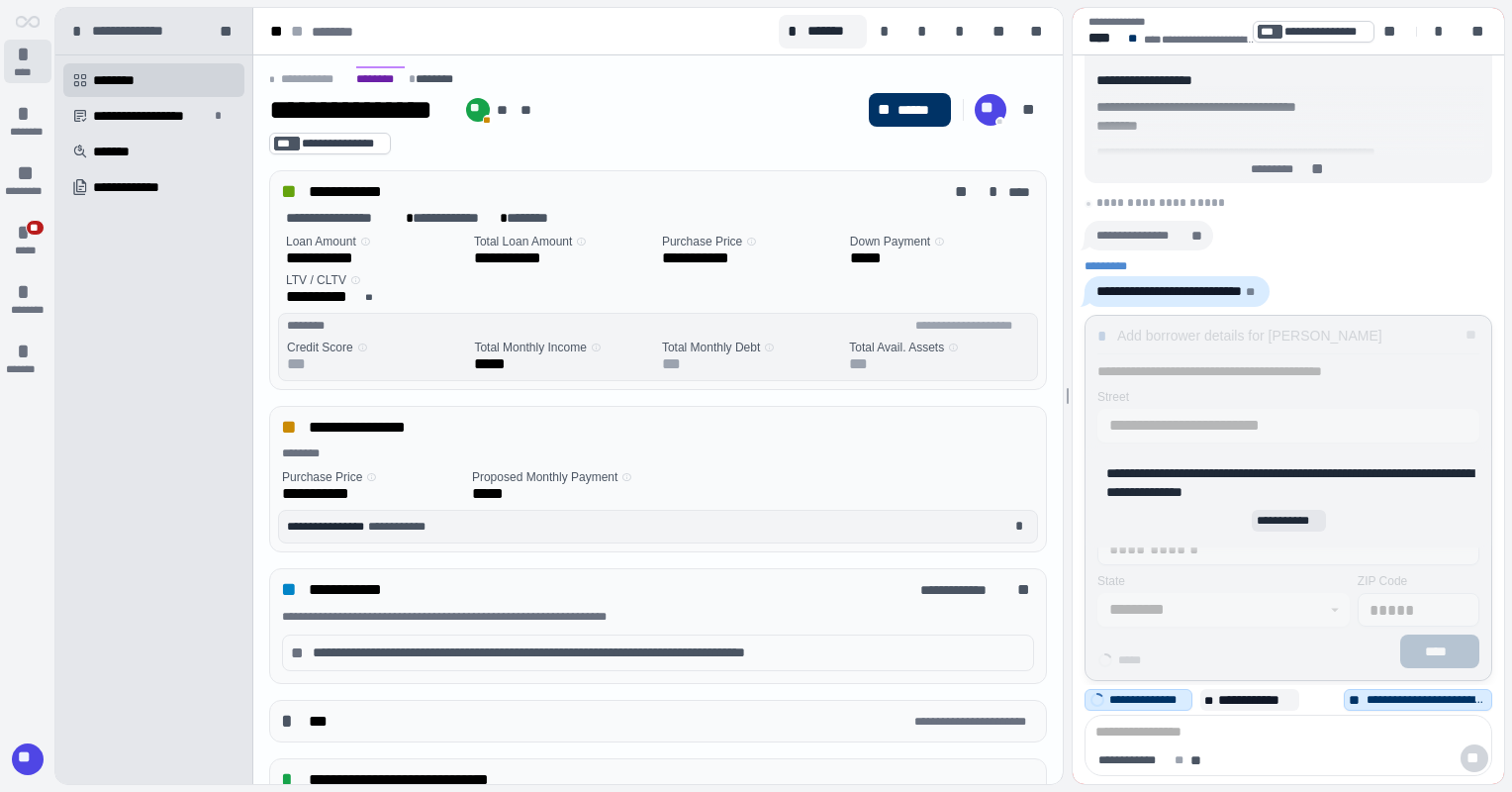 click on "*" at bounding box center [28, 54] 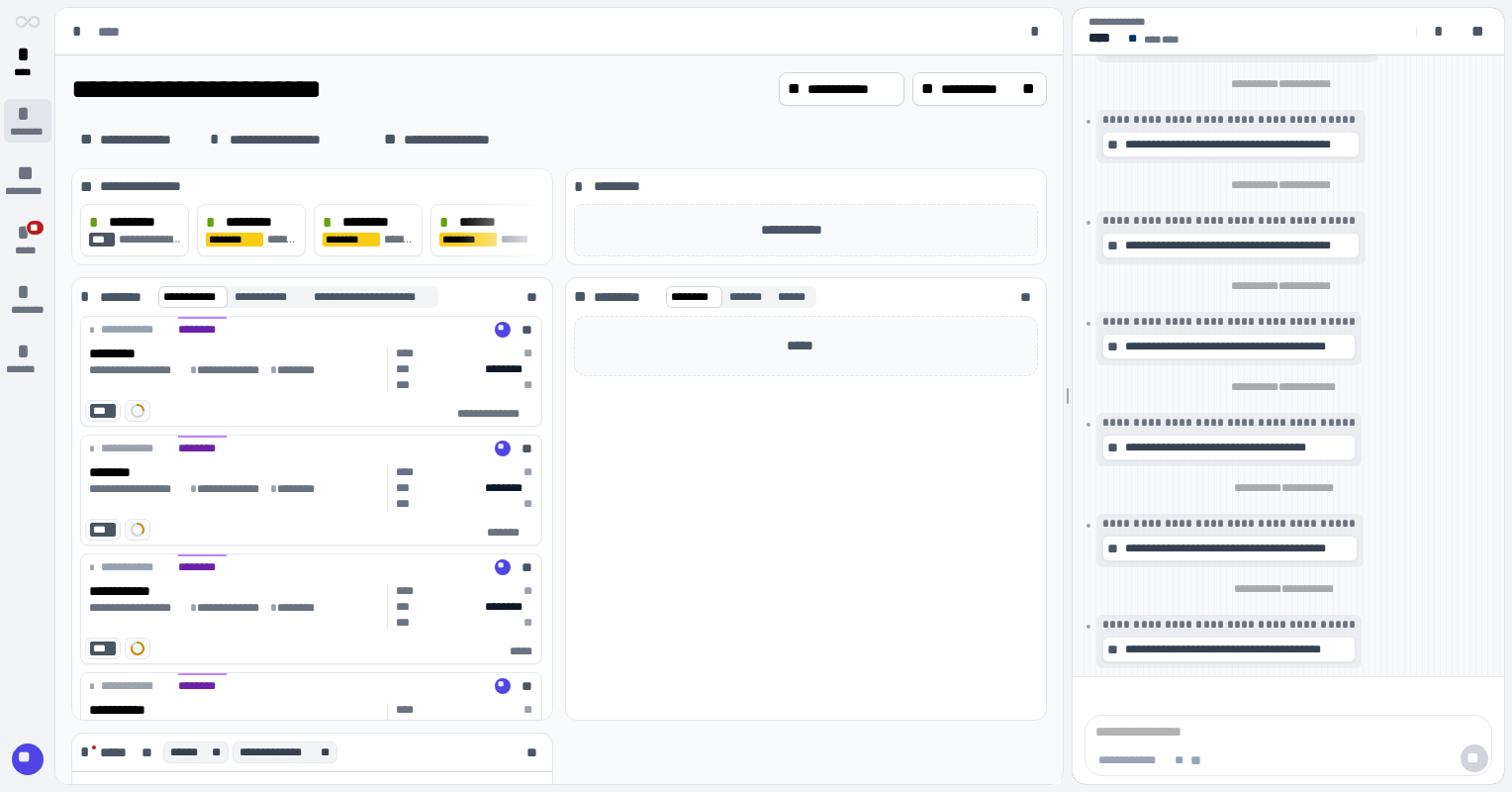 click on "* ********" at bounding box center (28, 121) 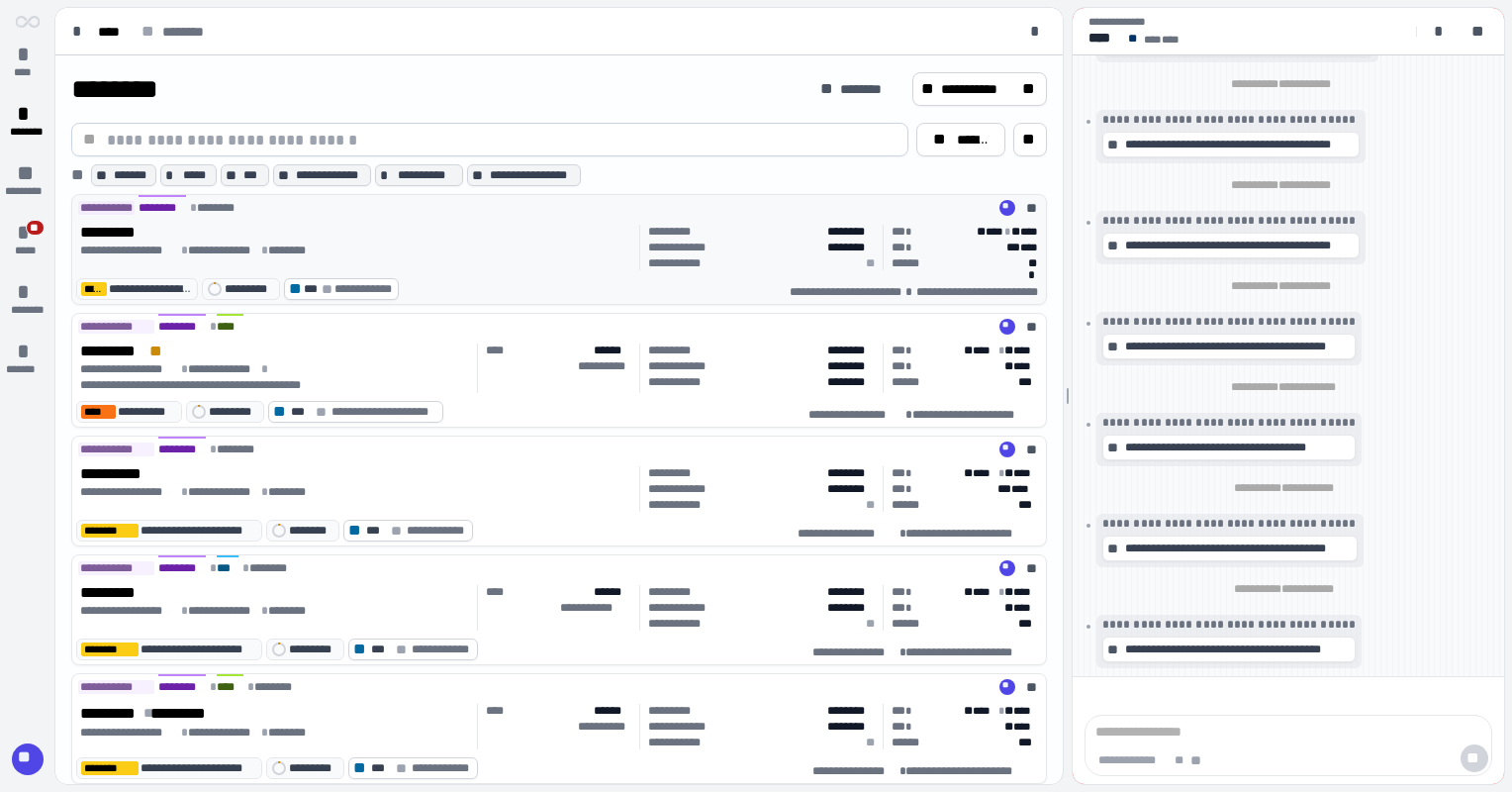 click on "*********" at bounding box center [356, 233] 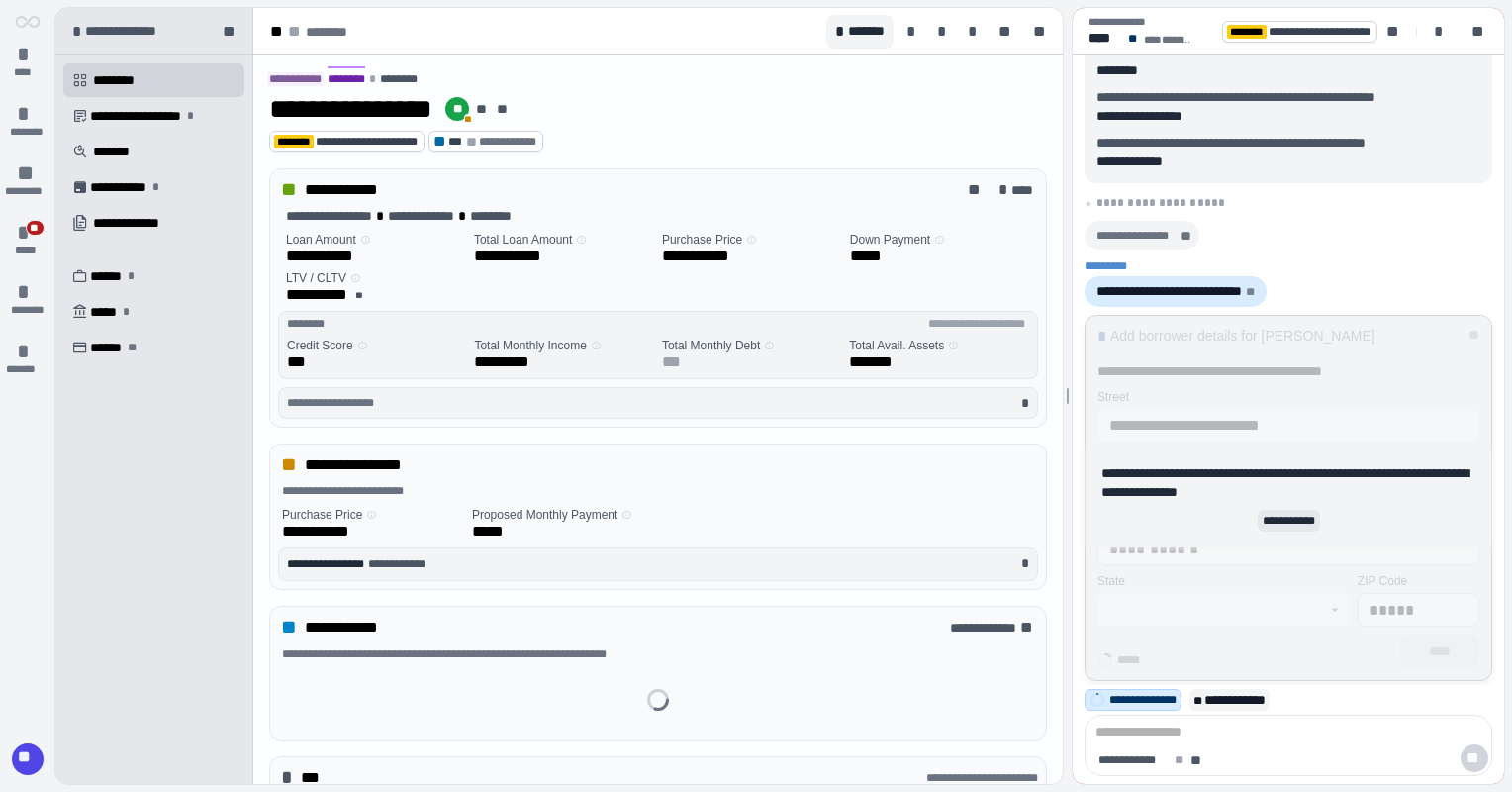 type on "*********" 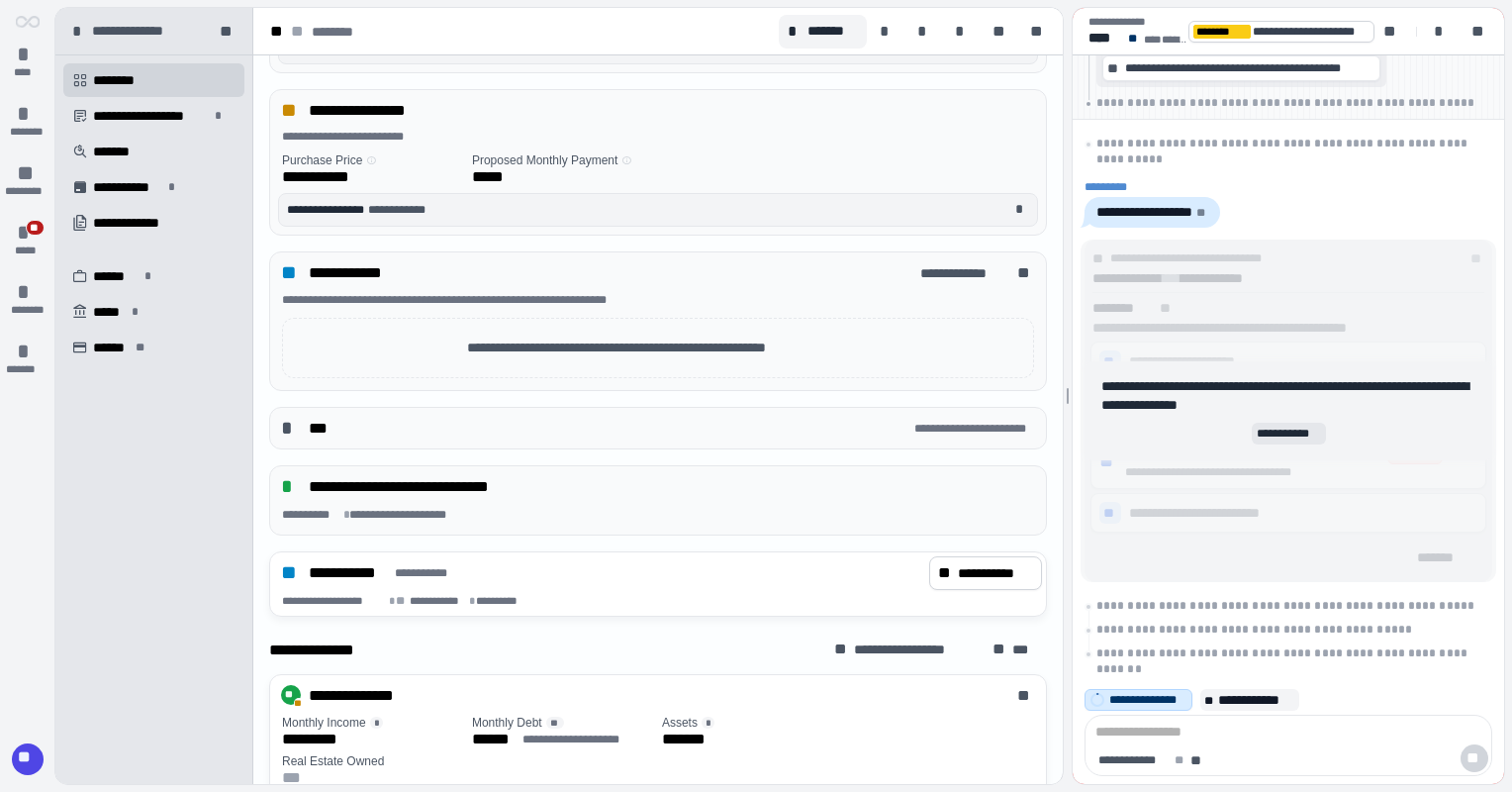 scroll, scrollTop: 437, scrollLeft: 0, axis: vertical 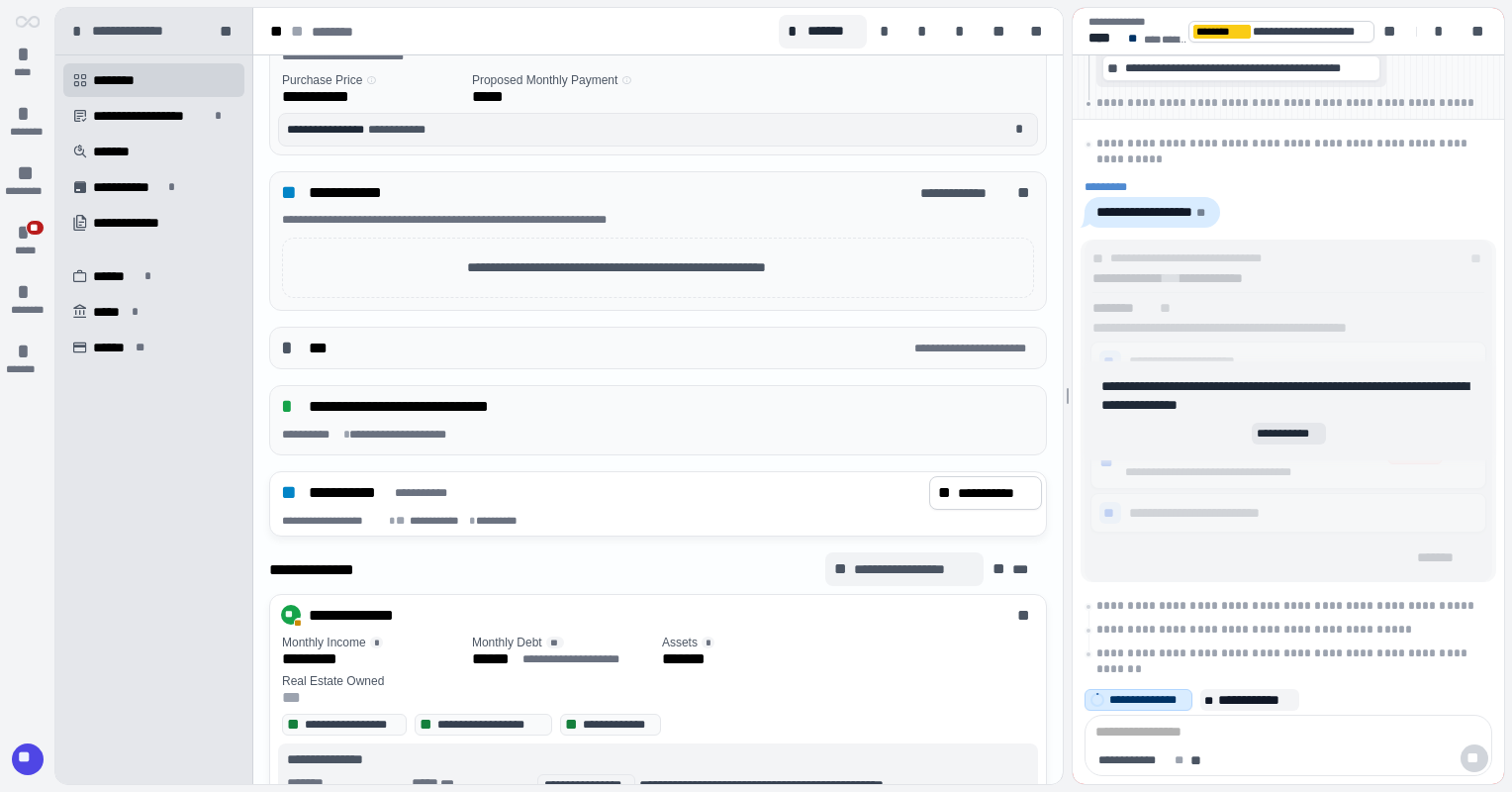 click on "**********" at bounding box center (913, 569) 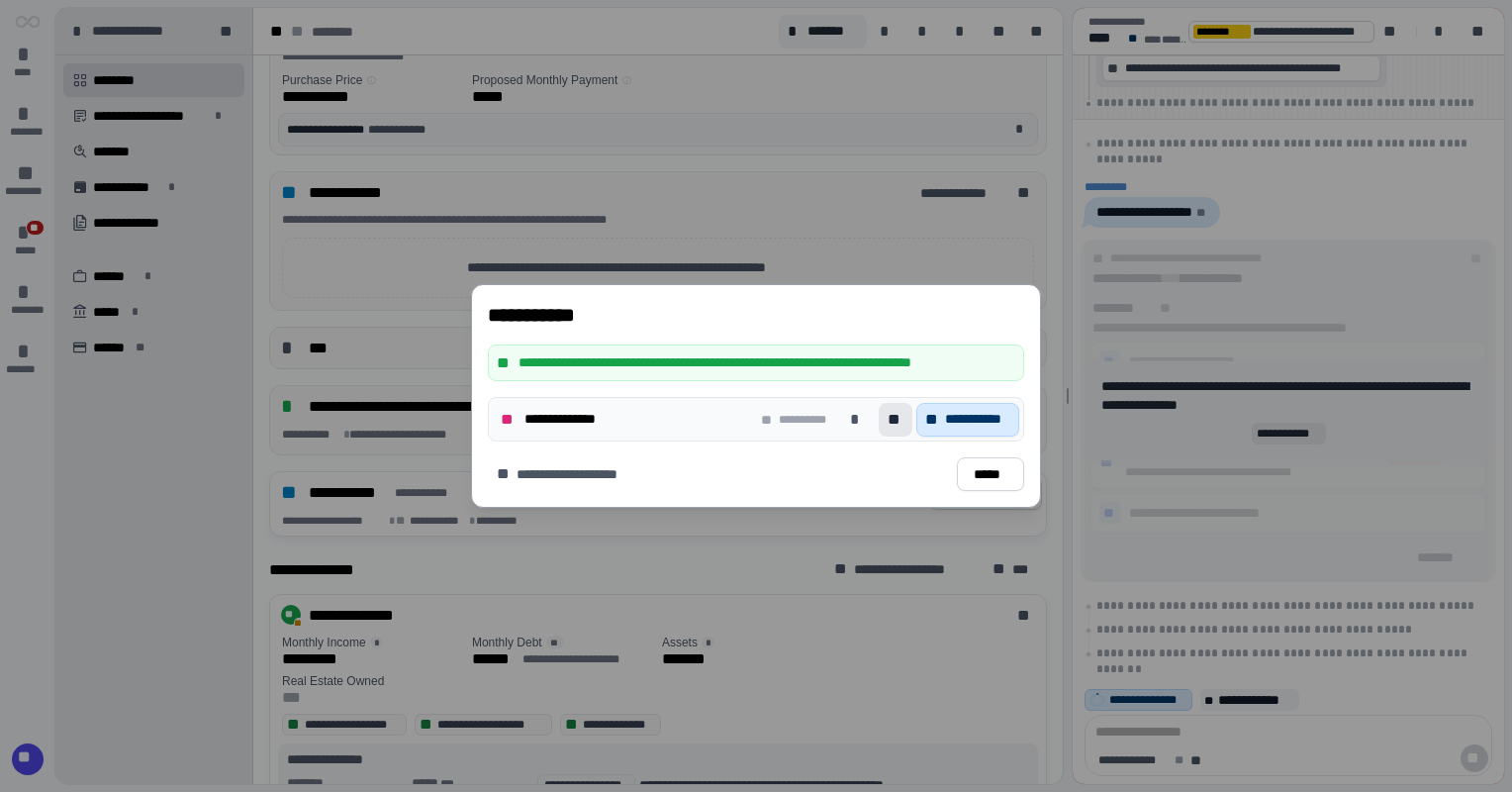 click on "**" at bounding box center (896, 420) 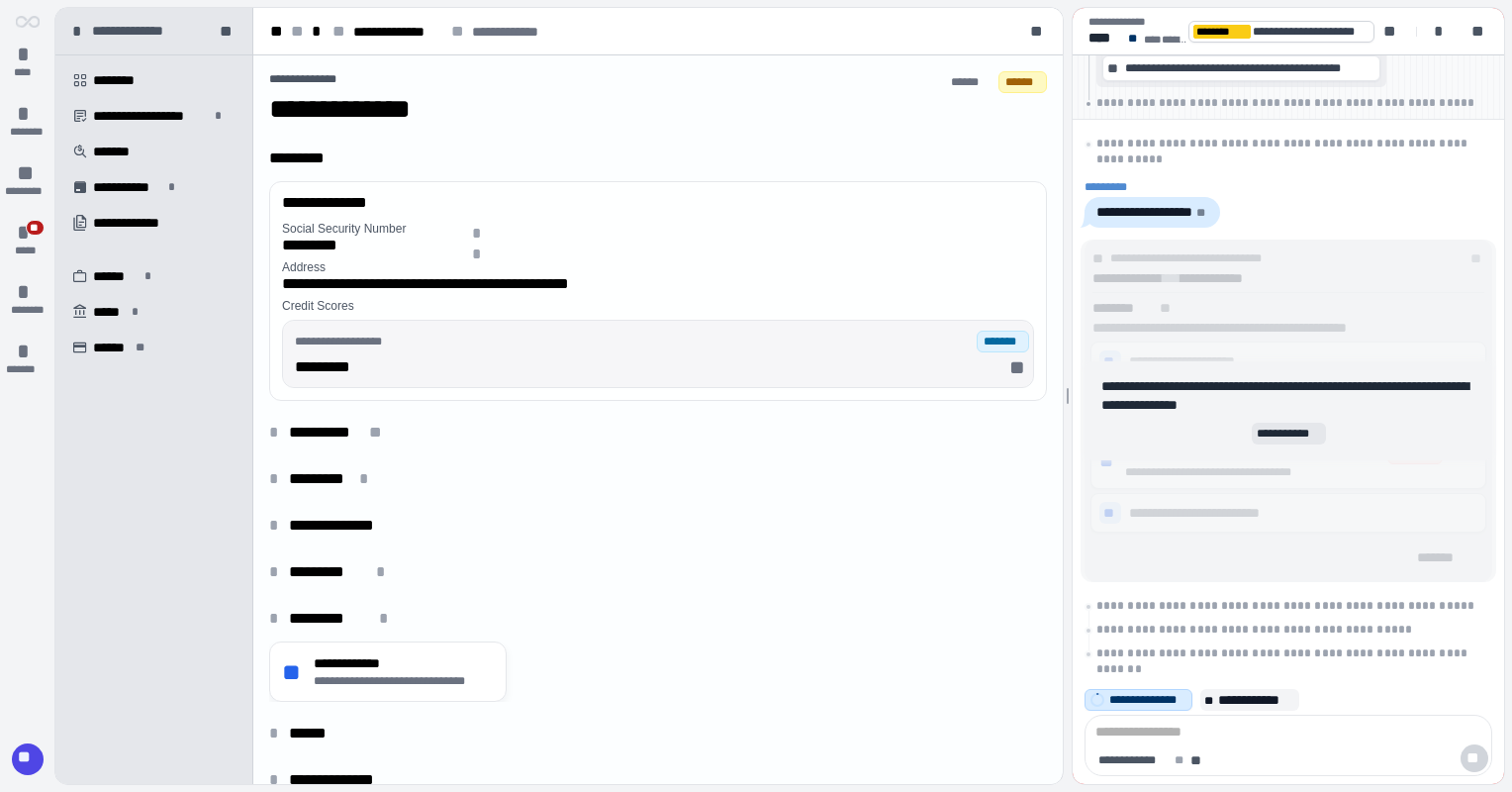 click on "**********" at bounding box center [662, 353] 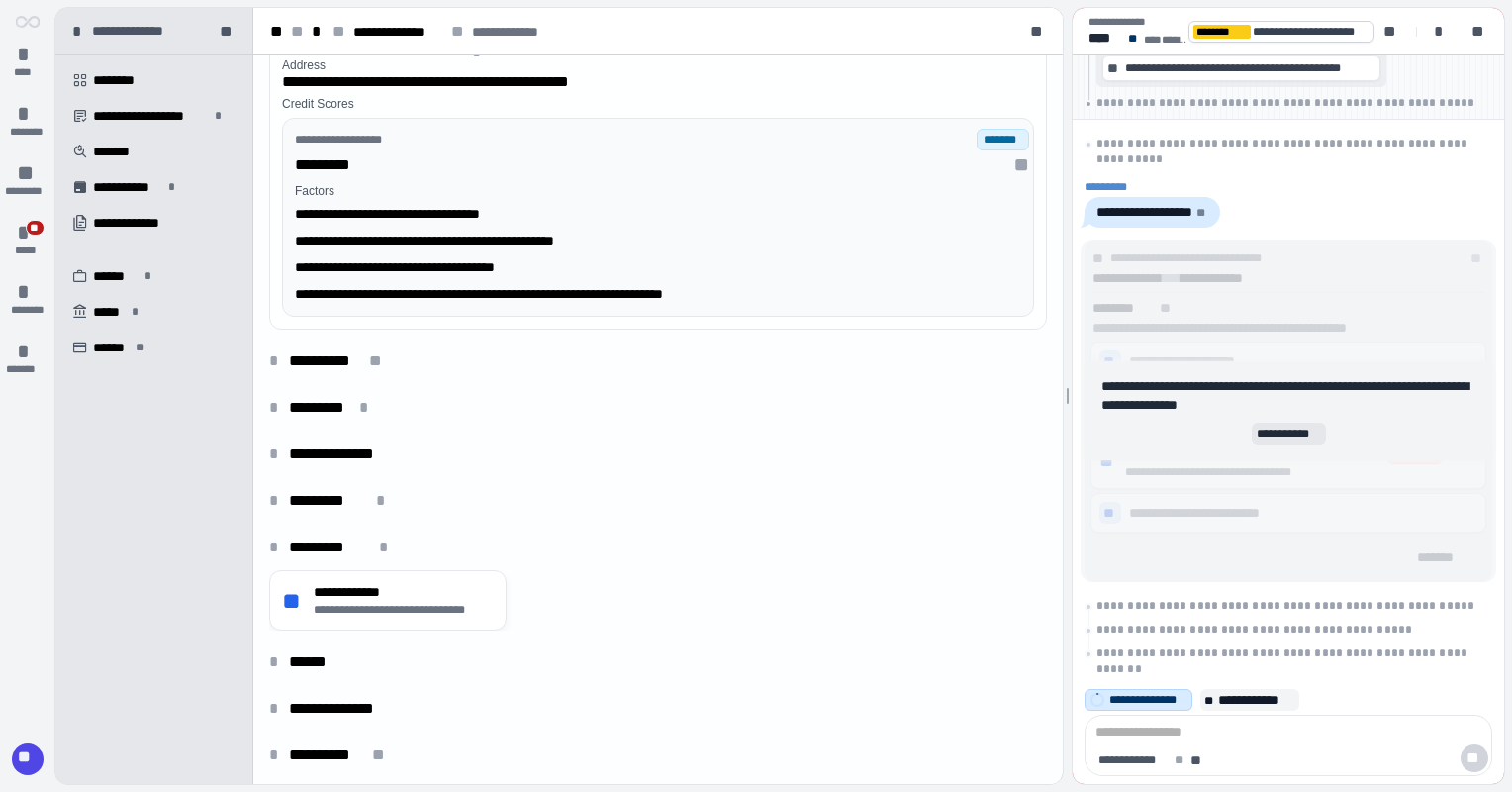 scroll, scrollTop: 0, scrollLeft: 0, axis: both 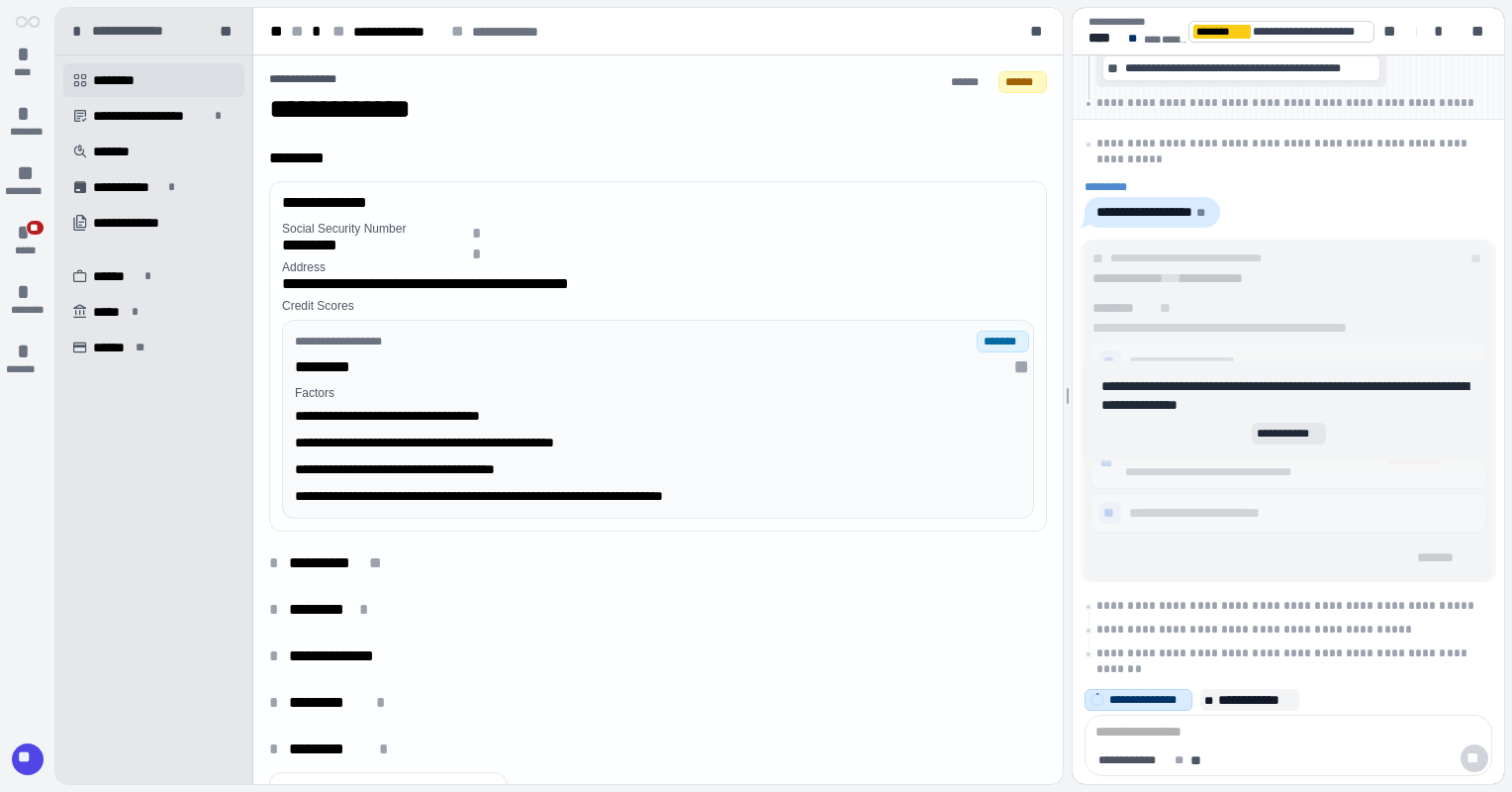 click on " ********" at bounding box center [153, 80] 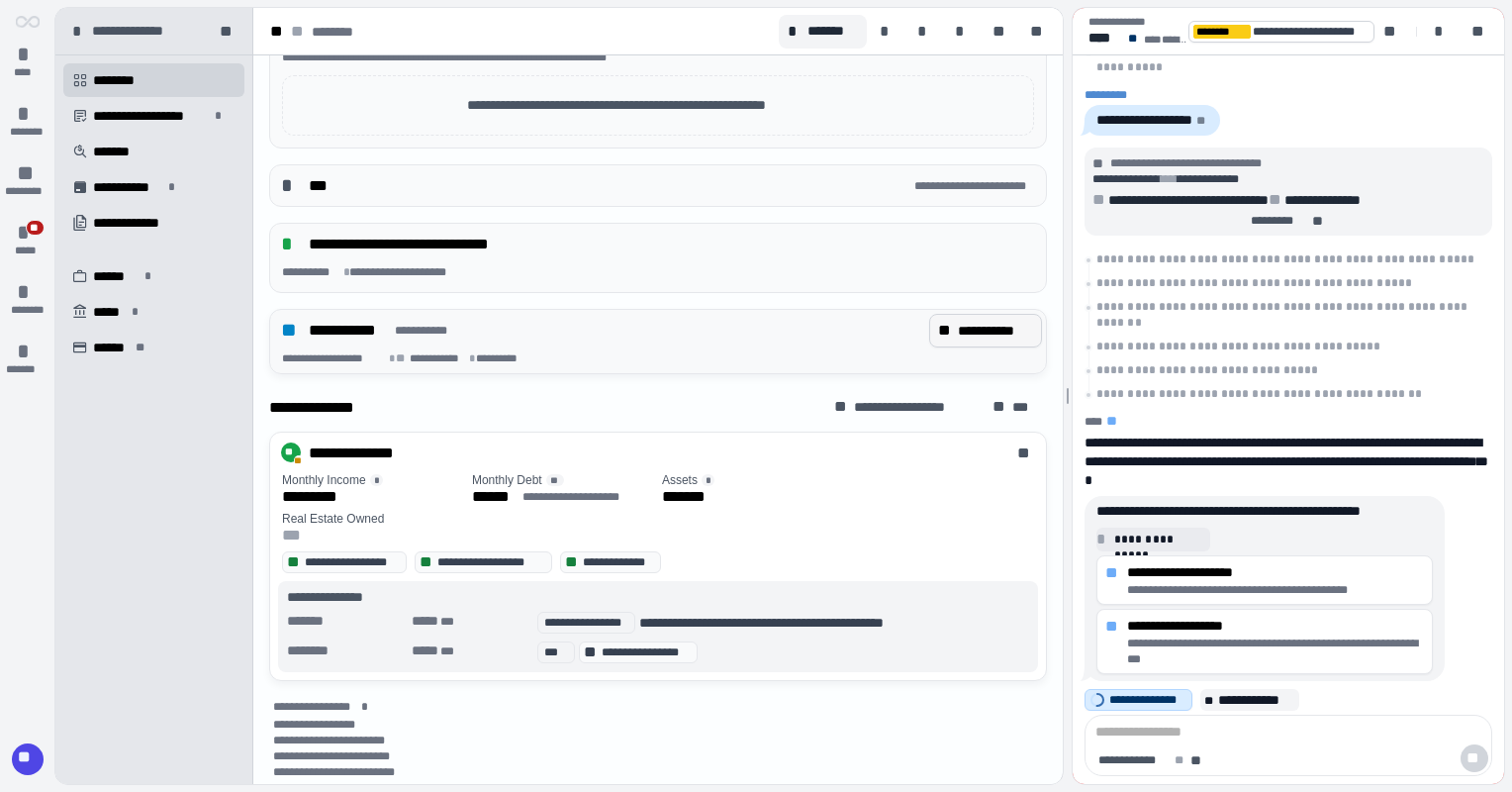 scroll, scrollTop: 603, scrollLeft: 0, axis: vertical 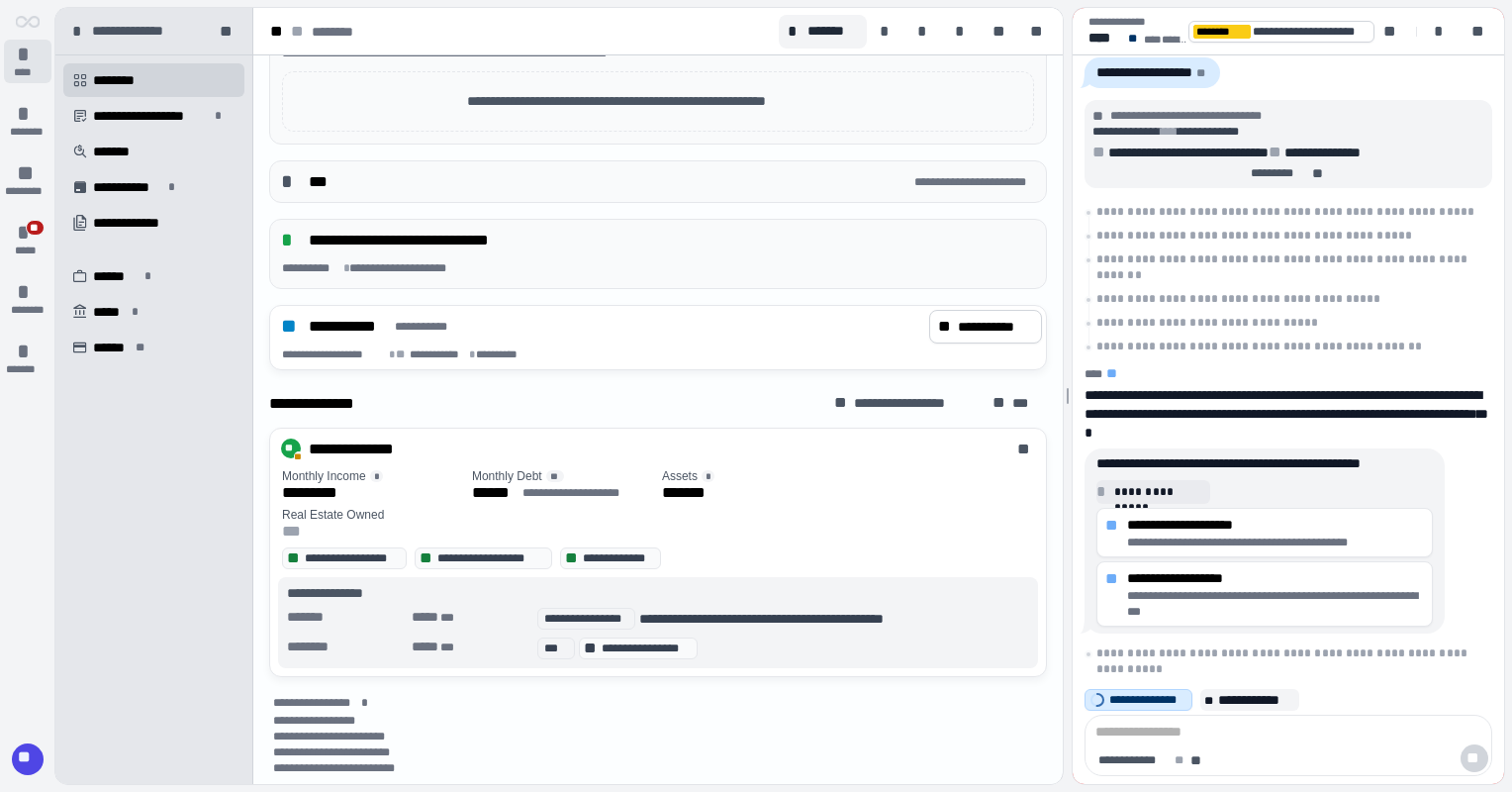 click on "*" at bounding box center [28, 54] 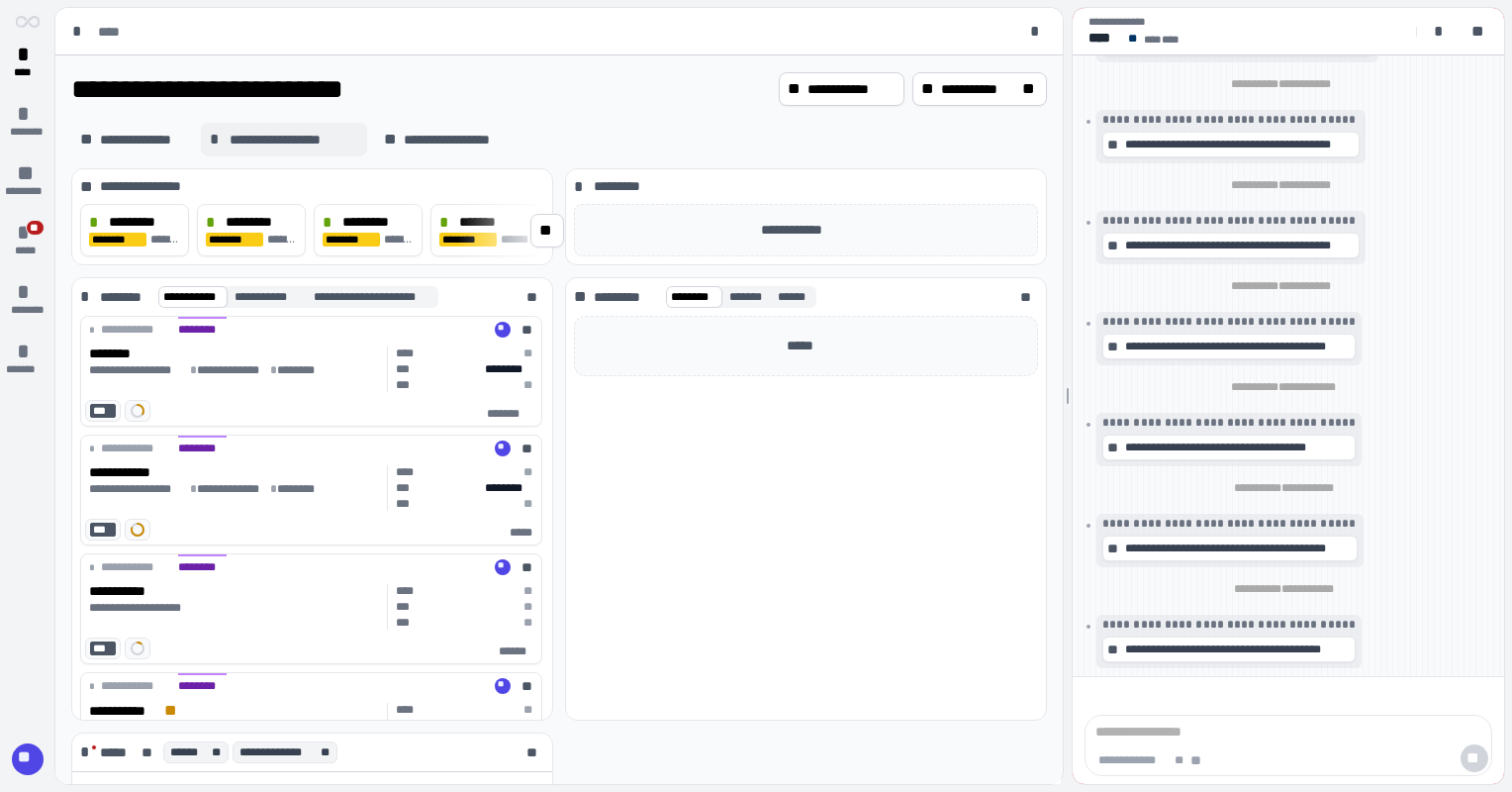 click on "**********" at bounding box center [294, 140] 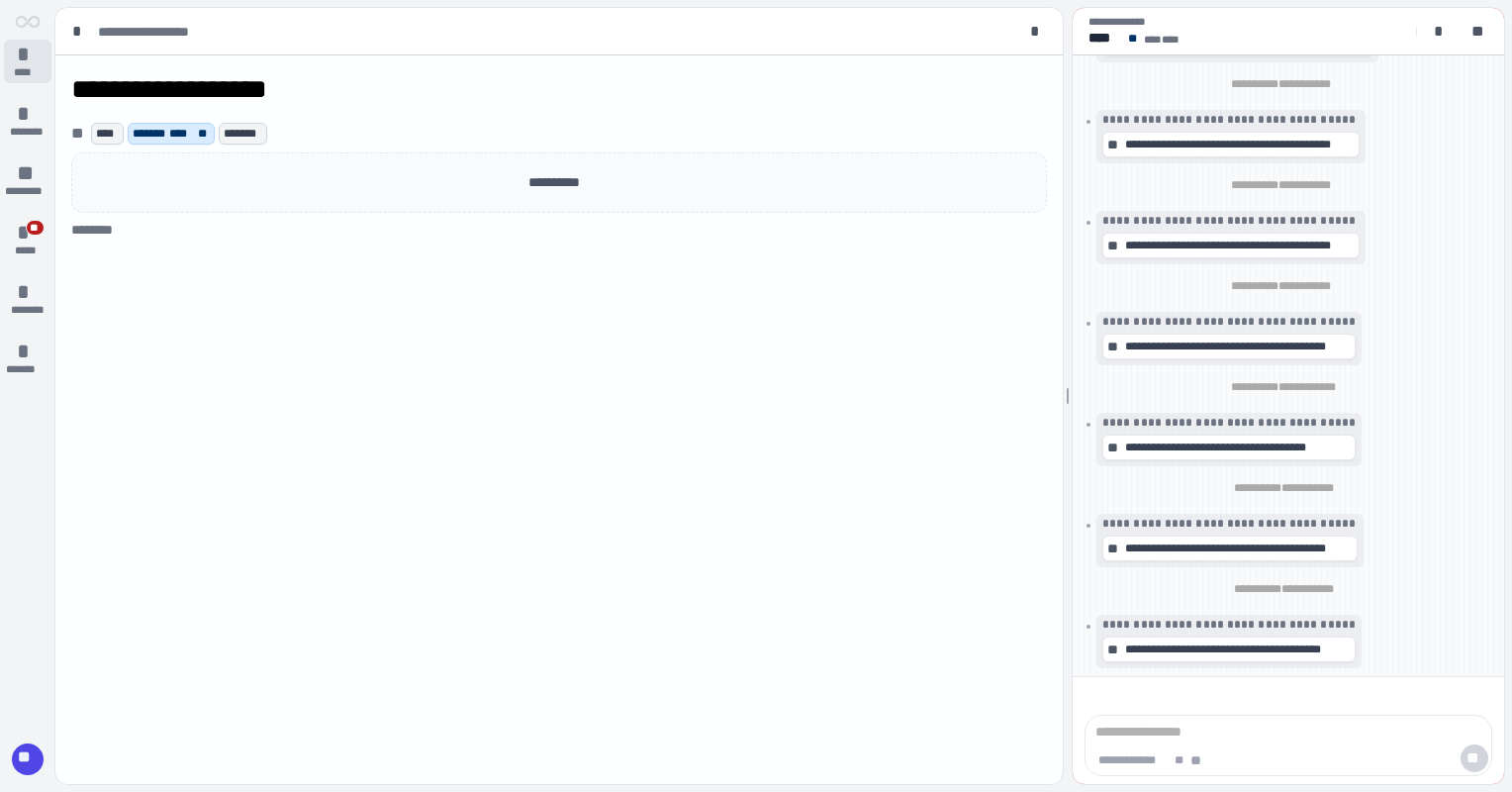 click on "*" at bounding box center (28, 54) 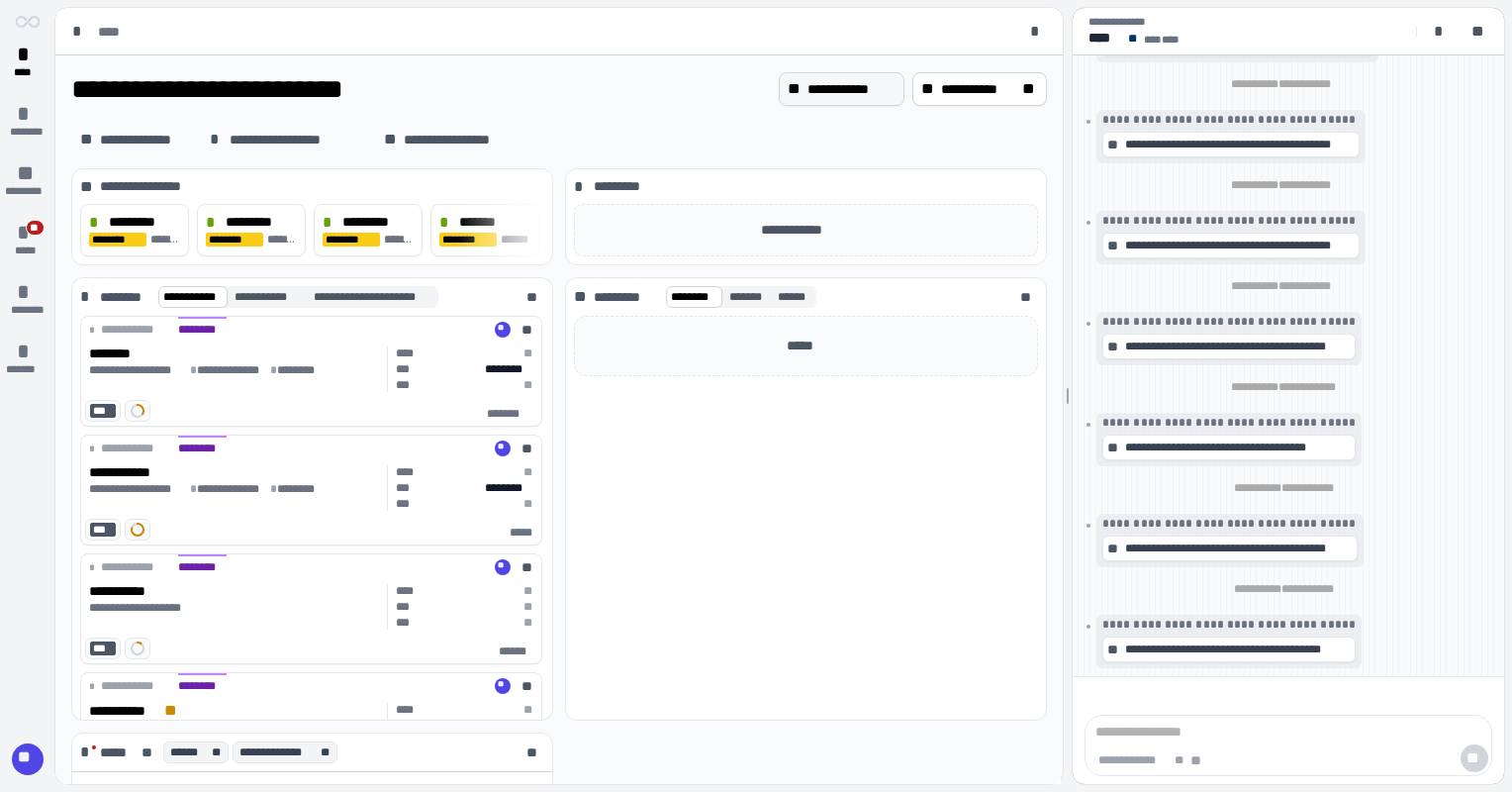 click on "**********" at bounding box center [851, 89] 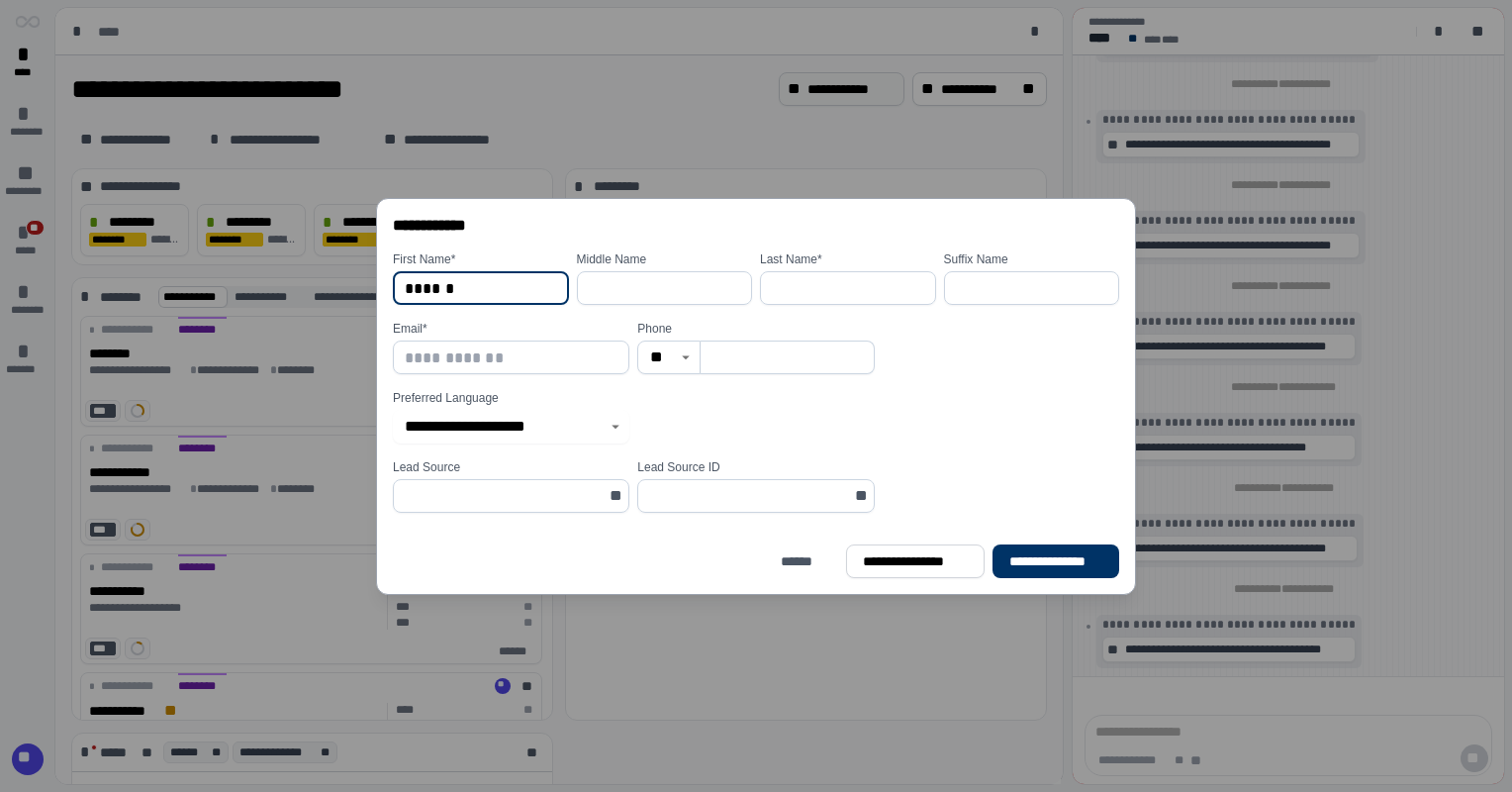 type on "******" 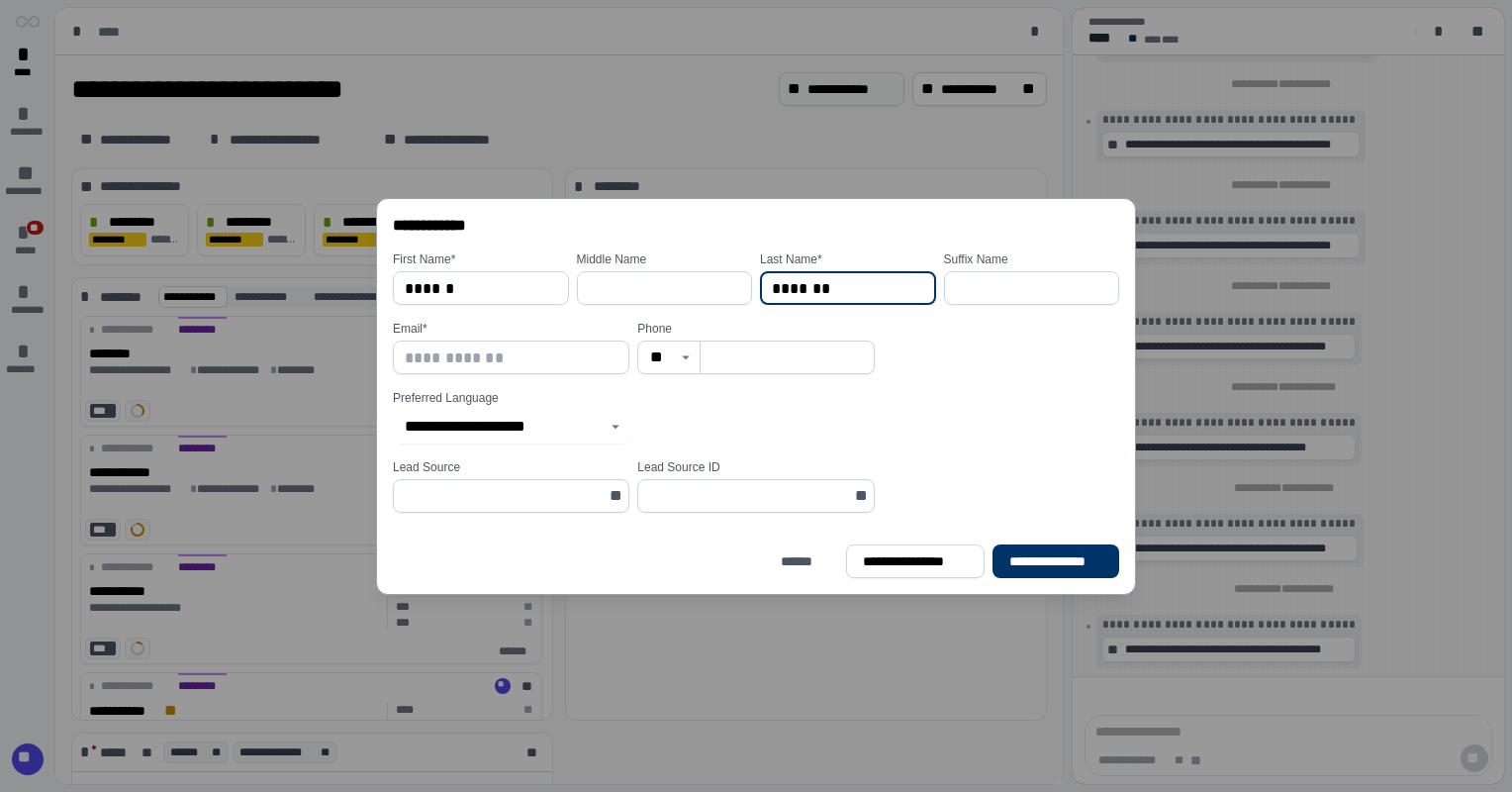 type on "*******" 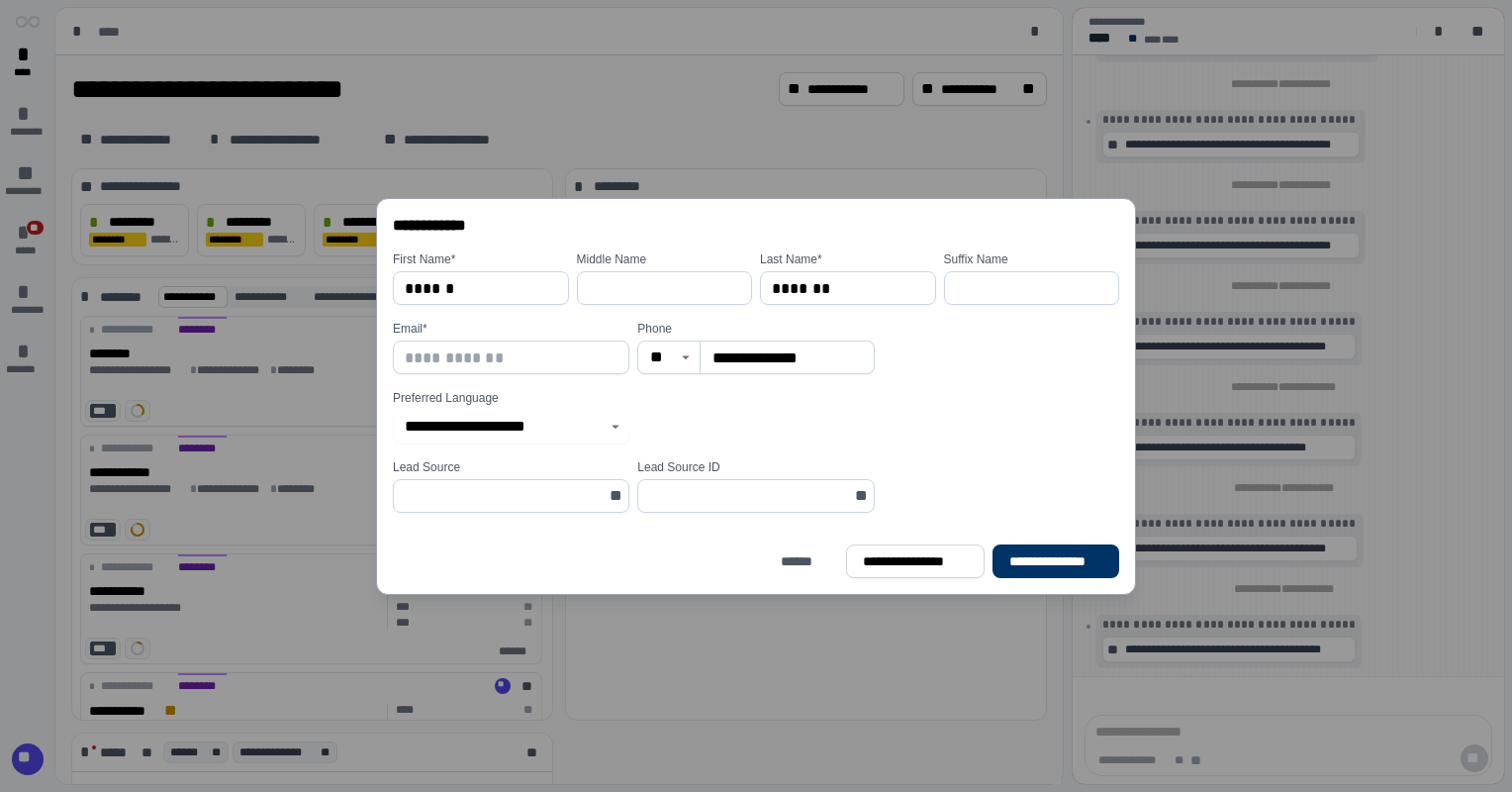 type on "**********" 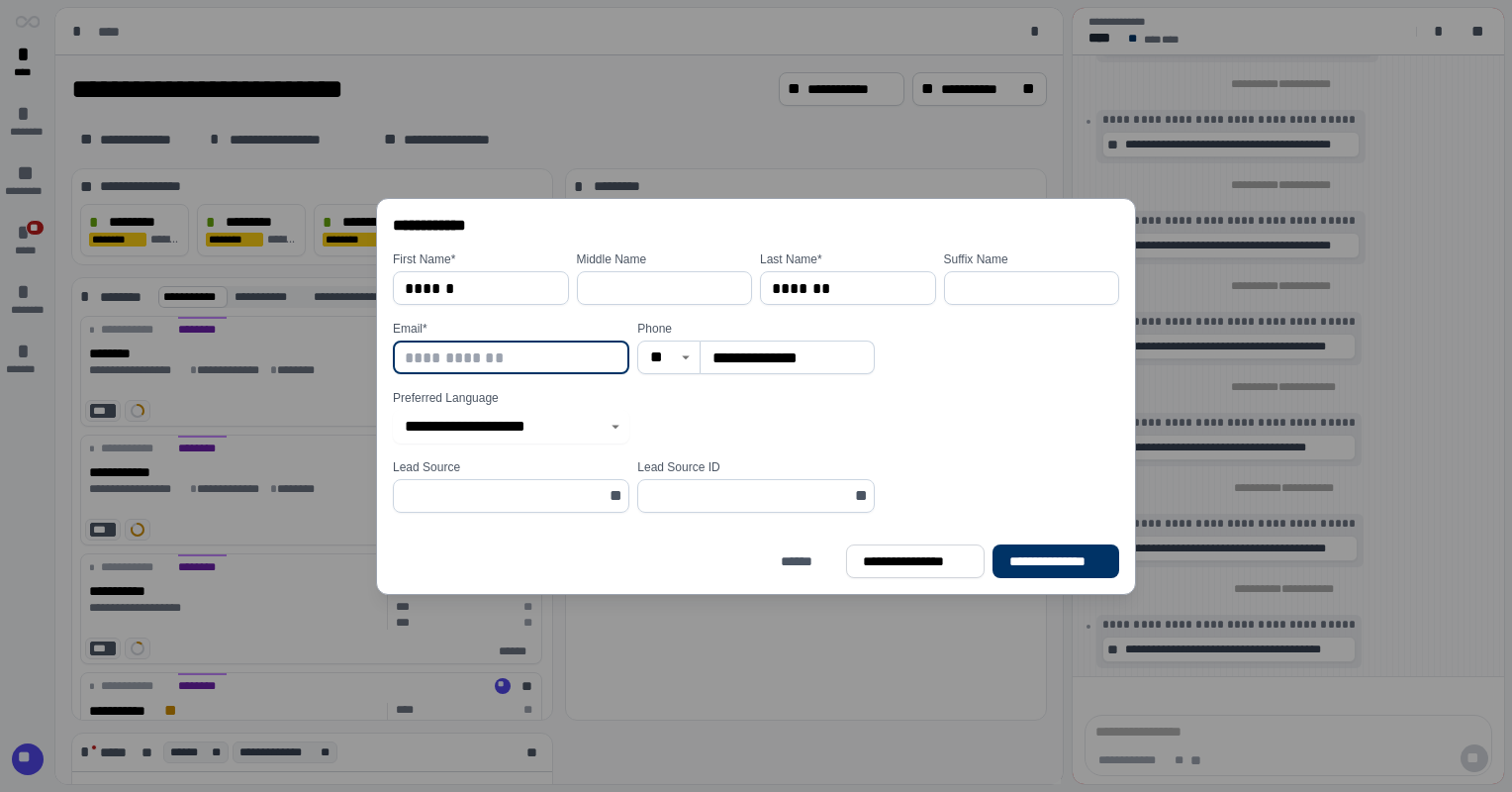 click at bounding box center (511, 357) 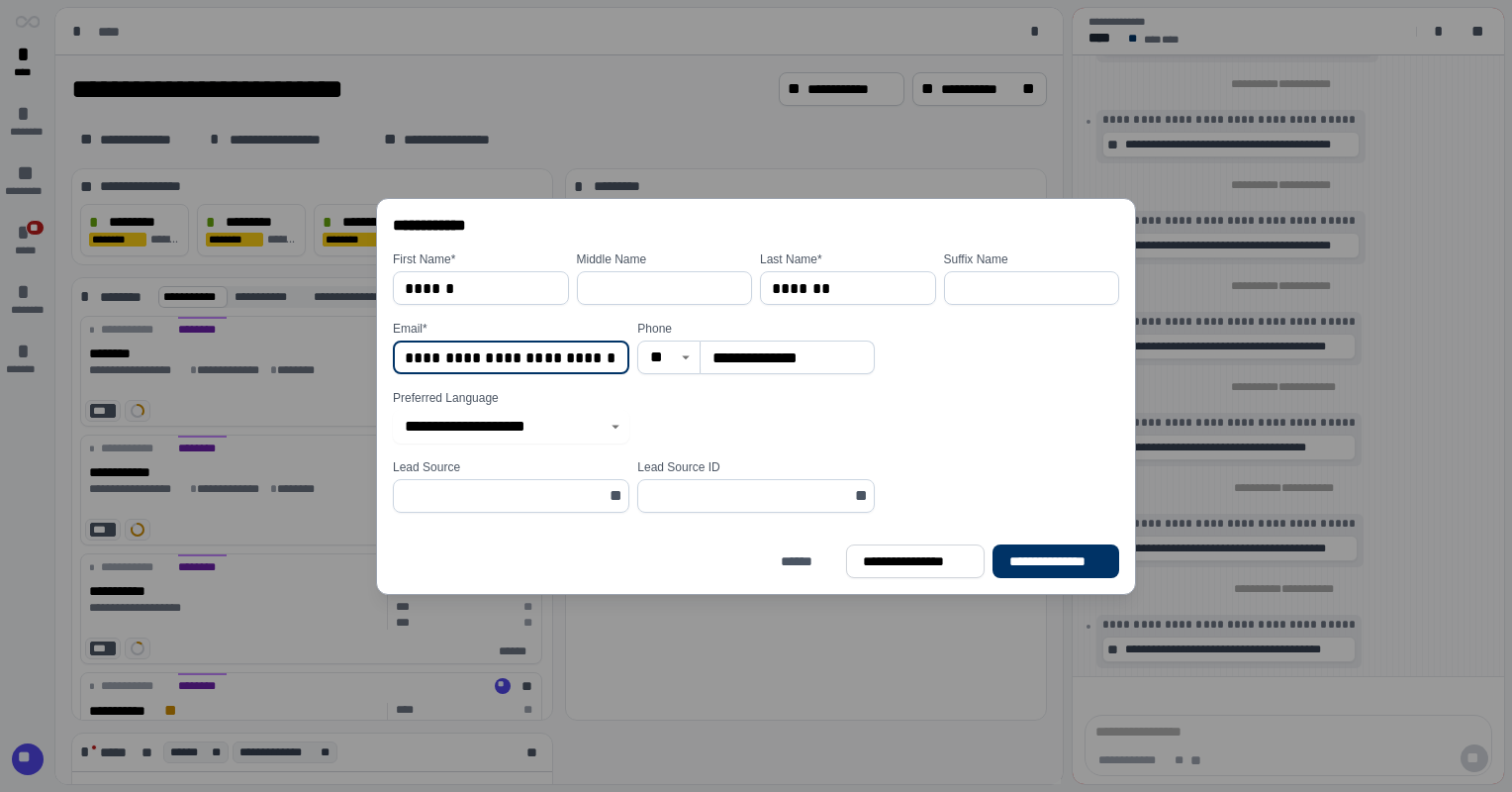 scroll, scrollTop: 0, scrollLeft: 5, axis: horizontal 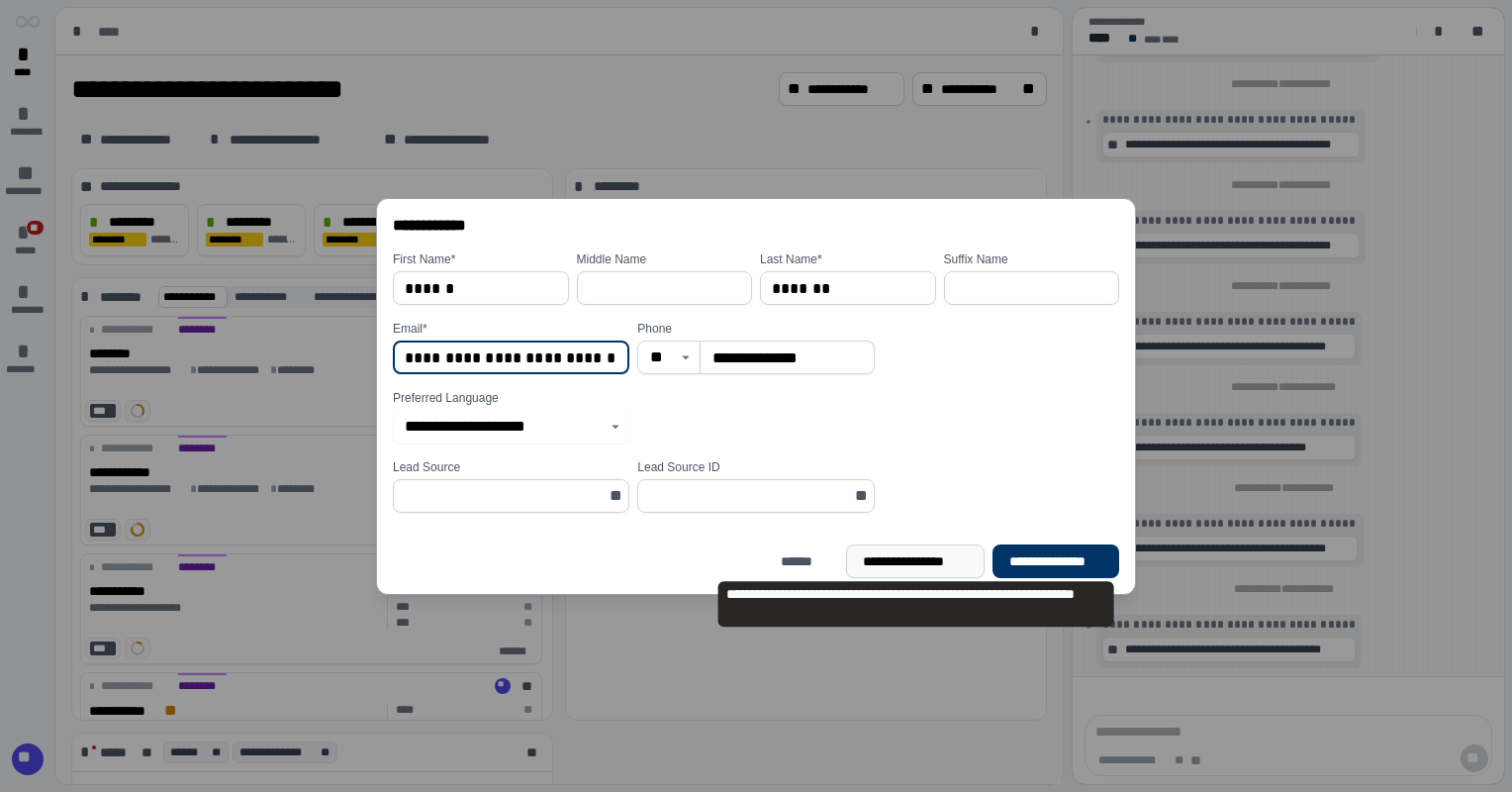 type on "**********" 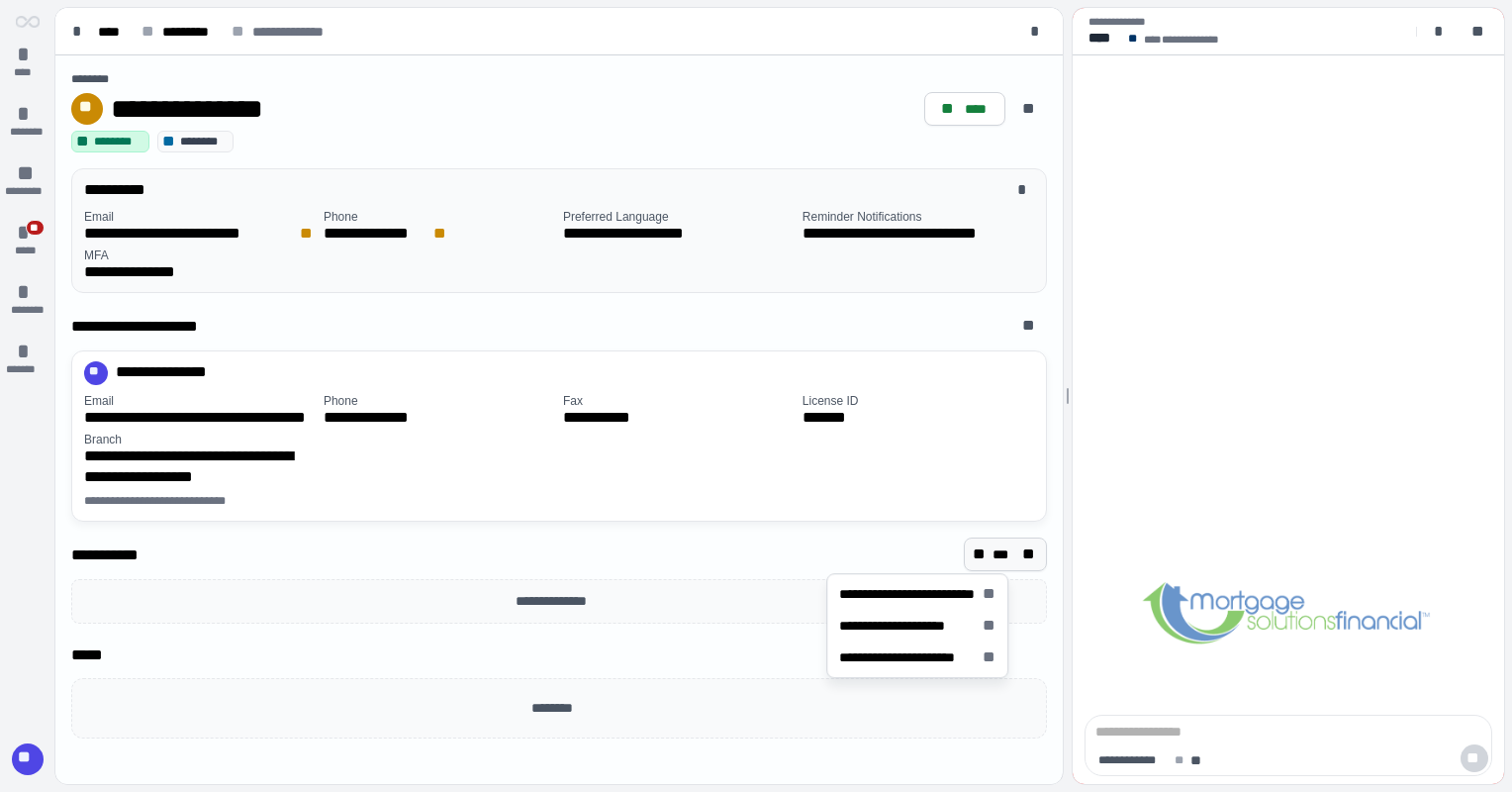 click on "** *** **" at bounding box center (1005, 554) 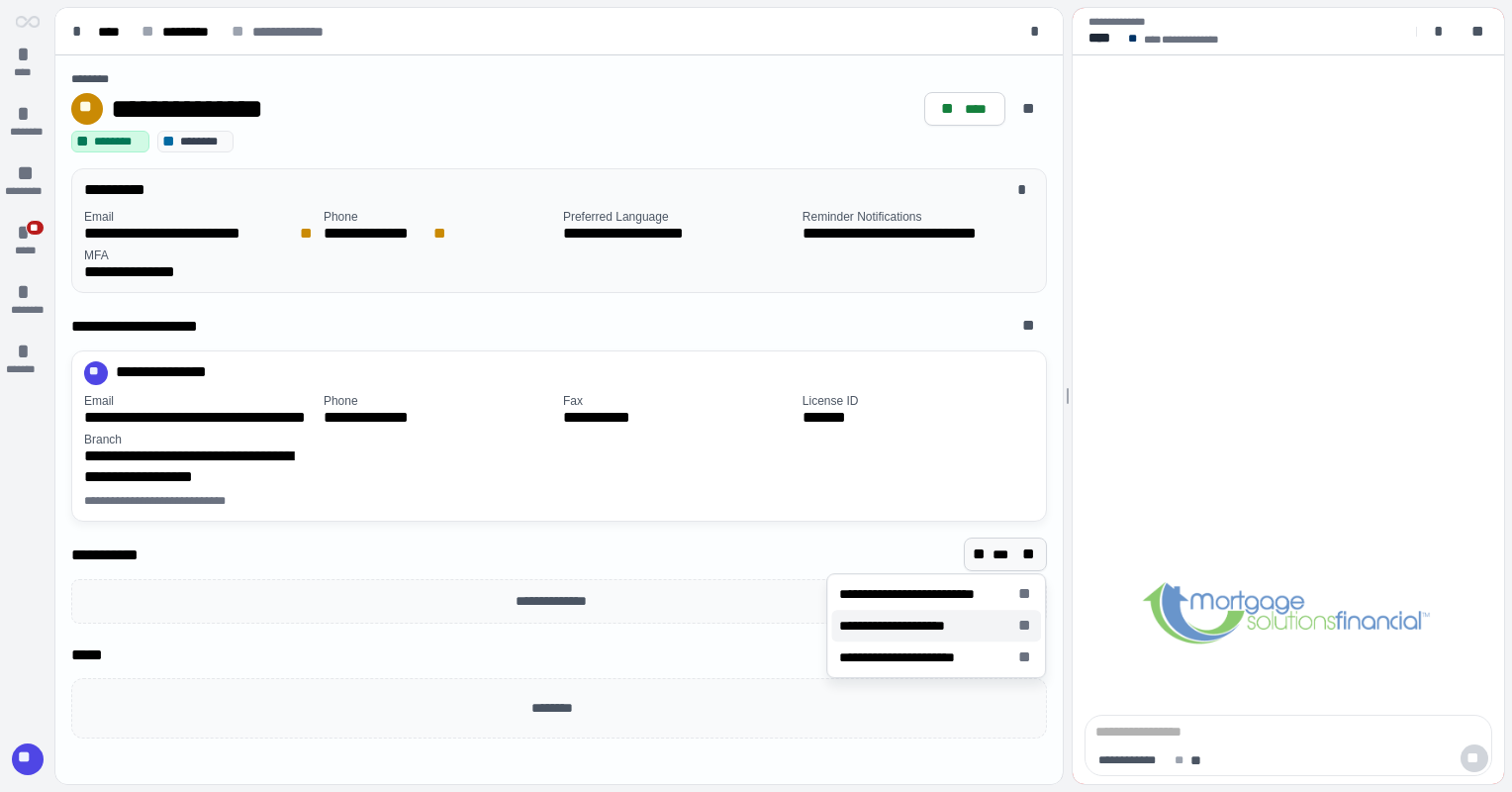 click on "**********" at bounding box center [901, 626] 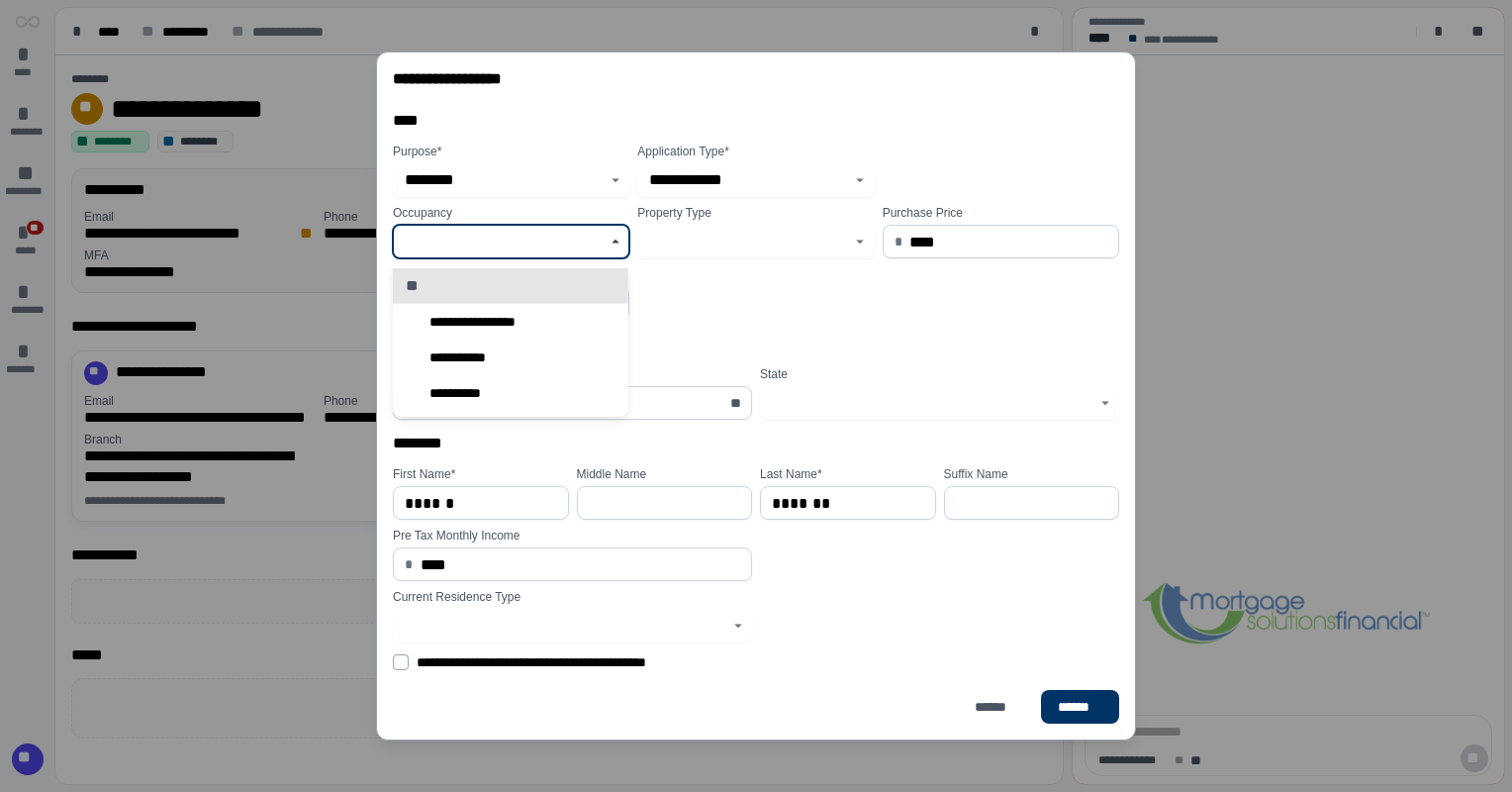 click at bounding box center (500, 242) 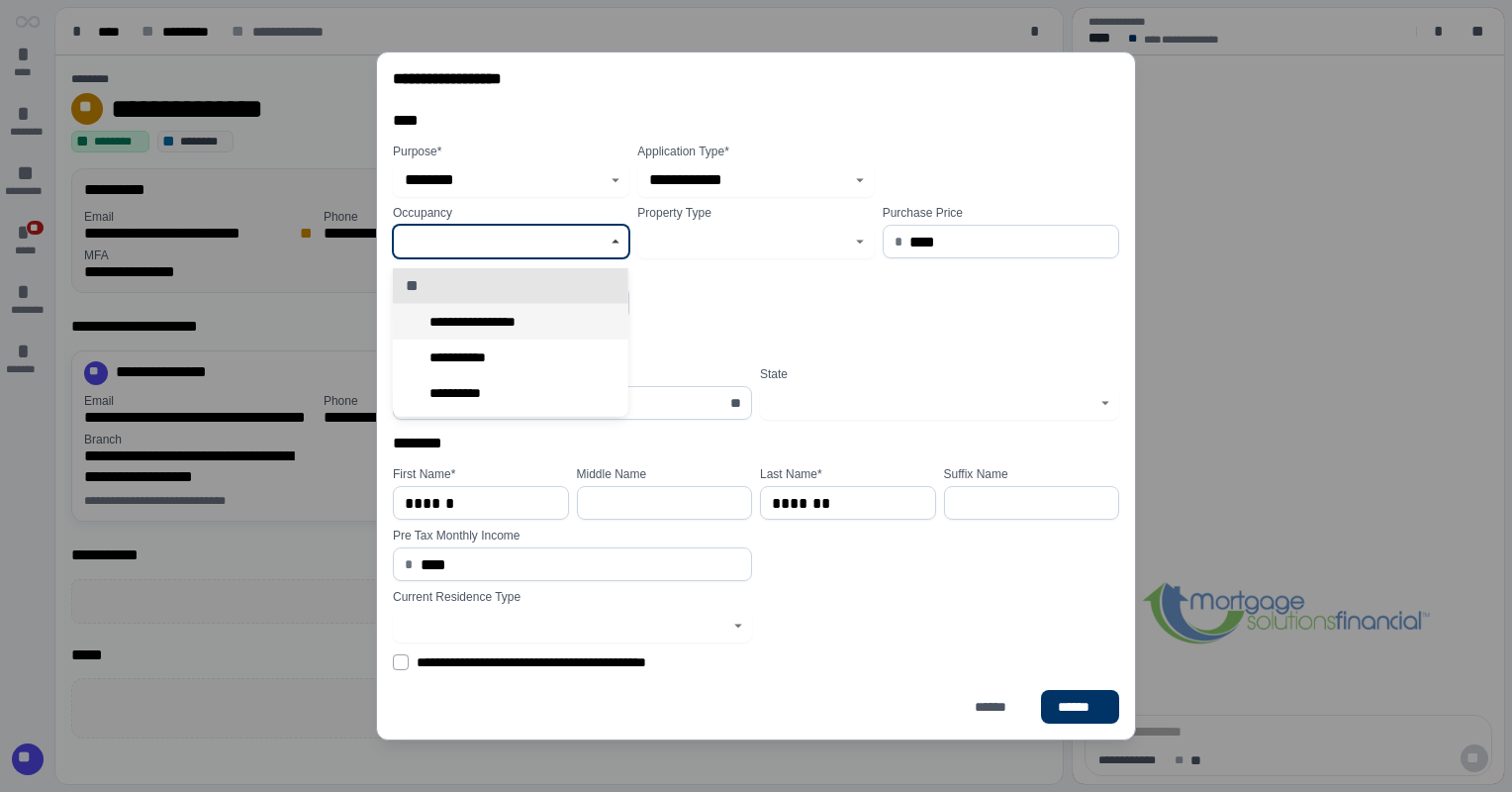 click on "**********" at bounding box center [485, 321] 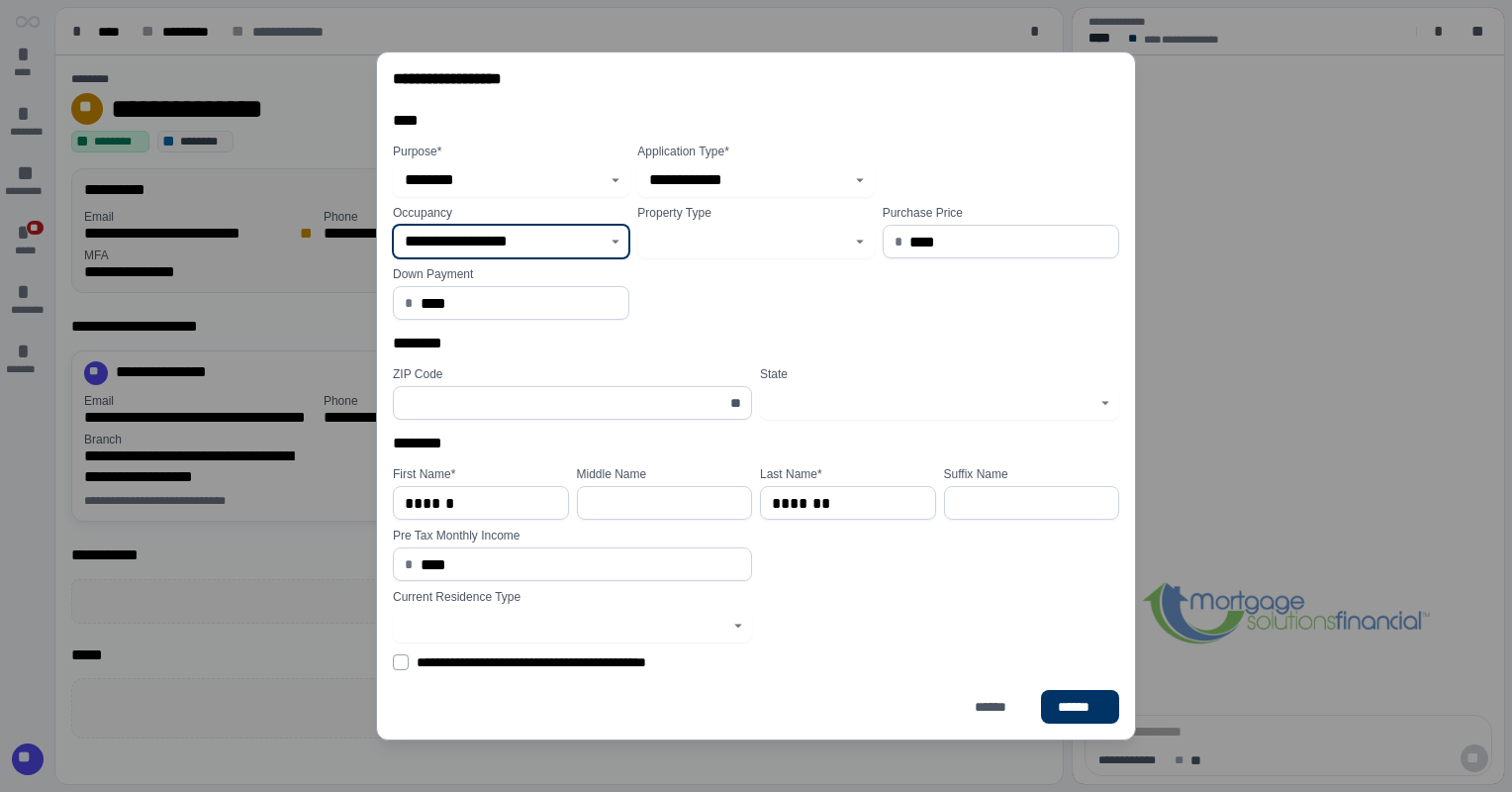 type on "**********" 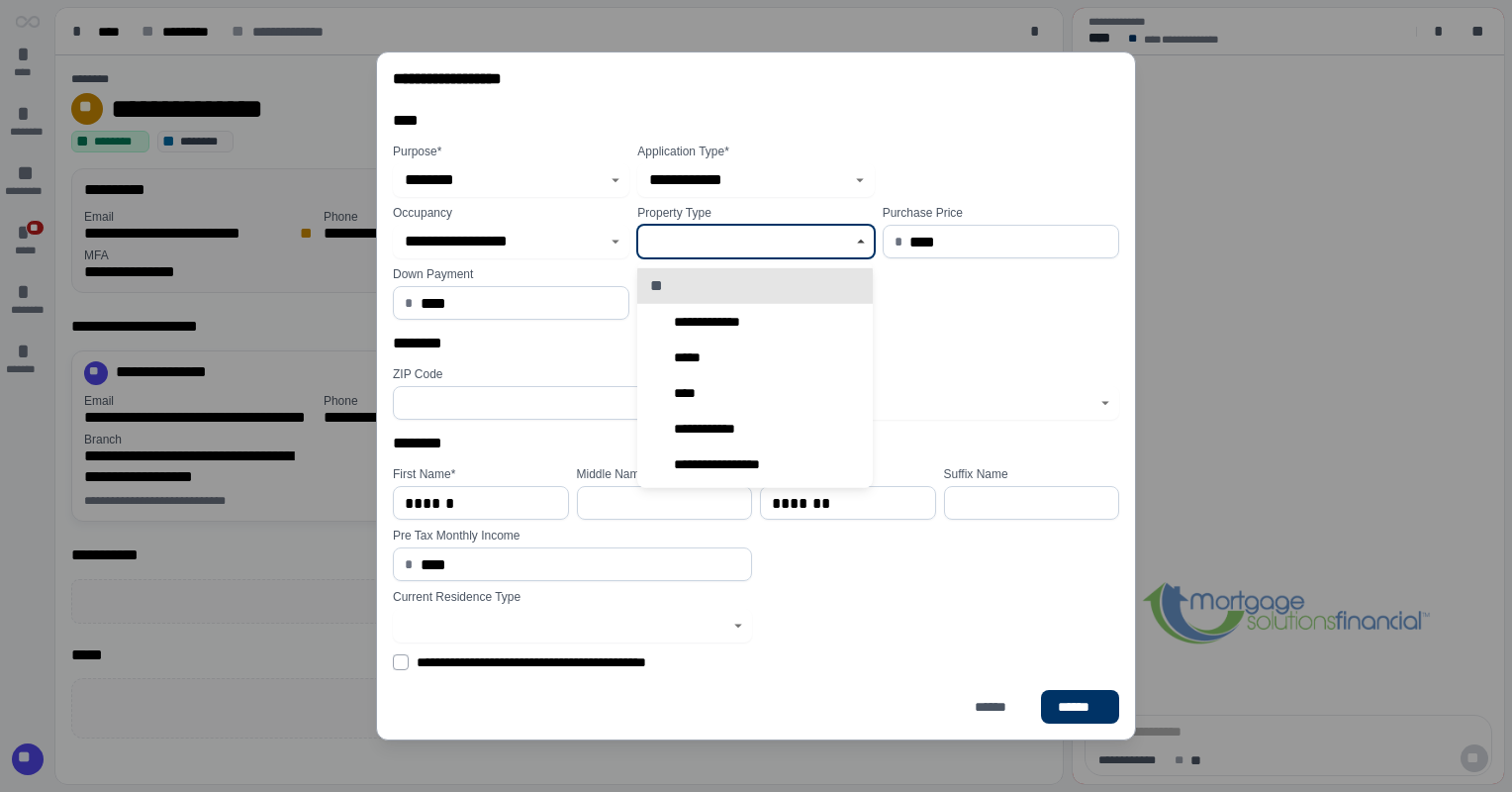 click at bounding box center (744, 242) 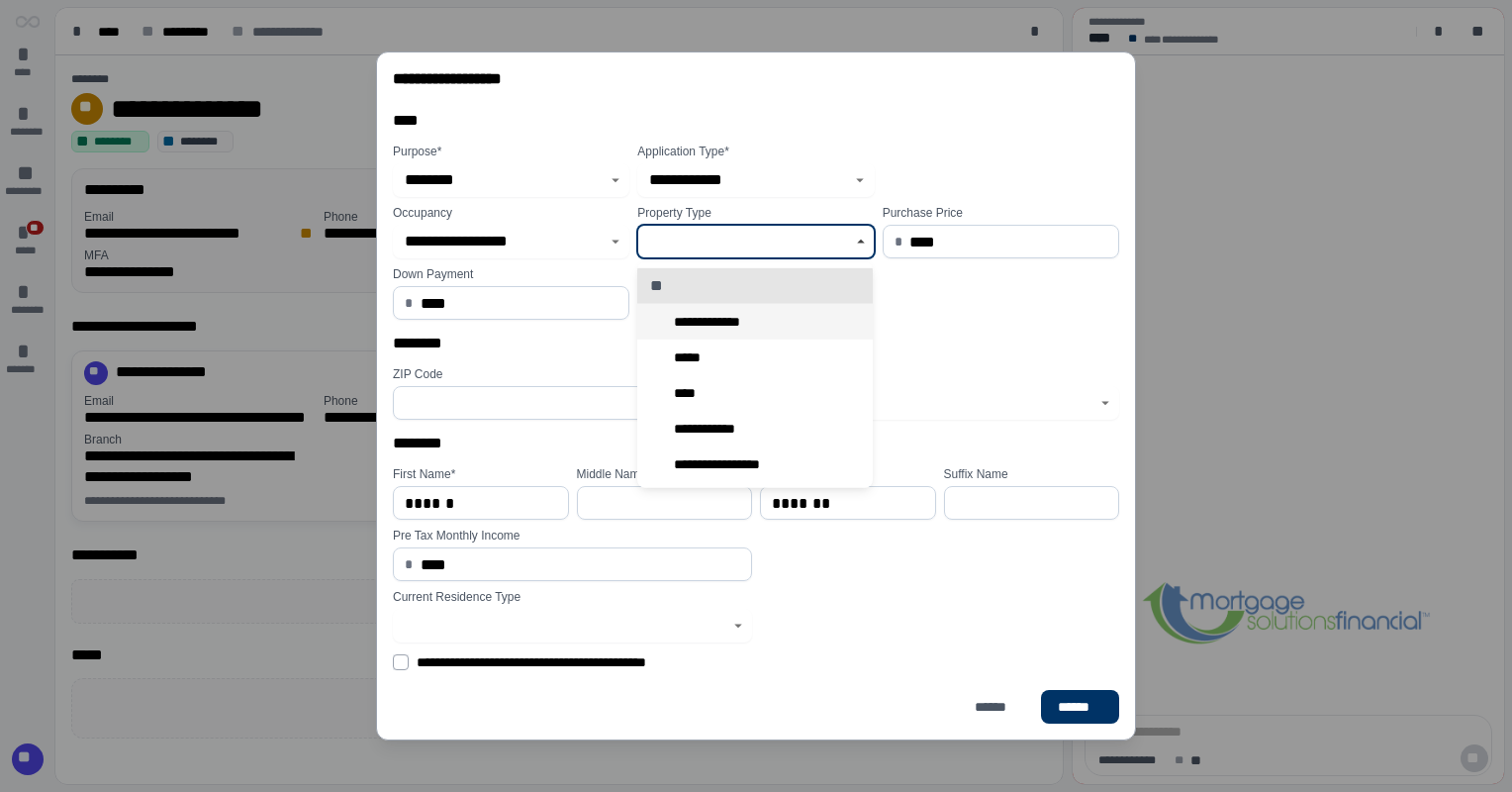 click on "**********" at bounding box center (713, 321) 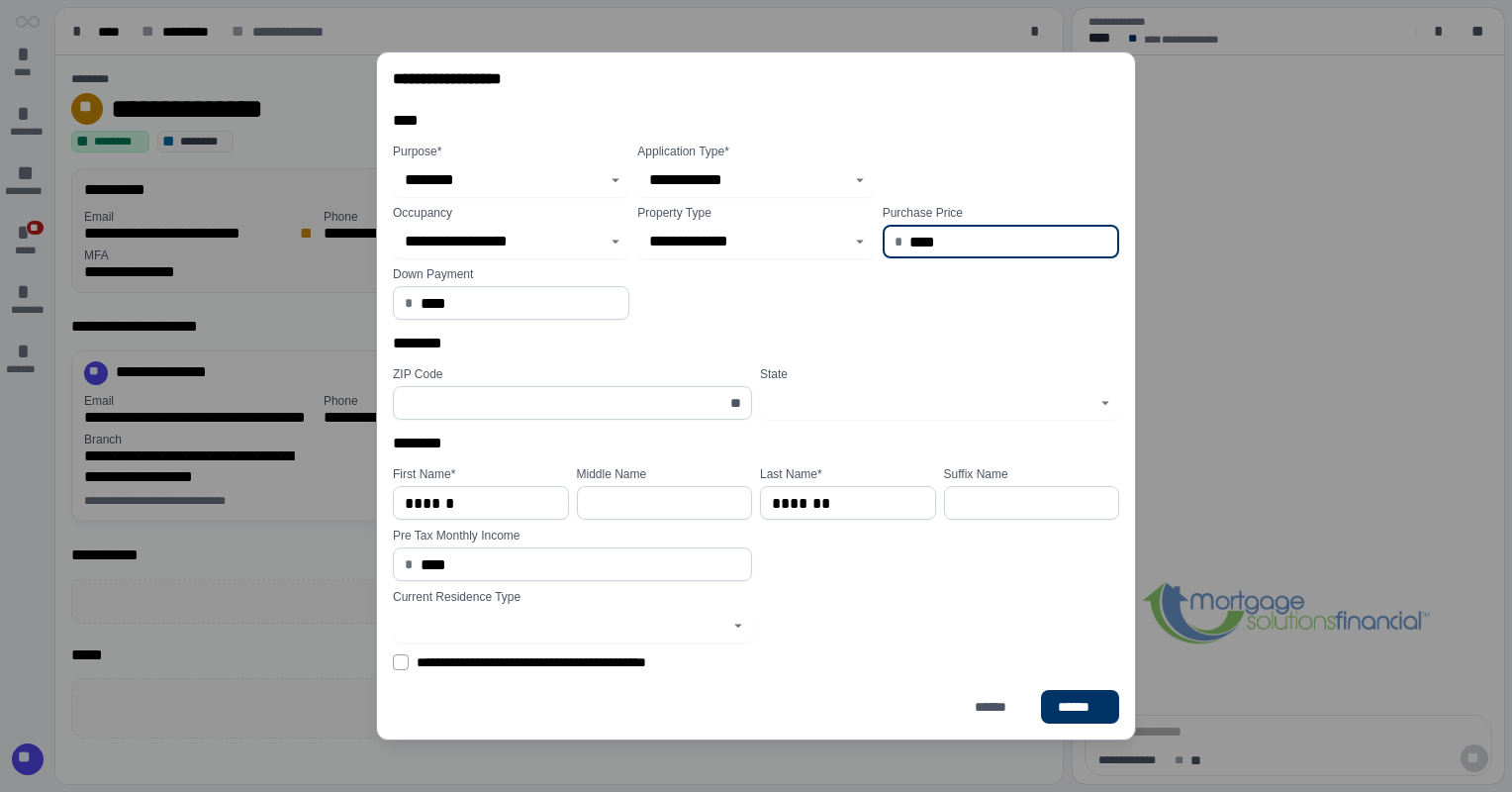 drag, startPoint x: 950, startPoint y: 245, endPoint x: 841, endPoint y: 235, distance: 109.45775 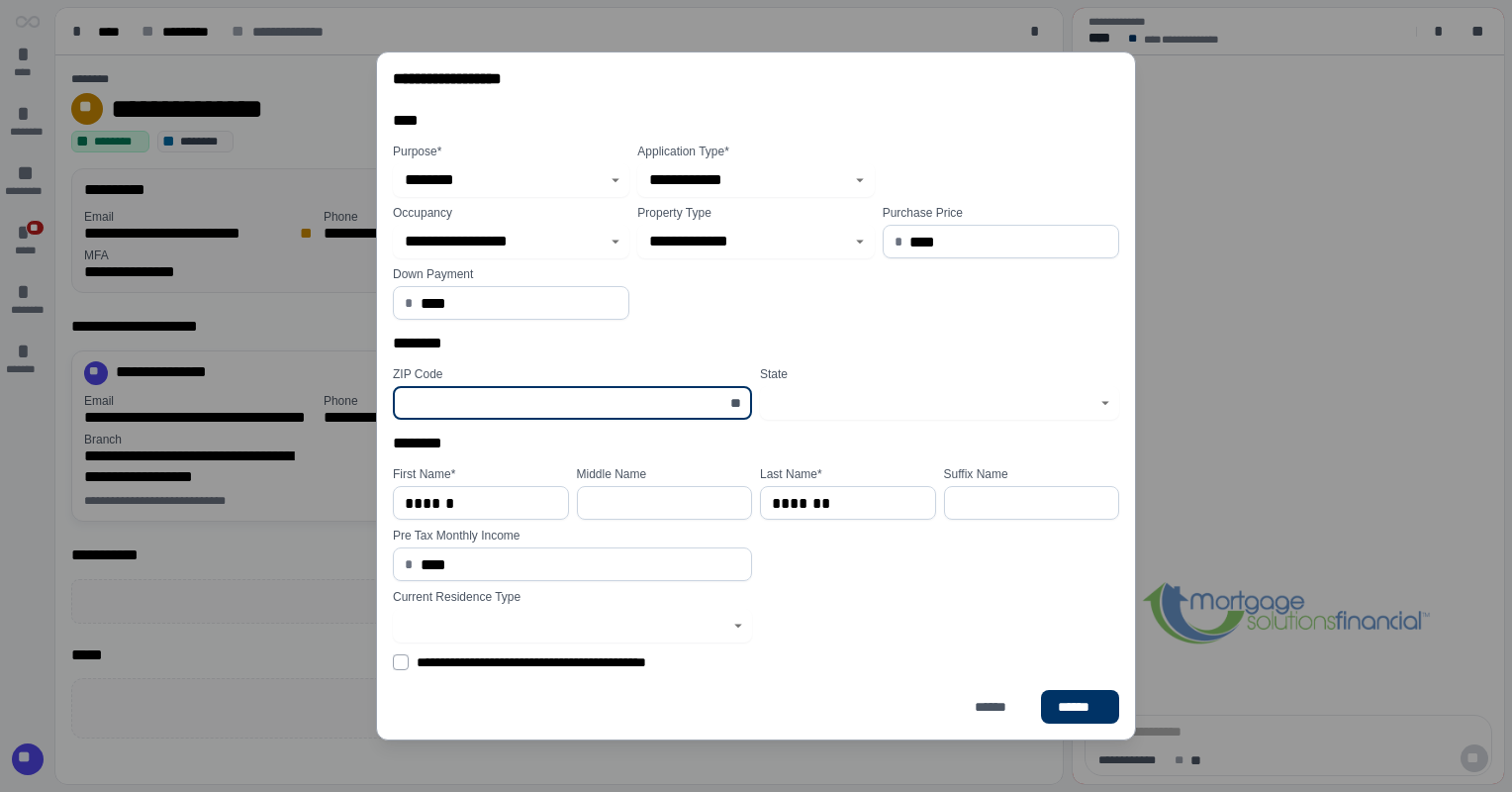 click at bounding box center [561, 403] 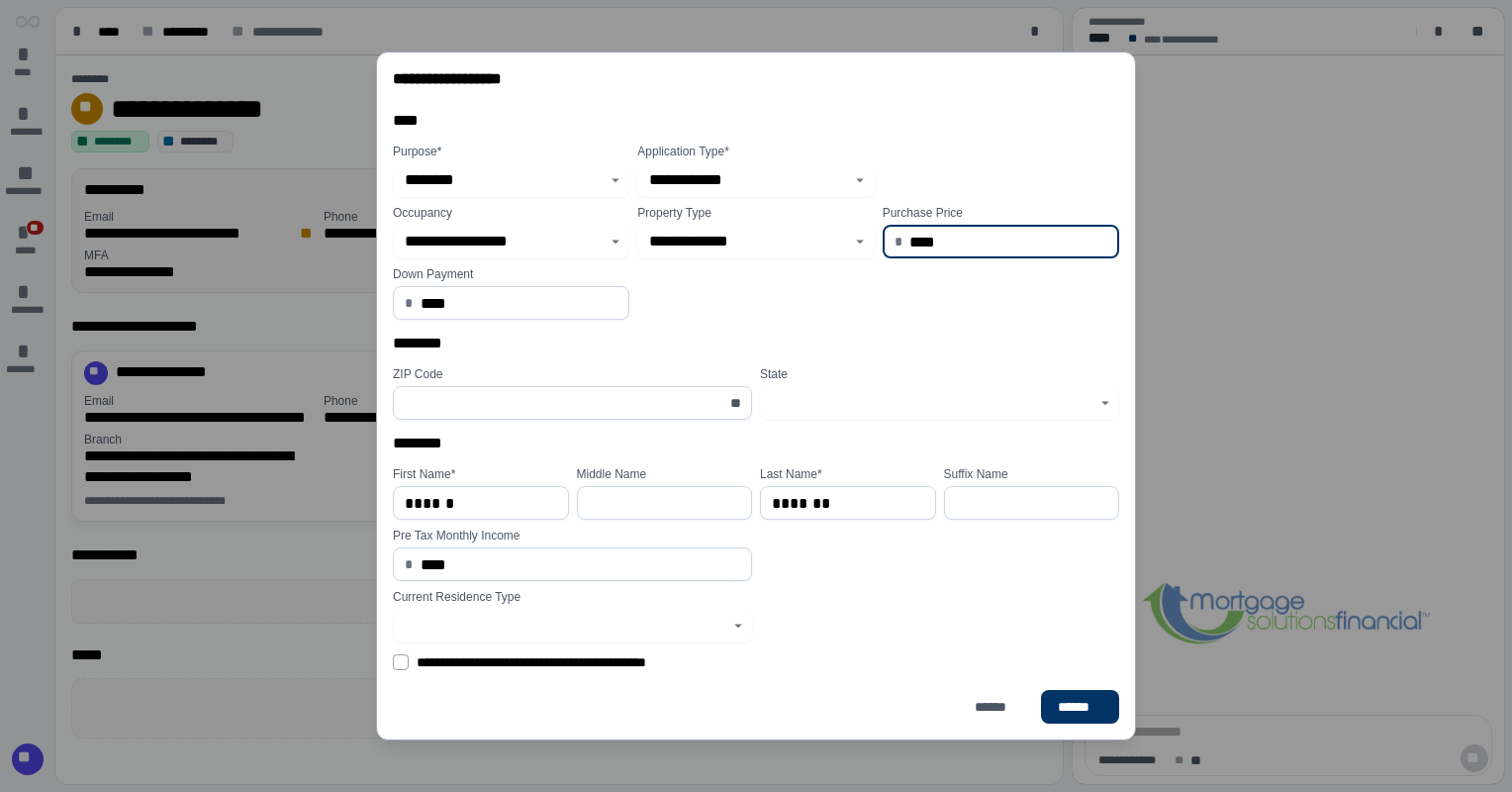 click on "****" at bounding box center [1008, 242] 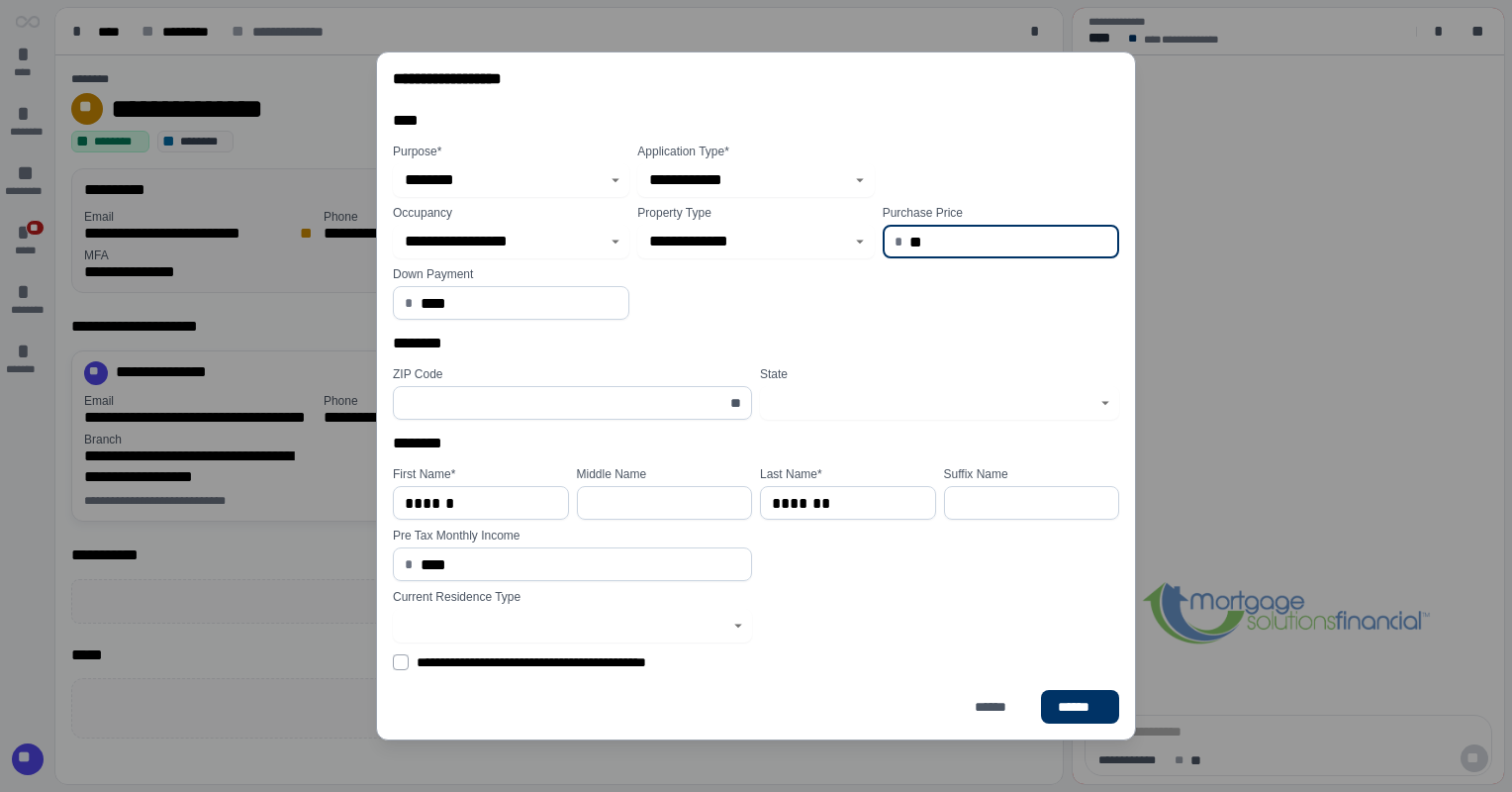 type on "*" 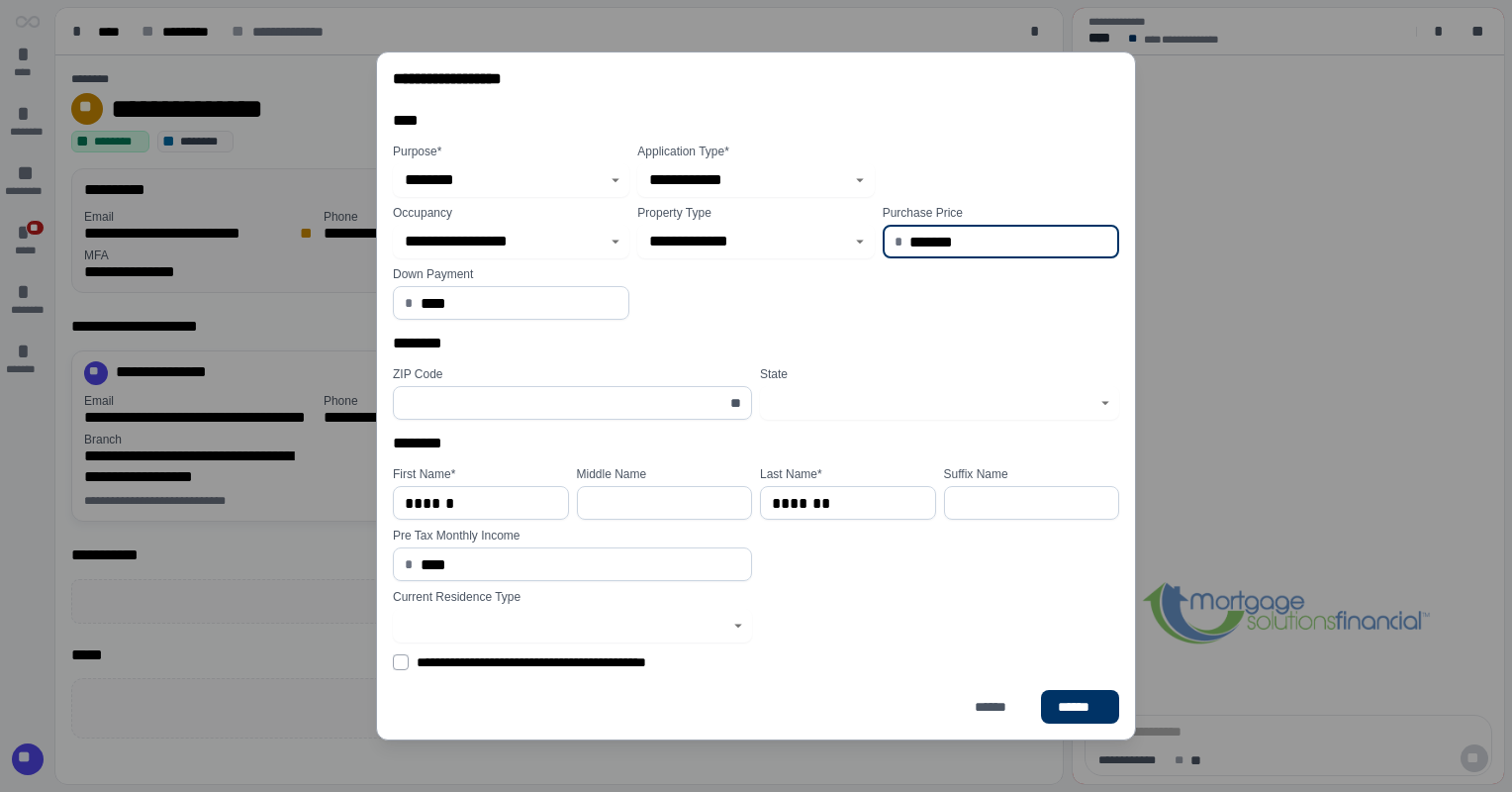 type on "**********" 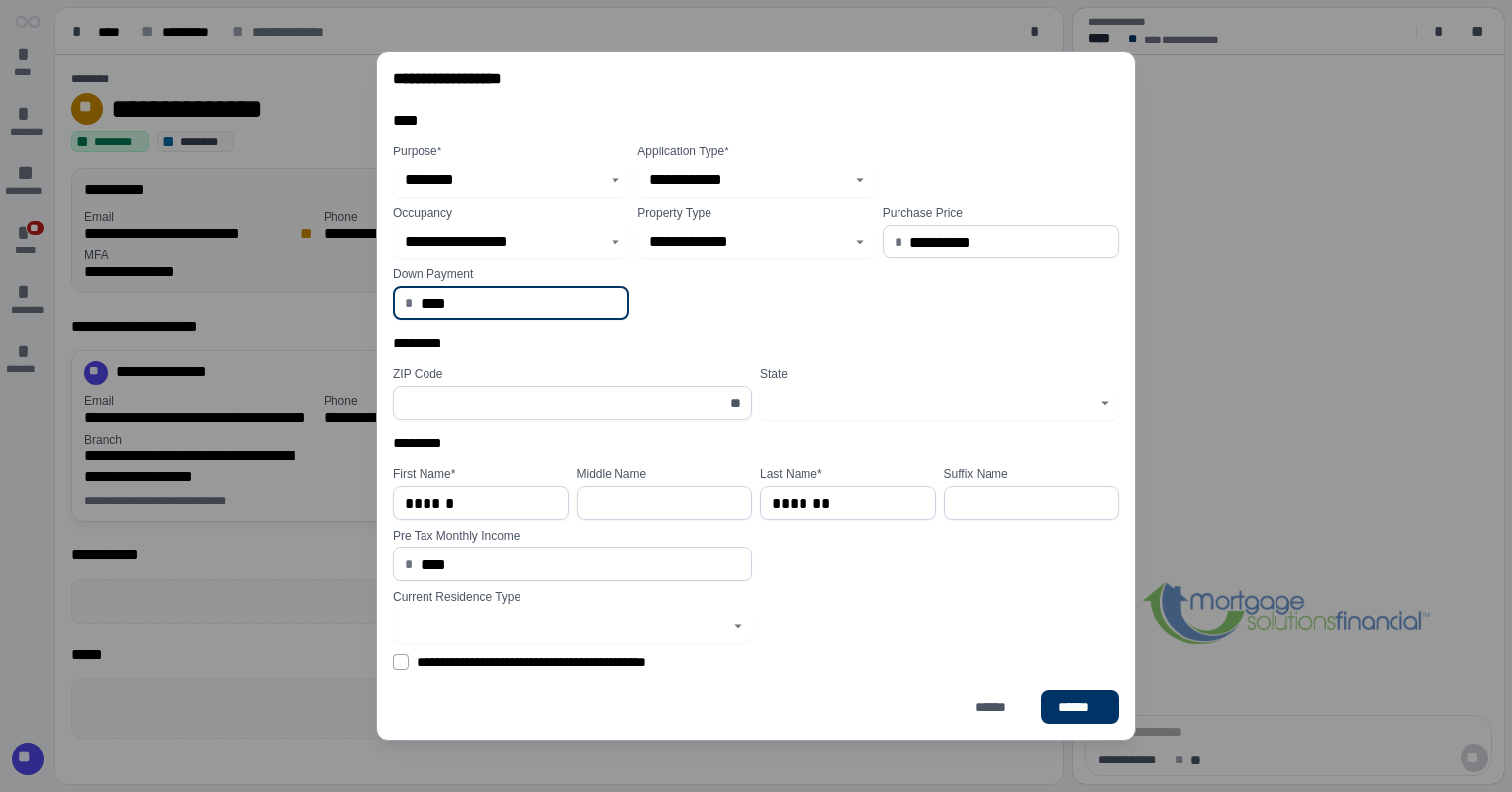 click on "****" at bounding box center (520, 303) 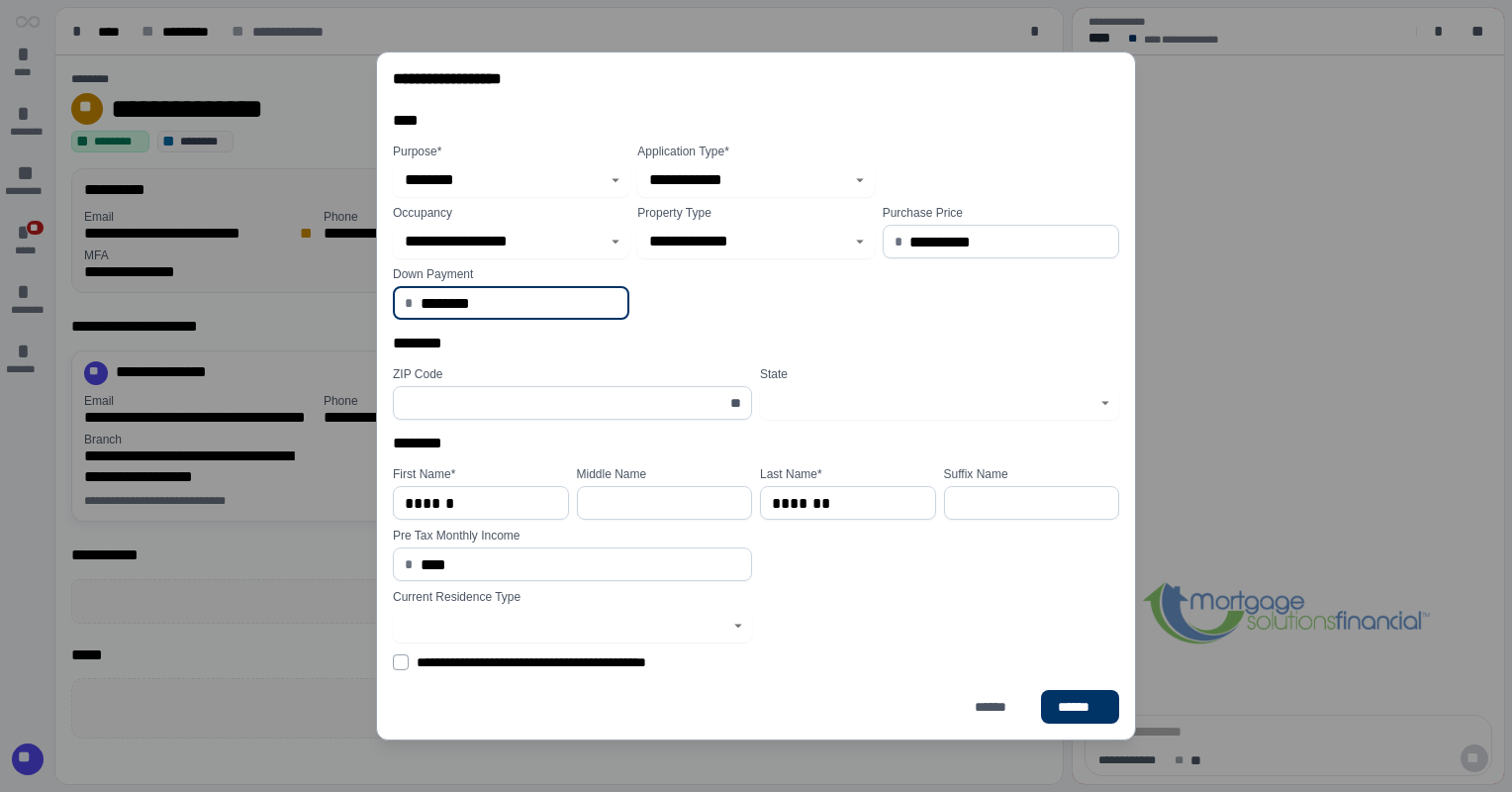 type on "********" 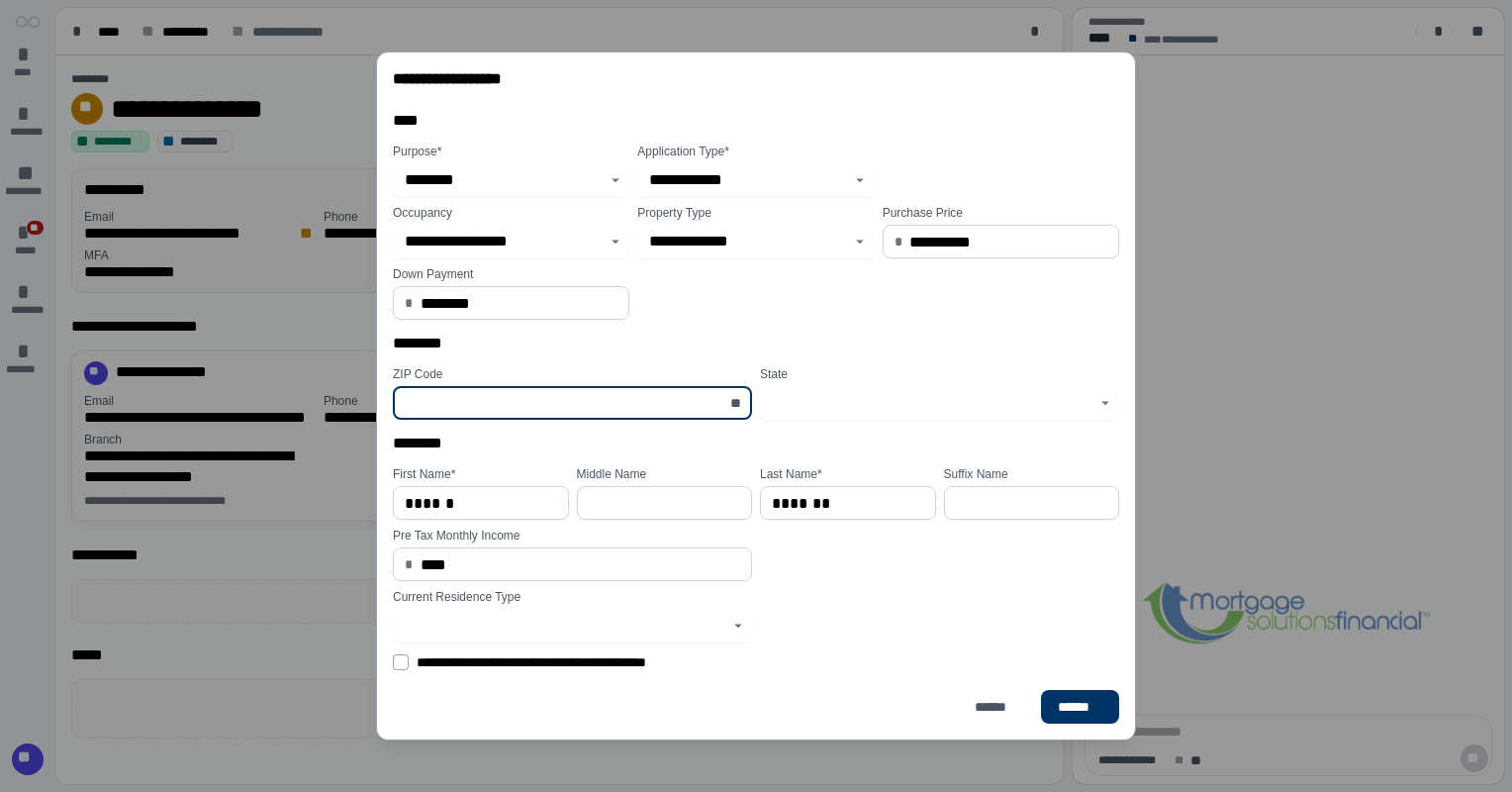 click at bounding box center [561, 403] 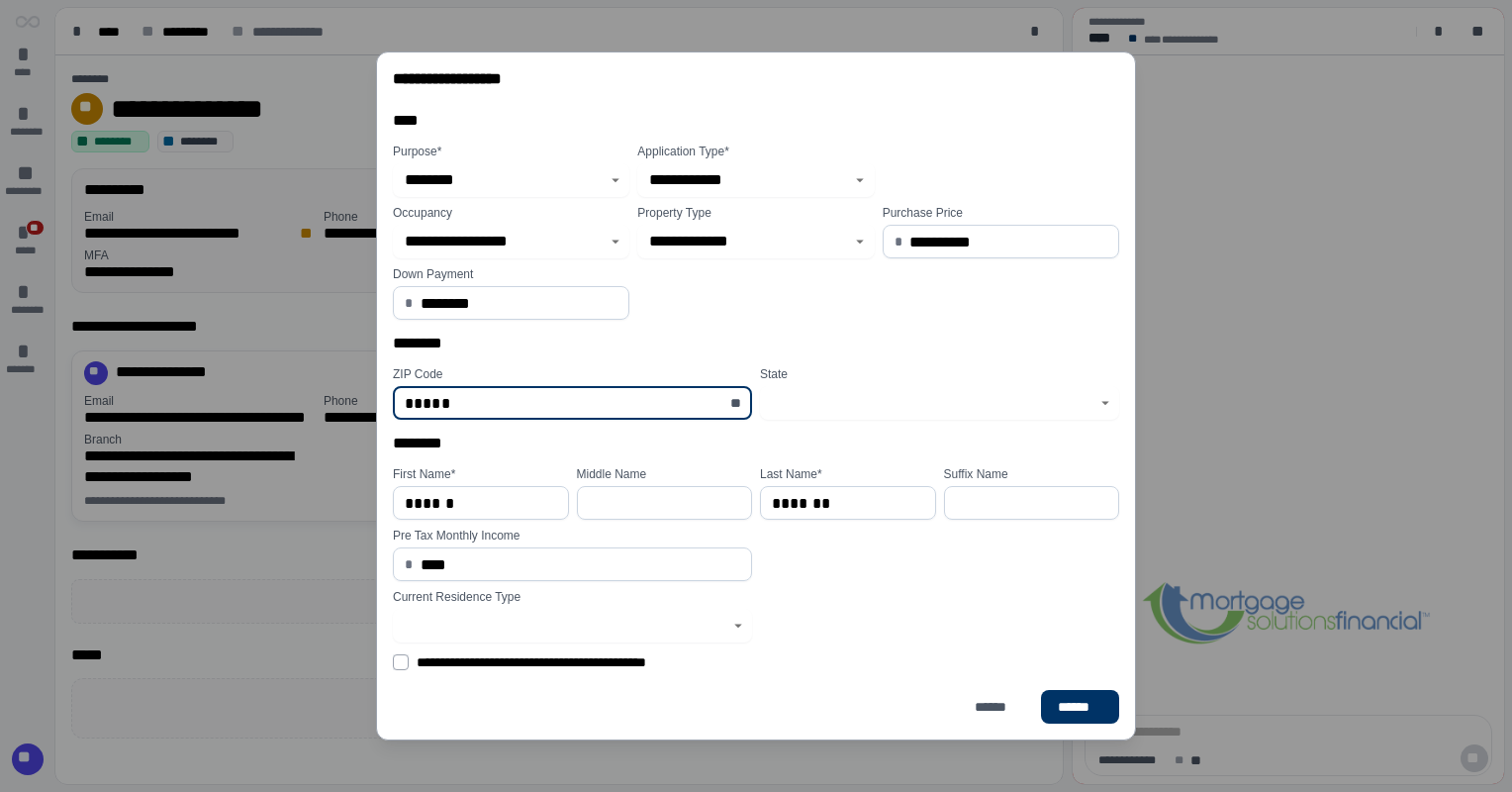 click at bounding box center [928, 403] 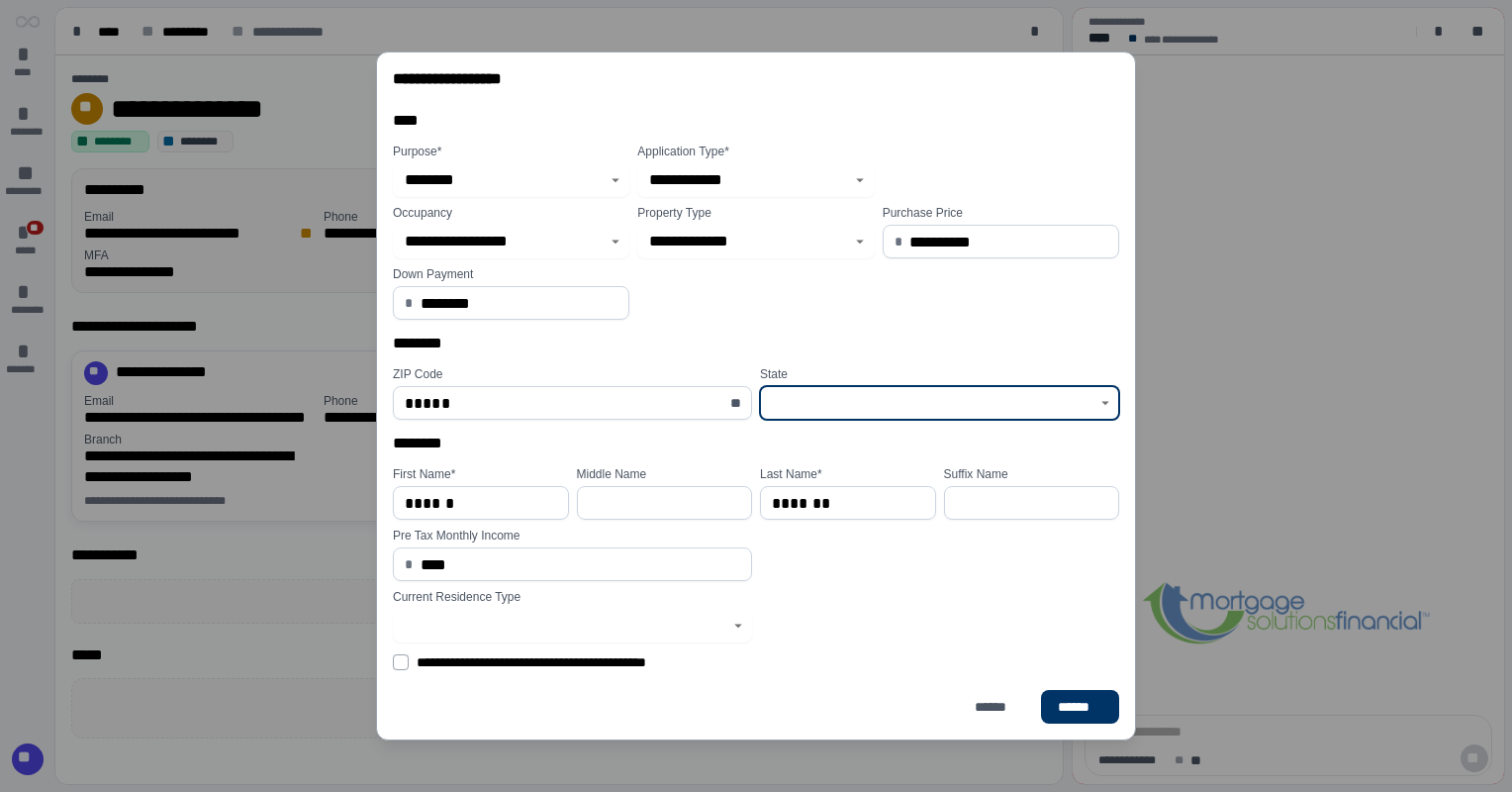 click at bounding box center [928, 403] 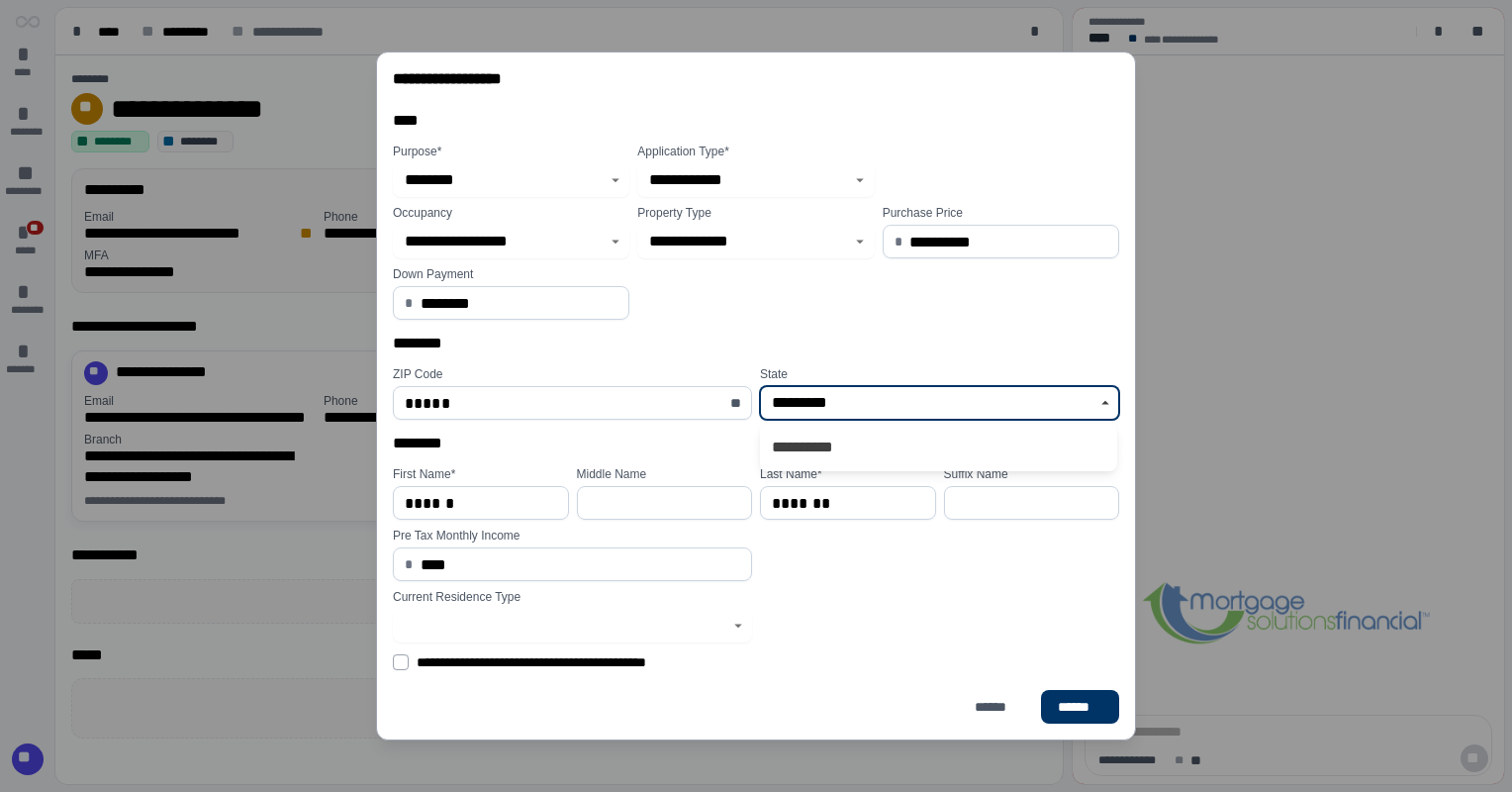 type on "*********" 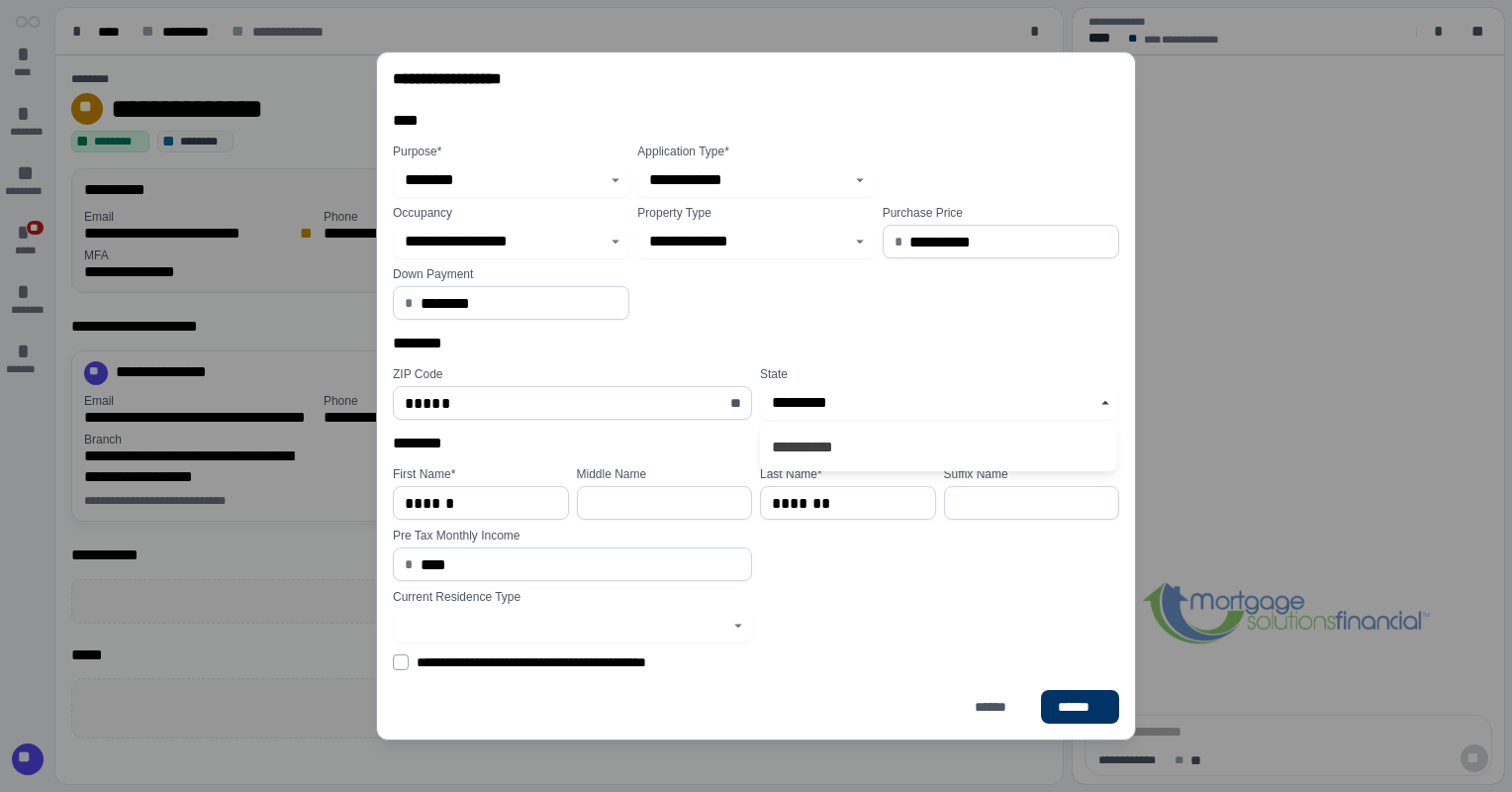 type 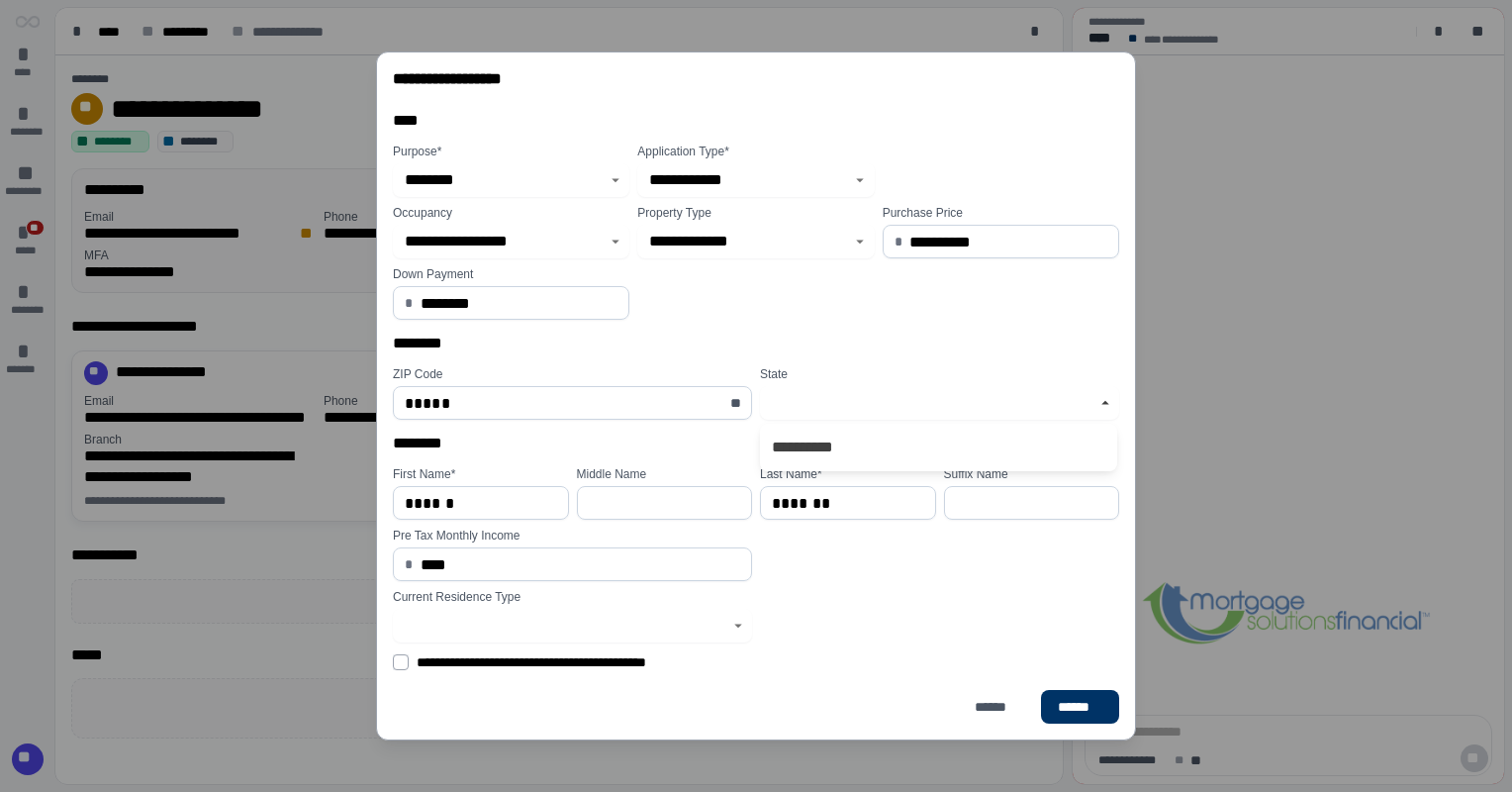 click on "********" at bounding box center (756, 446) 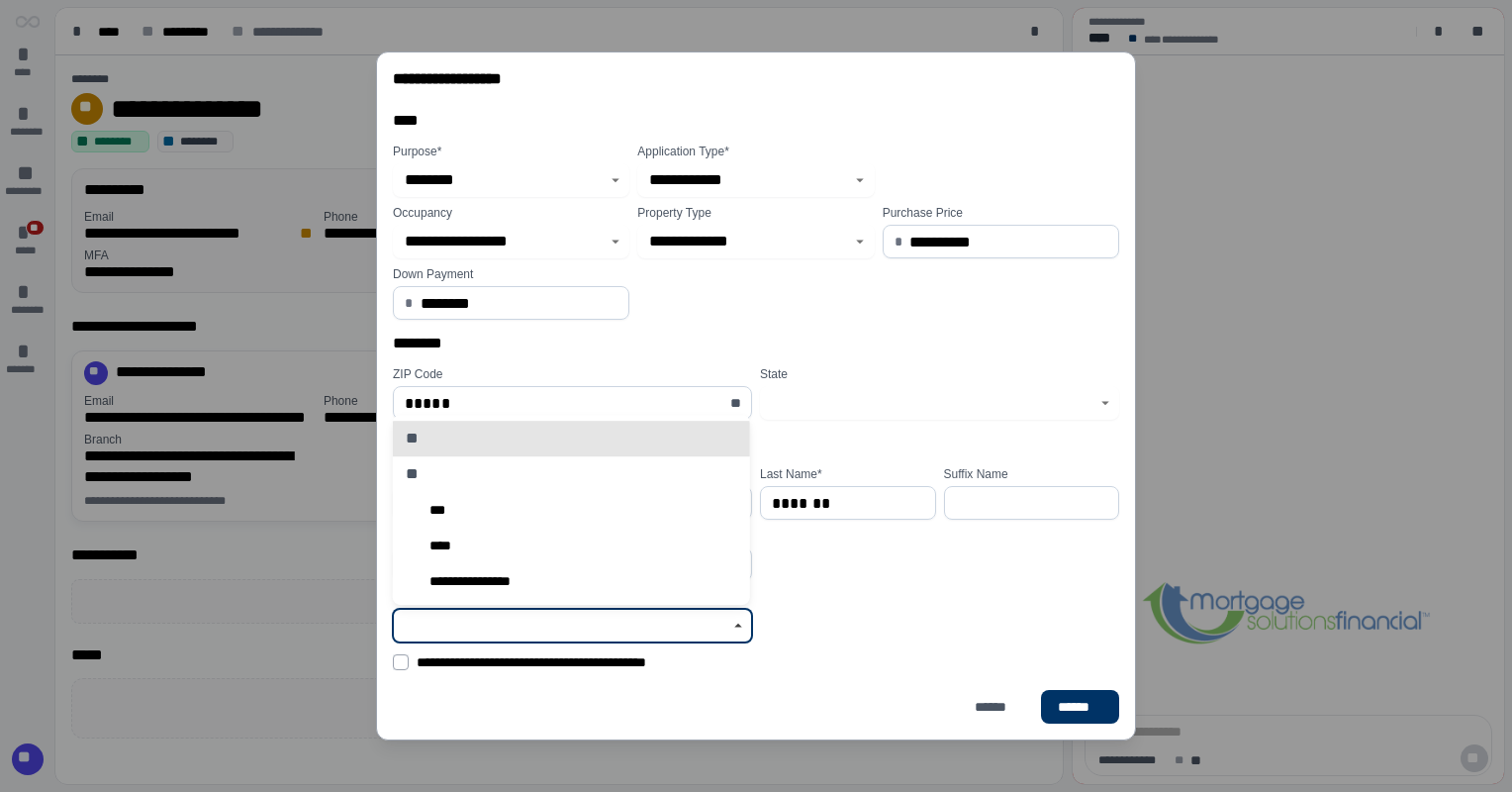 click at bounding box center (561, 626) 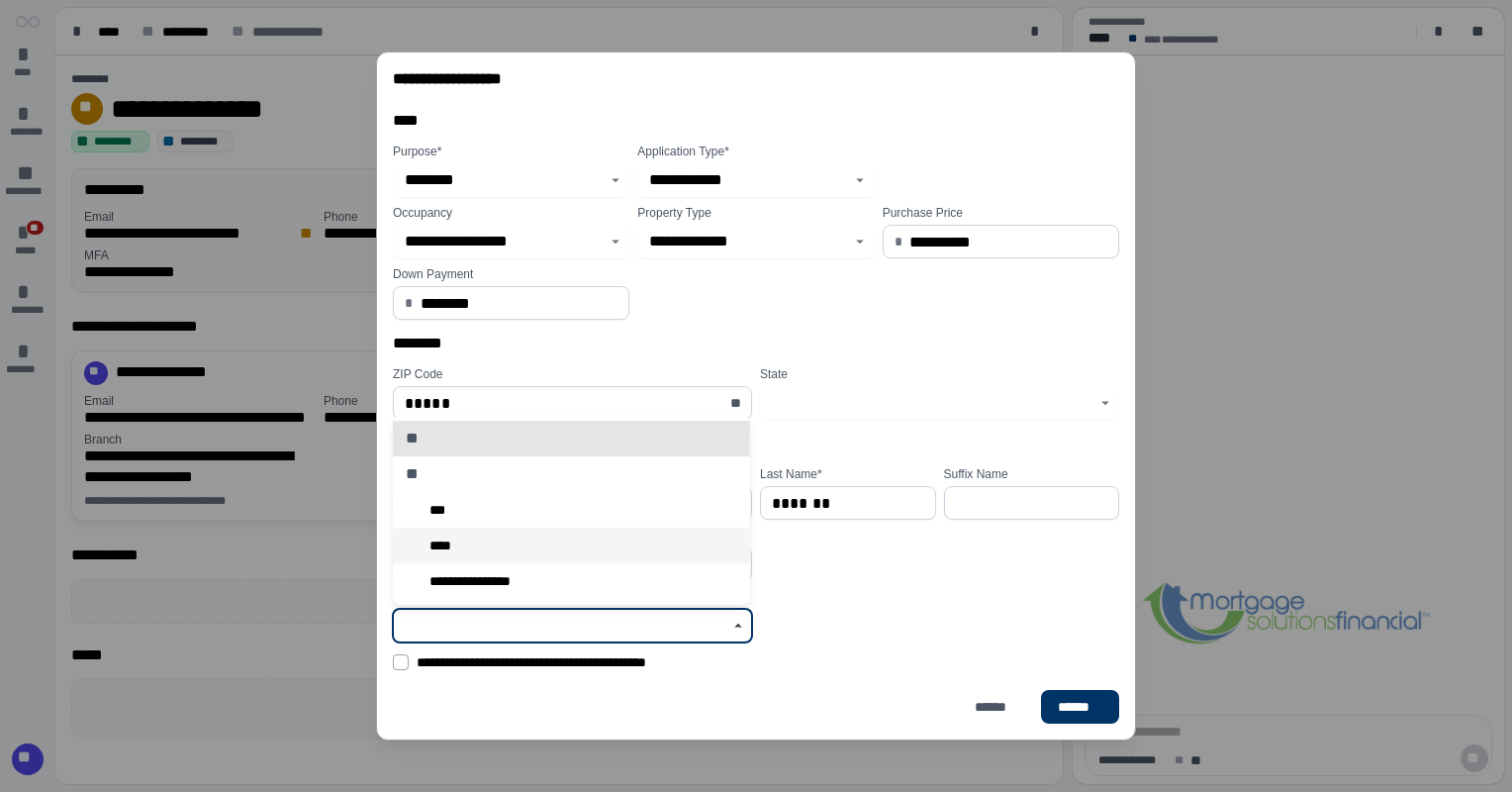 click on "****" at bounding box center [443, 545] 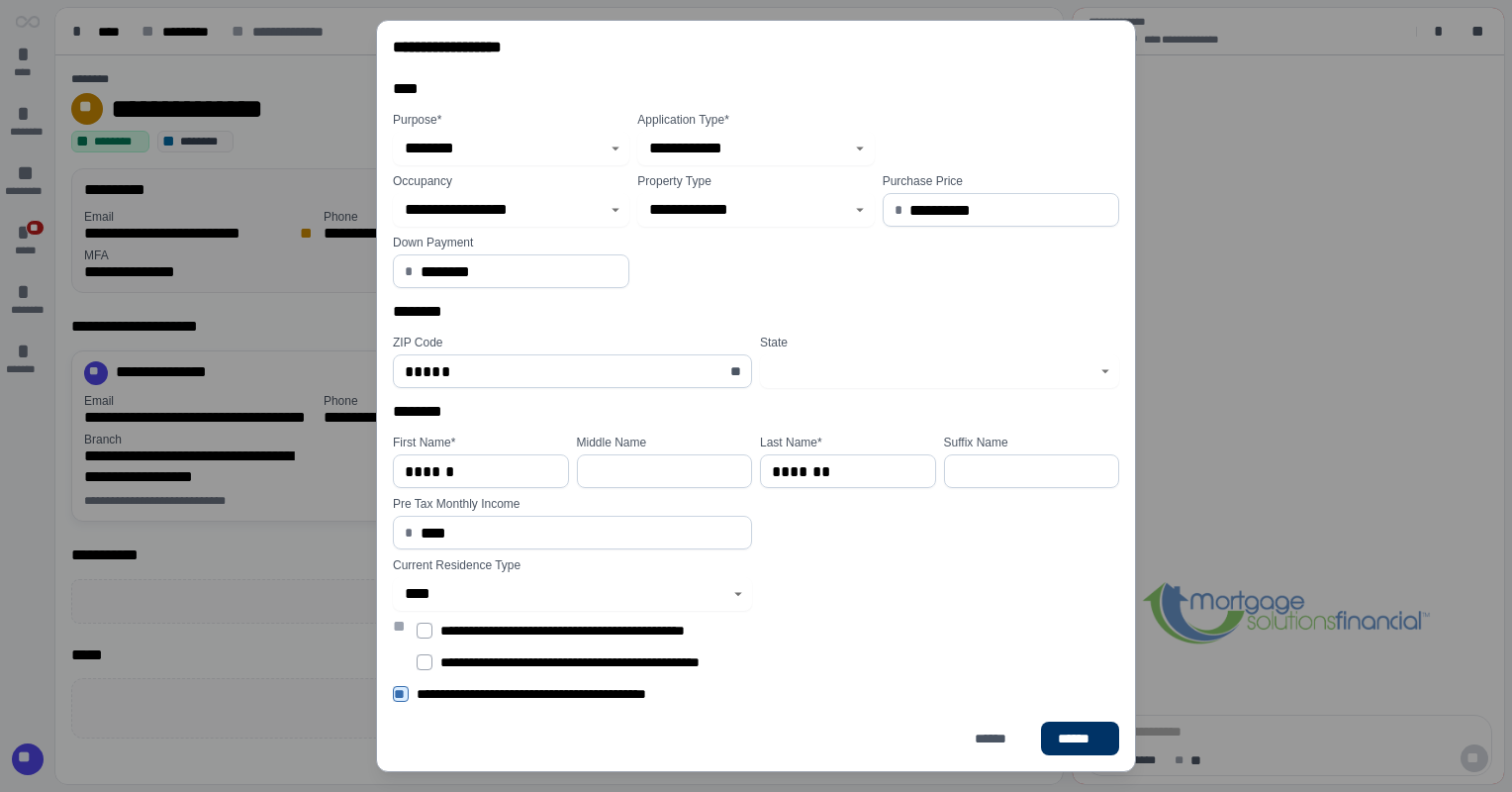 click on "****" at bounding box center (580, 533) 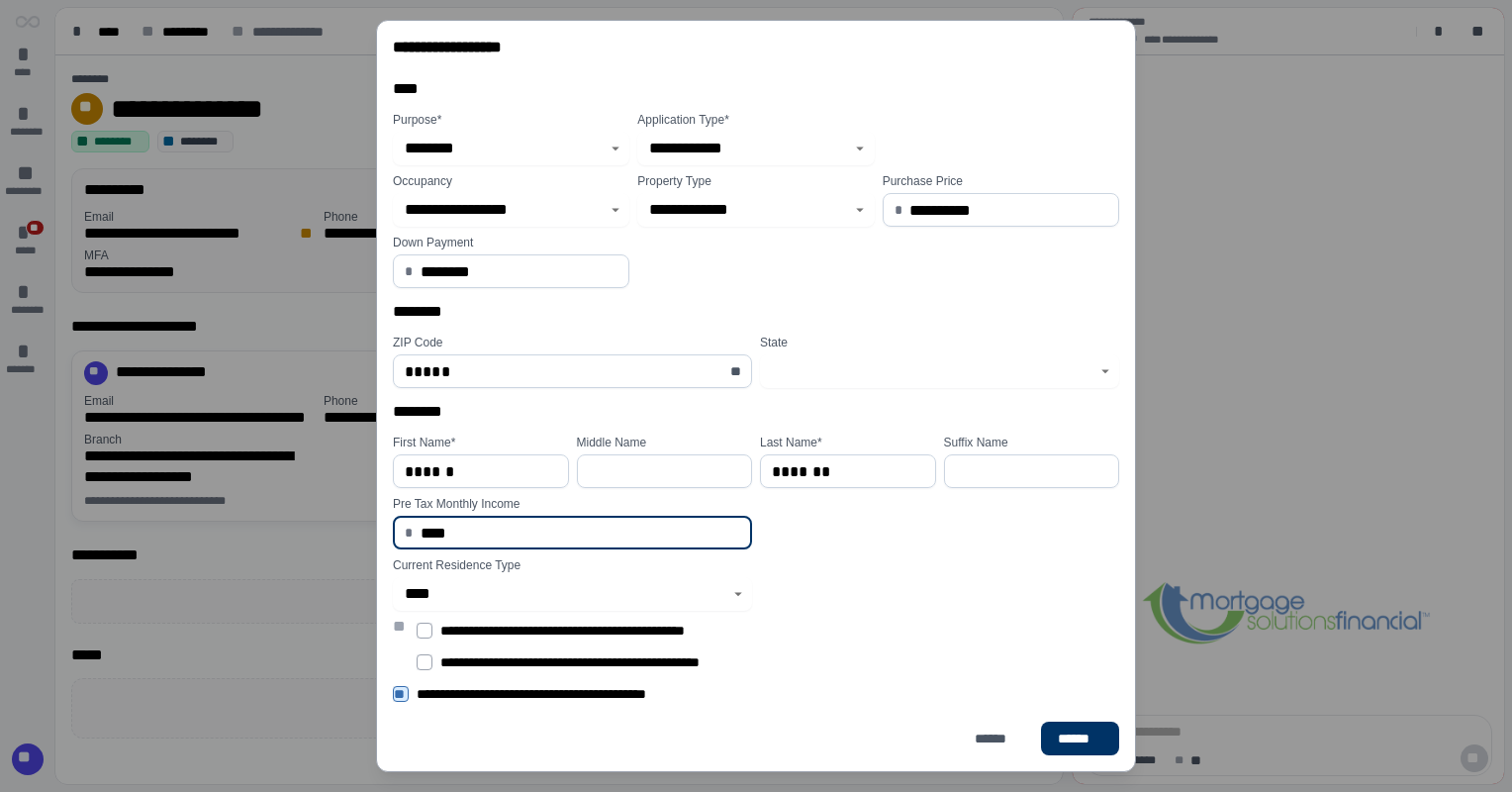 drag, startPoint x: 467, startPoint y: 531, endPoint x: 393, endPoint y: 539, distance: 74.43118 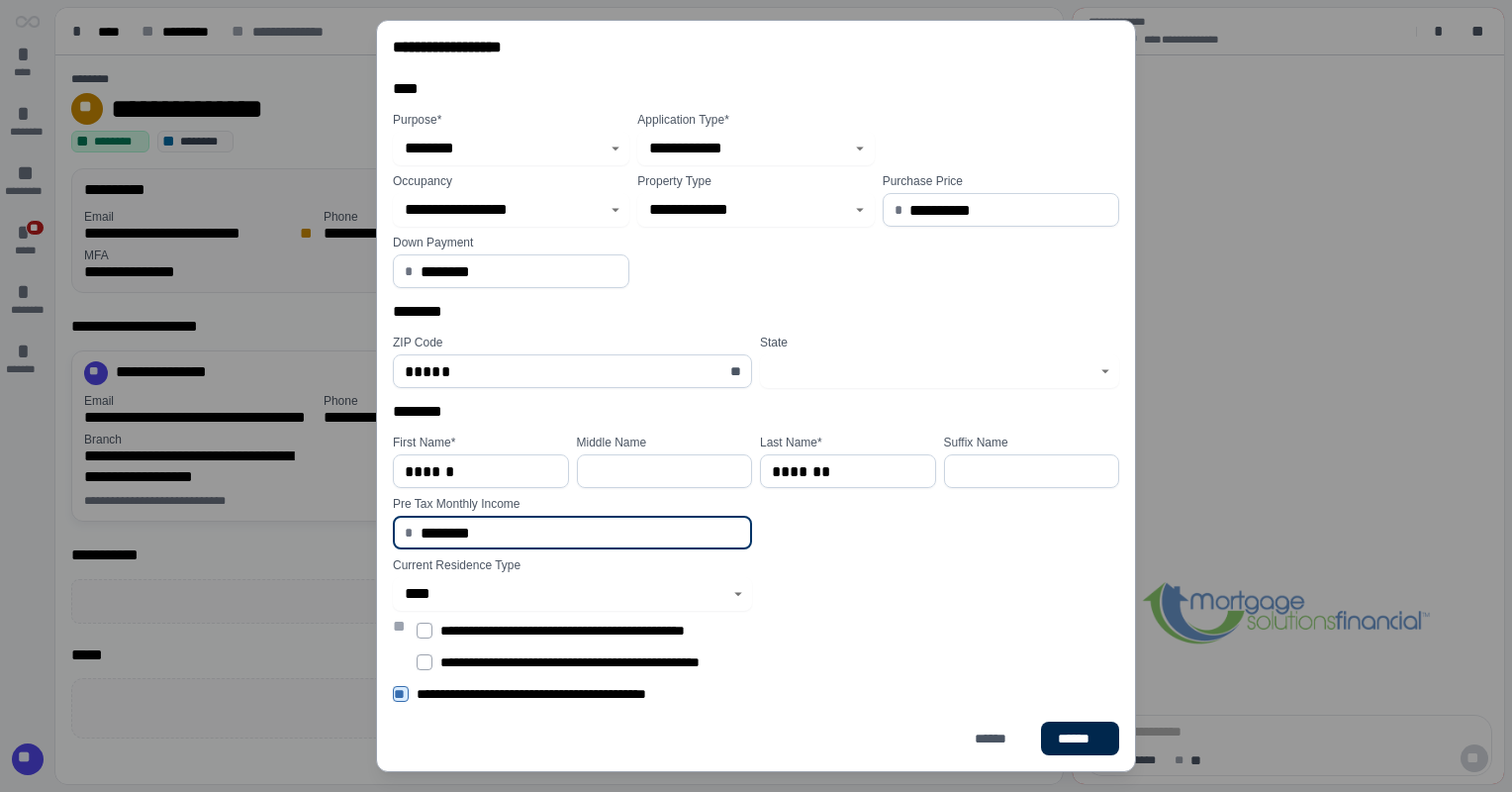 type on "********" 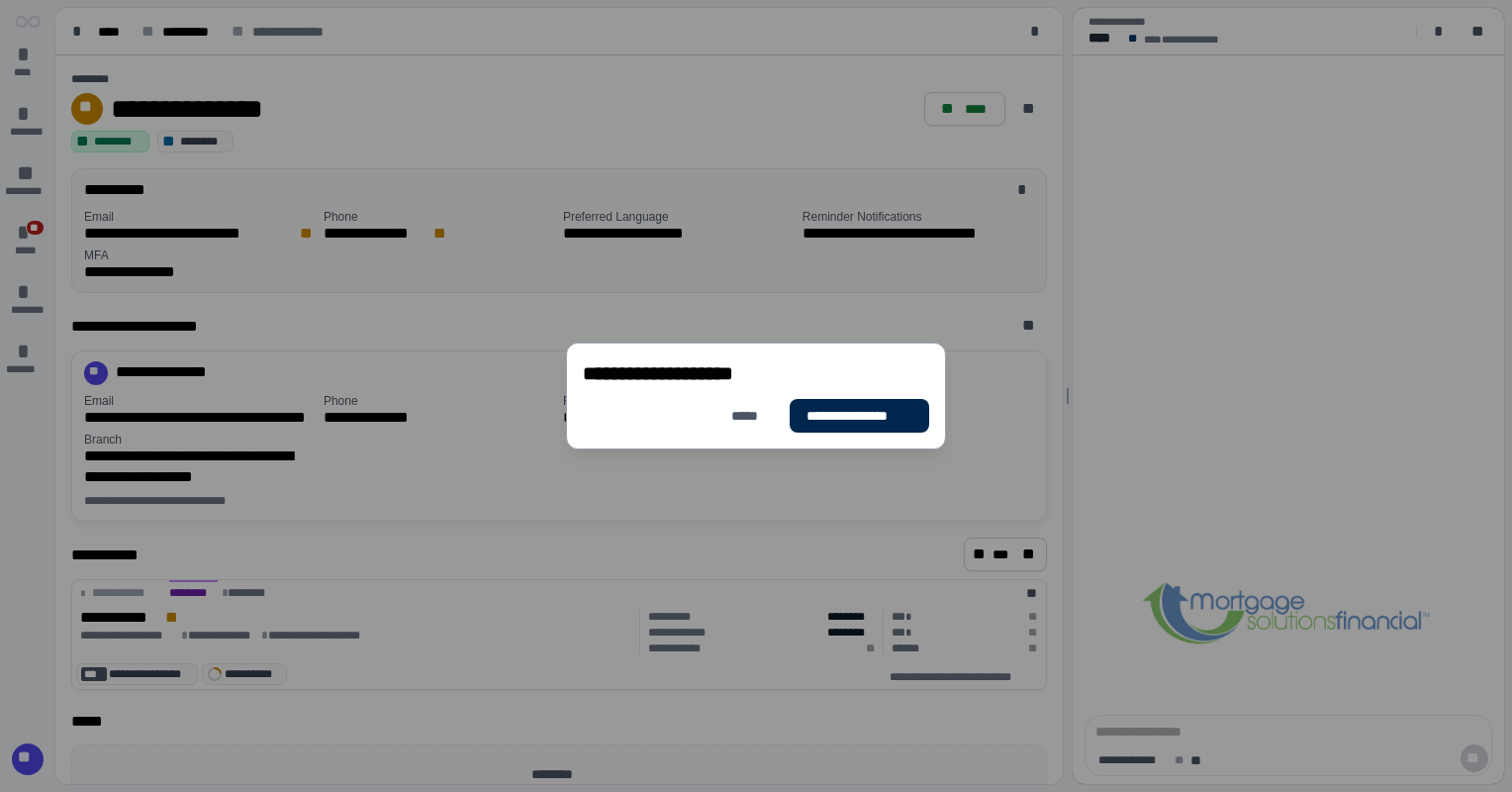 click on "**********" at bounding box center [859, 416] 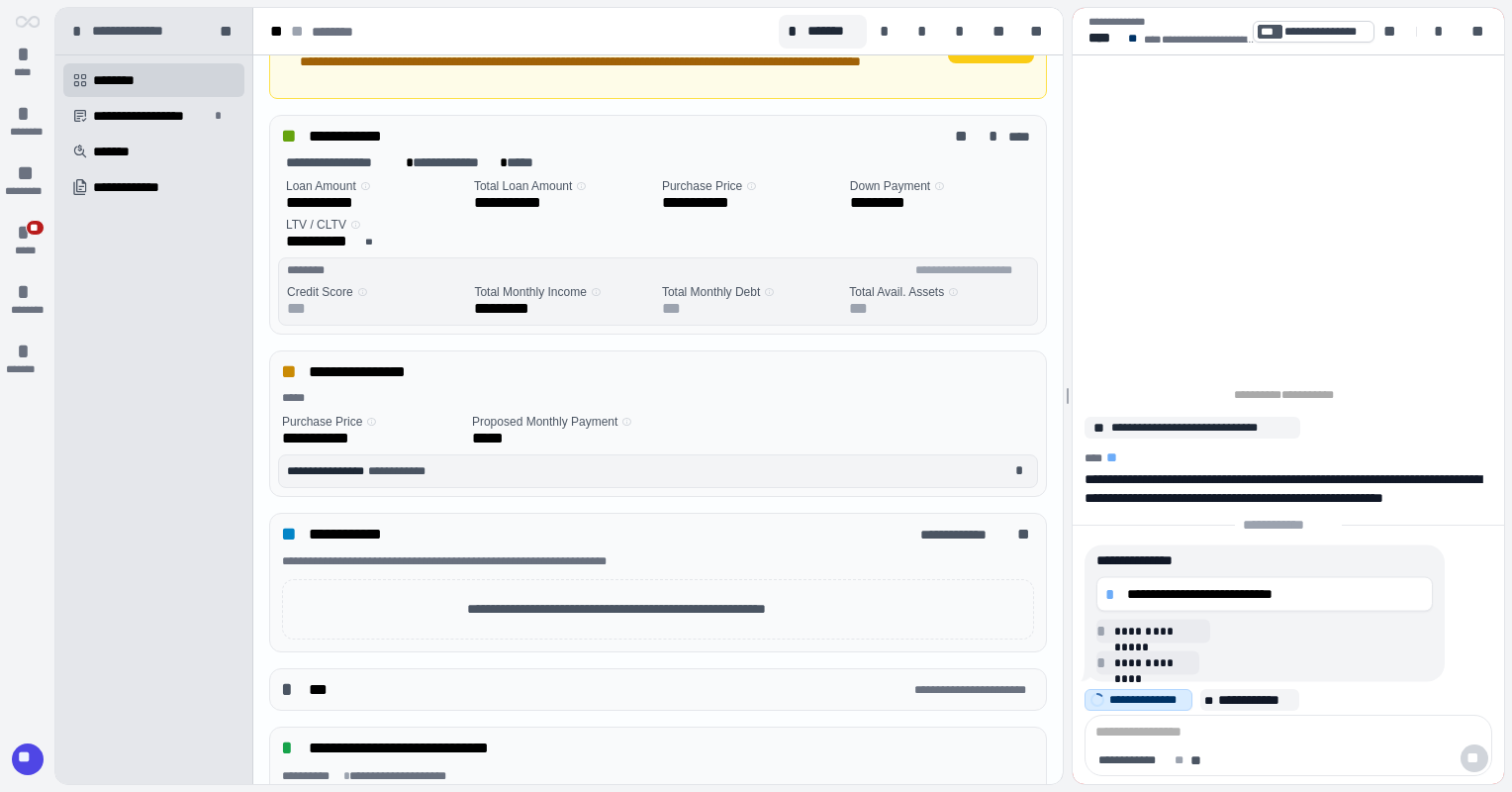 scroll, scrollTop: 169, scrollLeft: 0, axis: vertical 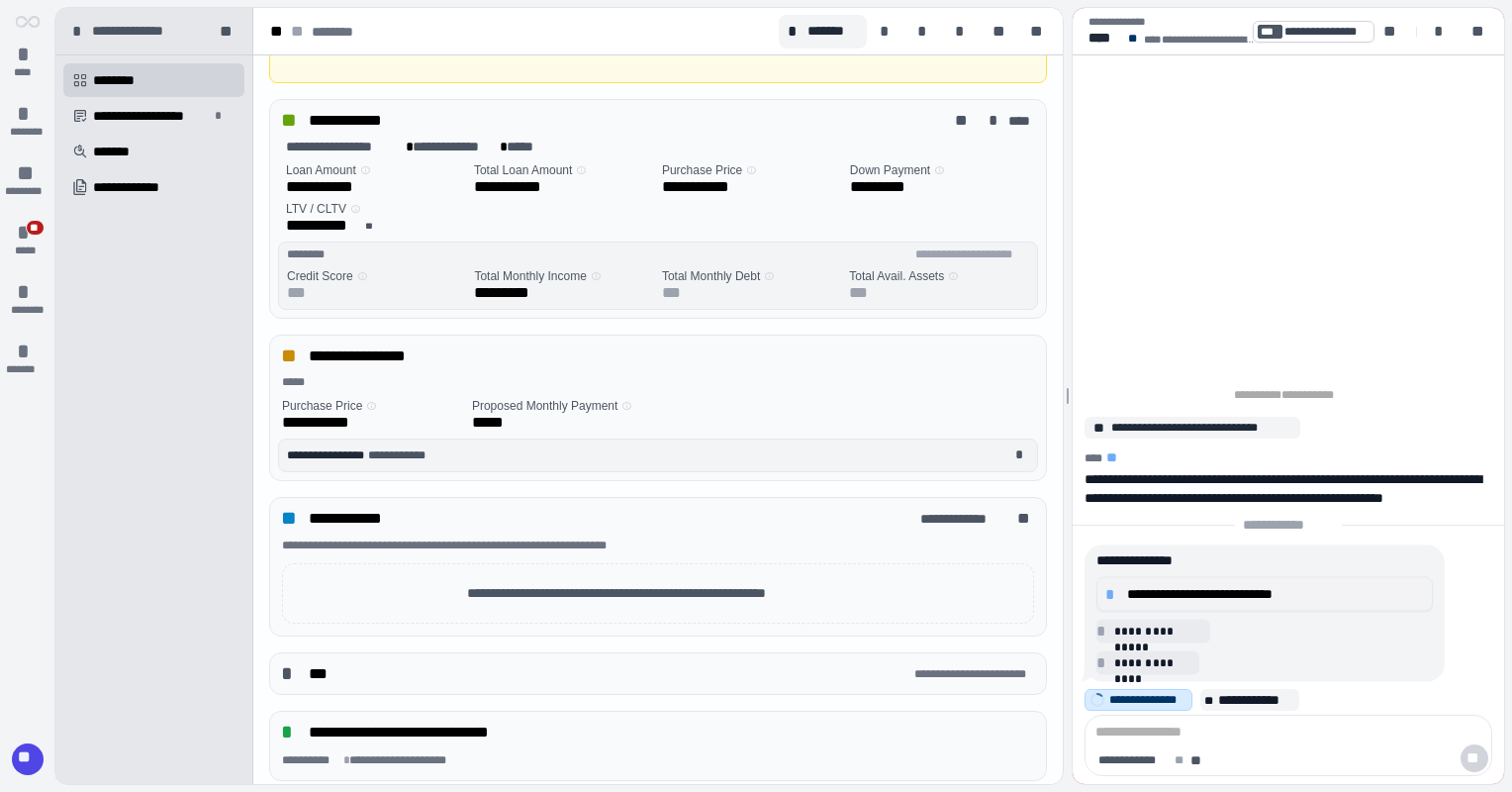 click on "**********" at bounding box center (1276, 594) 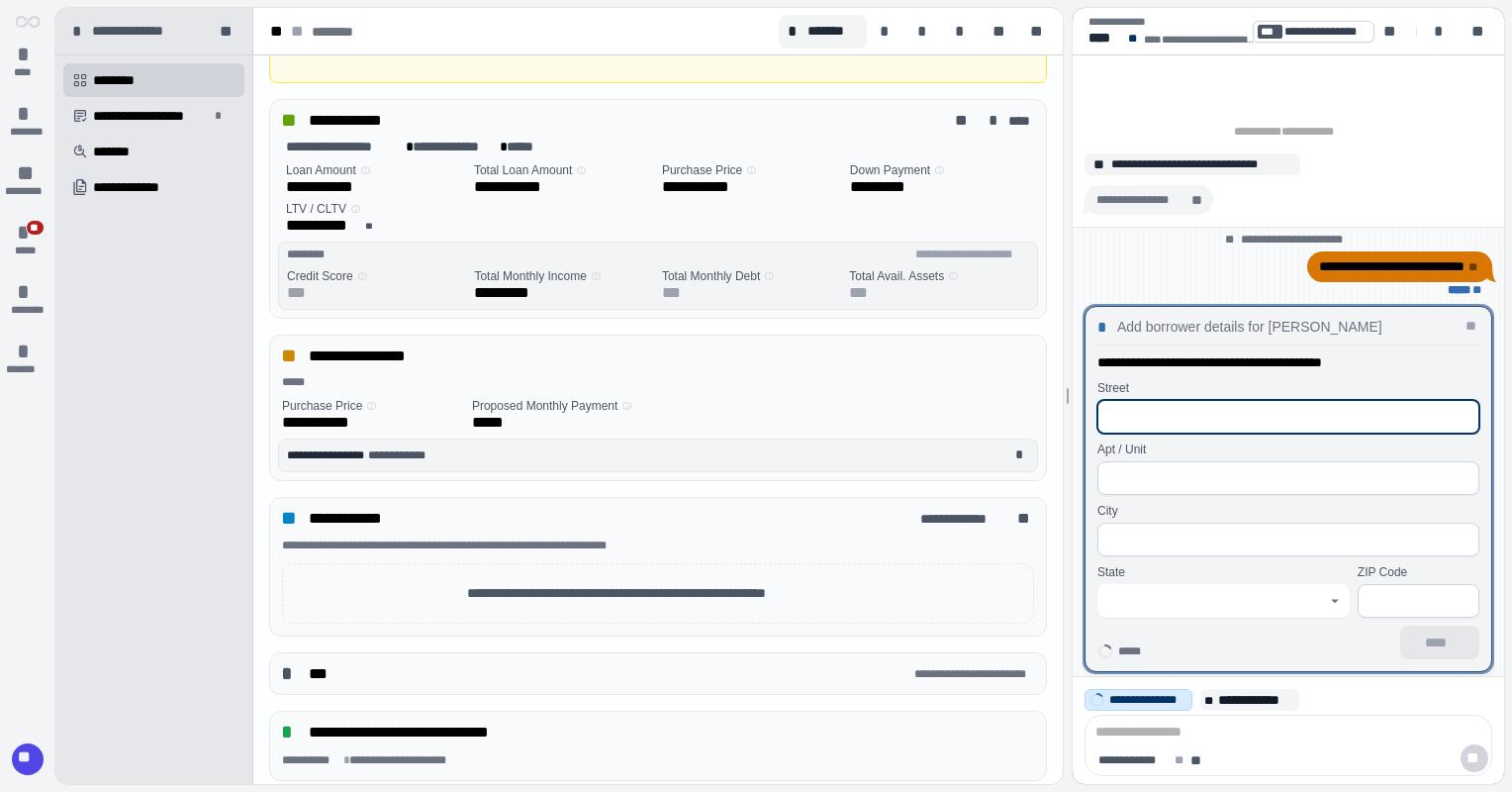 click at bounding box center [1288, 417] 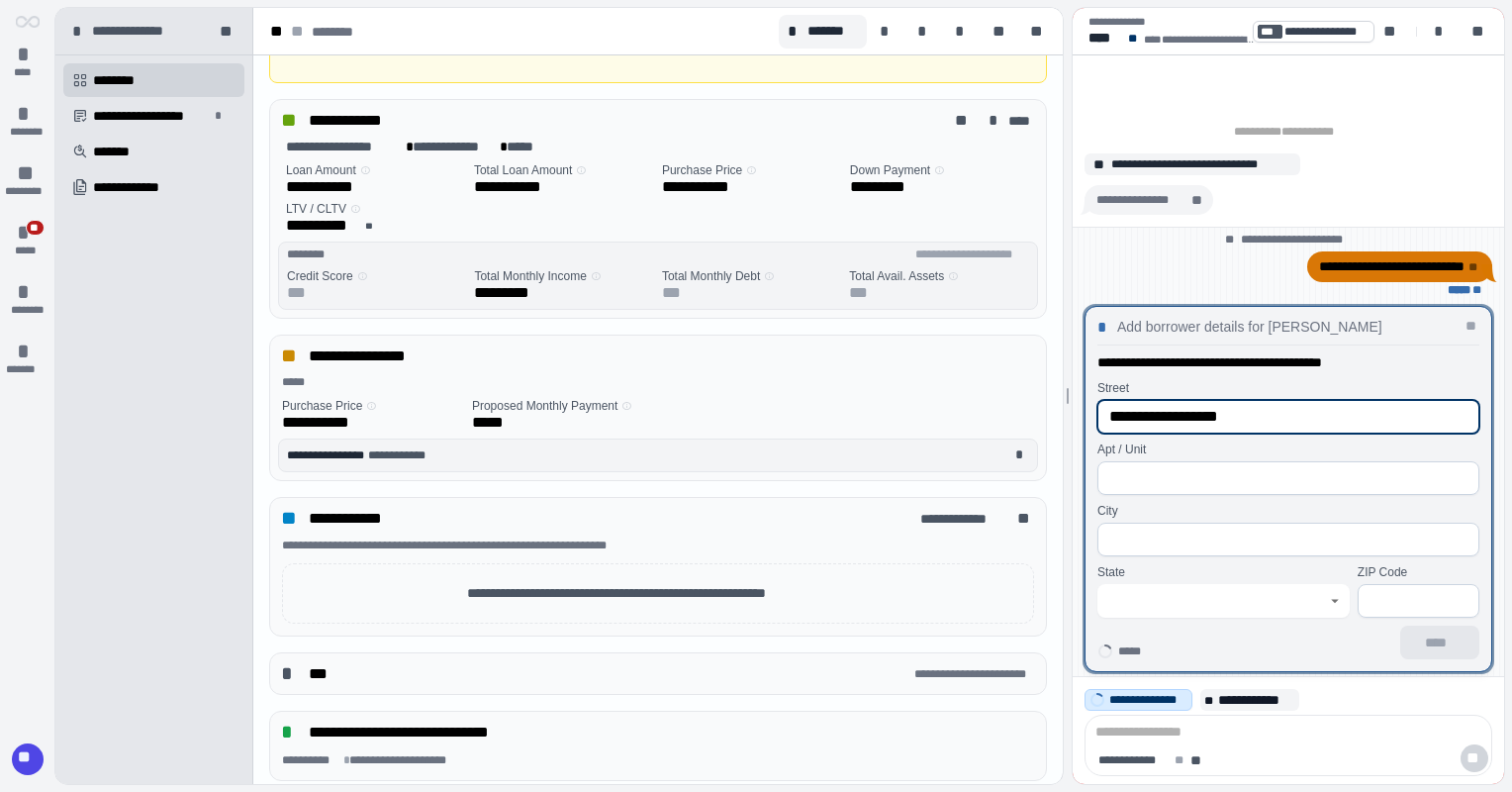 type on "**********" 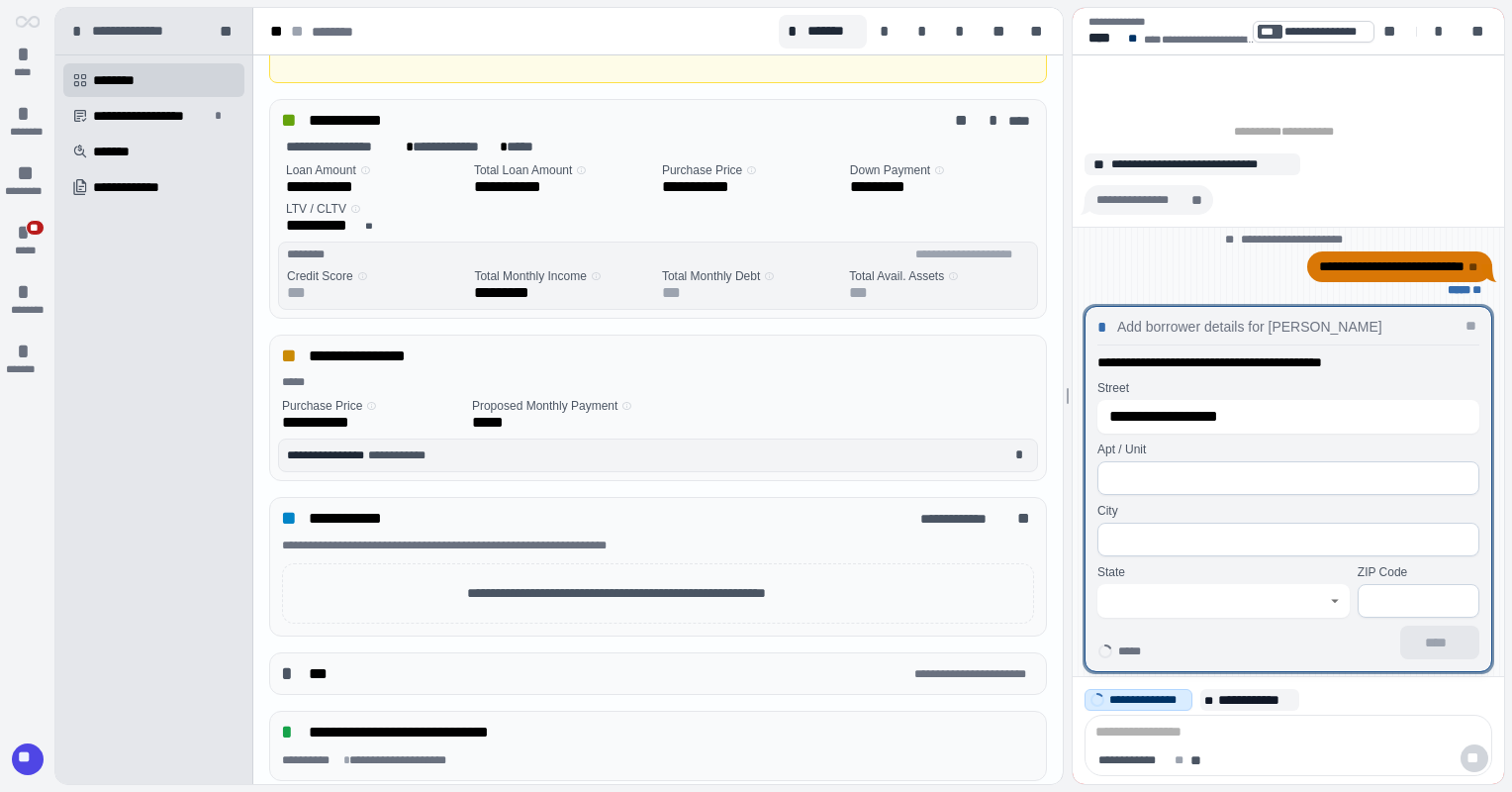 click at bounding box center [1288, 478] 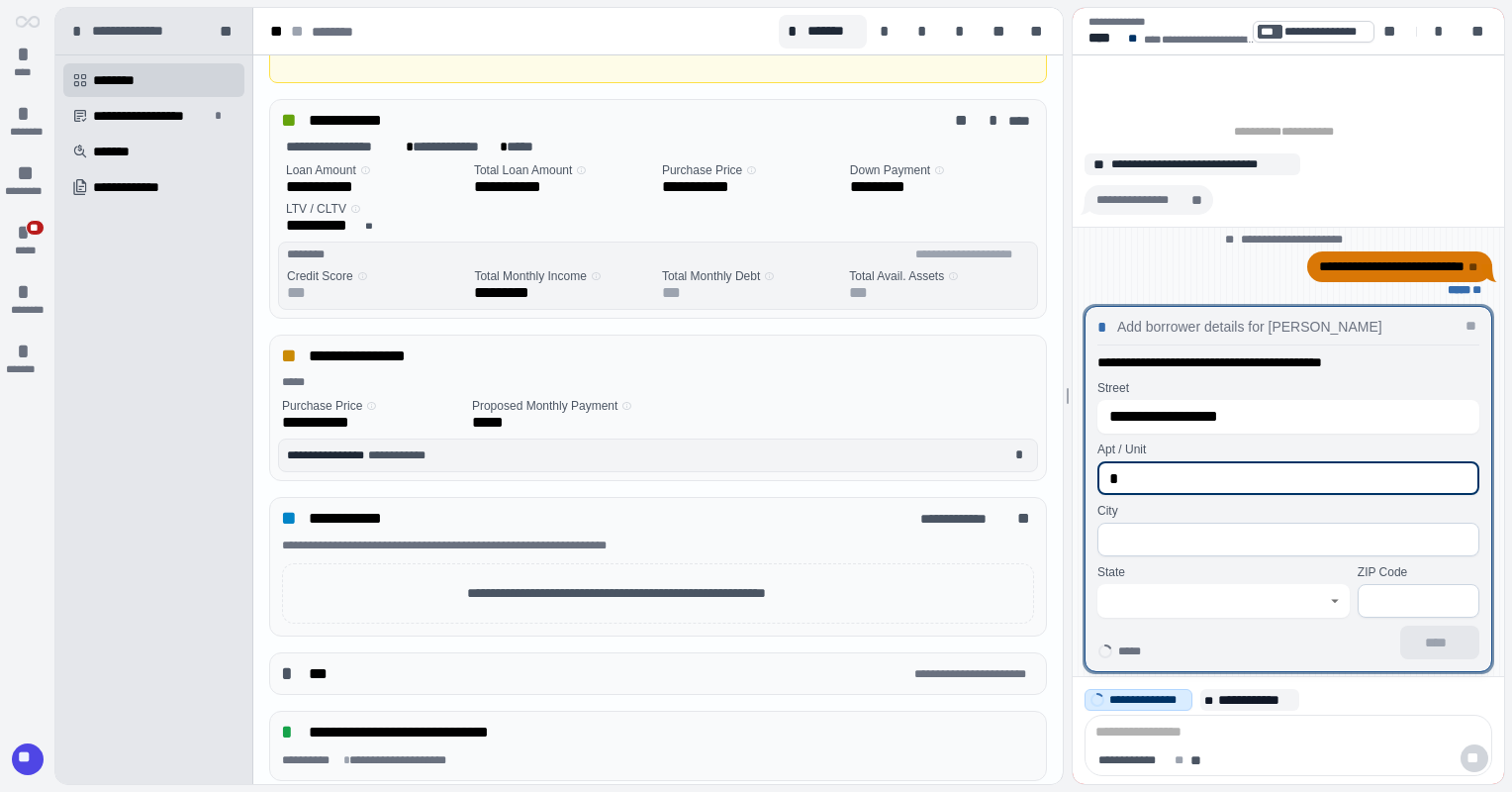 type on "*" 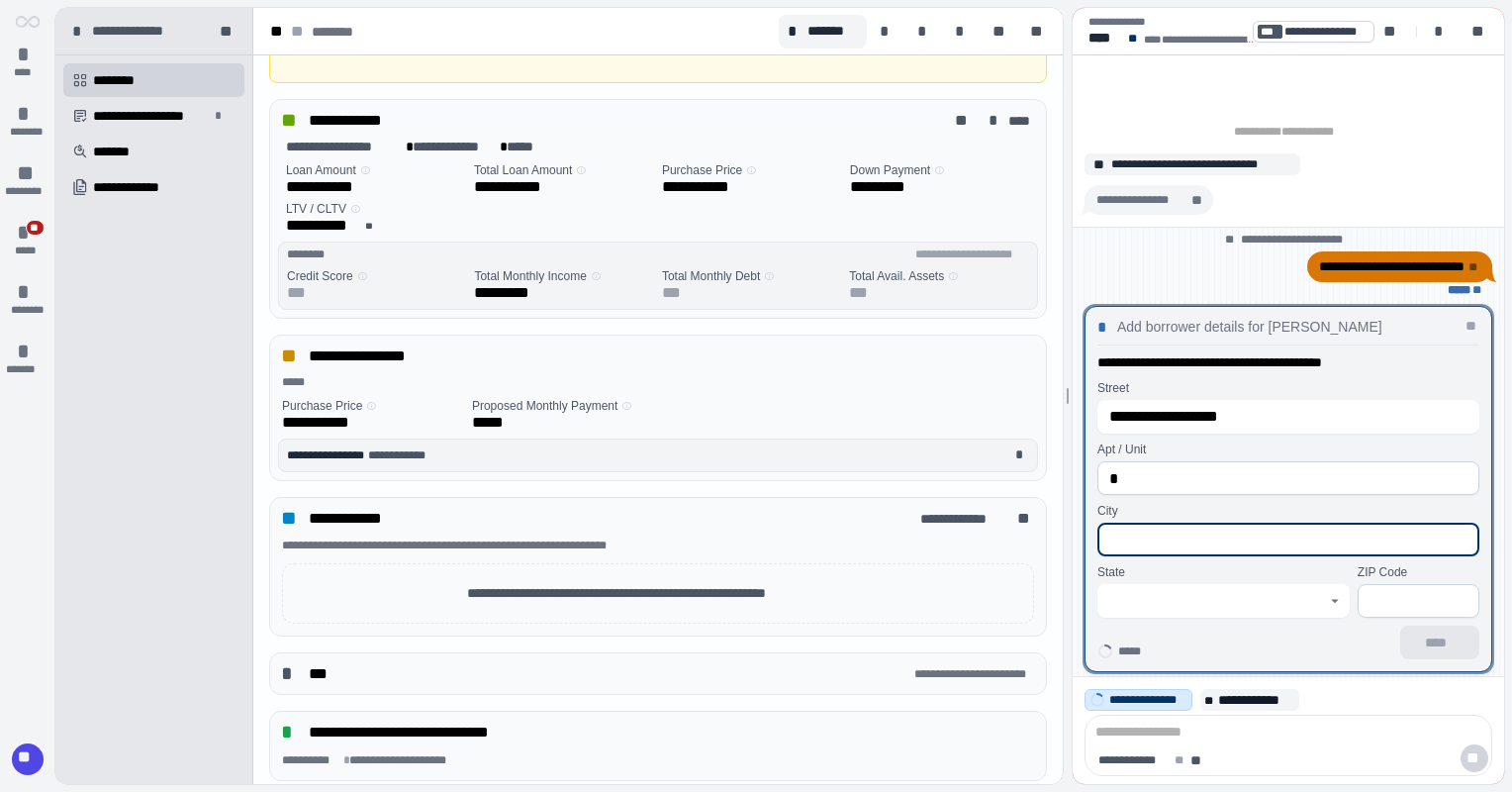 click at bounding box center (1288, 540) 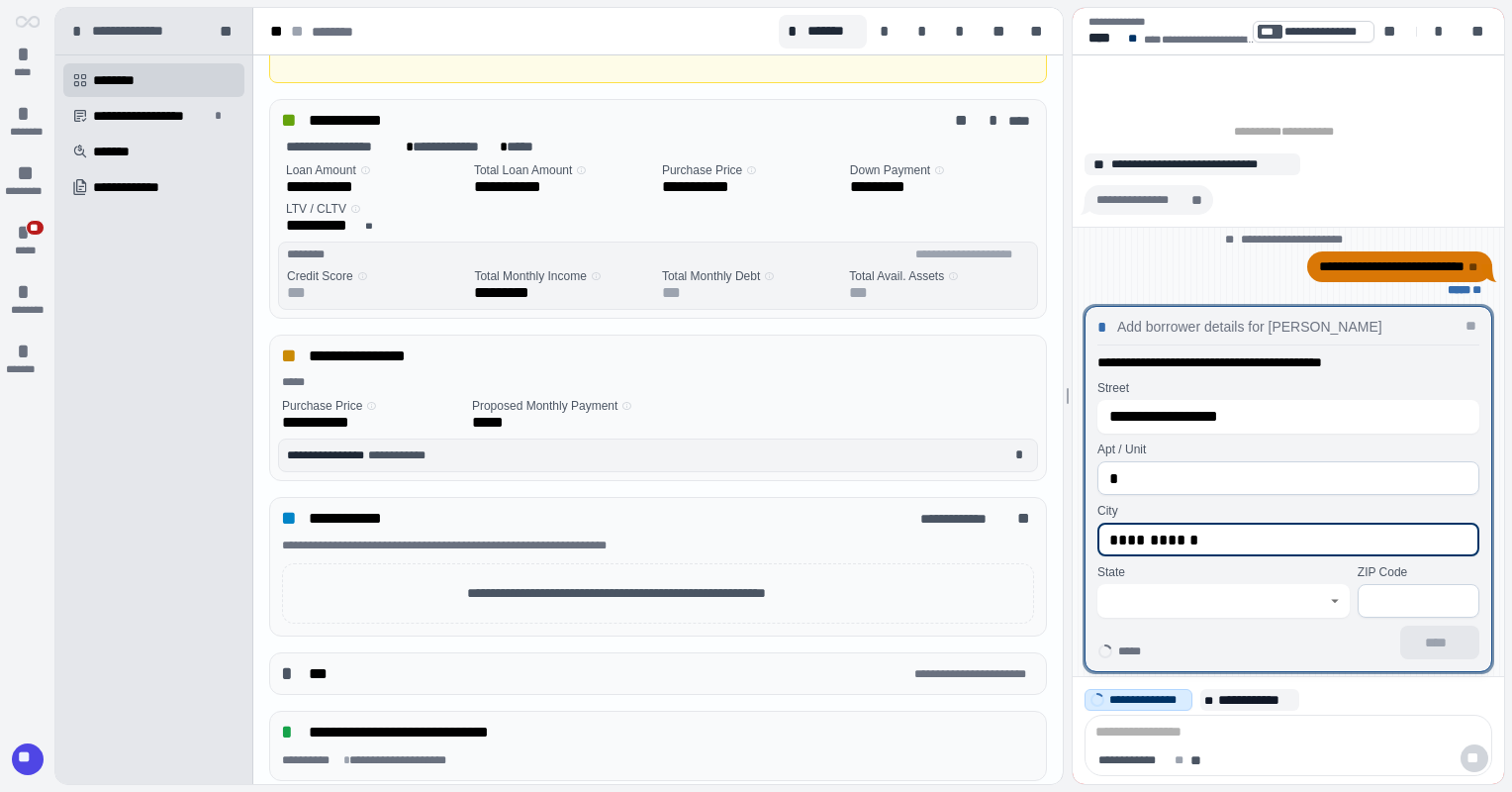 type on "**********" 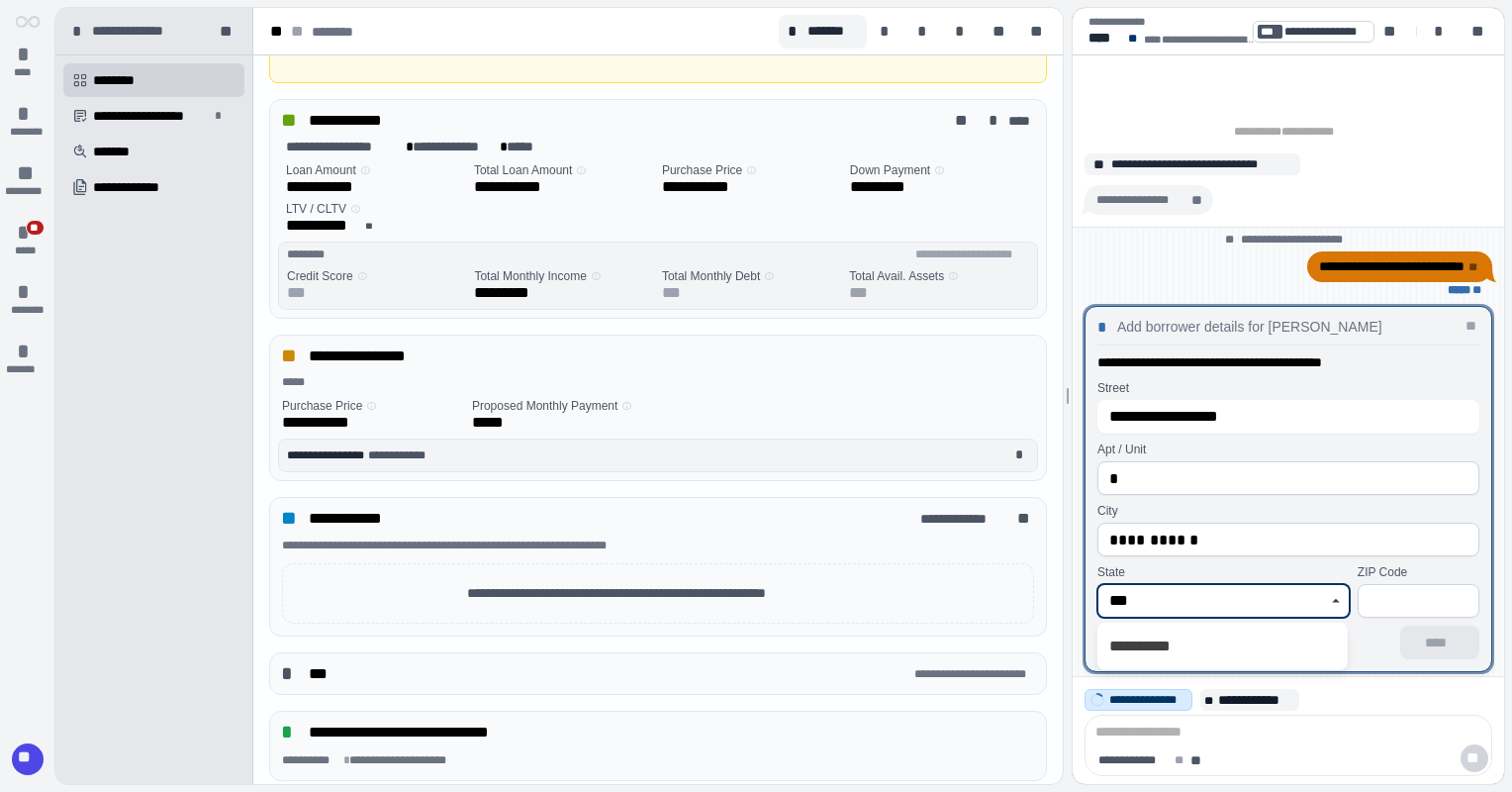 type on "**" 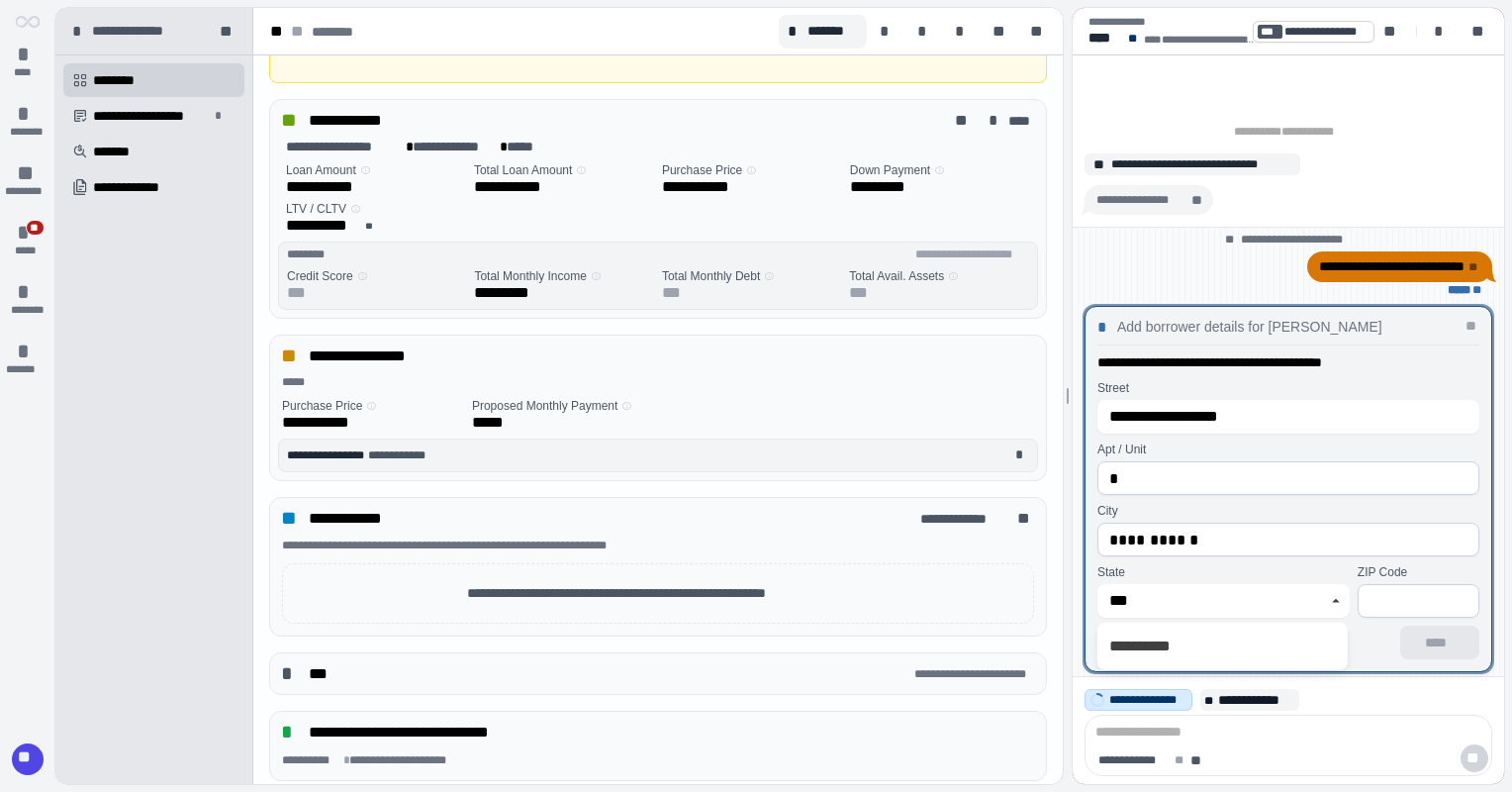 type 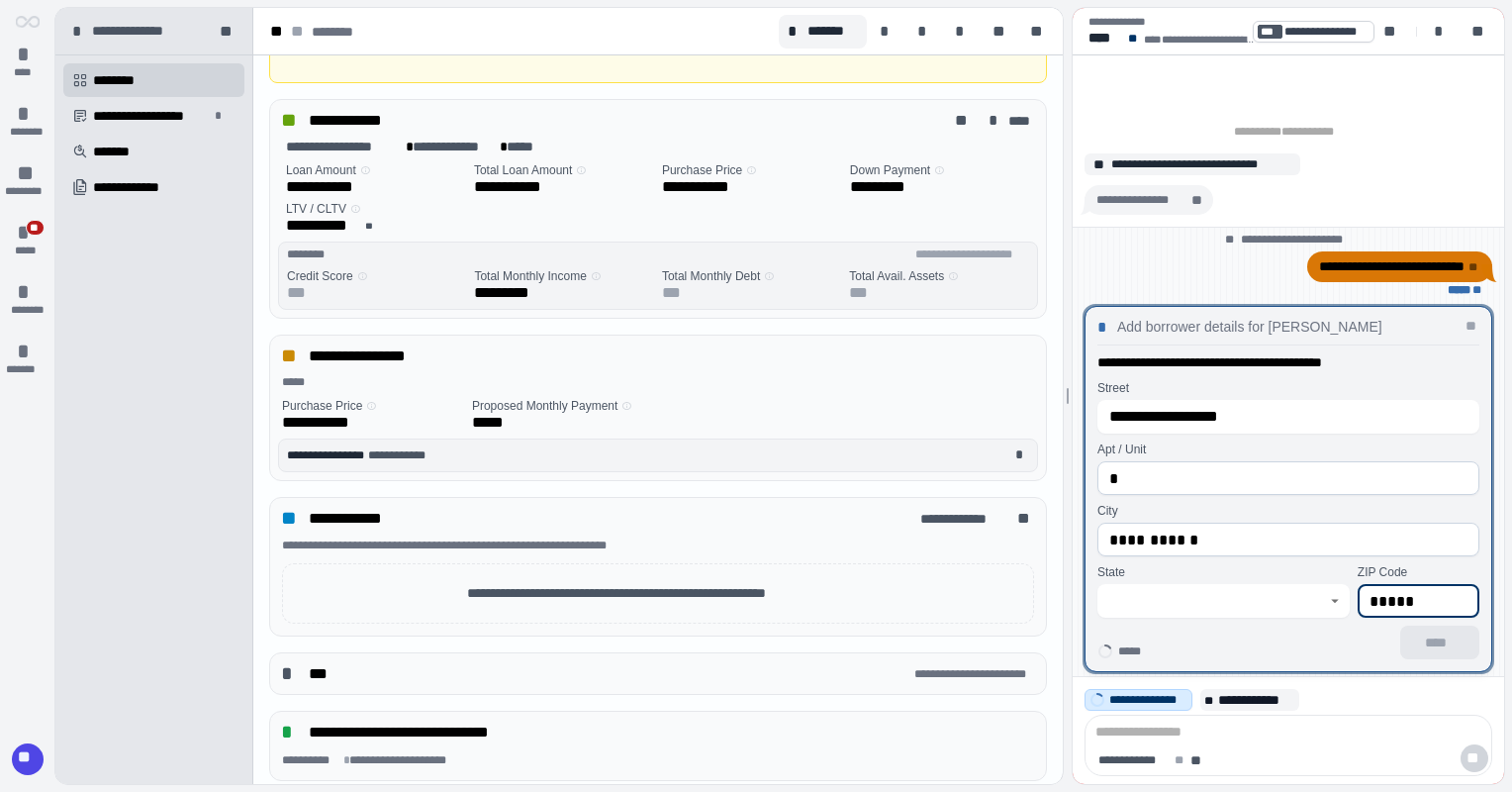 type on "*****" 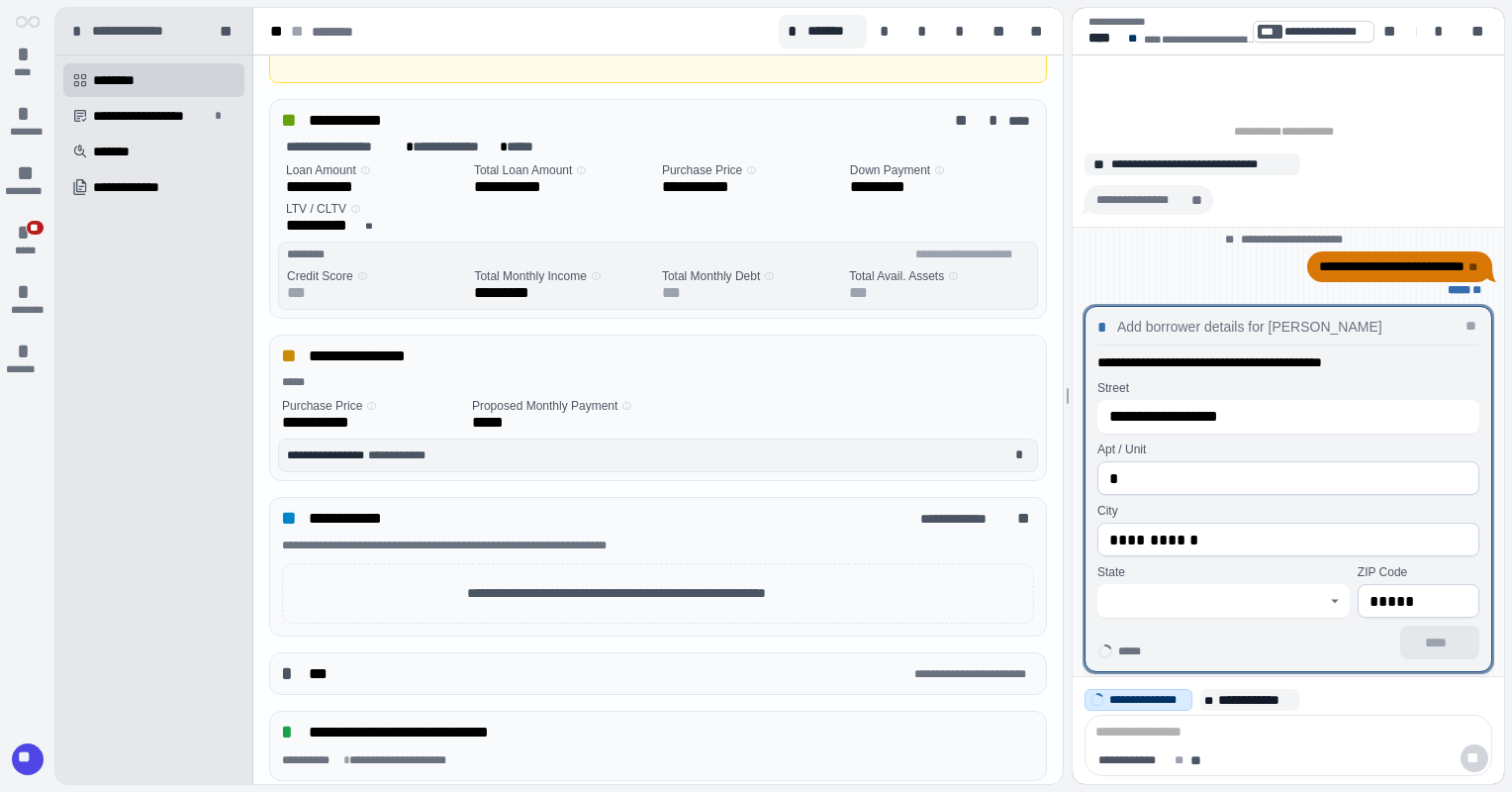 click at bounding box center [1212, 601] 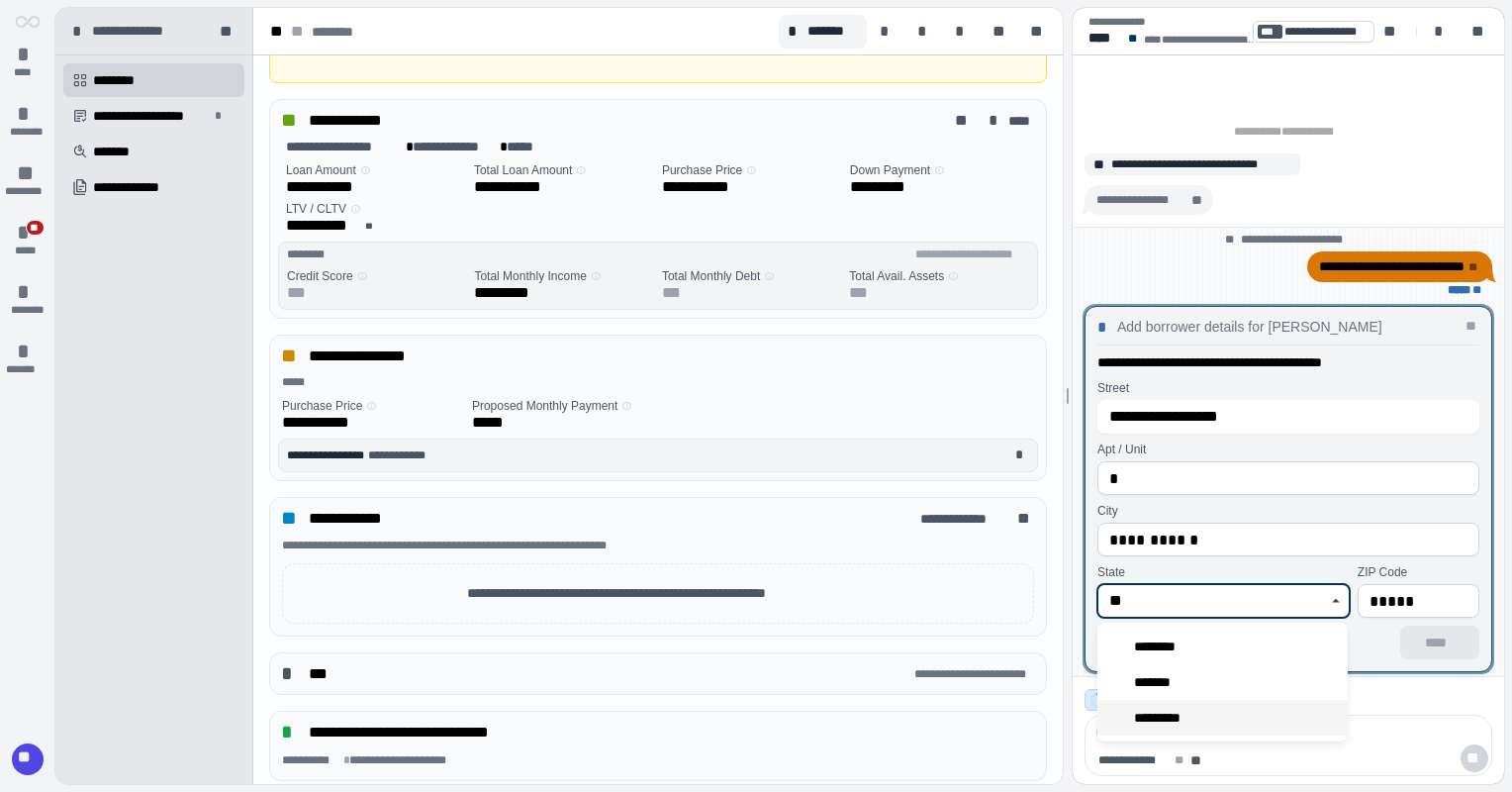 click on "*********" at bounding box center [1163, 717] 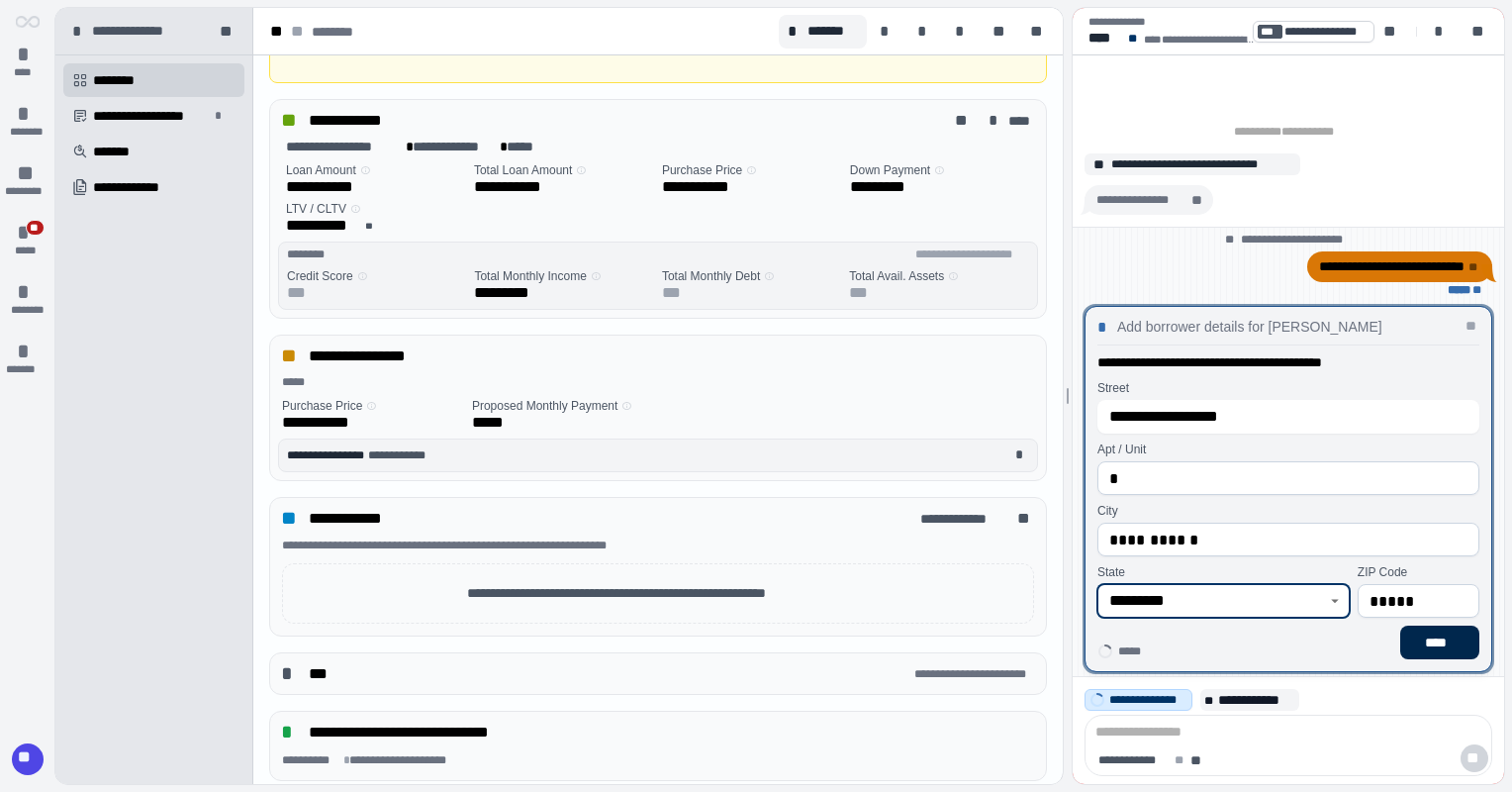 type on "*********" 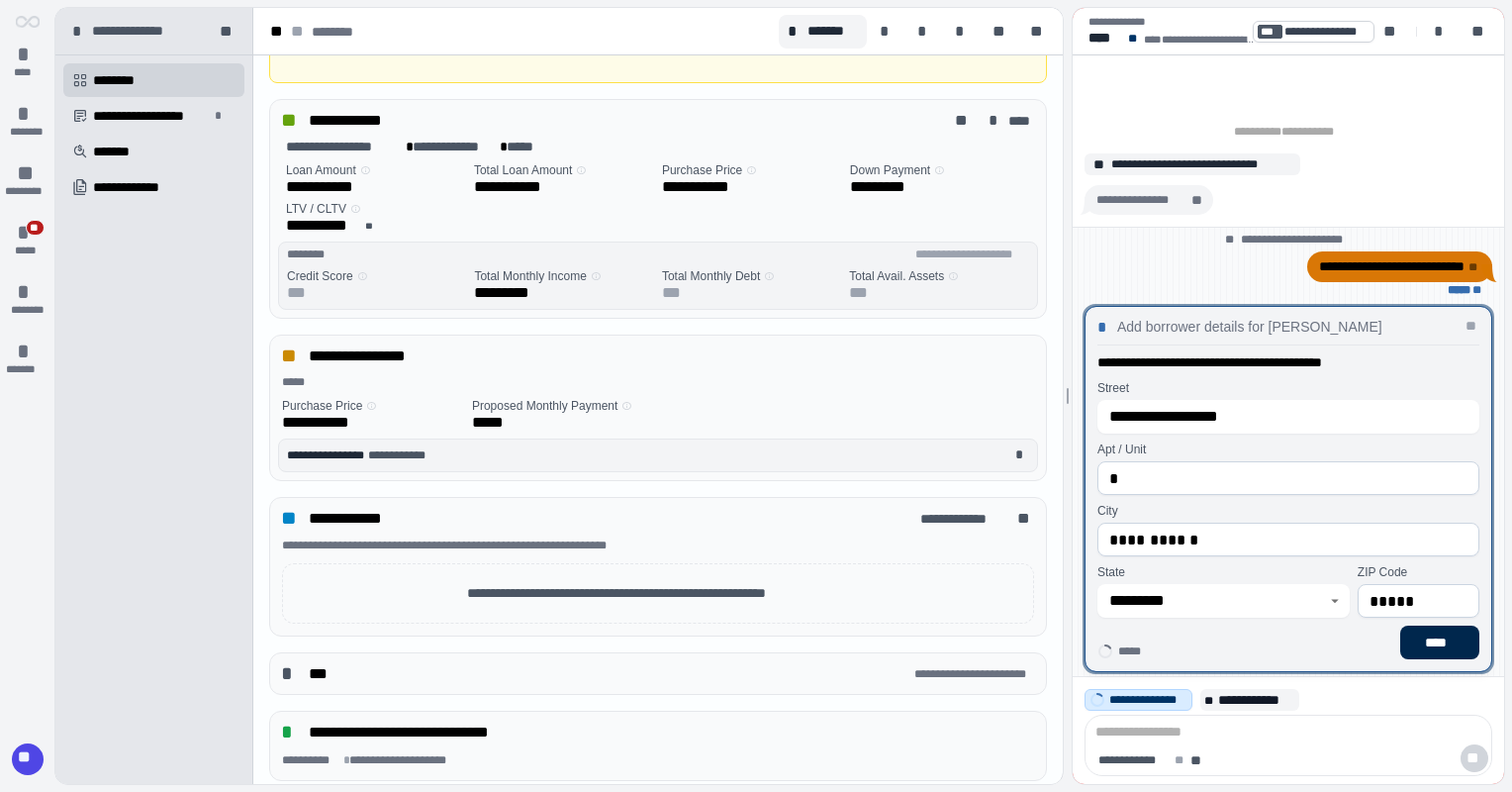 click on "****" at bounding box center [1440, 643] 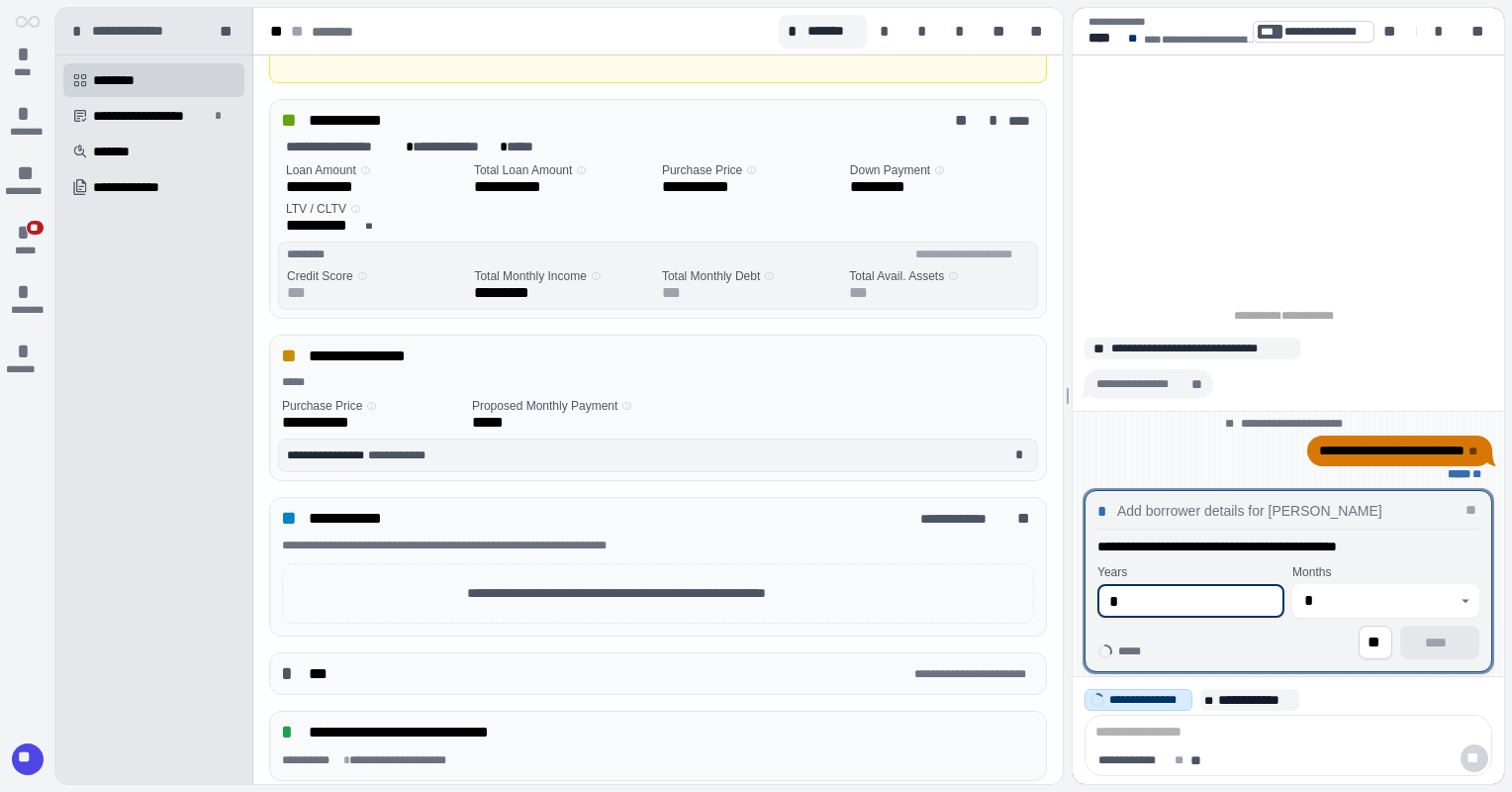 drag, startPoint x: 1140, startPoint y: 594, endPoint x: 1059, endPoint y: 593, distance: 81.006173 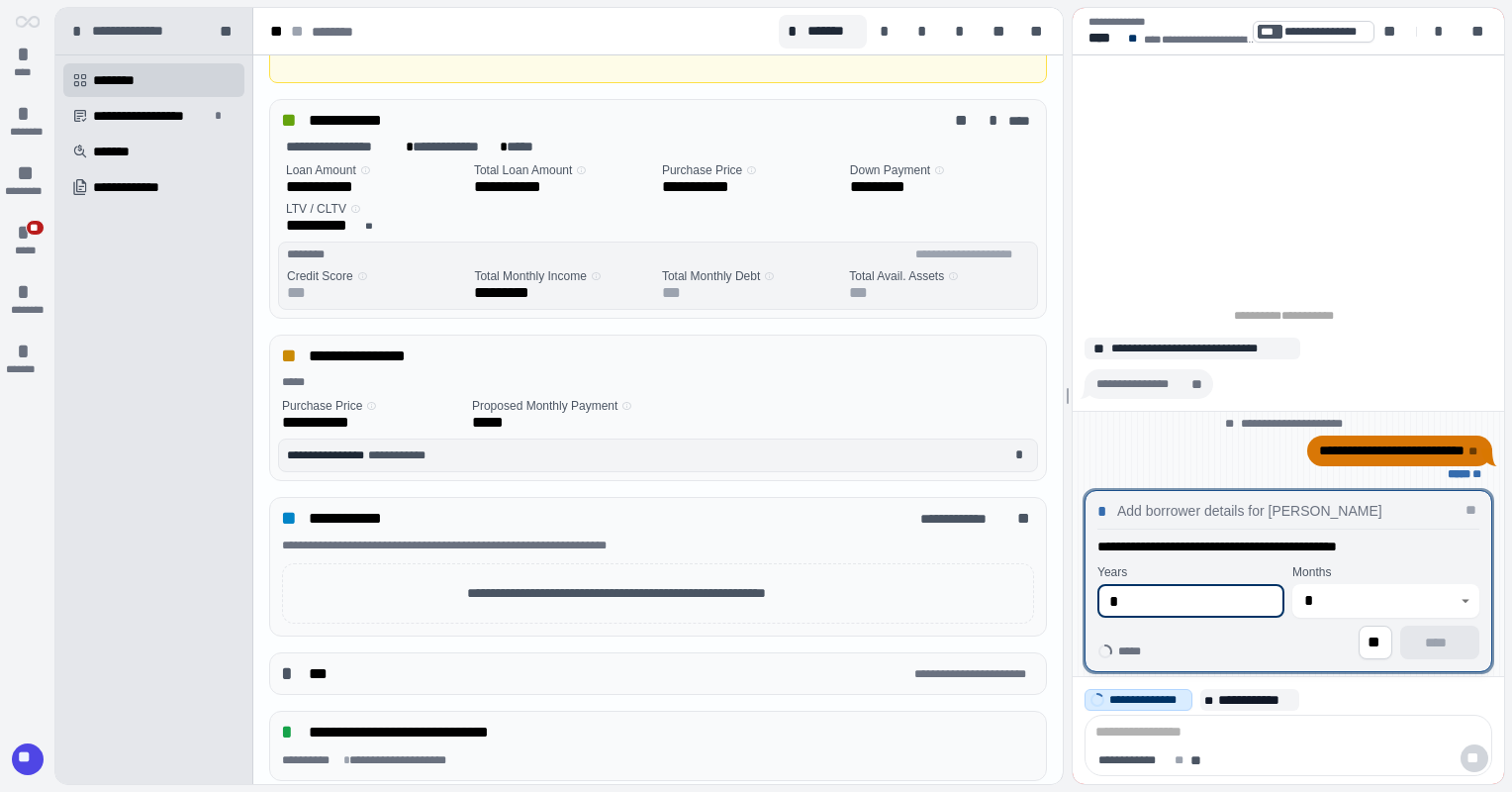 click on "**********" at bounding box center (780, 396) 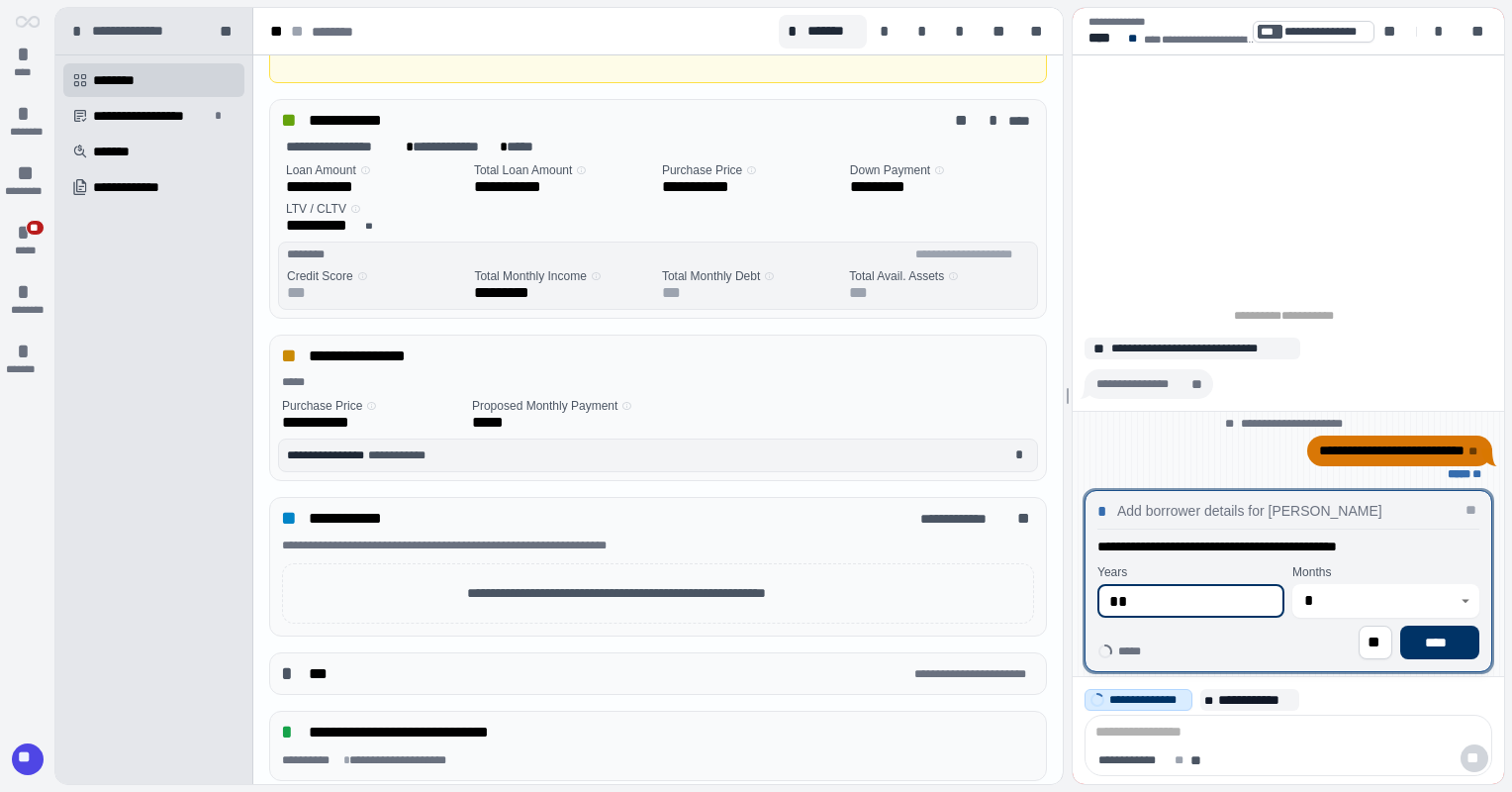 type on "**" 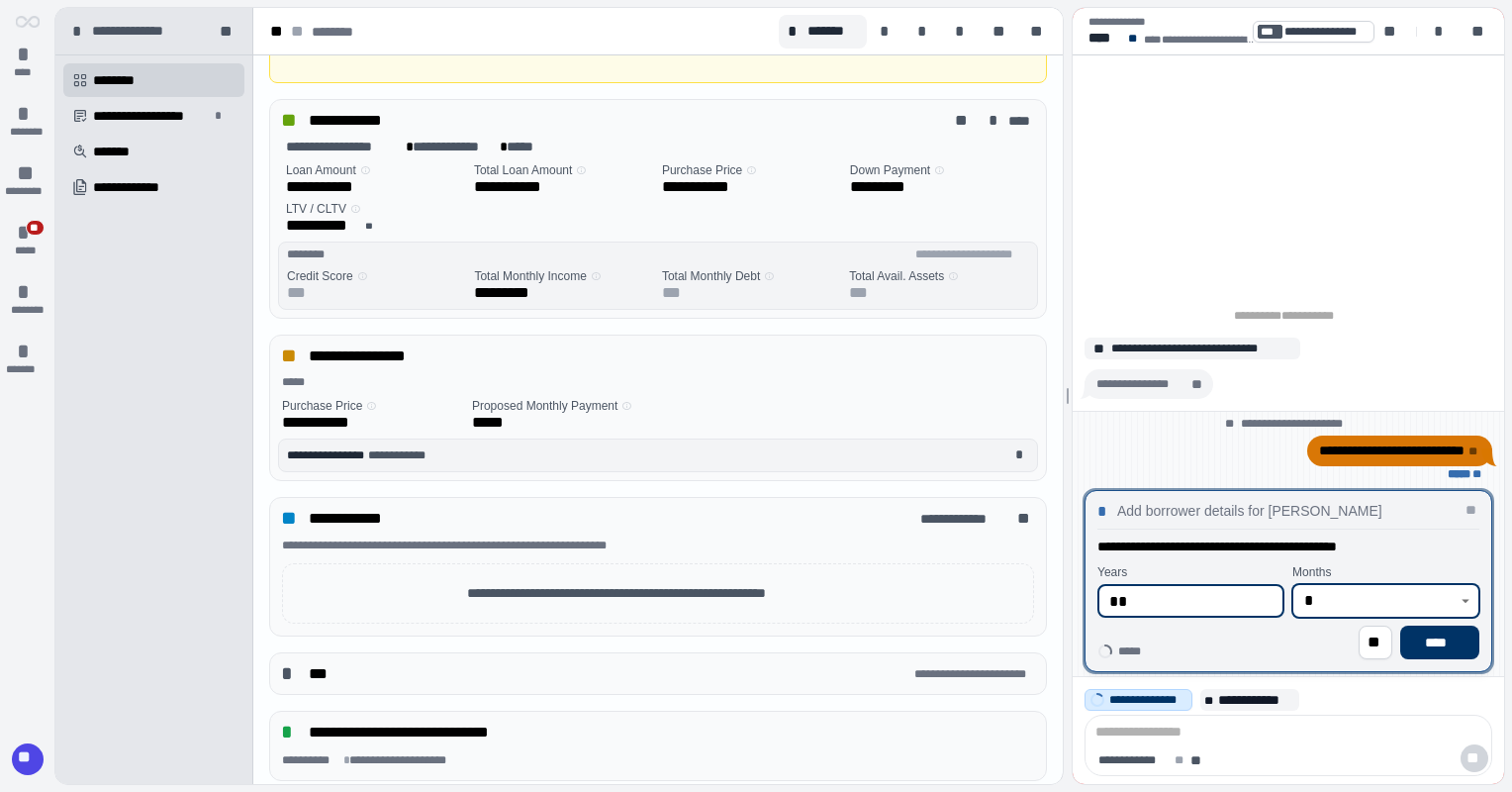 click on "*" at bounding box center [1374, 601] 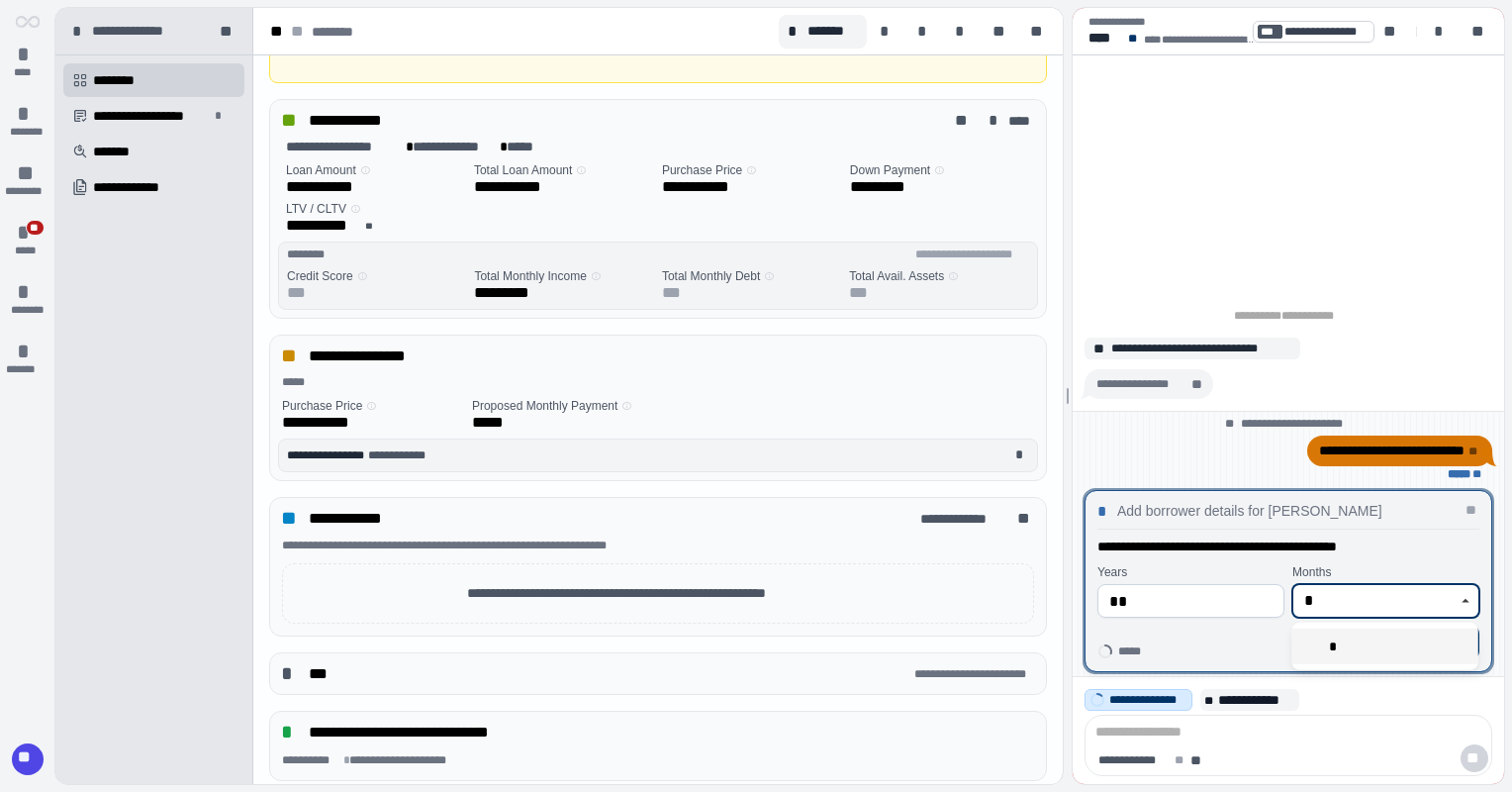 click on "*" at bounding box center (1385, 646) 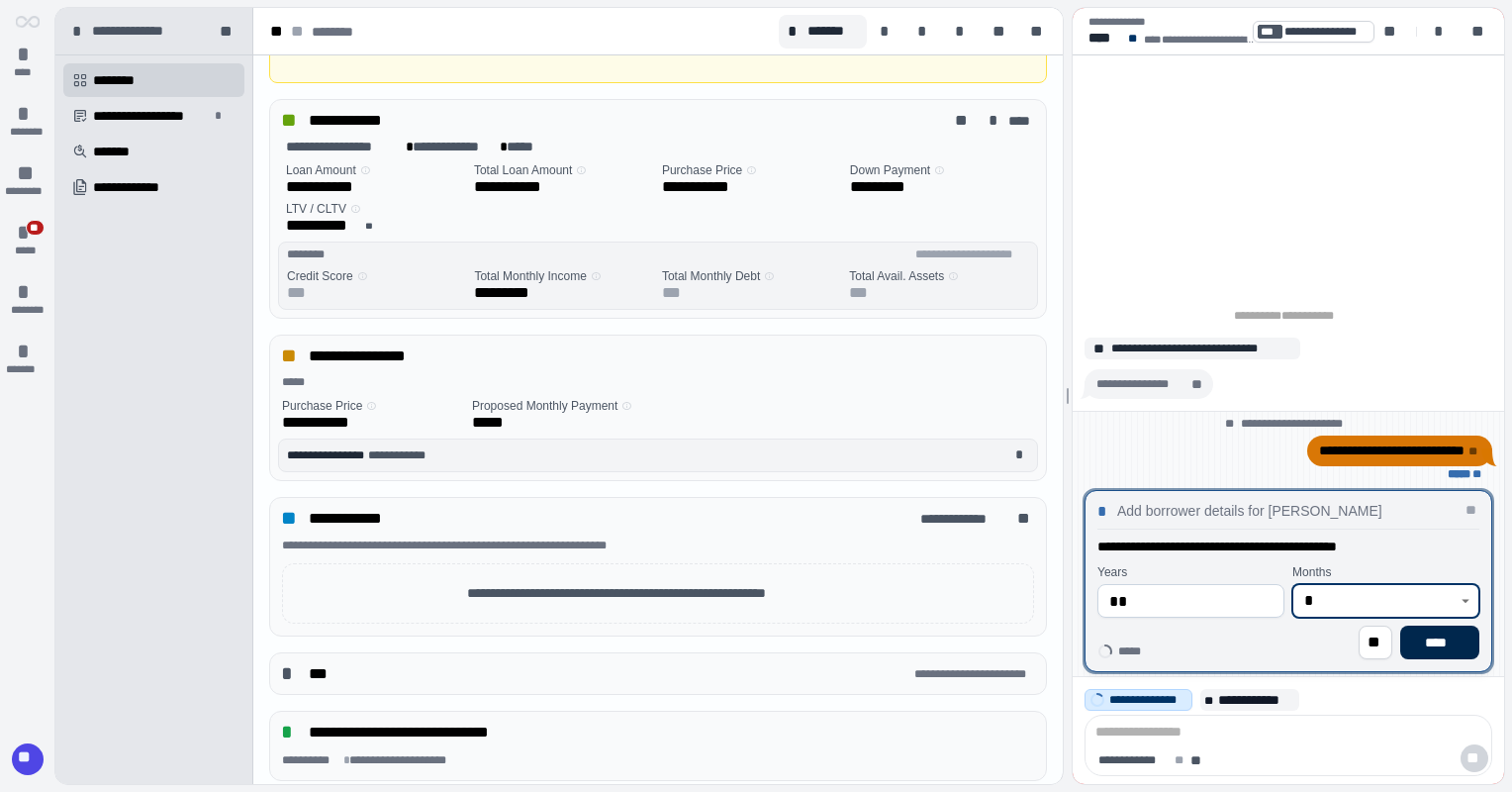type on "*" 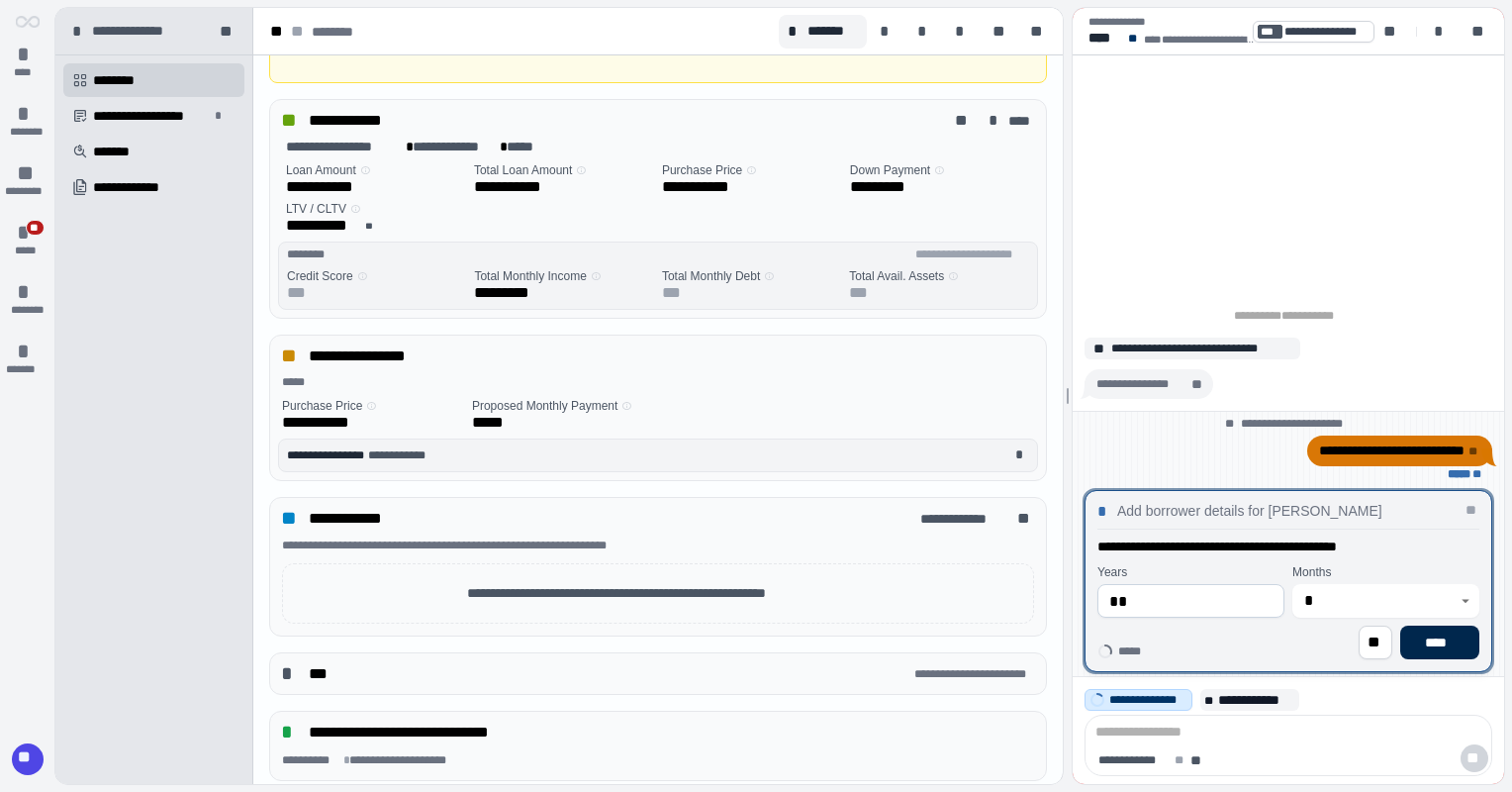 click on "****" at bounding box center [1440, 643] 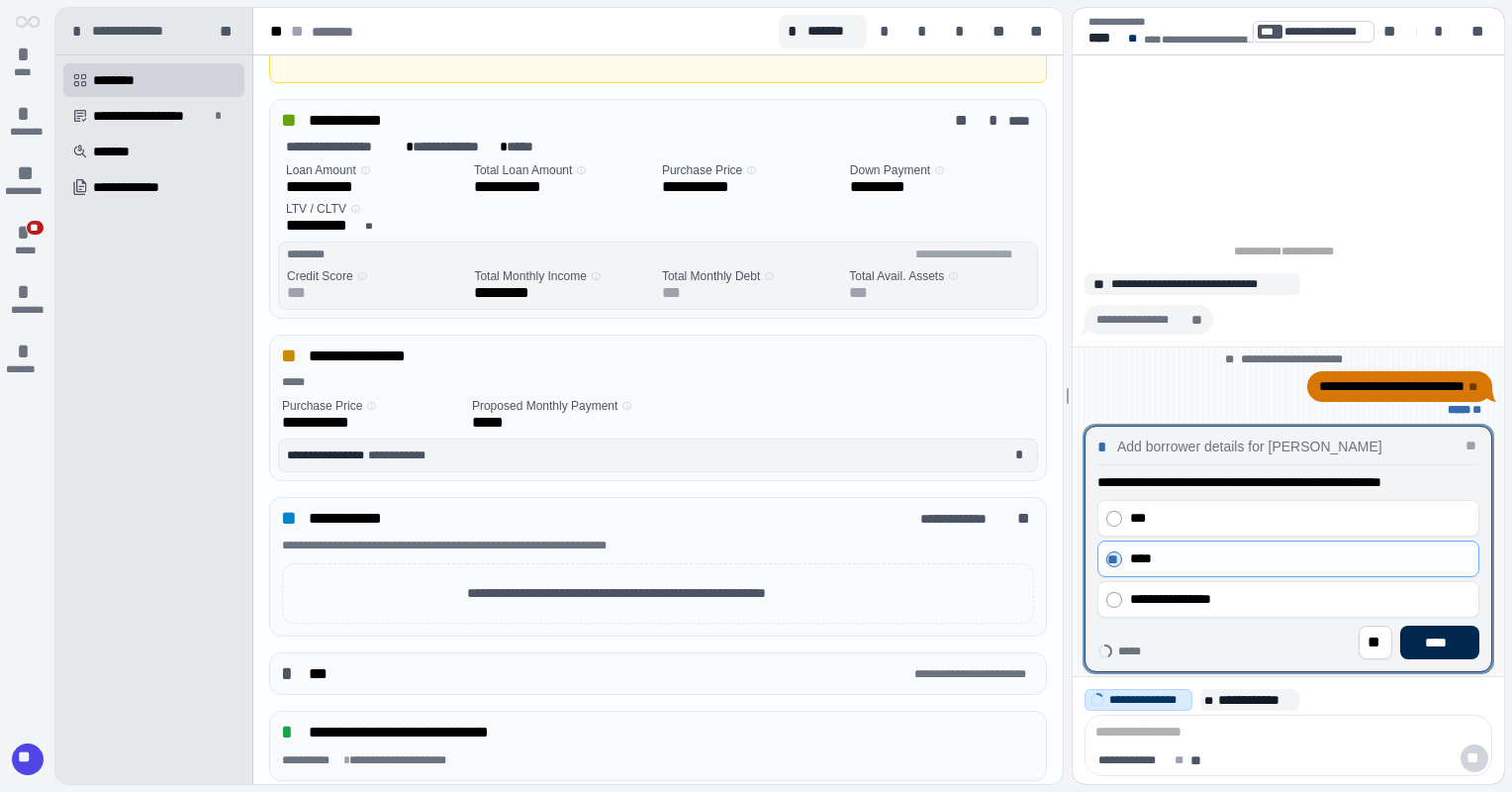 click on "****" at bounding box center (1440, 643) 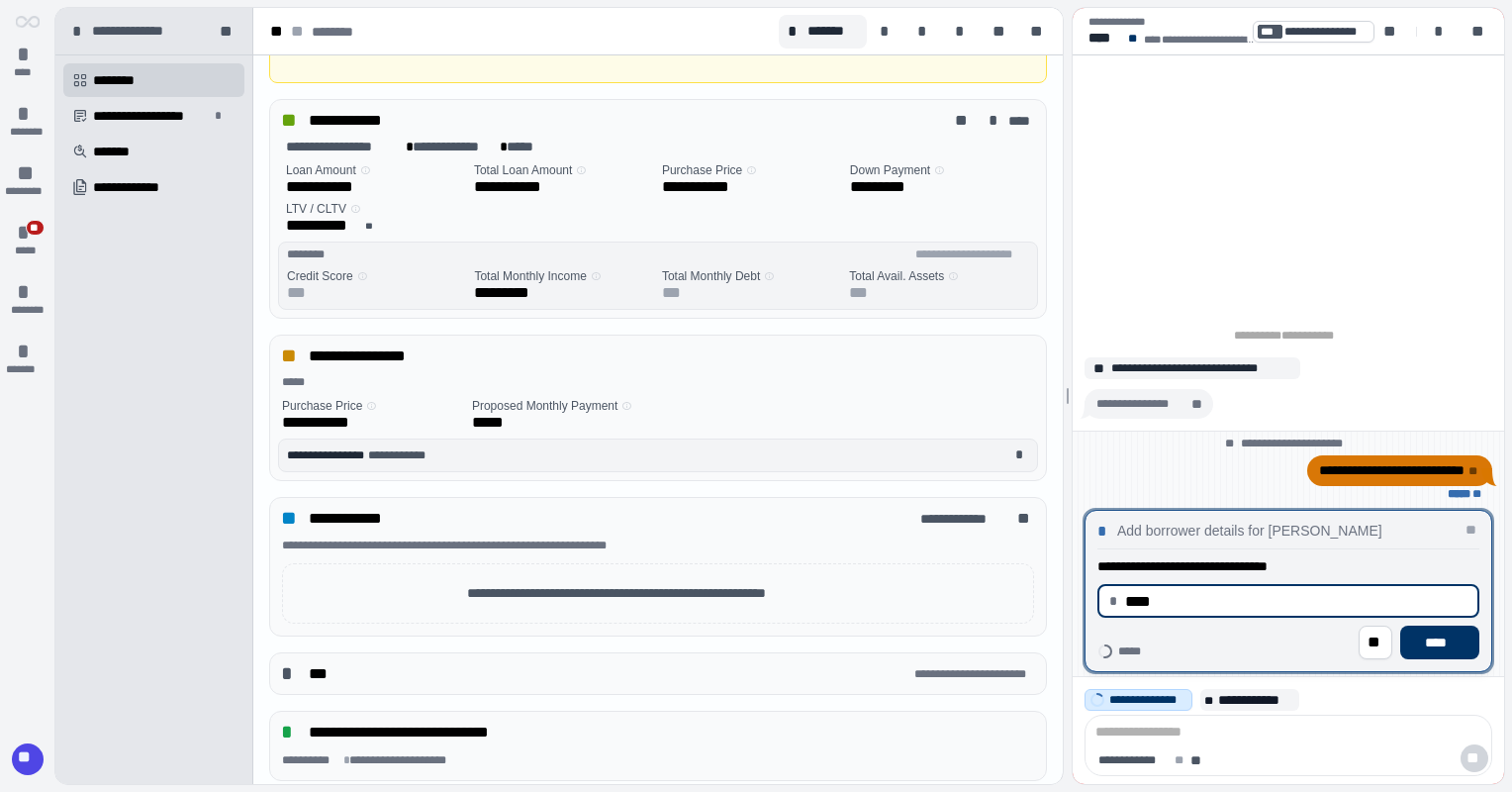 drag, startPoint x: 1160, startPoint y: 598, endPoint x: 1029, endPoint y: 600, distance: 131.01527 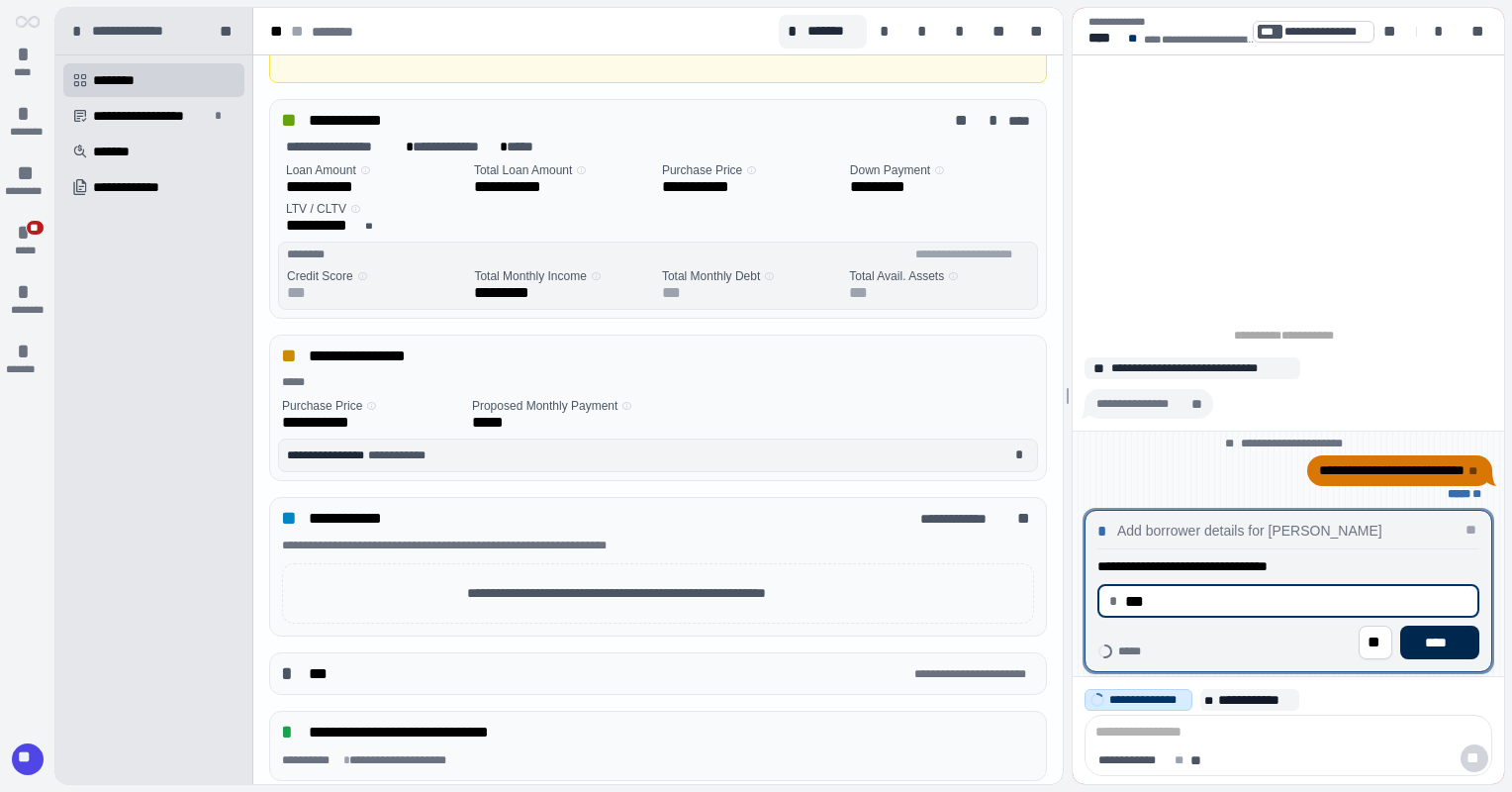 type on "******" 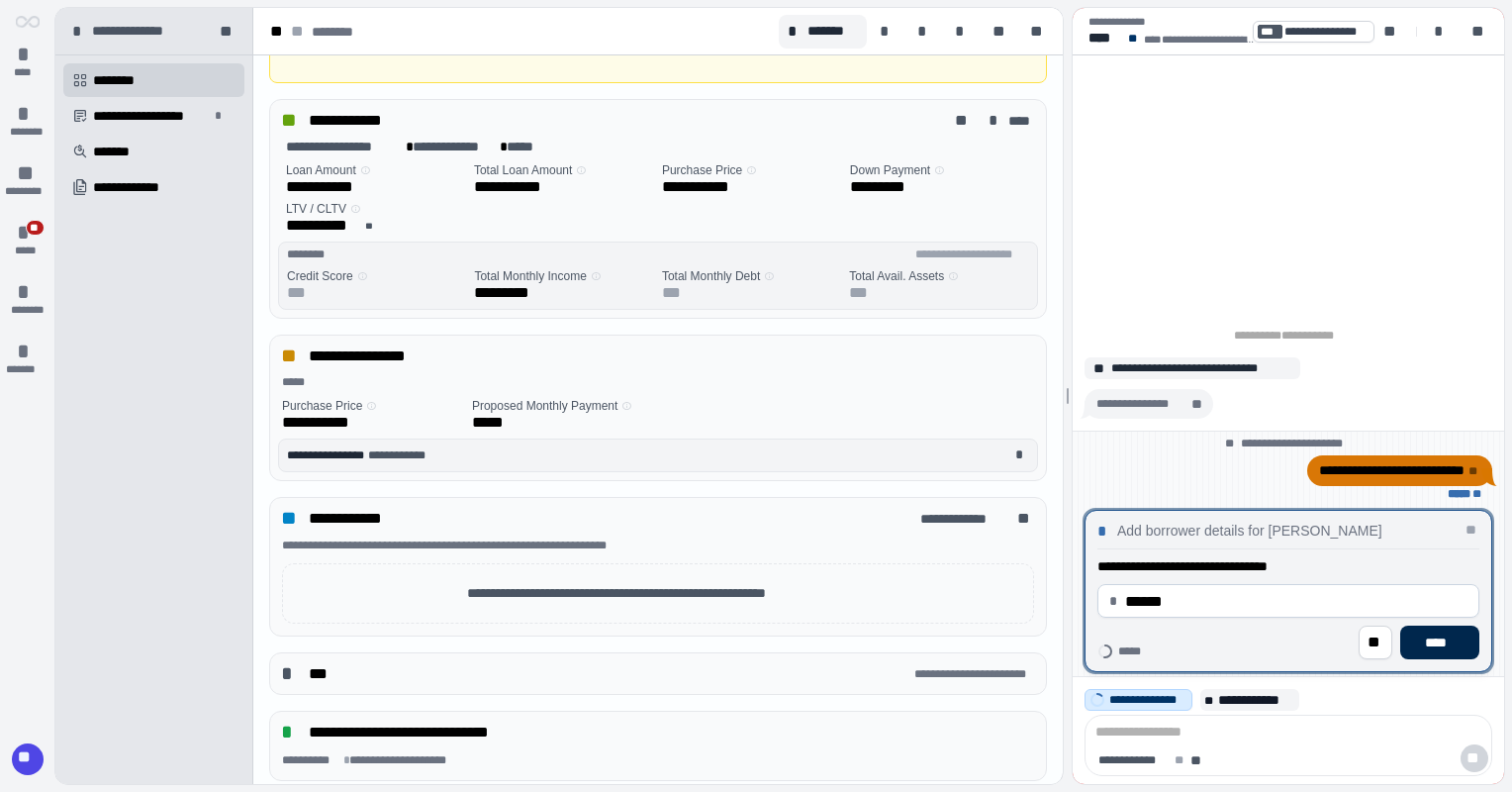 click on "****" at bounding box center (1440, 643) 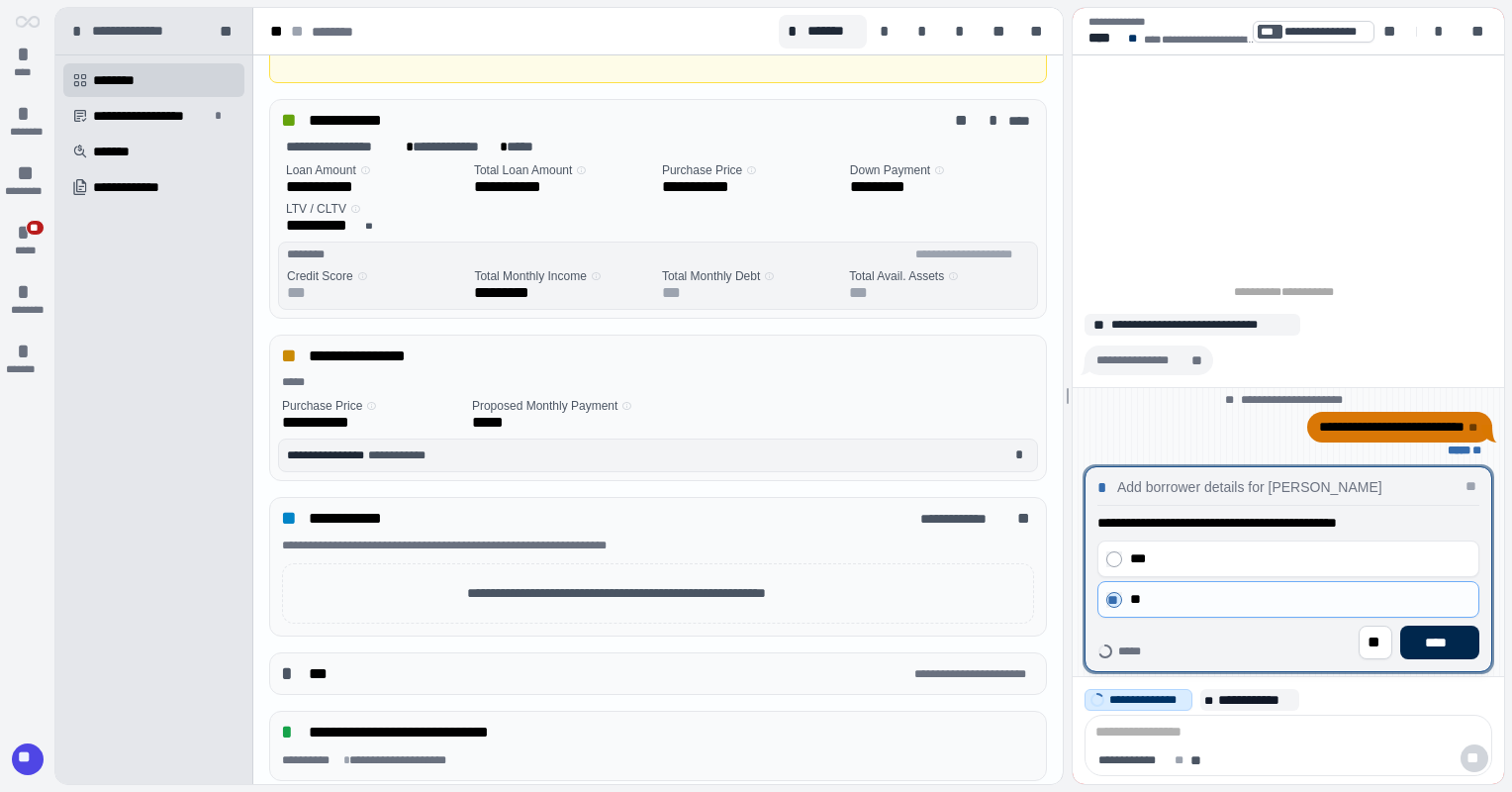 click on "****" at bounding box center (1440, 643) 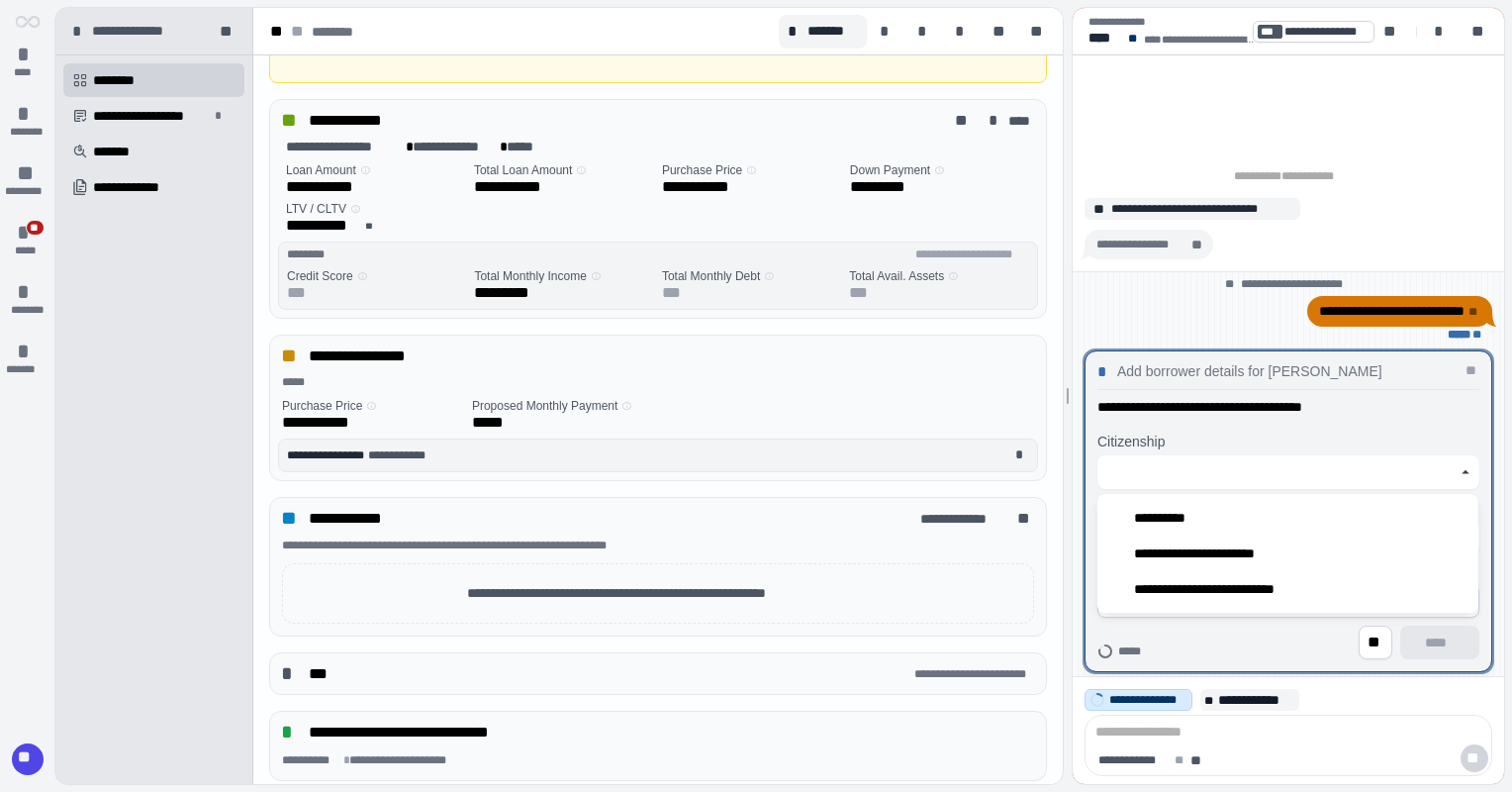 click at bounding box center (1277, 472) 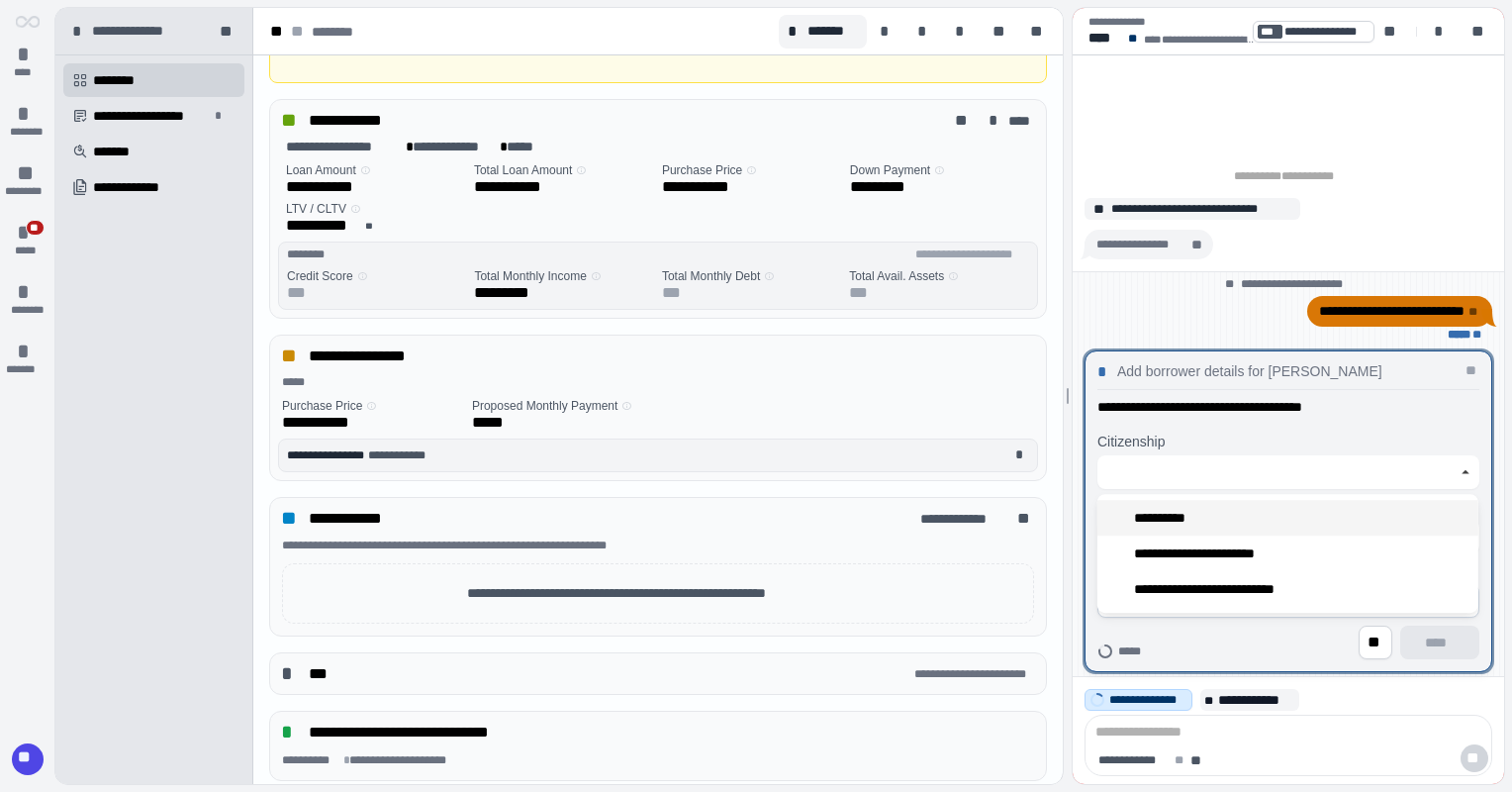 click on "**********" at bounding box center (1165, 518) 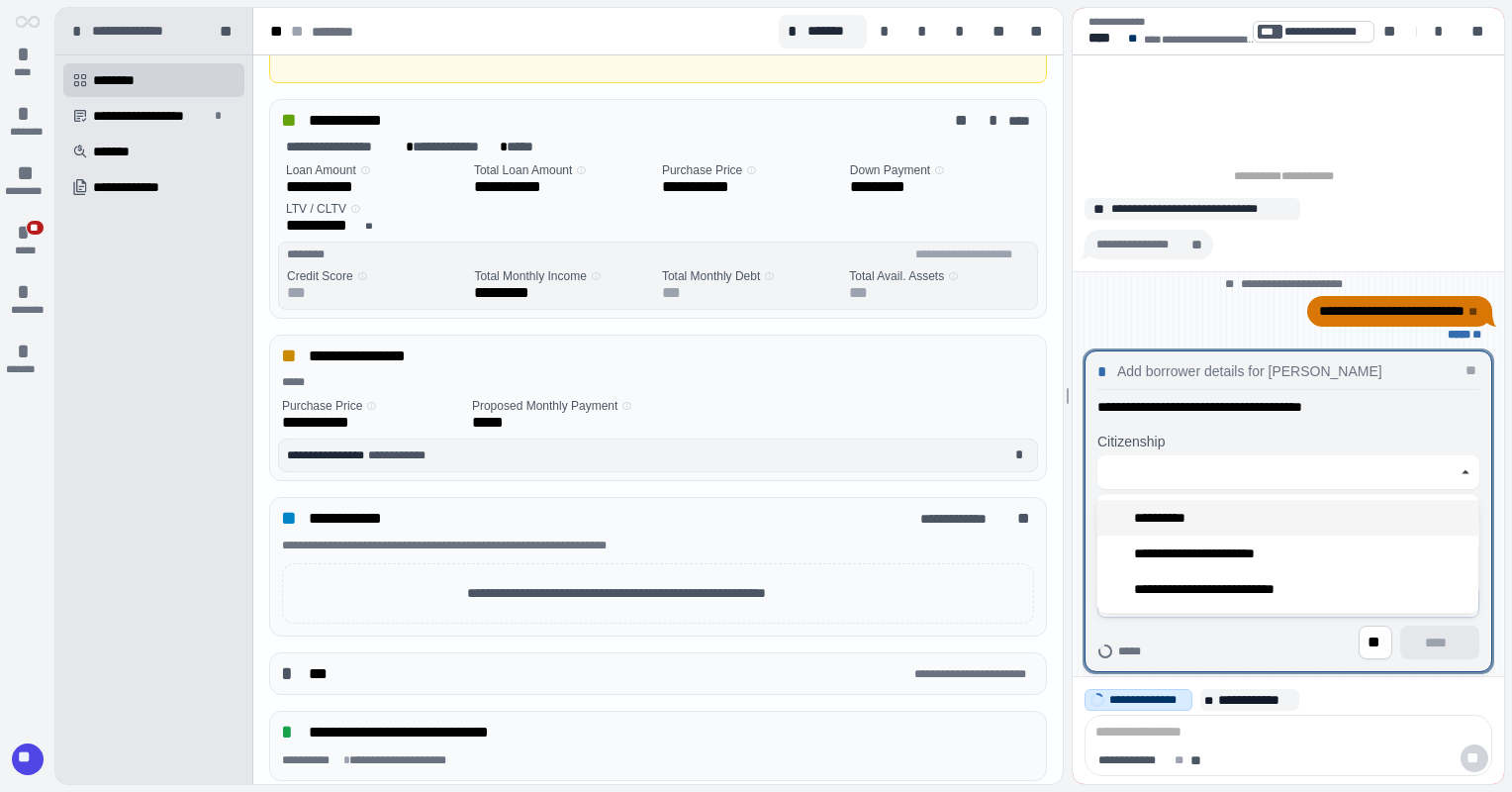 type on "**********" 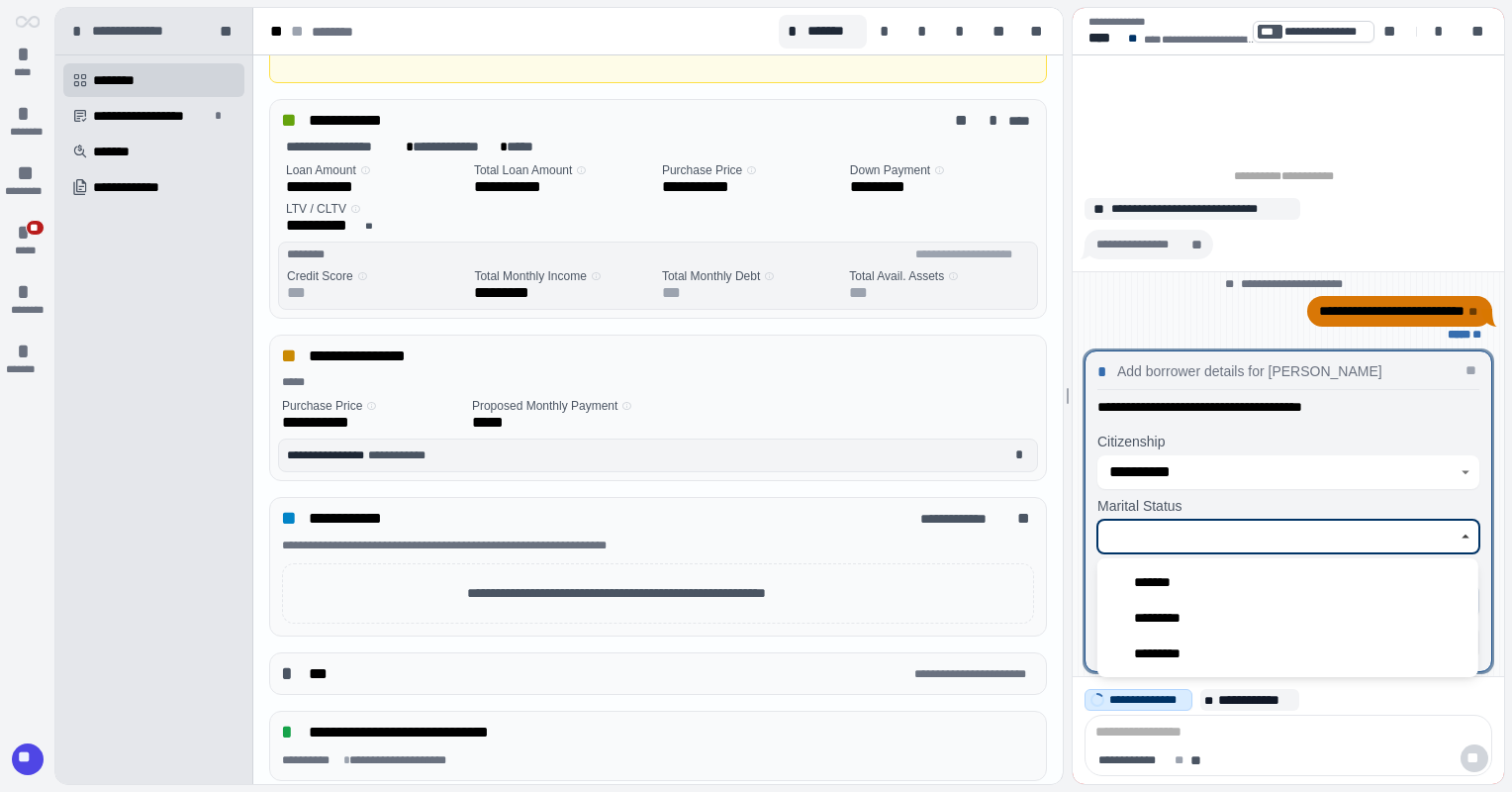 click at bounding box center [1277, 537] 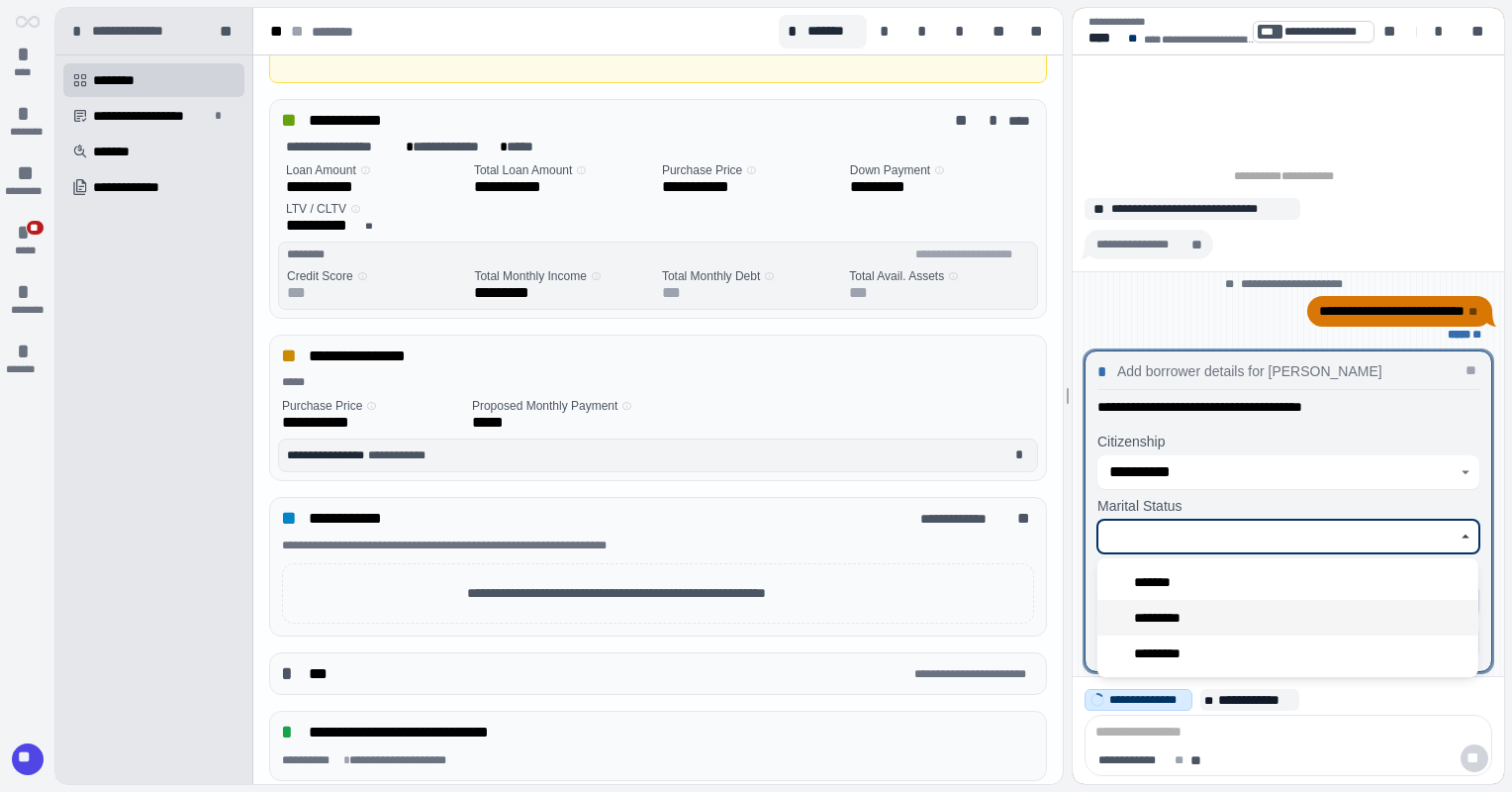 click on "*********" at bounding box center (1287, 618) 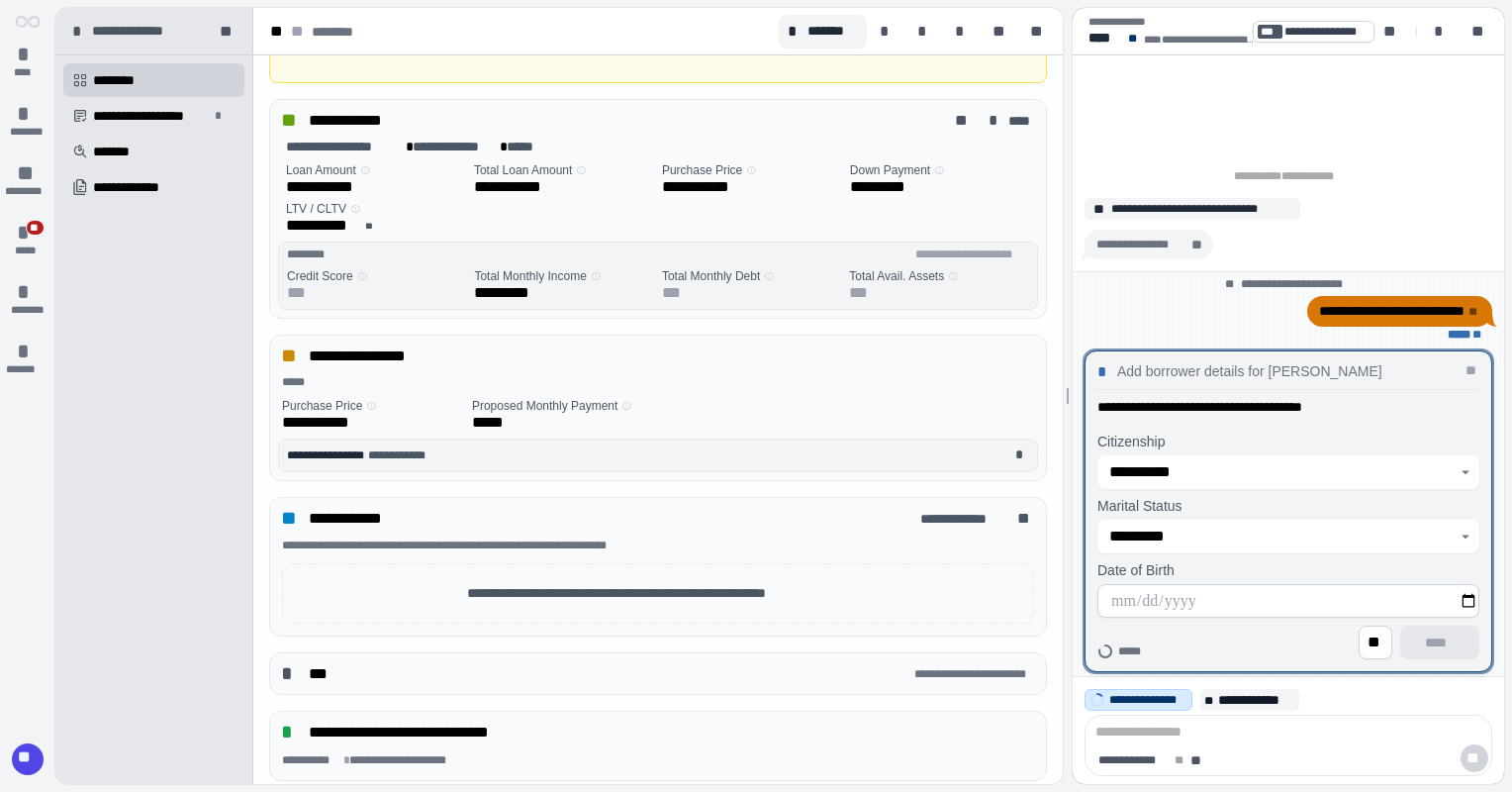 click at bounding box center [1288, 601] 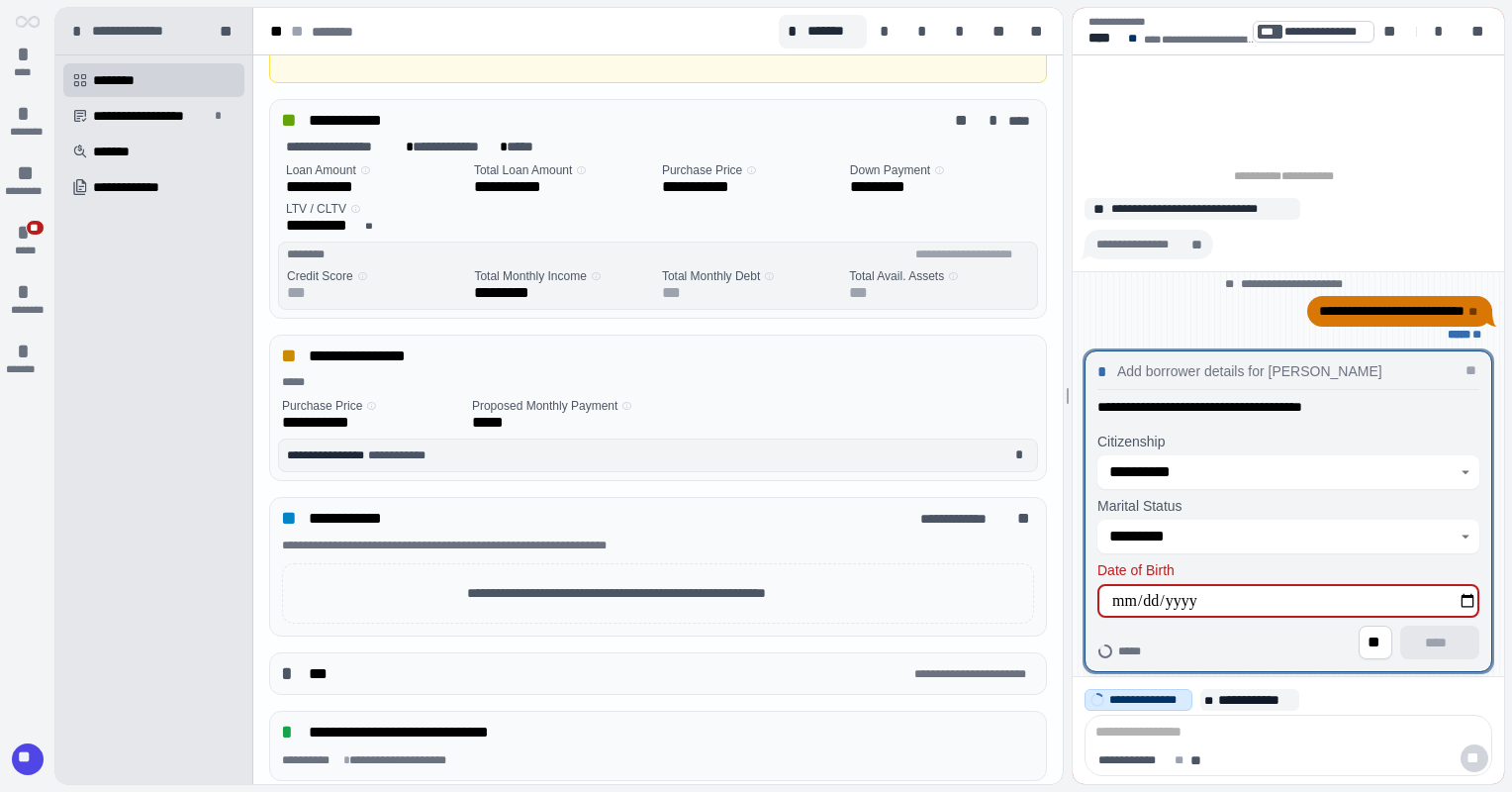 type on "**********" 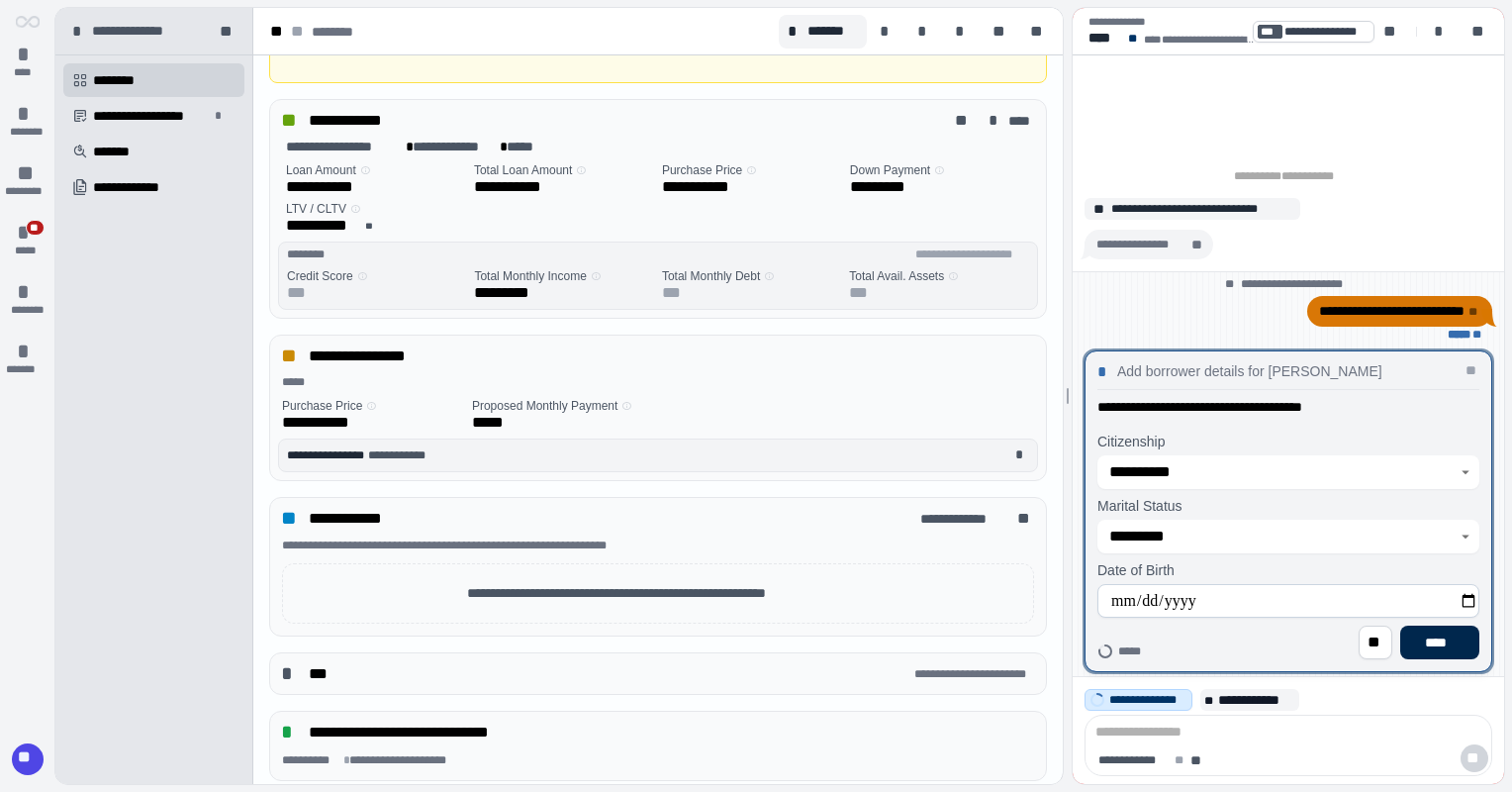 click on "****" at bounding box center (1440, 643) 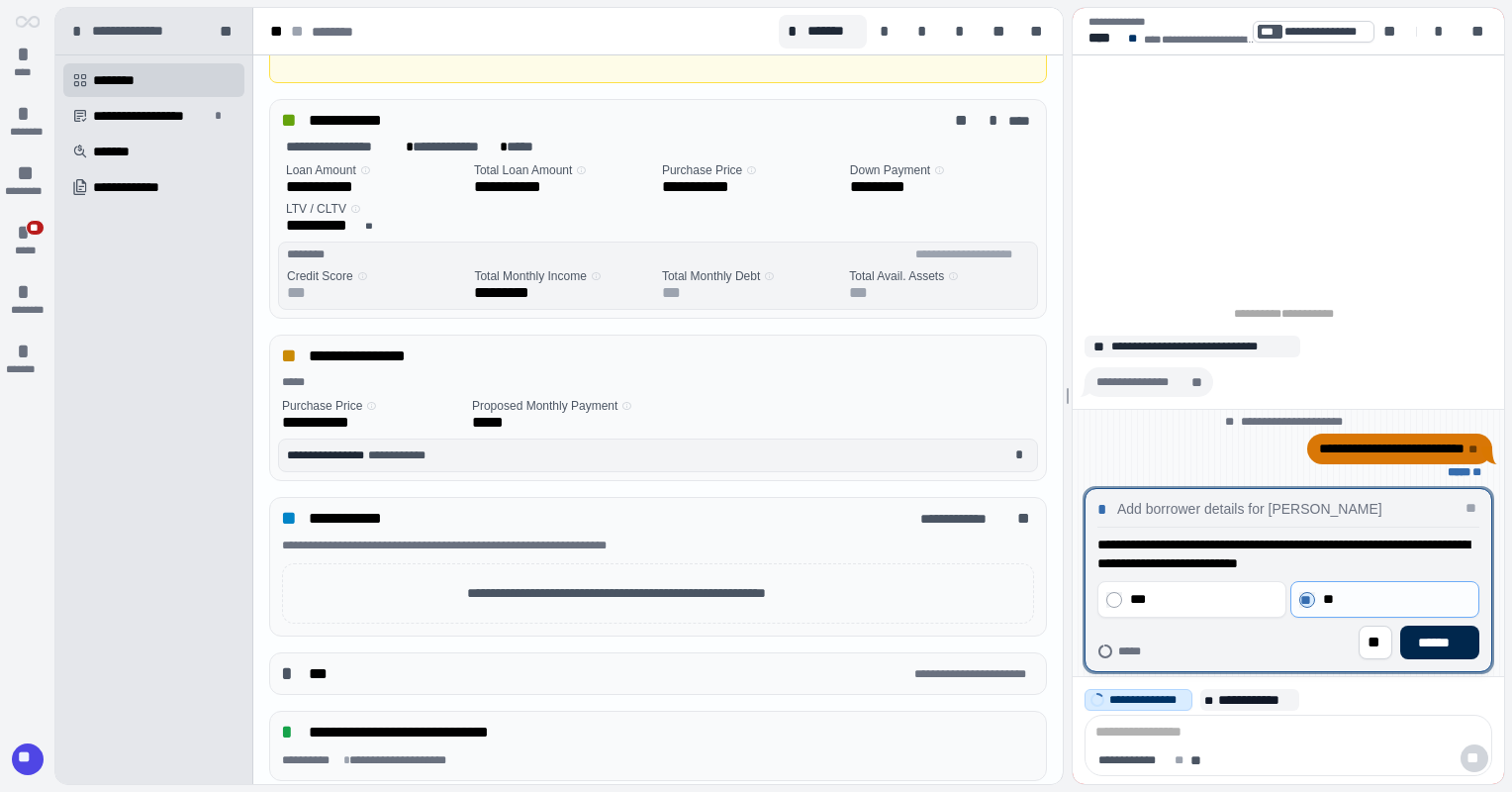 click on "******" at bounding box center [1440, 643] 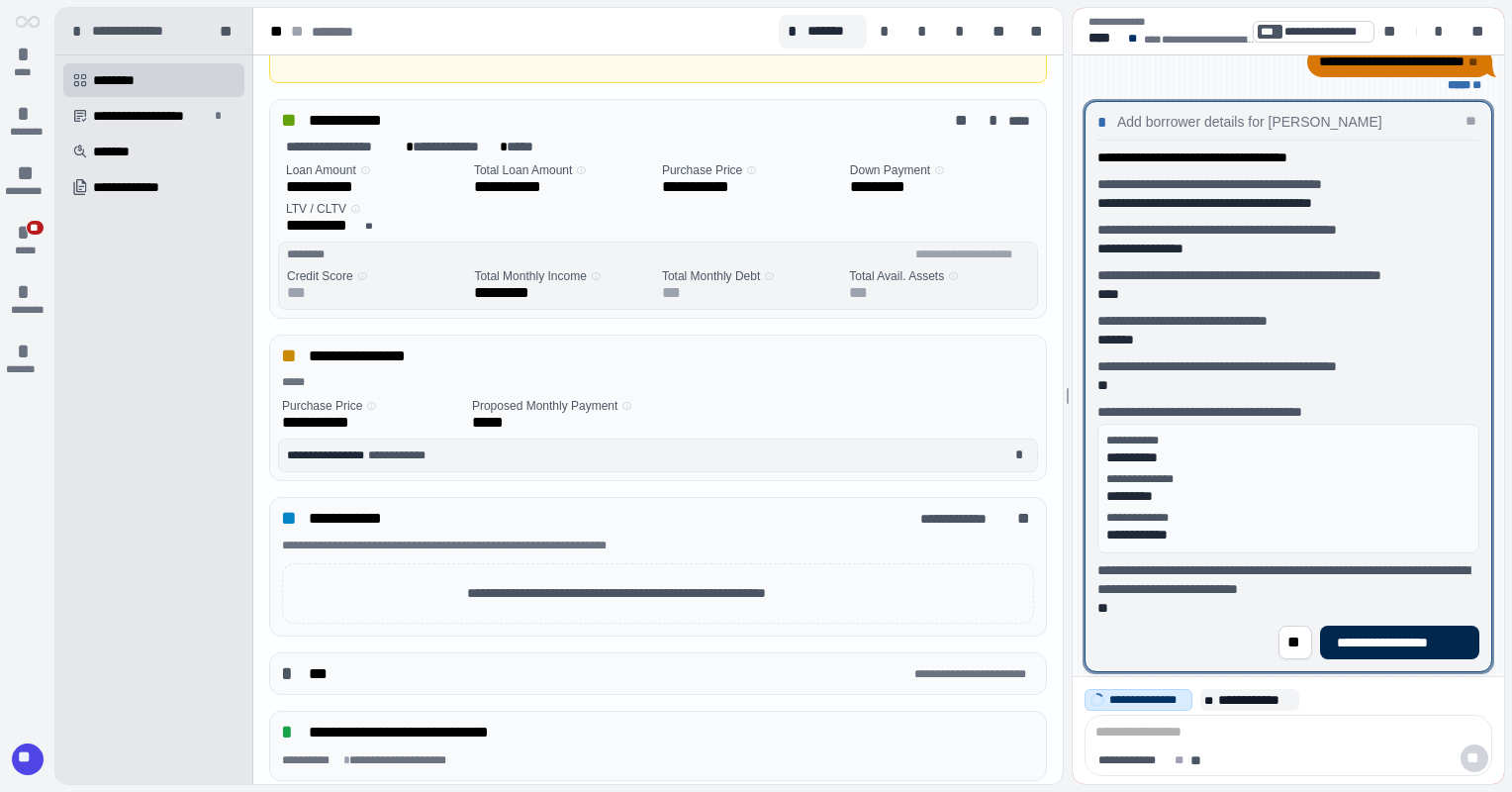 click on "**********" at bounding box center (1399, 643) 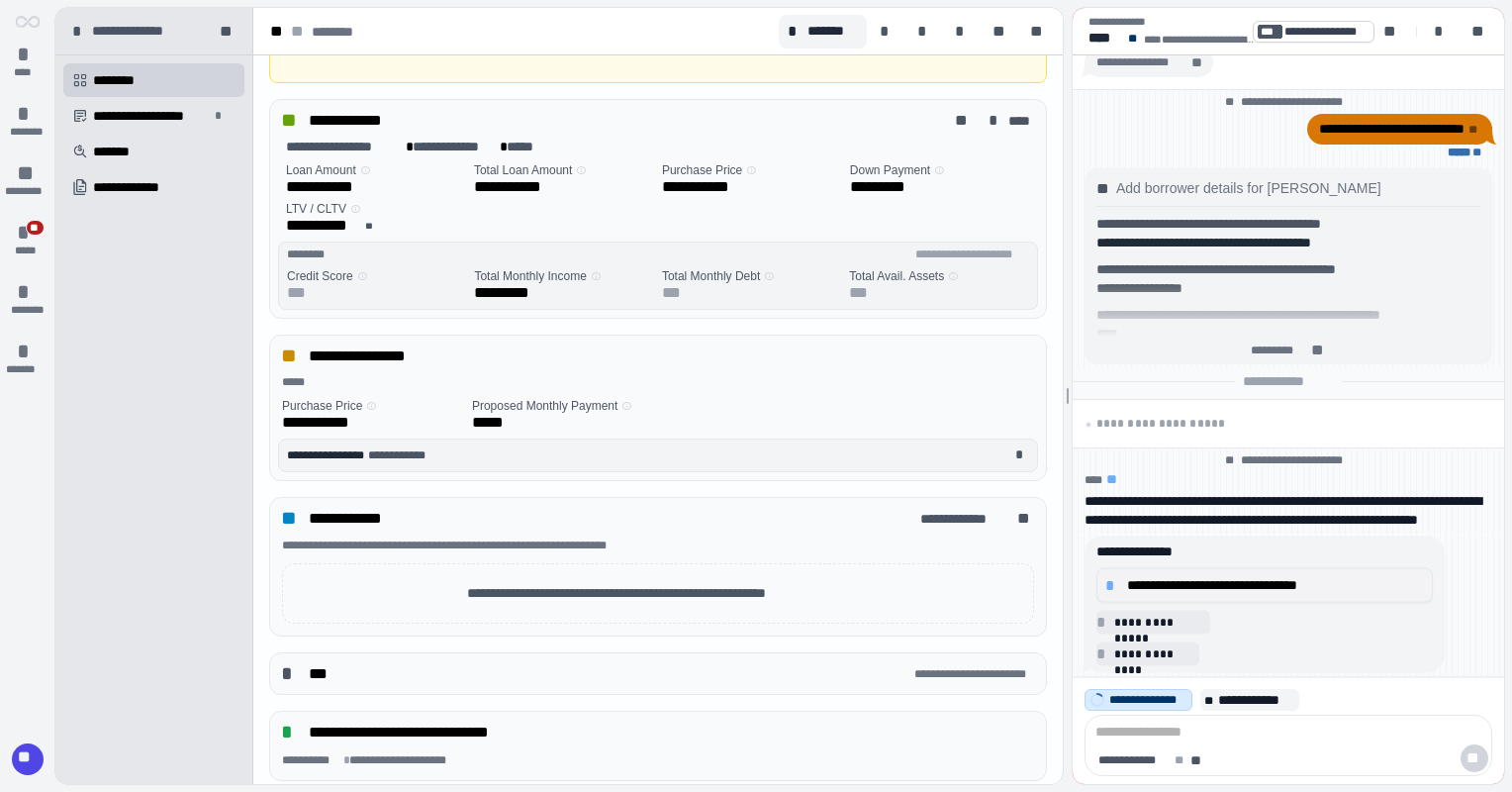 click on "**********" at bounding box center [1276, 585] 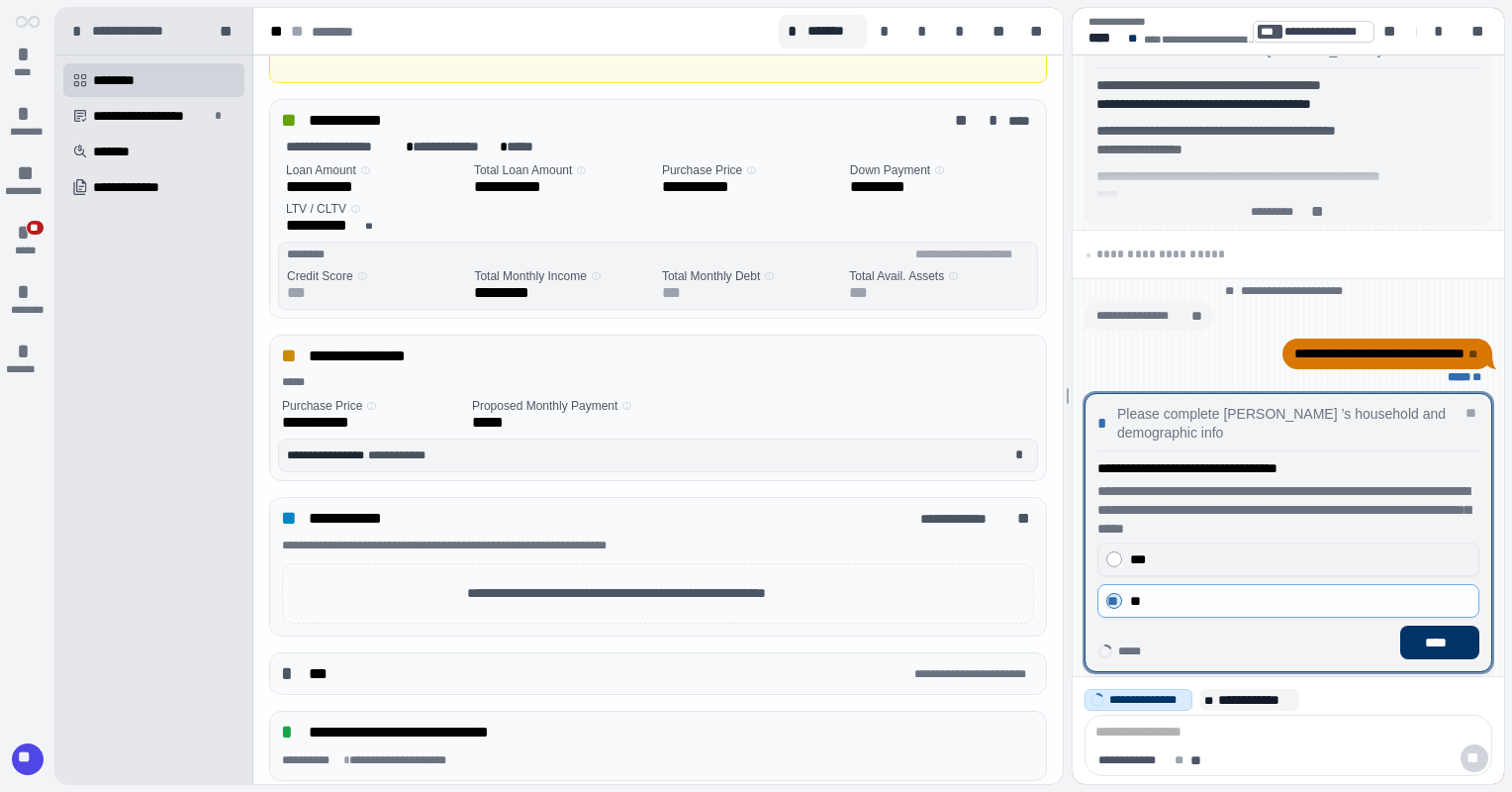 click on "***" at bounding box center (1300, 559) 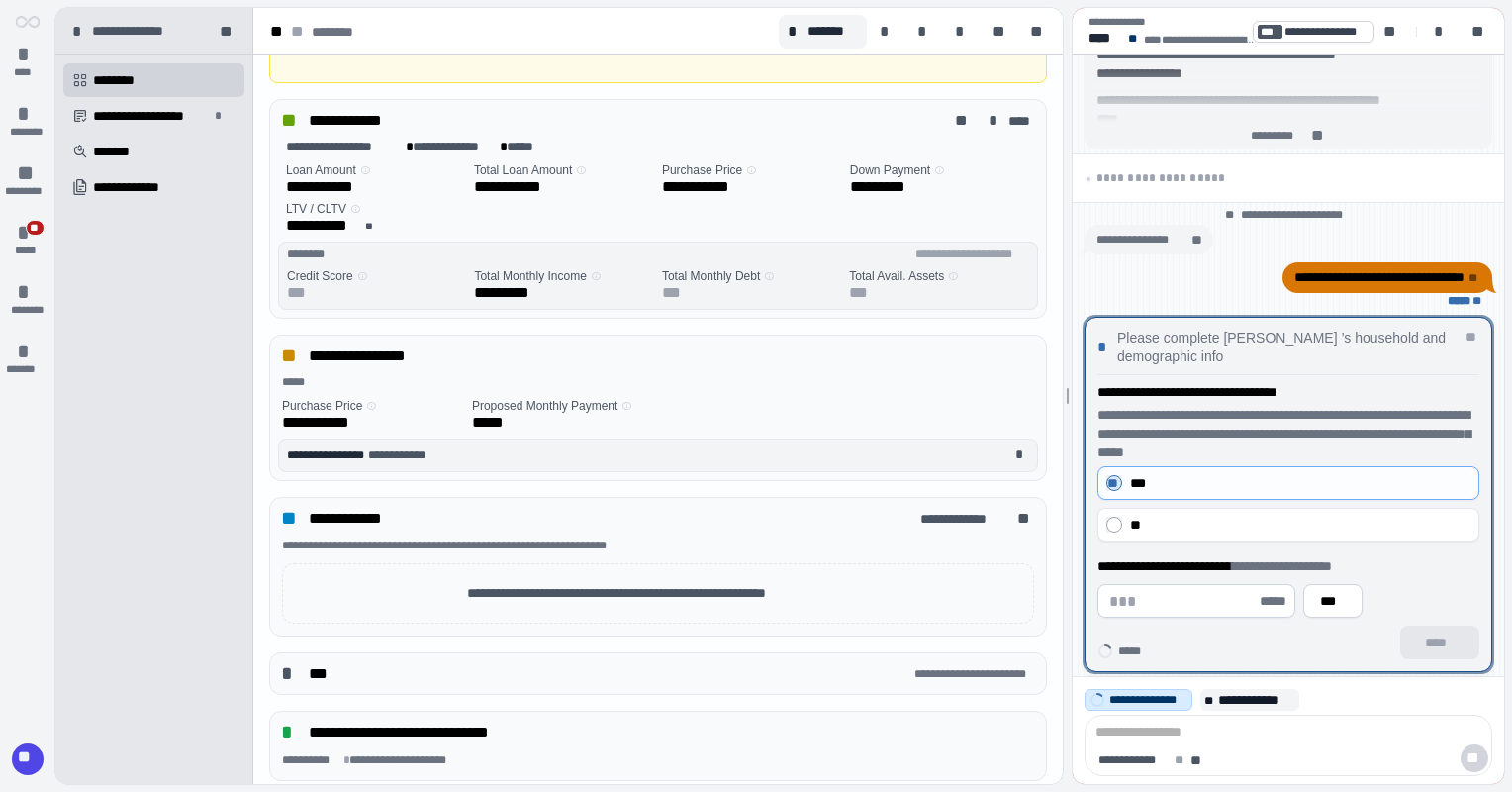 click at bounding box center (1182, 601) 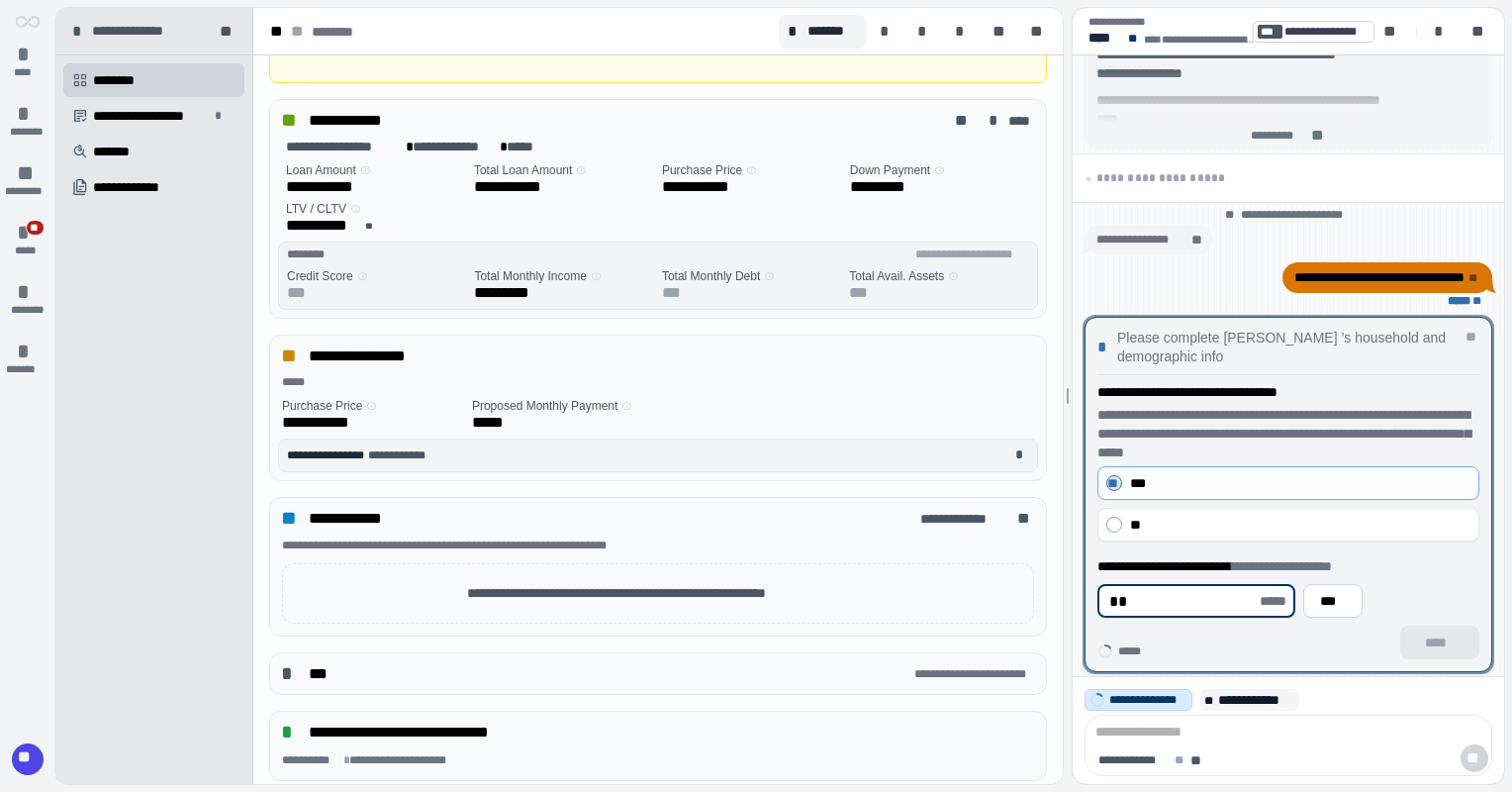 type on "*" 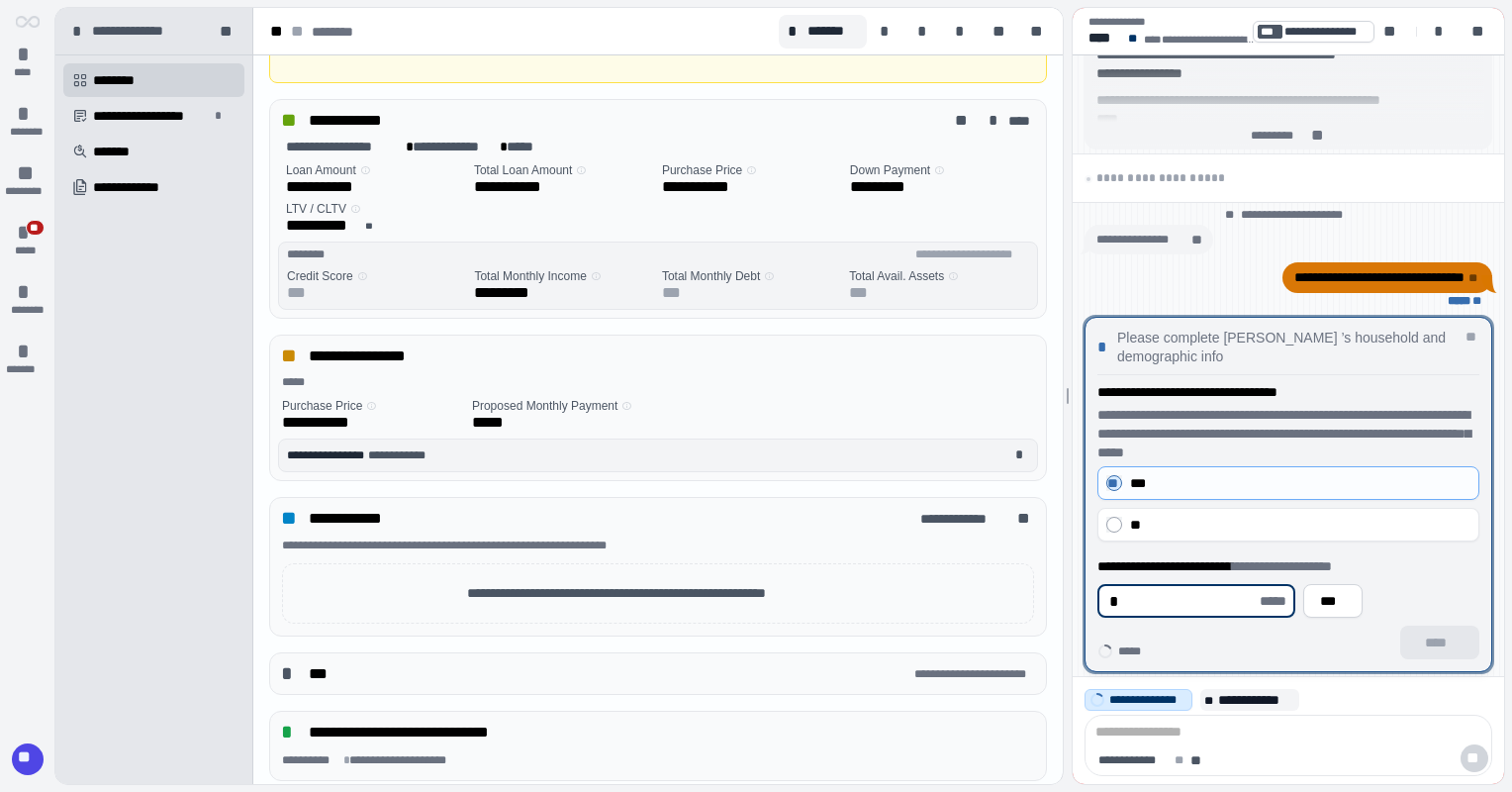 type 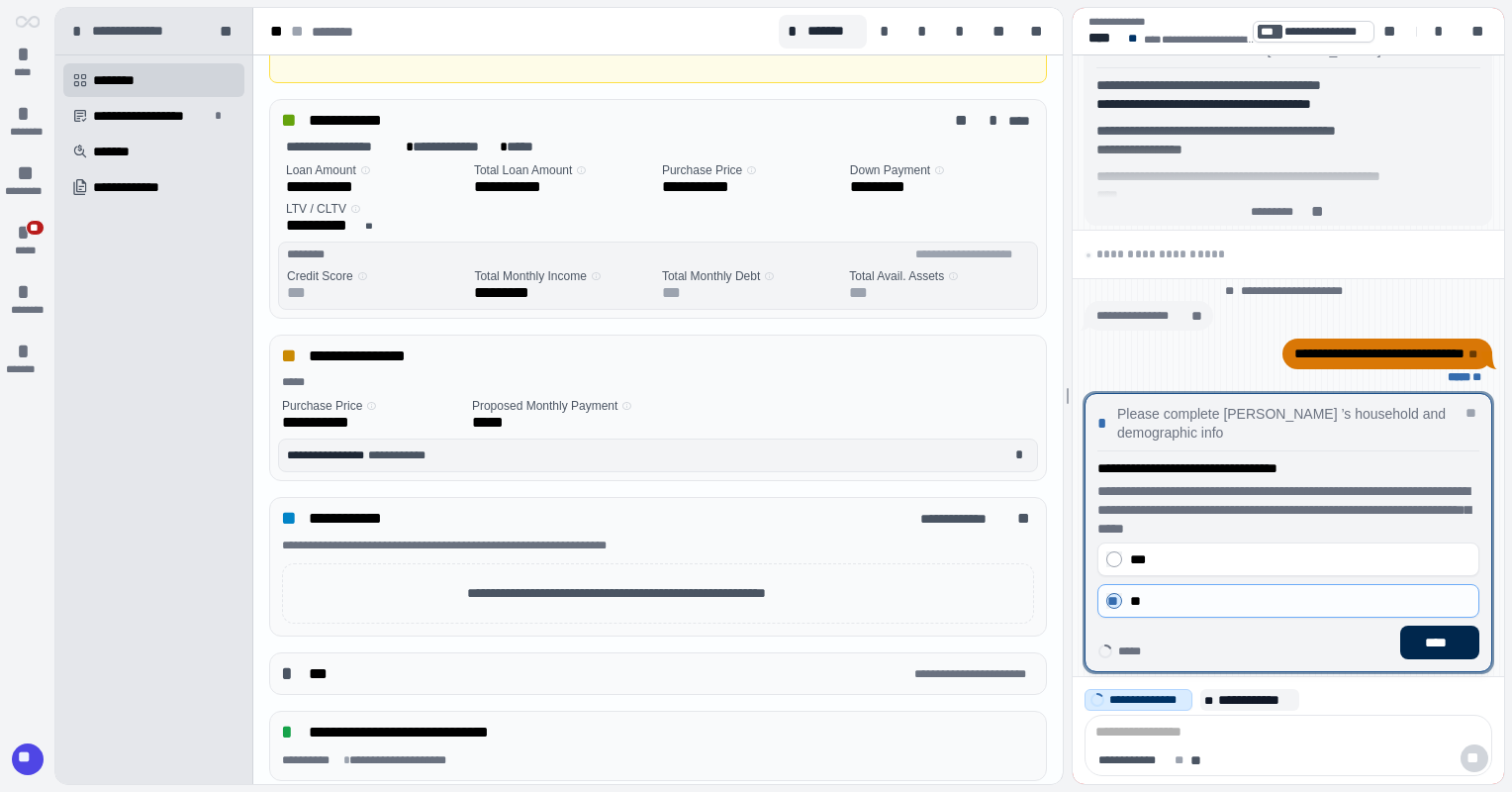 click on "****" at bounding box center [1440, 643] 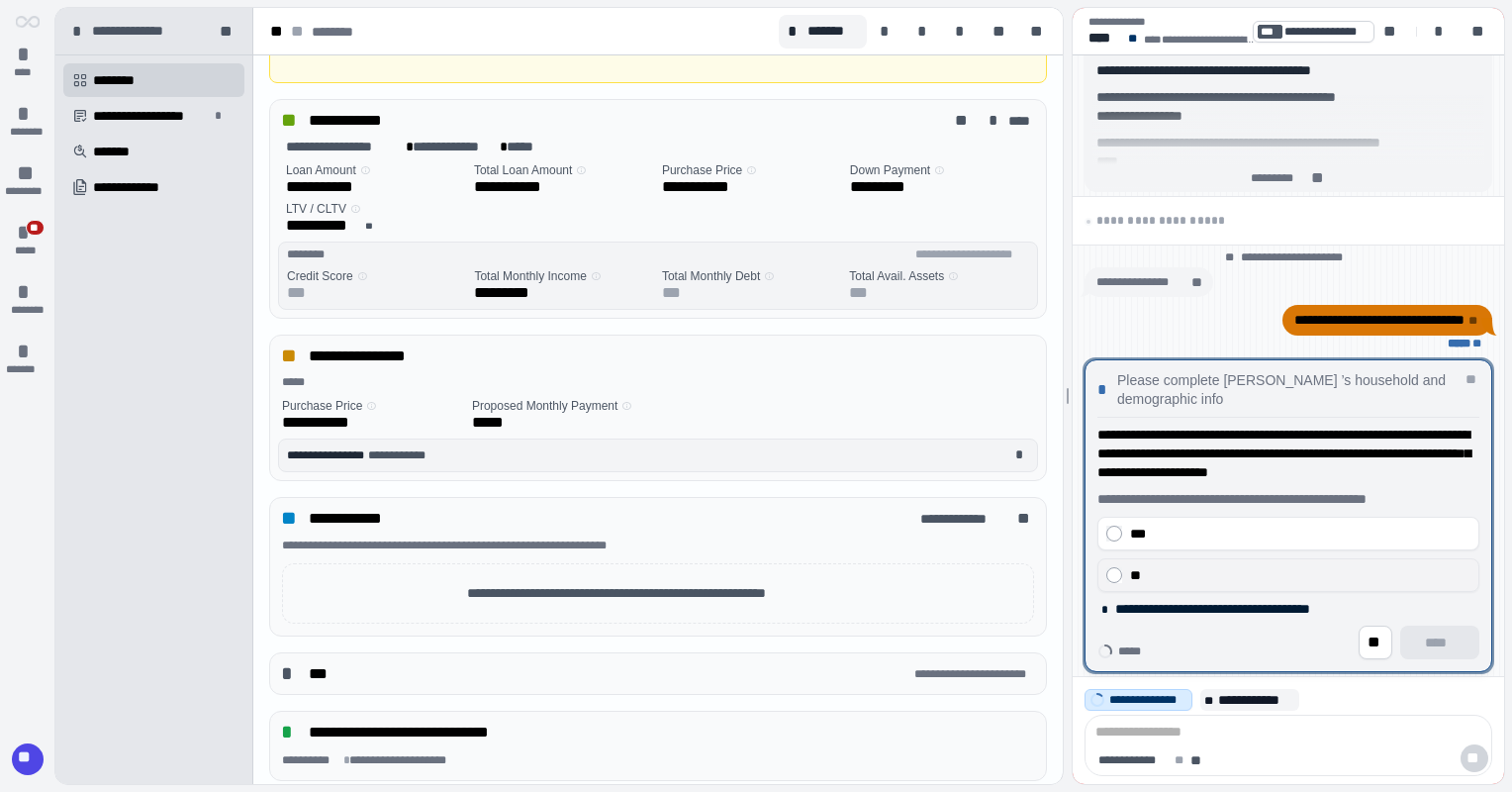 click on "**" at bounding box center [1288, 575] 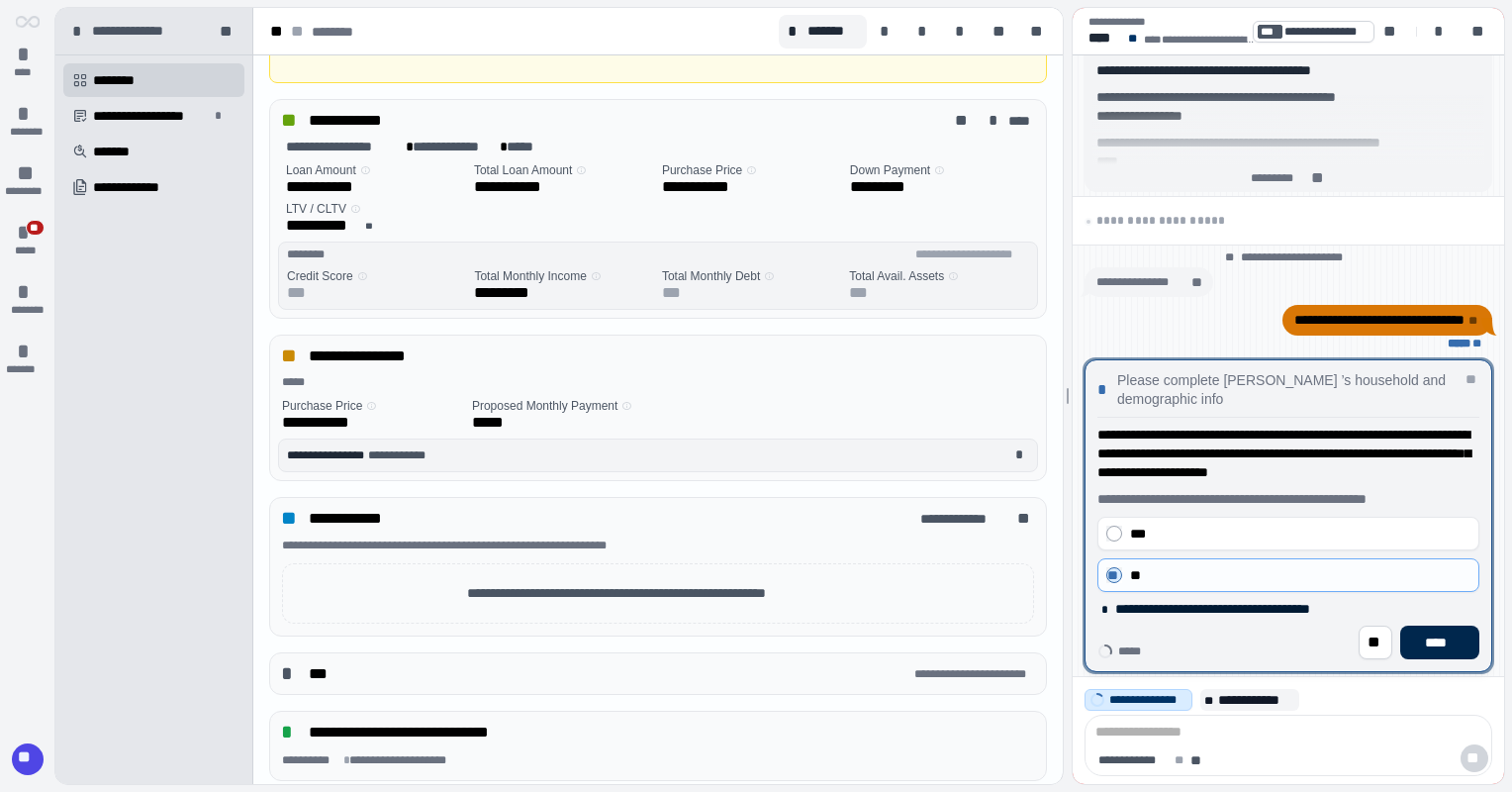 click on "****" at bounding box center (1440, 643) 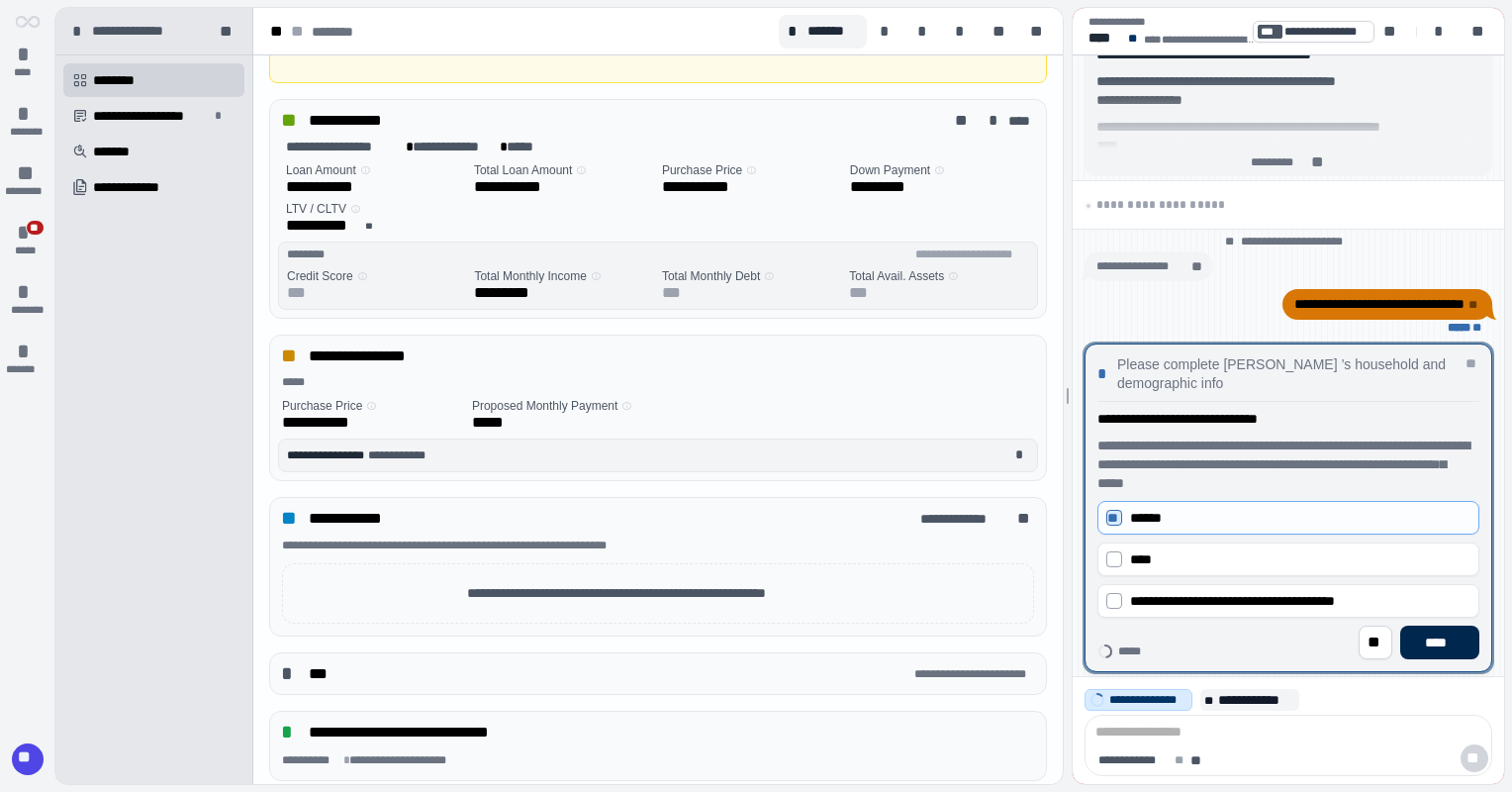 click on "****" at bounding box center (1440, 643) 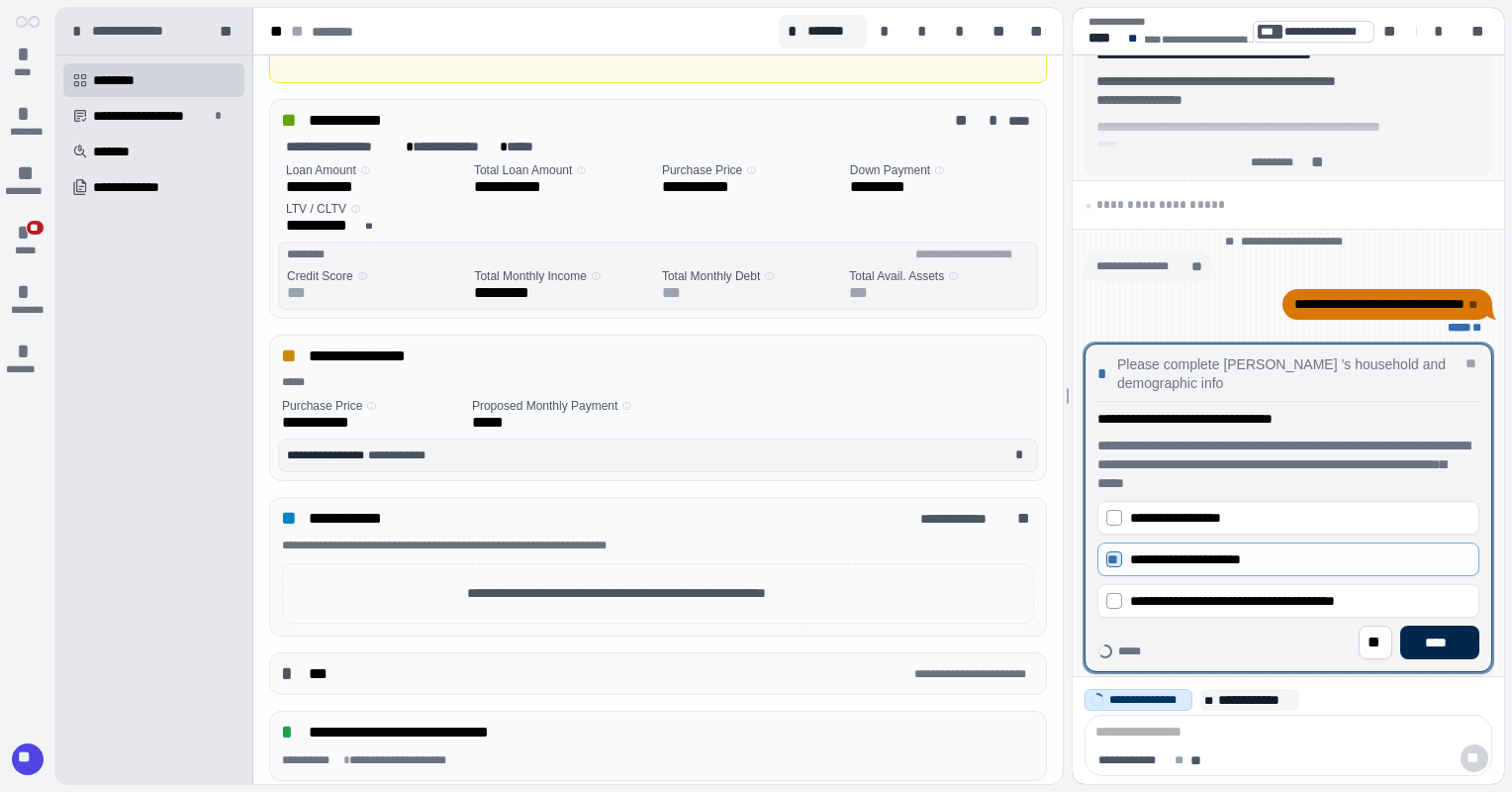 click on "****" at bounding box center (1440, 643) 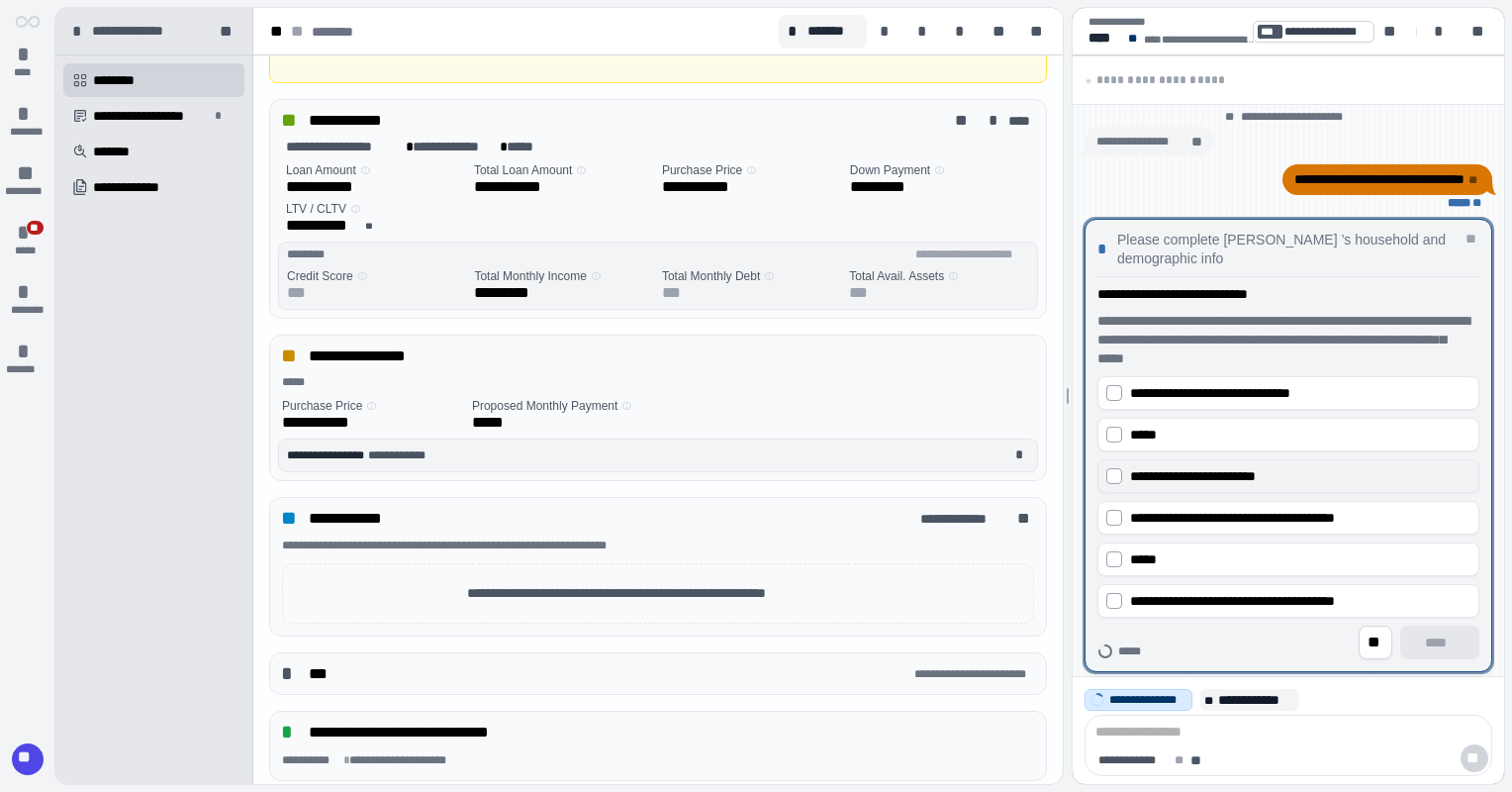 click on "**********" at bounding box center (1192, 476) 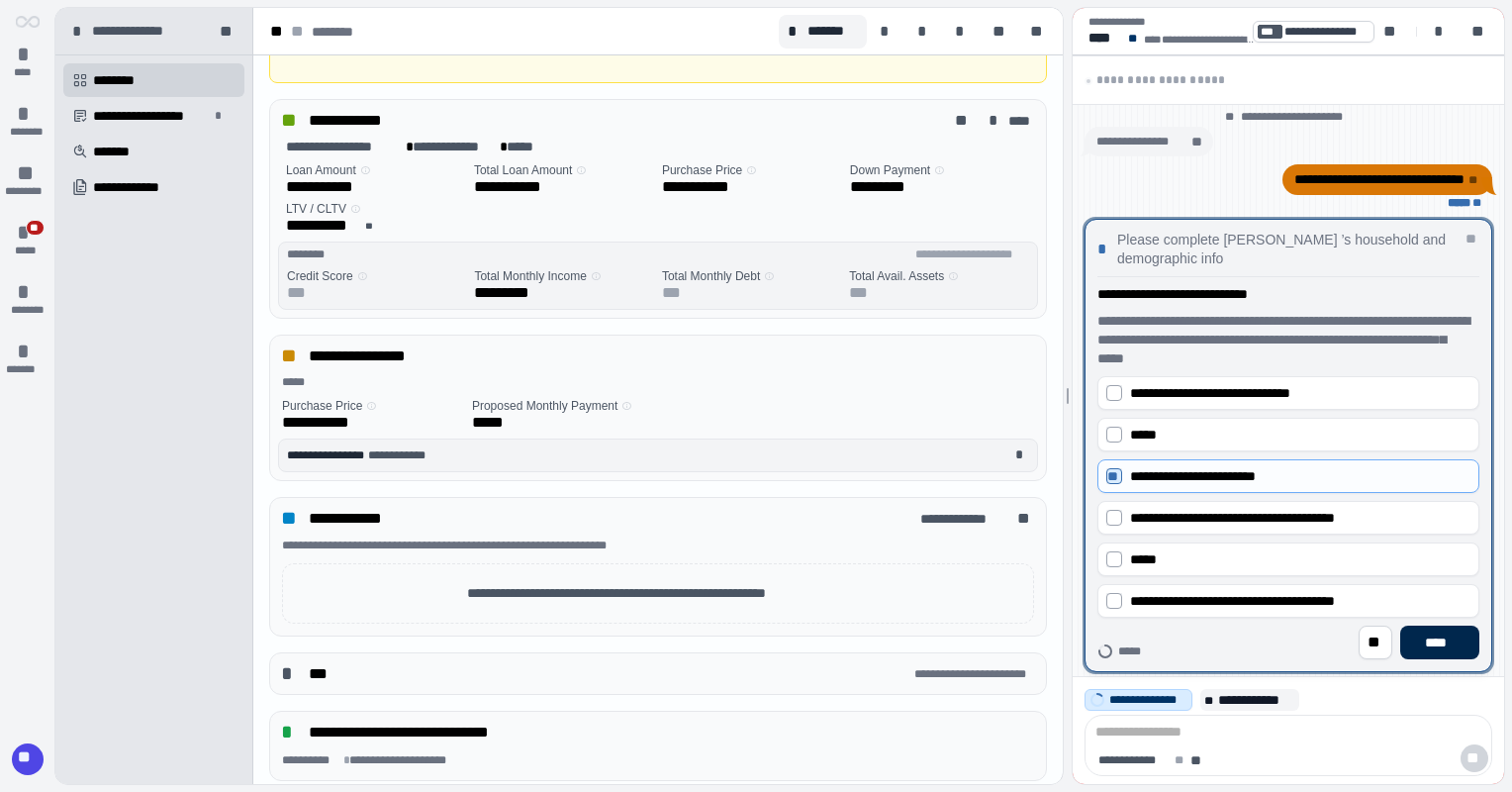 click on "****" at bounding box center (1440, 643) 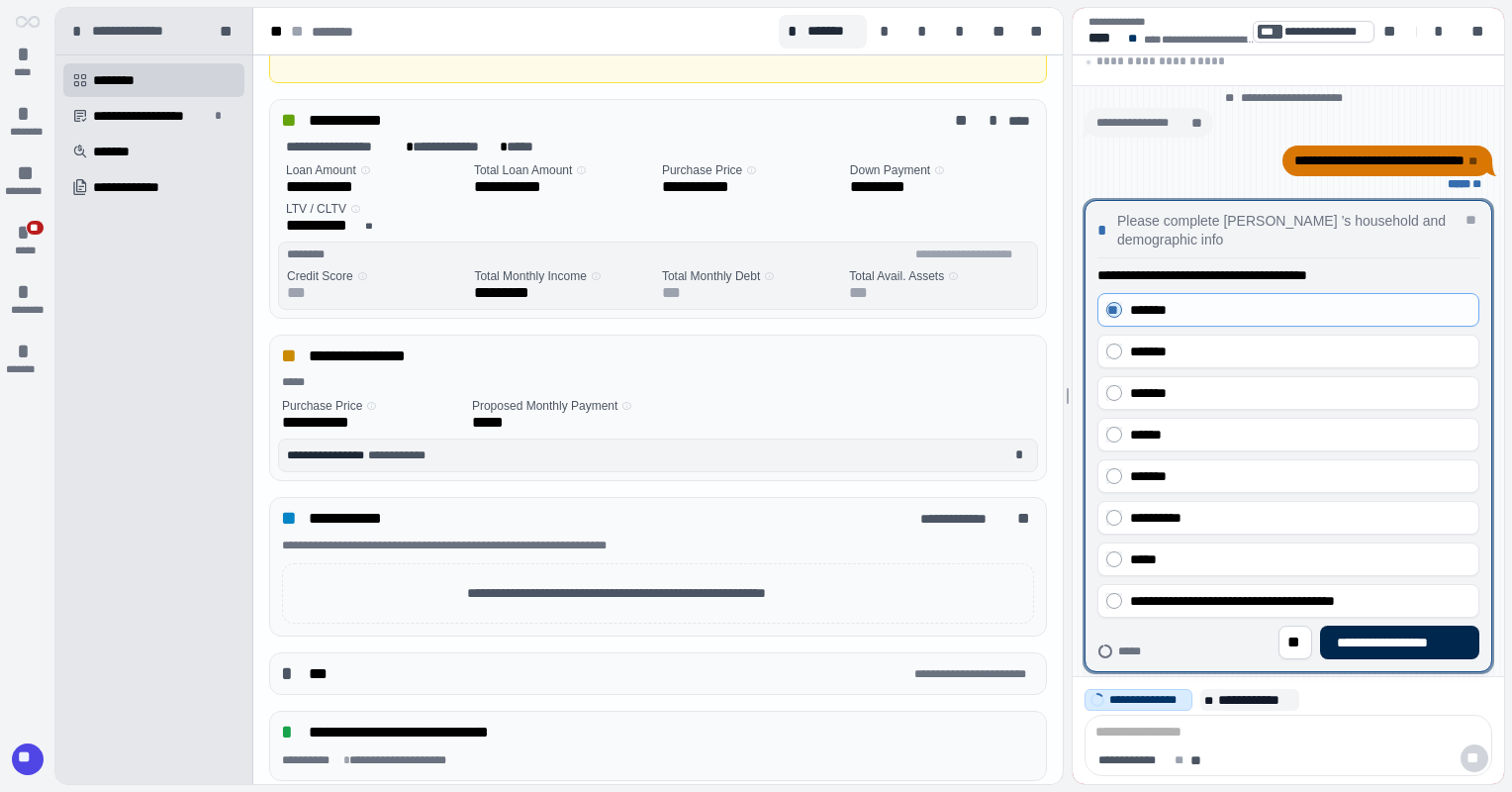 click on "**********" at bounding box center (1399, 643) 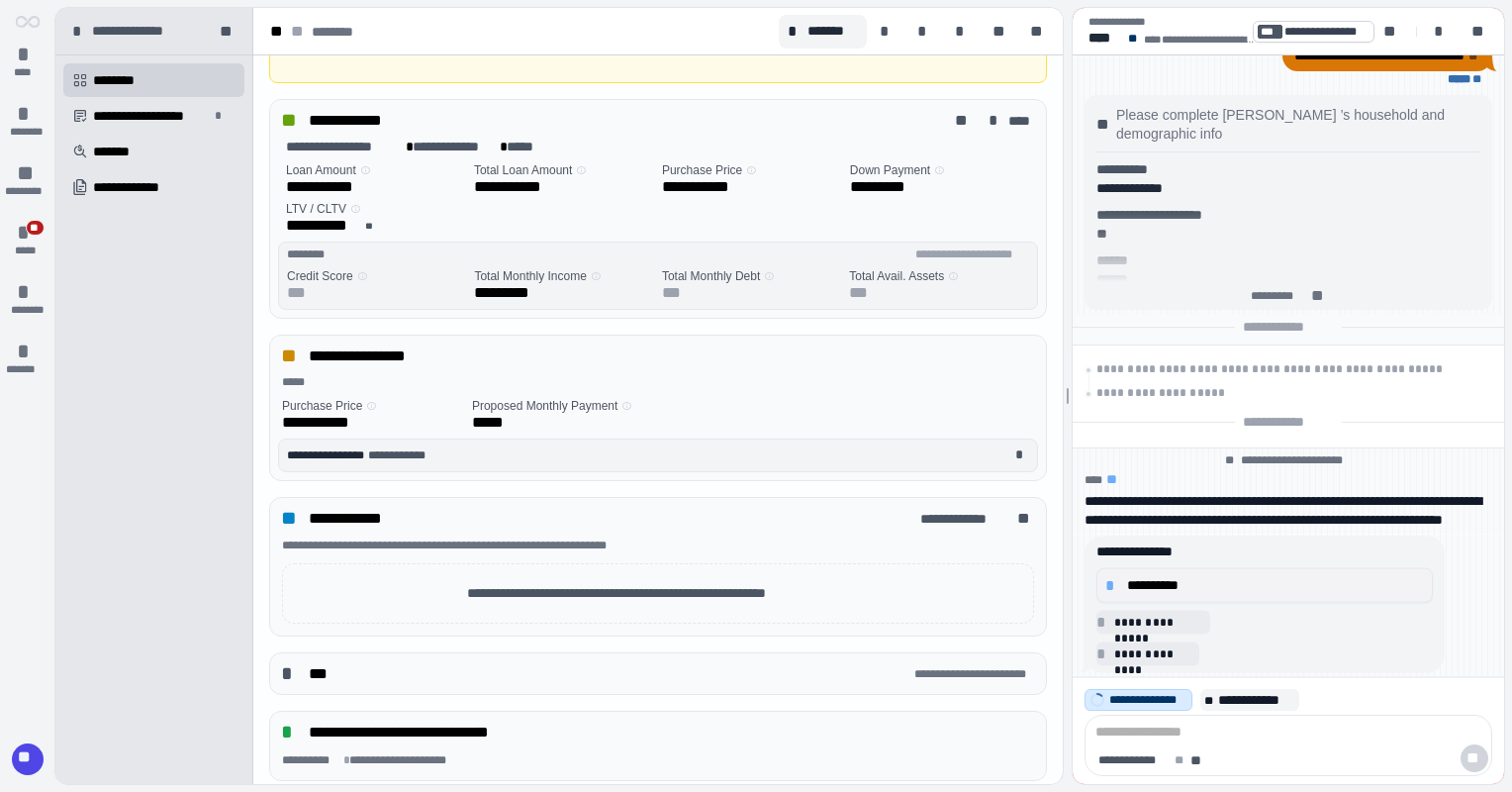 click on "**********" at bounding box center (1276, 585) 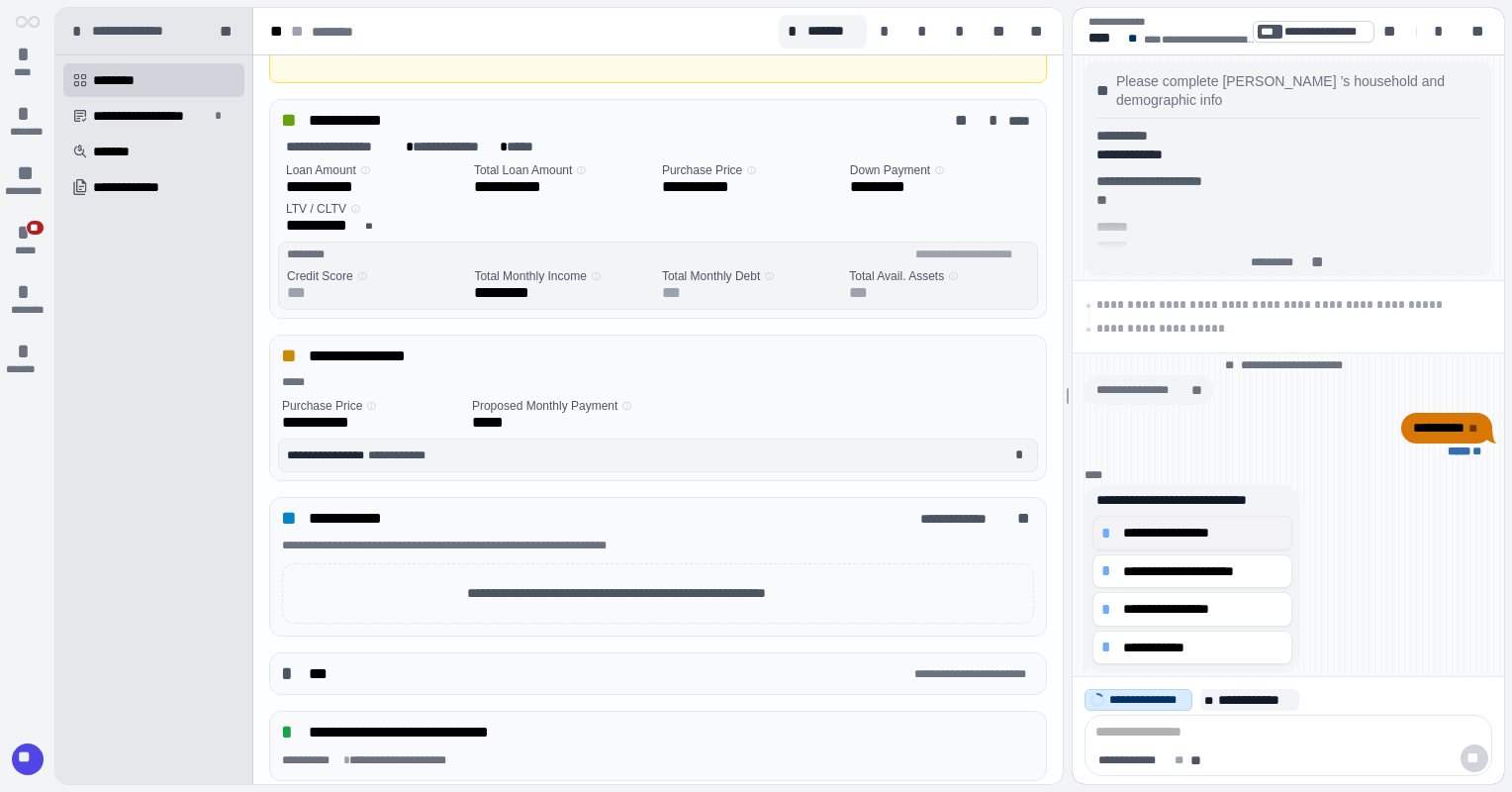 click on "**********" at bounding box center (1203, 533) 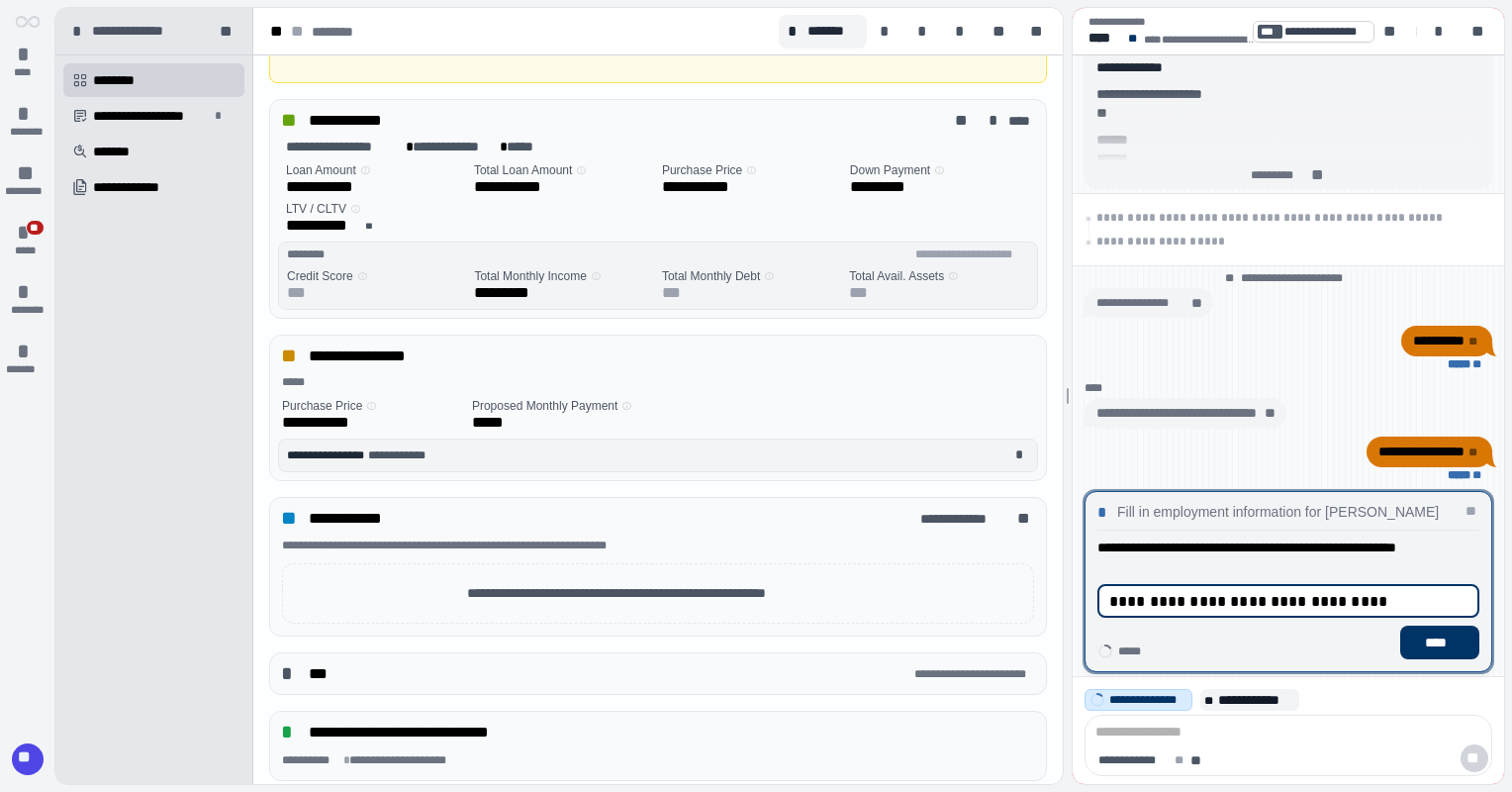 drag, startPoint x: 1379, startPoint y: 595, endPoint x: 1068, endPoint y: 609, distance: 311.31495 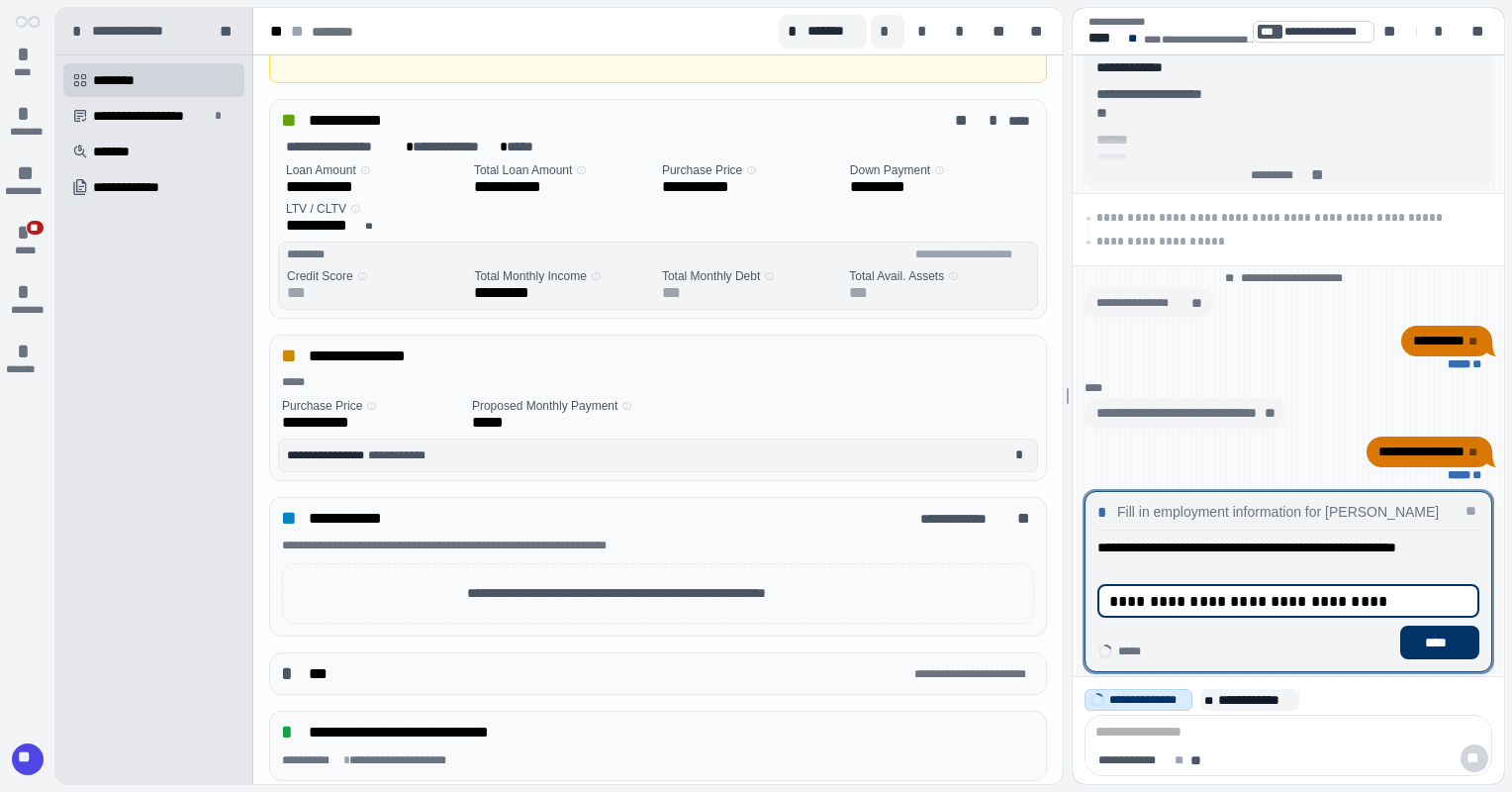 type on "**********" 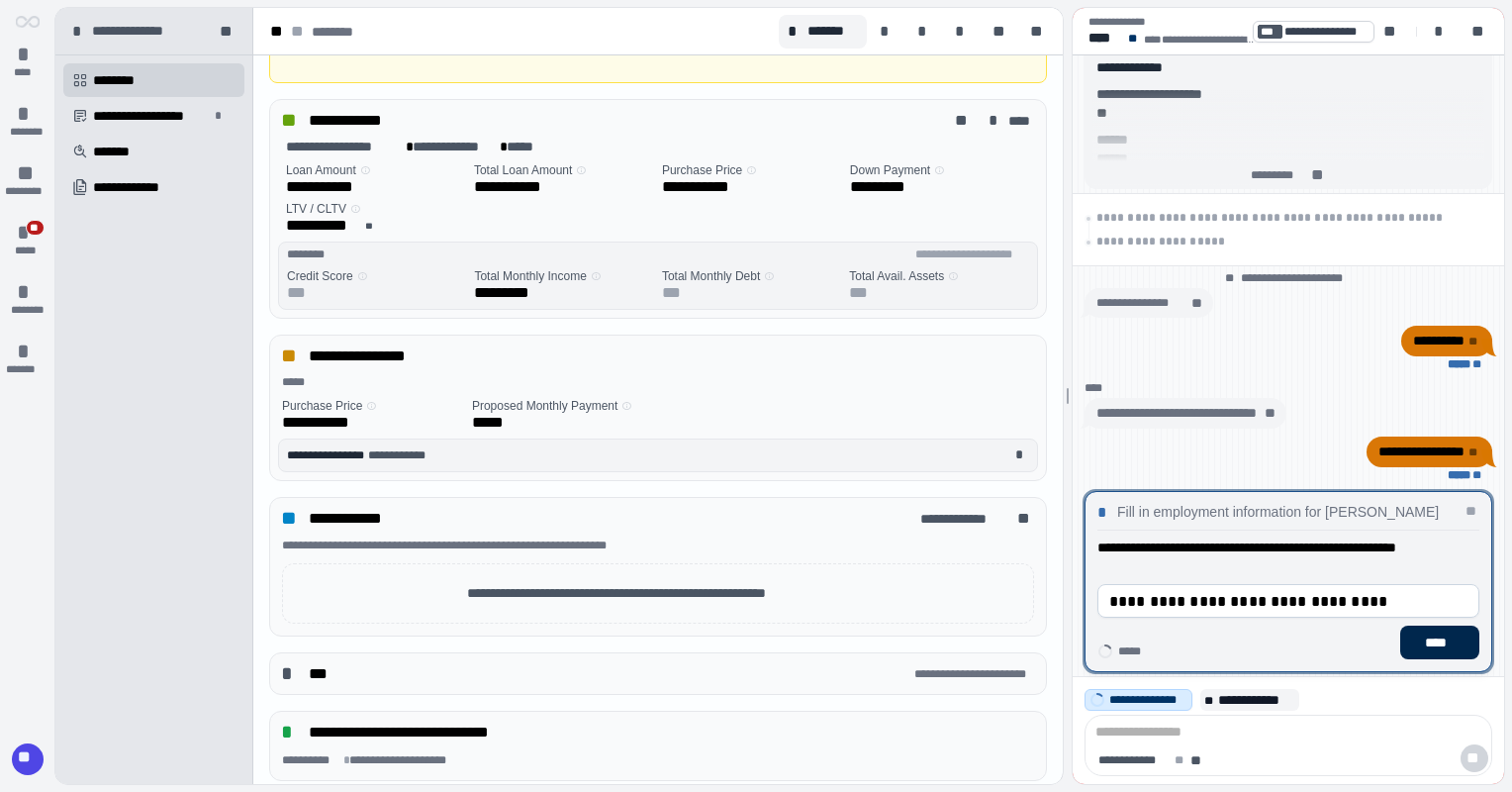 click on "****" at bounding box center [1440, 643] 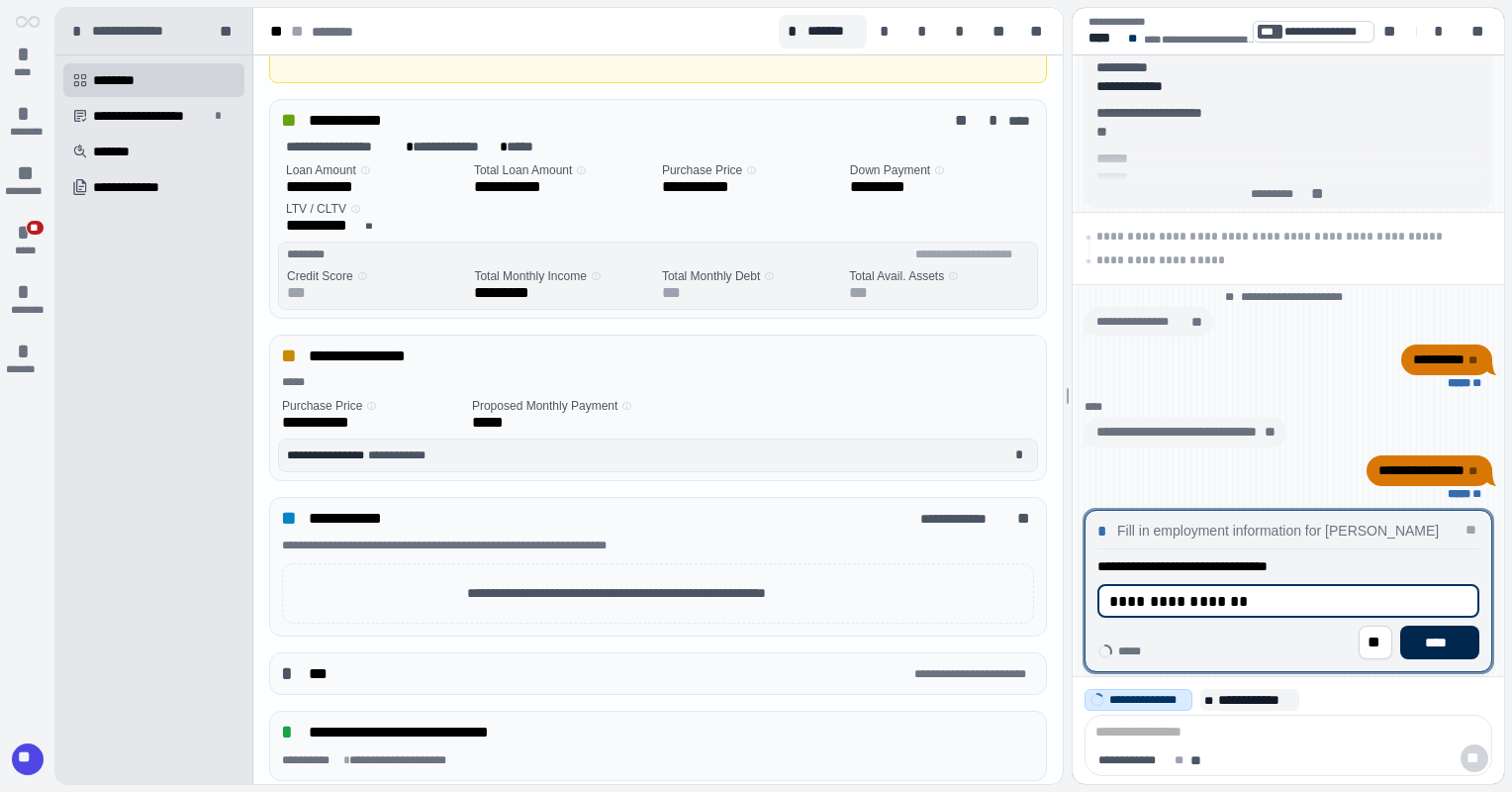 type on "**********" 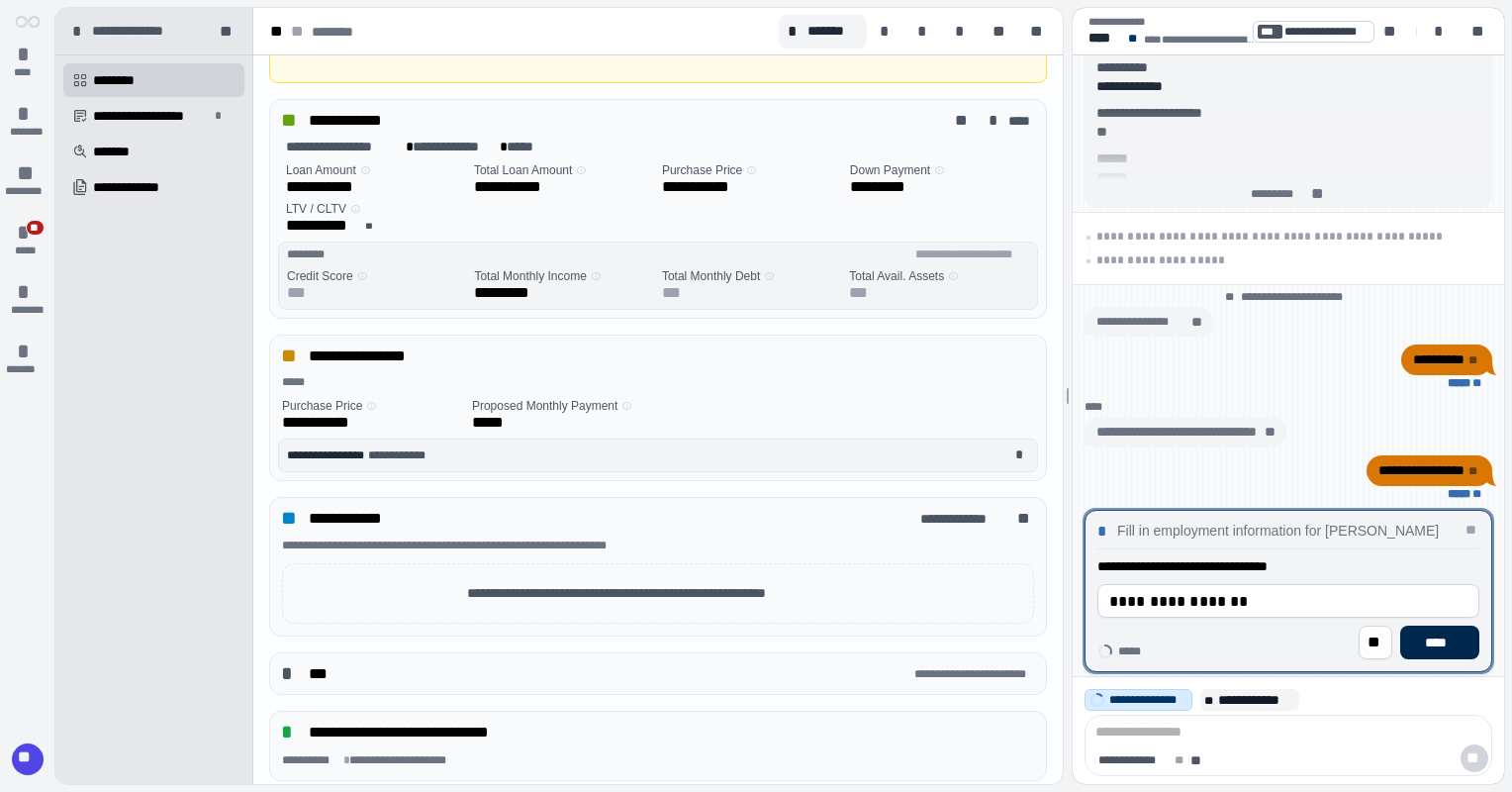 click on "****" at bounding box center [1440, 643] 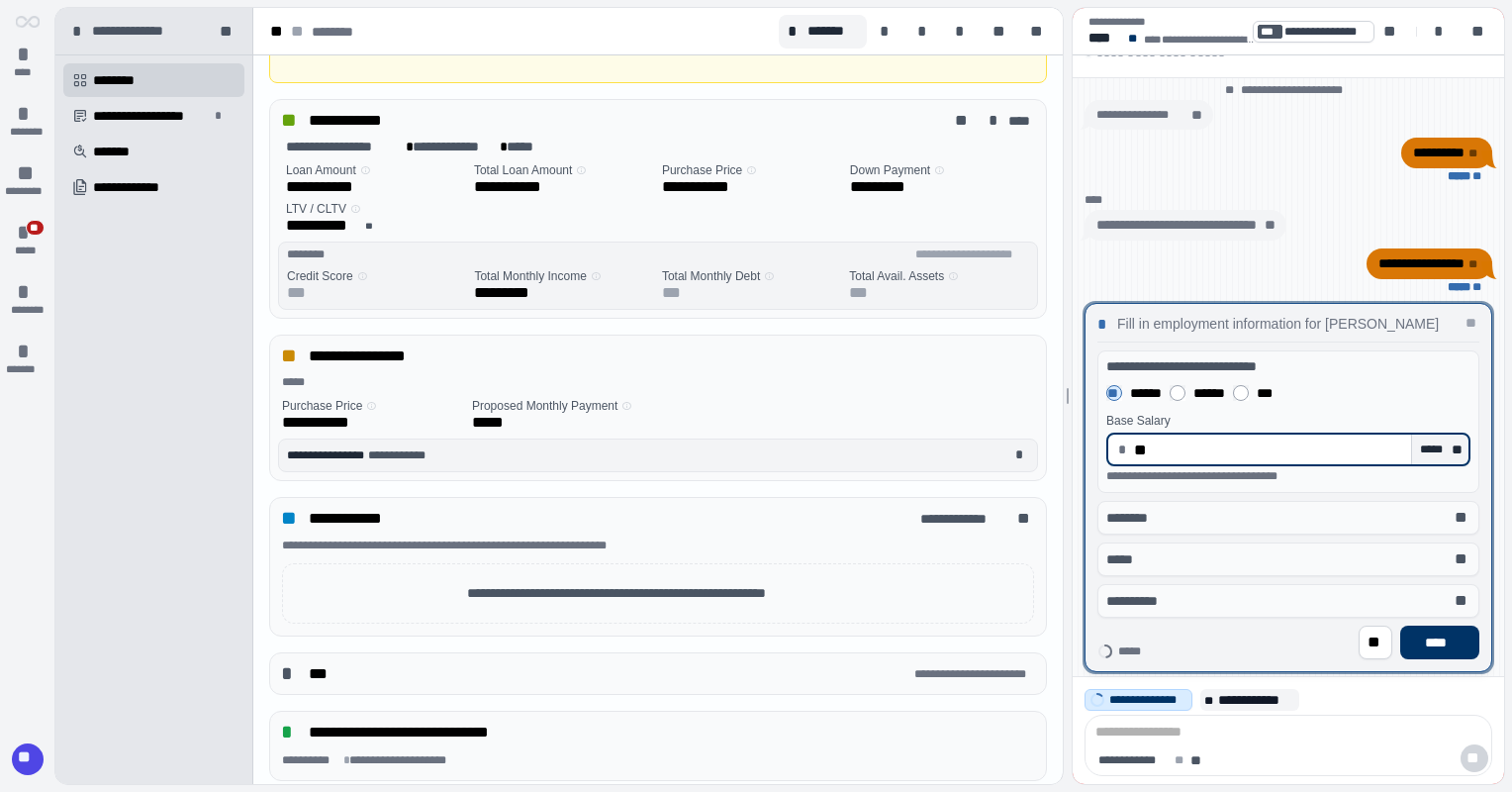 type on "*****" 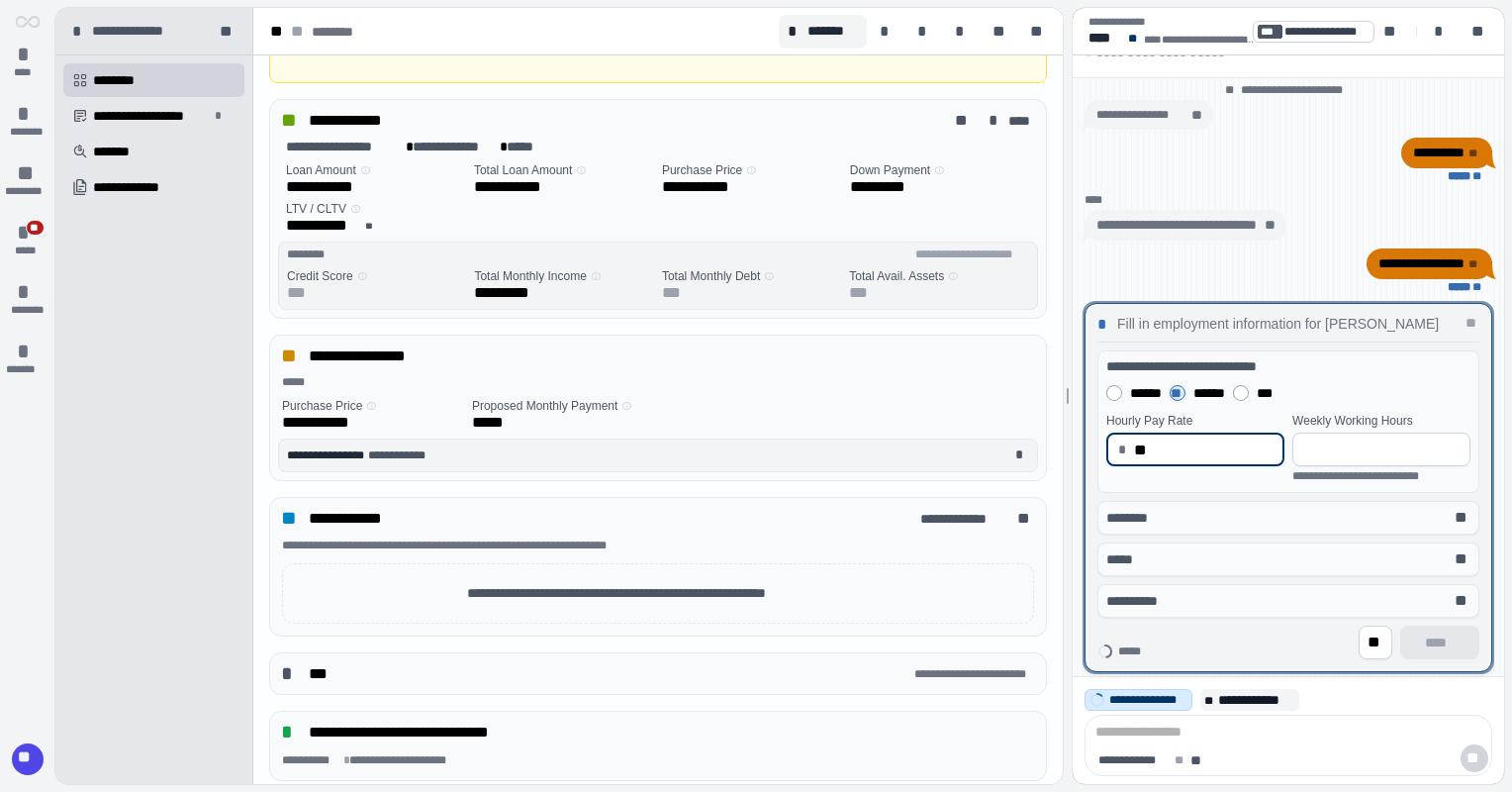 type on "*****" 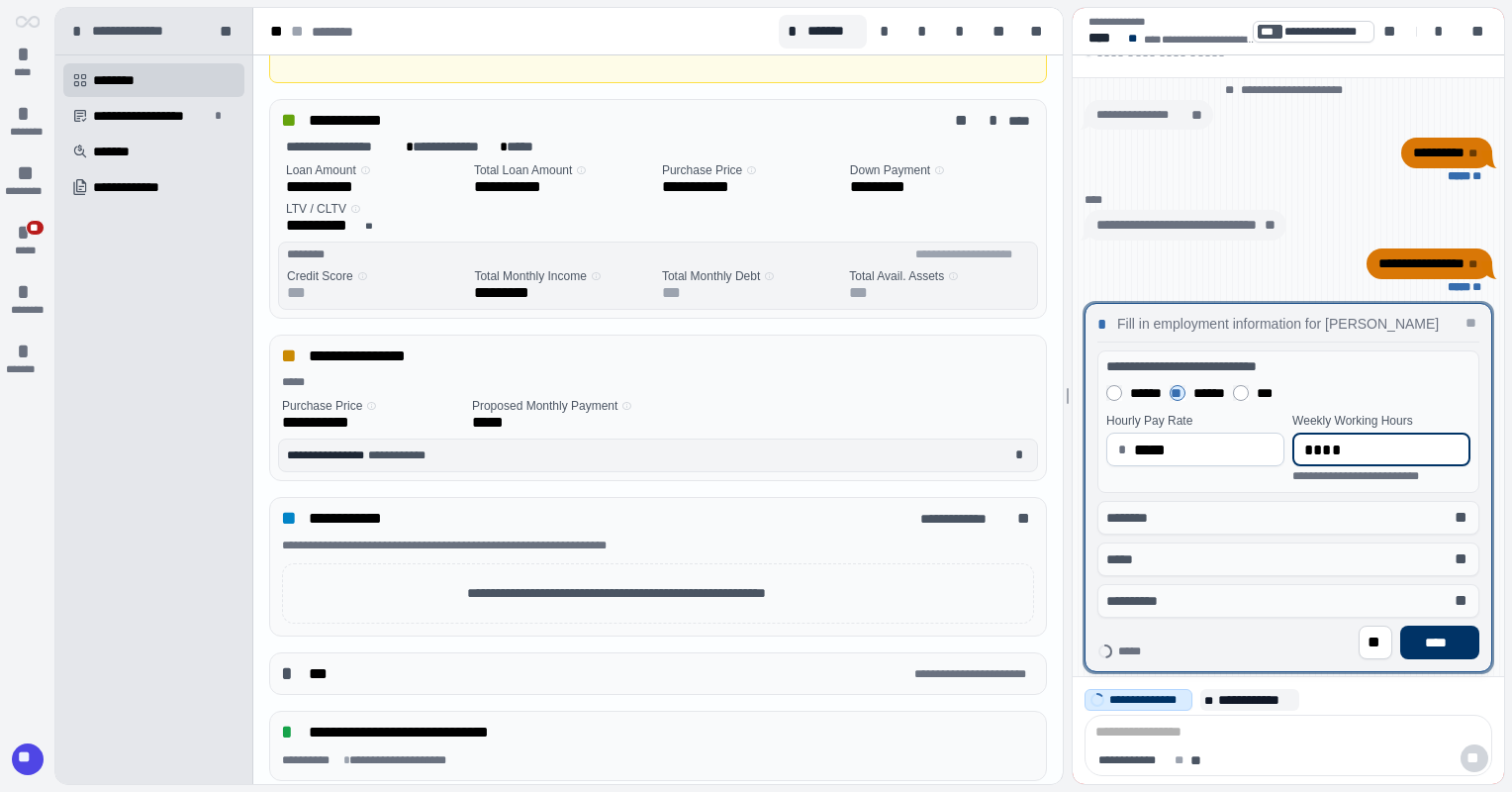 type on "****" 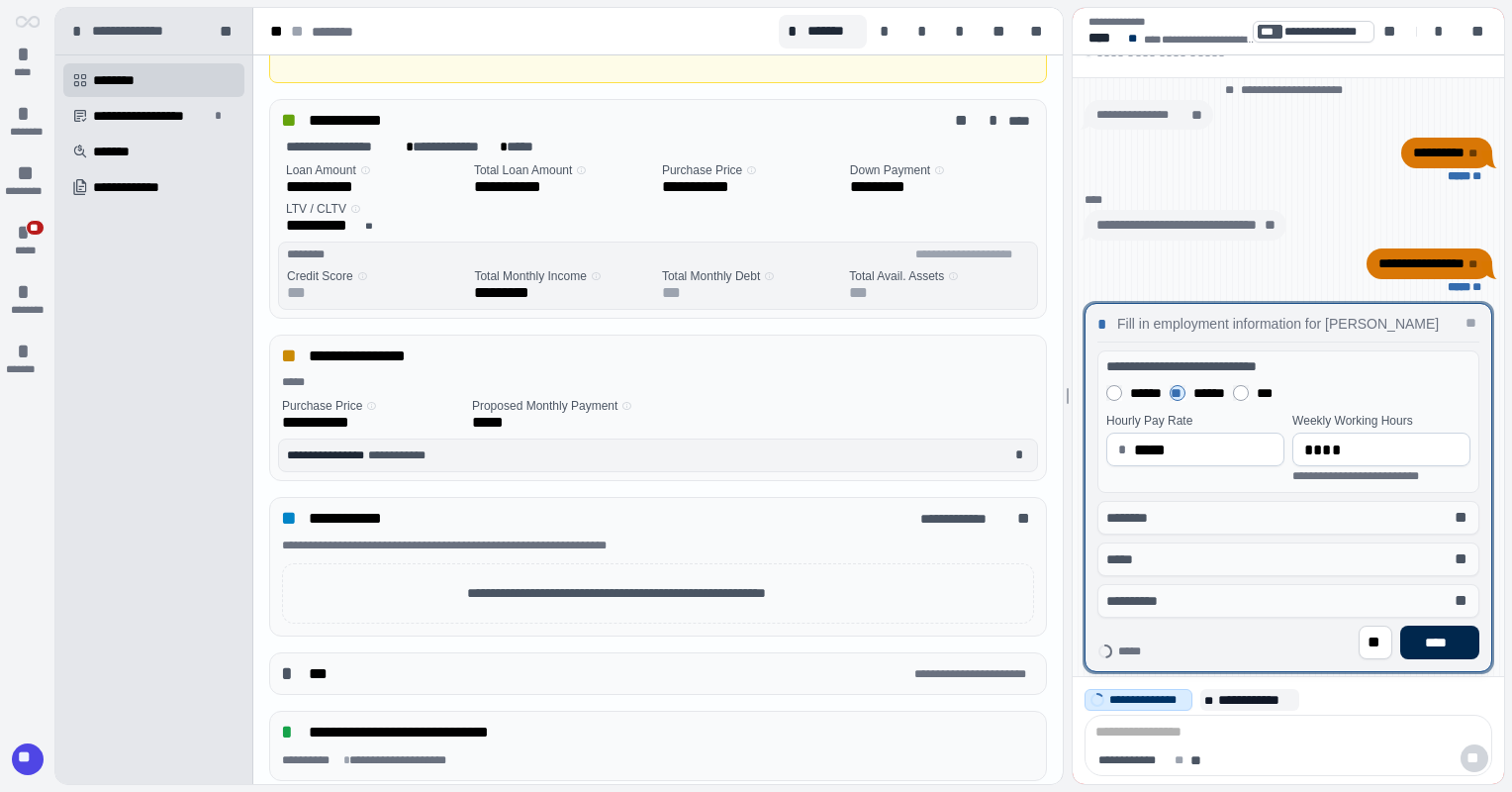 click on "****" at bounding box center [1440, 643] 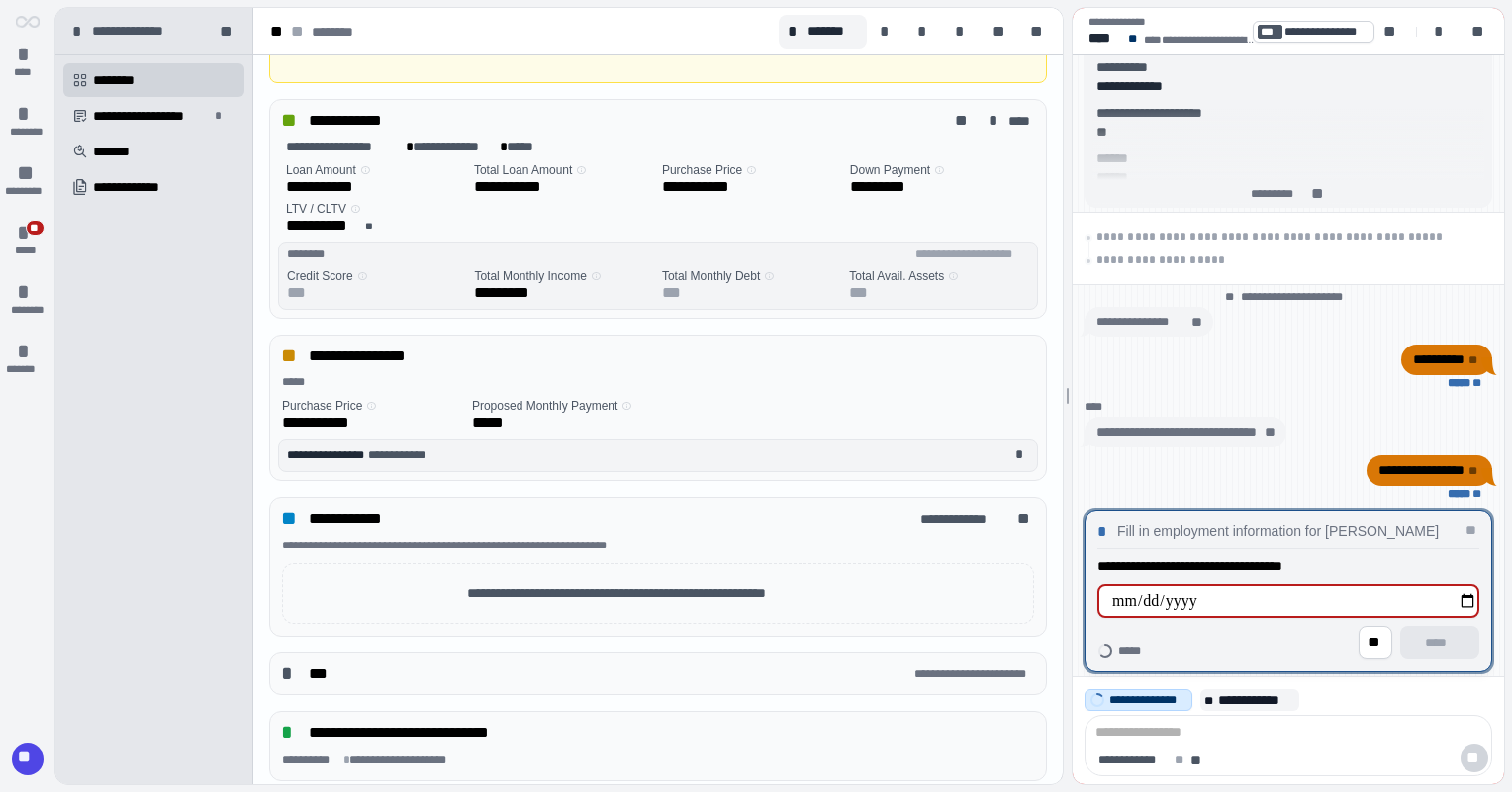 type on "**********" 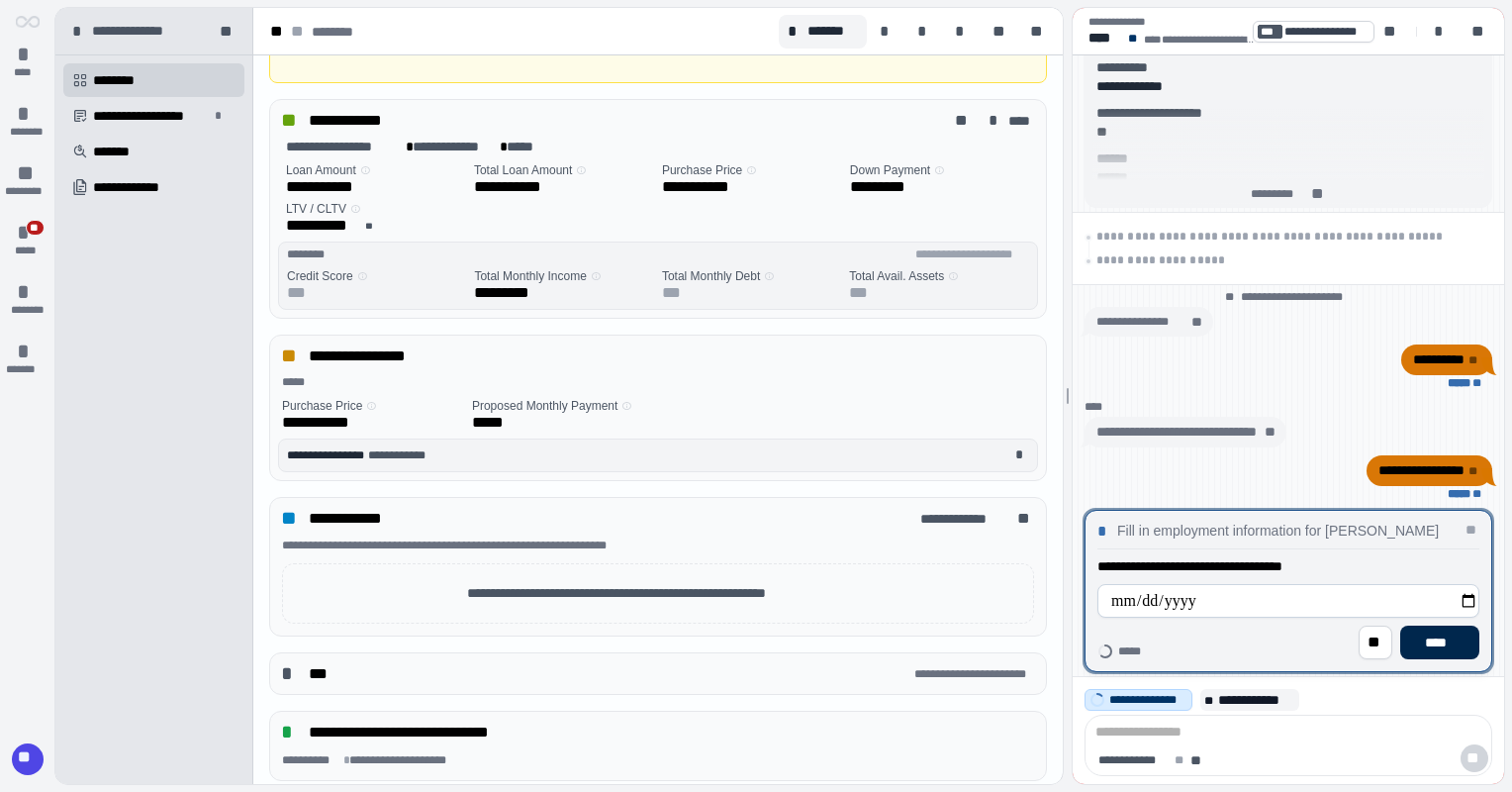 click on "****" at bounding box center (1440, 643) 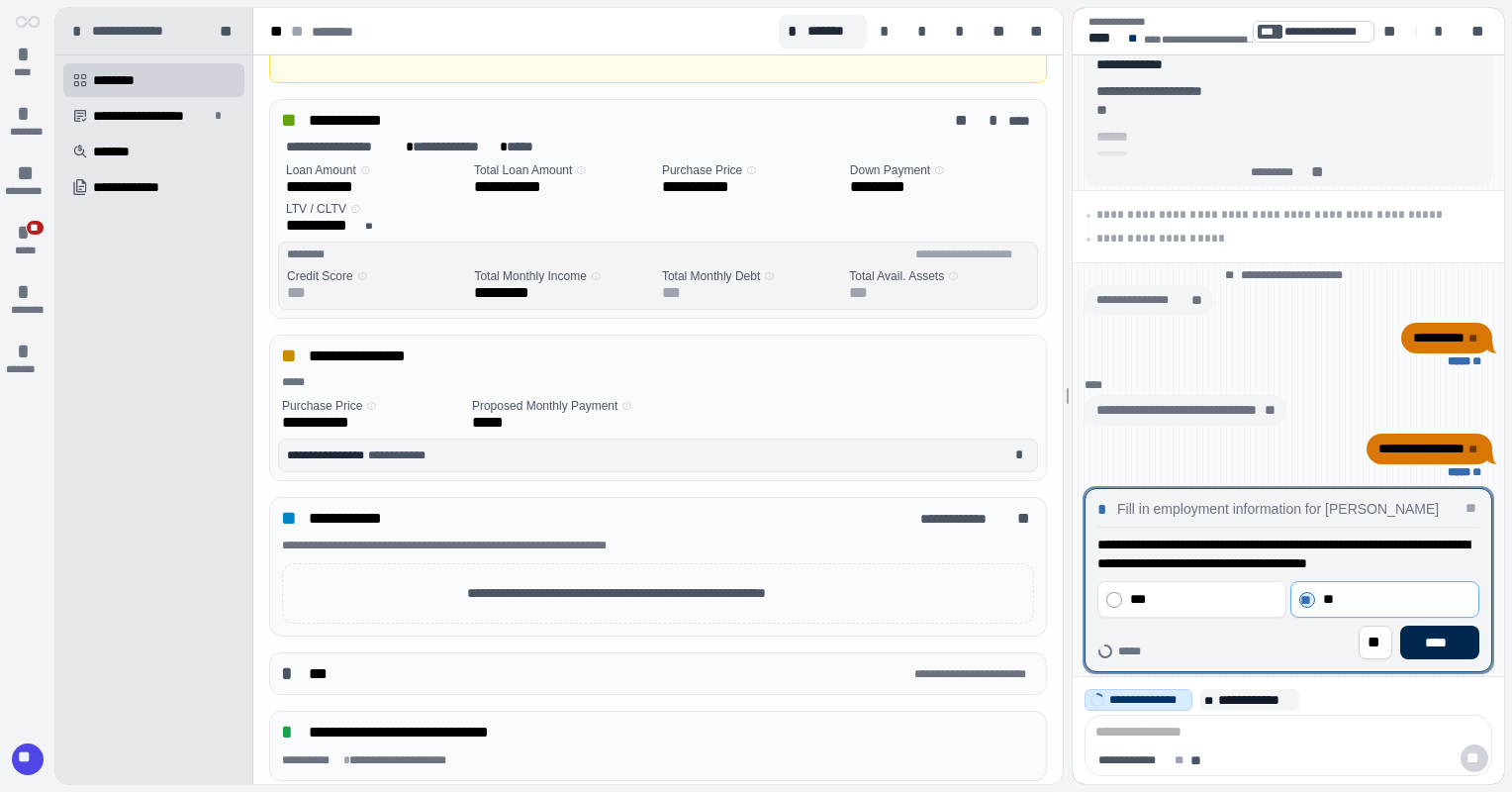 click on "****" at bounding box center (1440, 643) 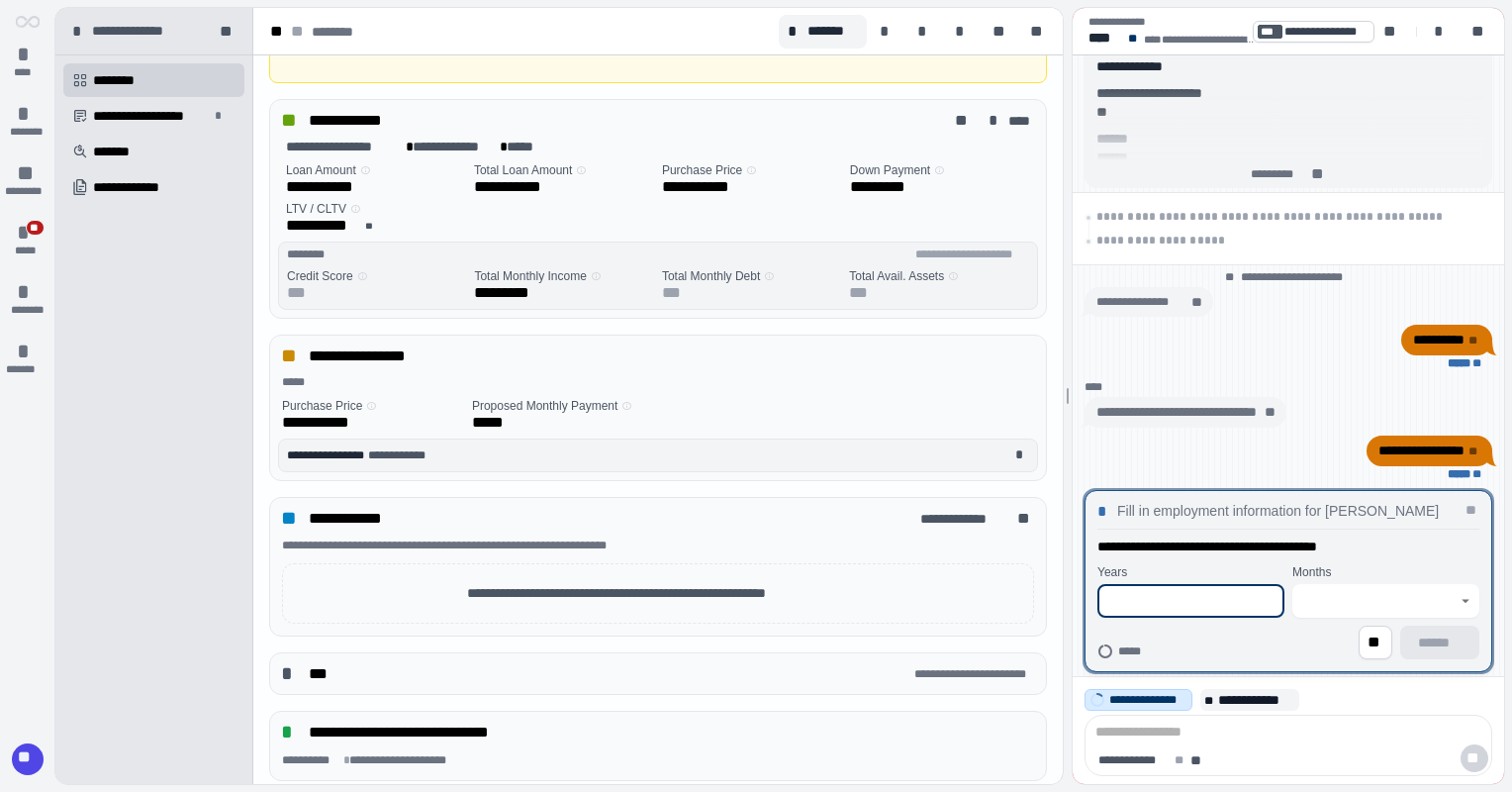 type on "*" 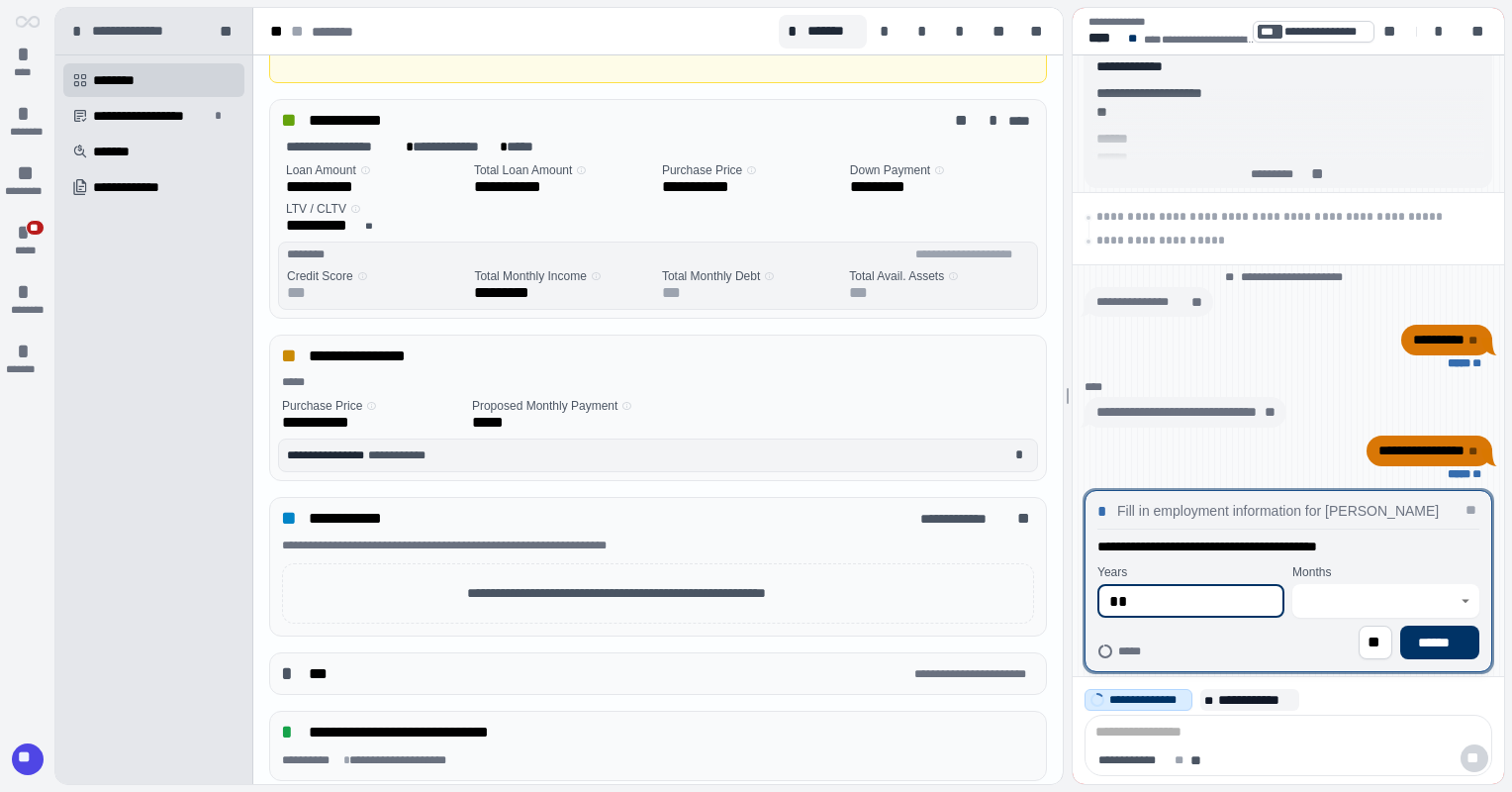 type on "**" 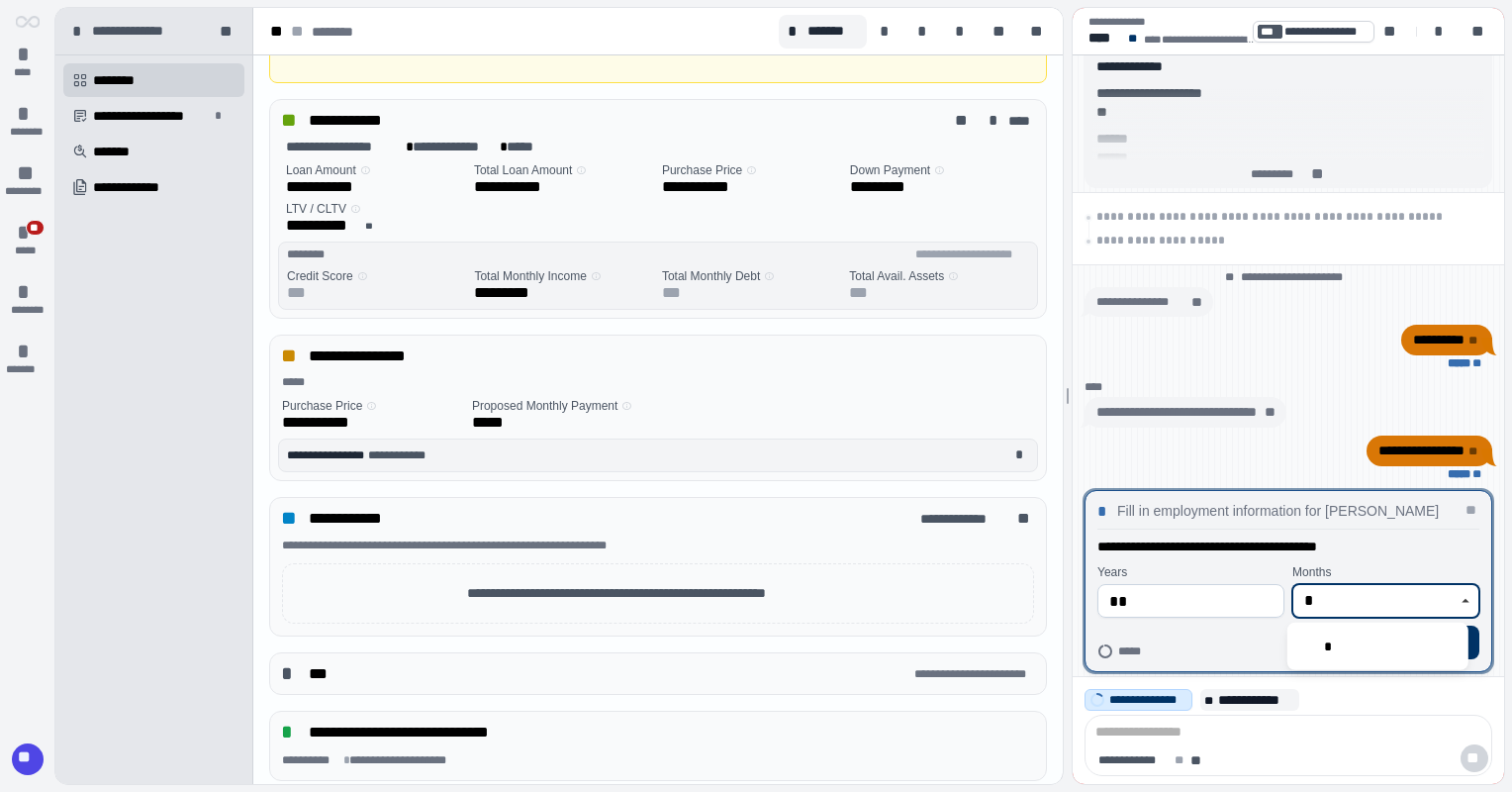 type on "*" 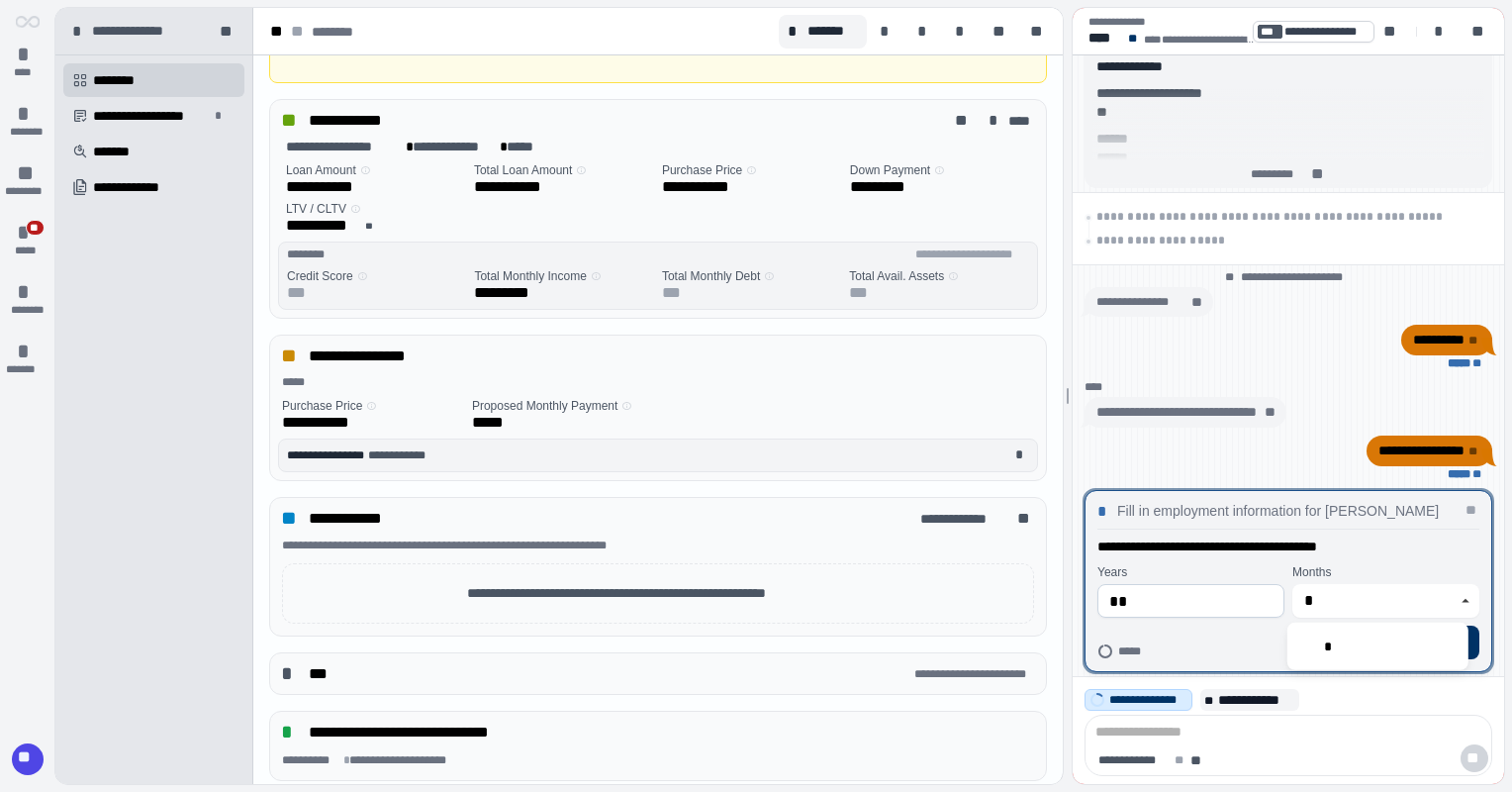 click on "Months" at bounding box center [1385, 572] 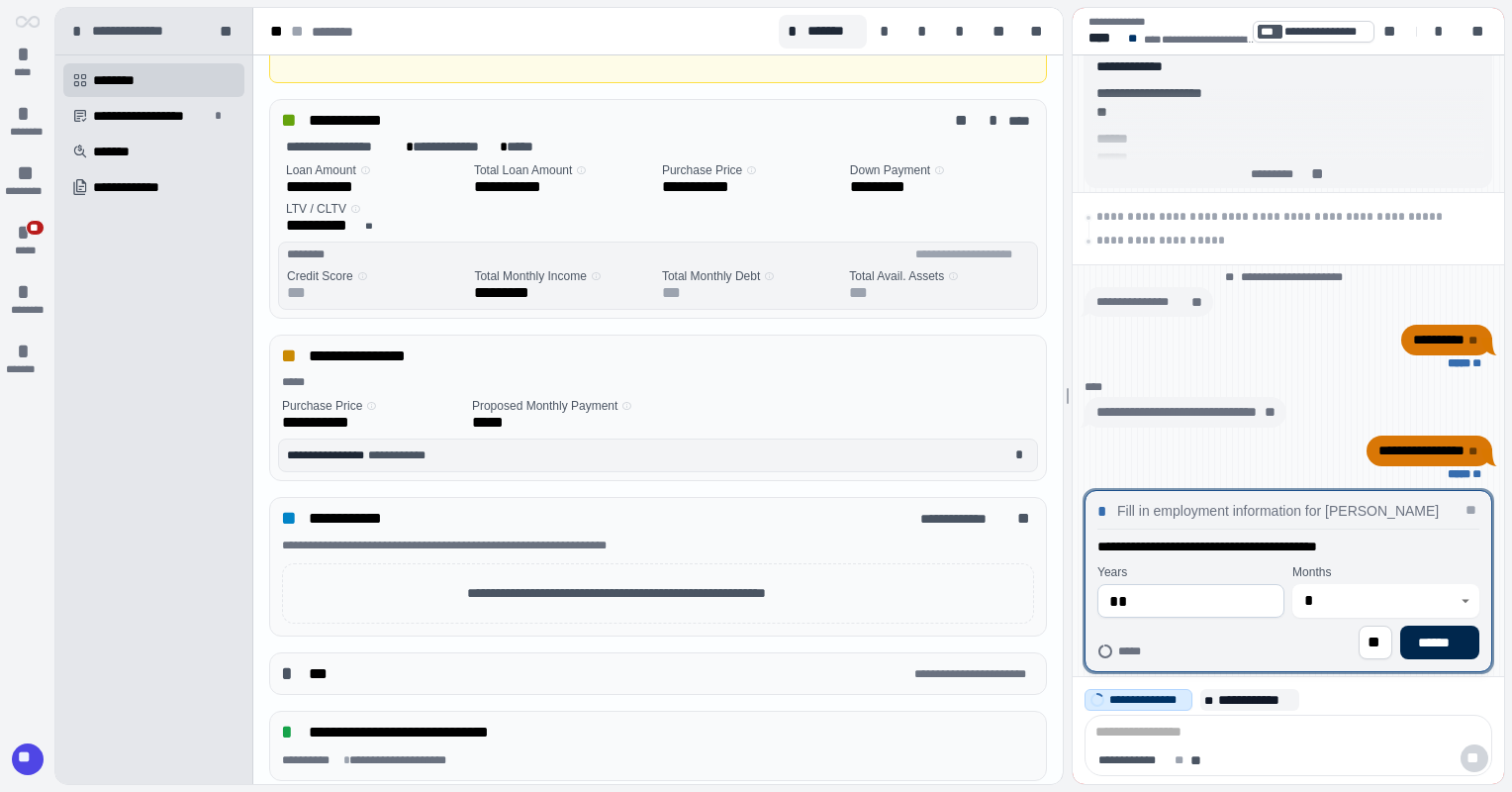 click on "******" at bounding box center [1440, 643] 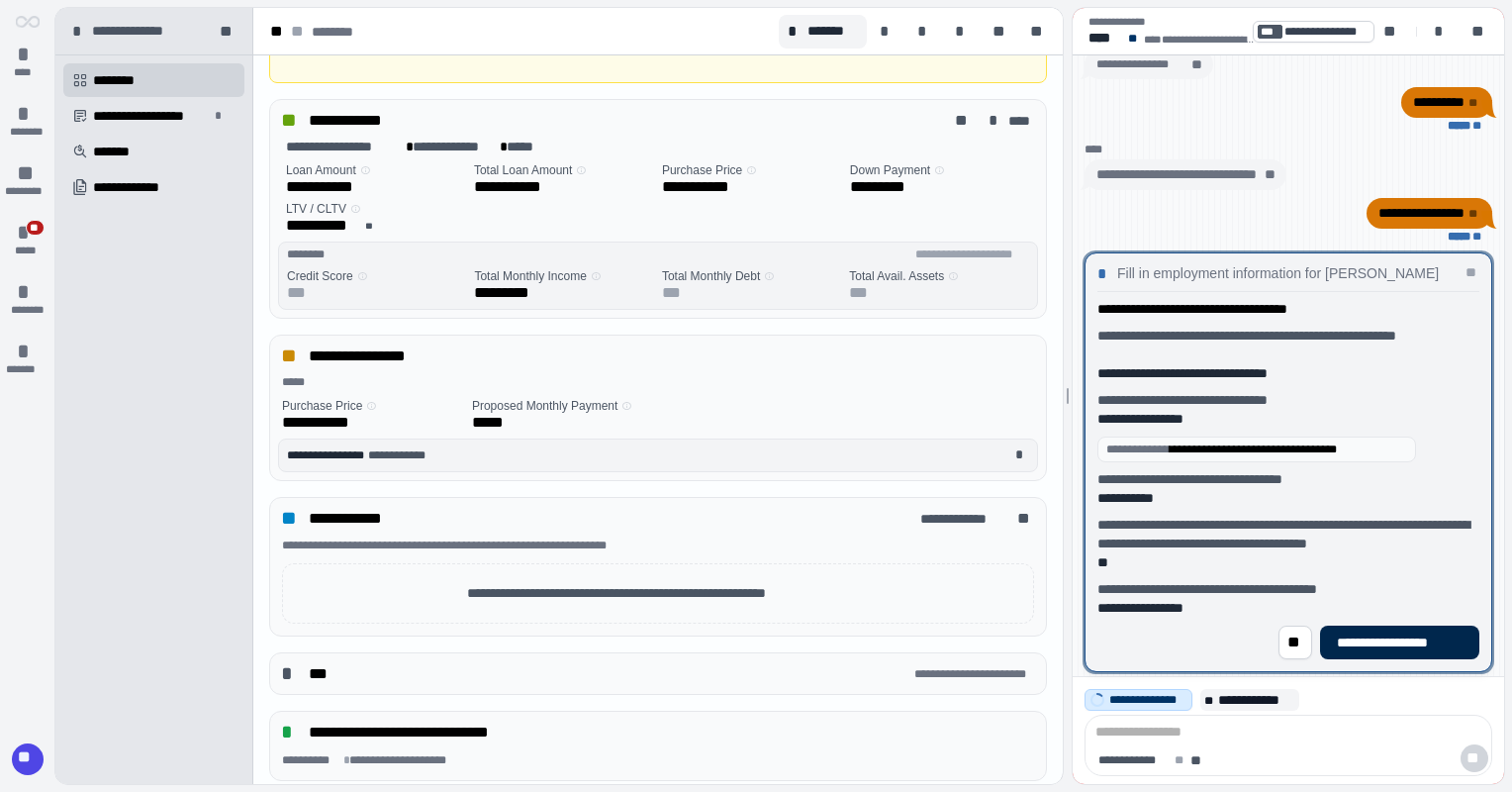 click on "**********" at bounding box center [1399, 643] 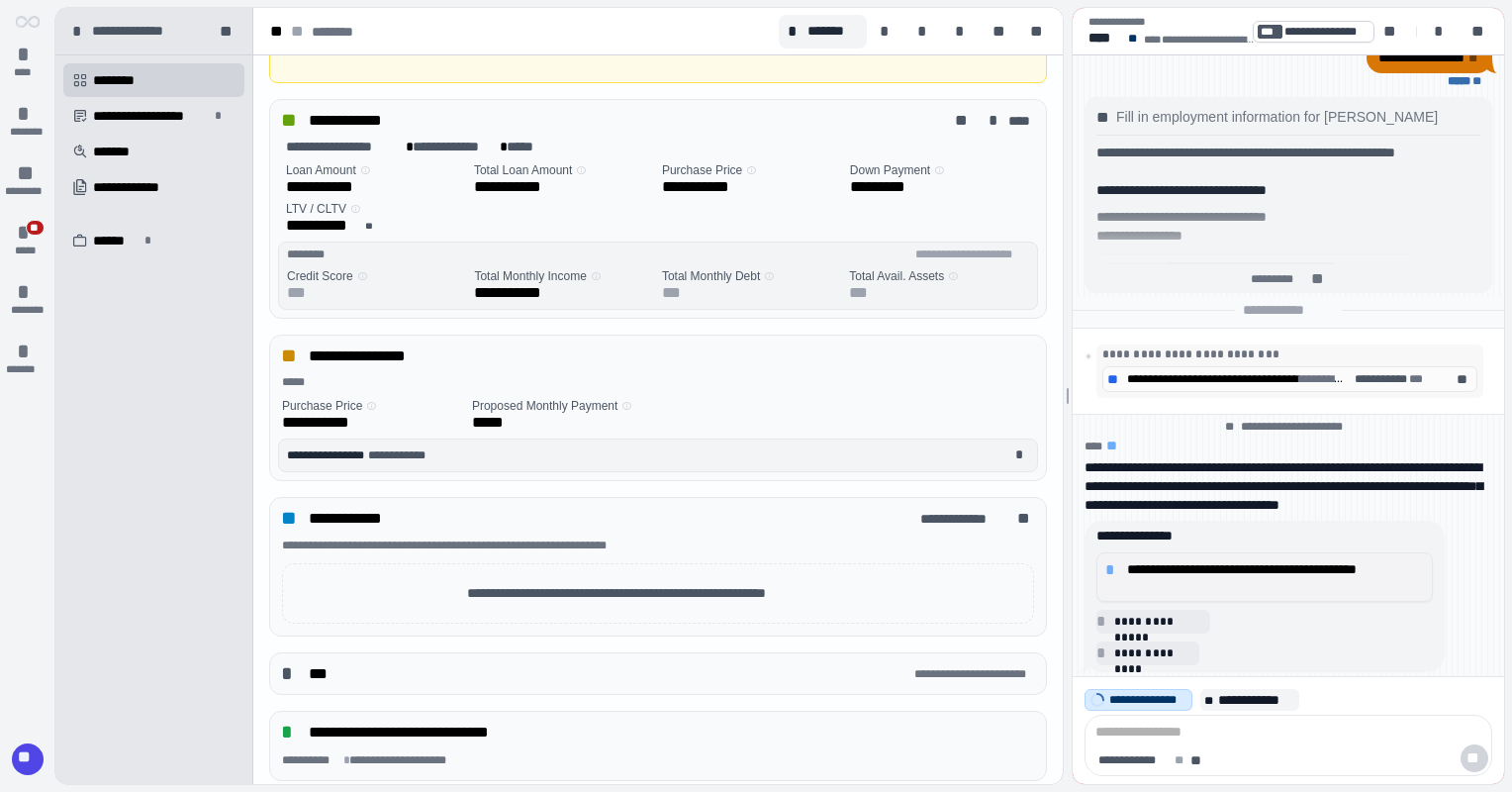 click on "**********" at bounding box center [1276, 577] 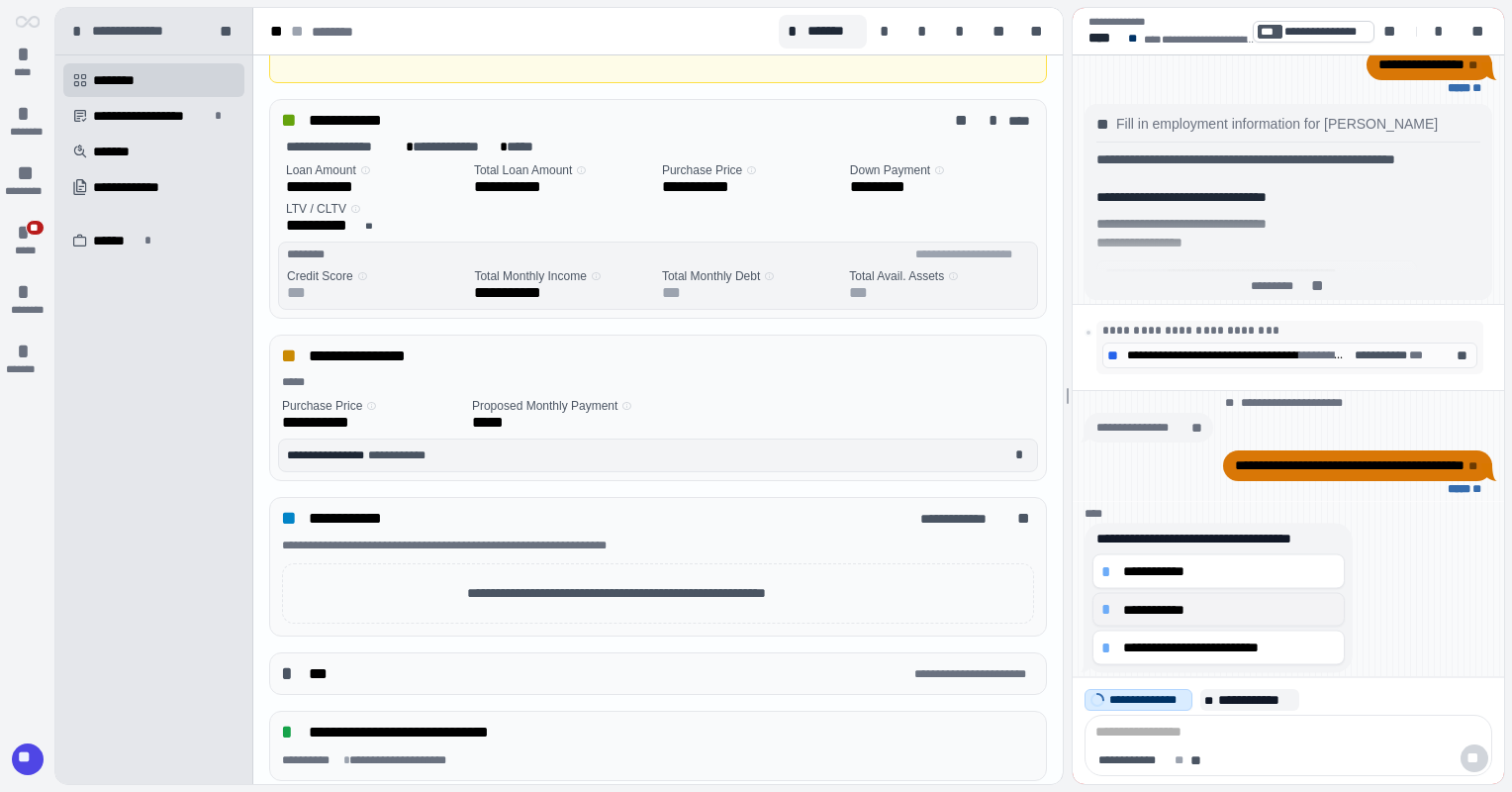 click on "*" at bounding box center [1109, 610] 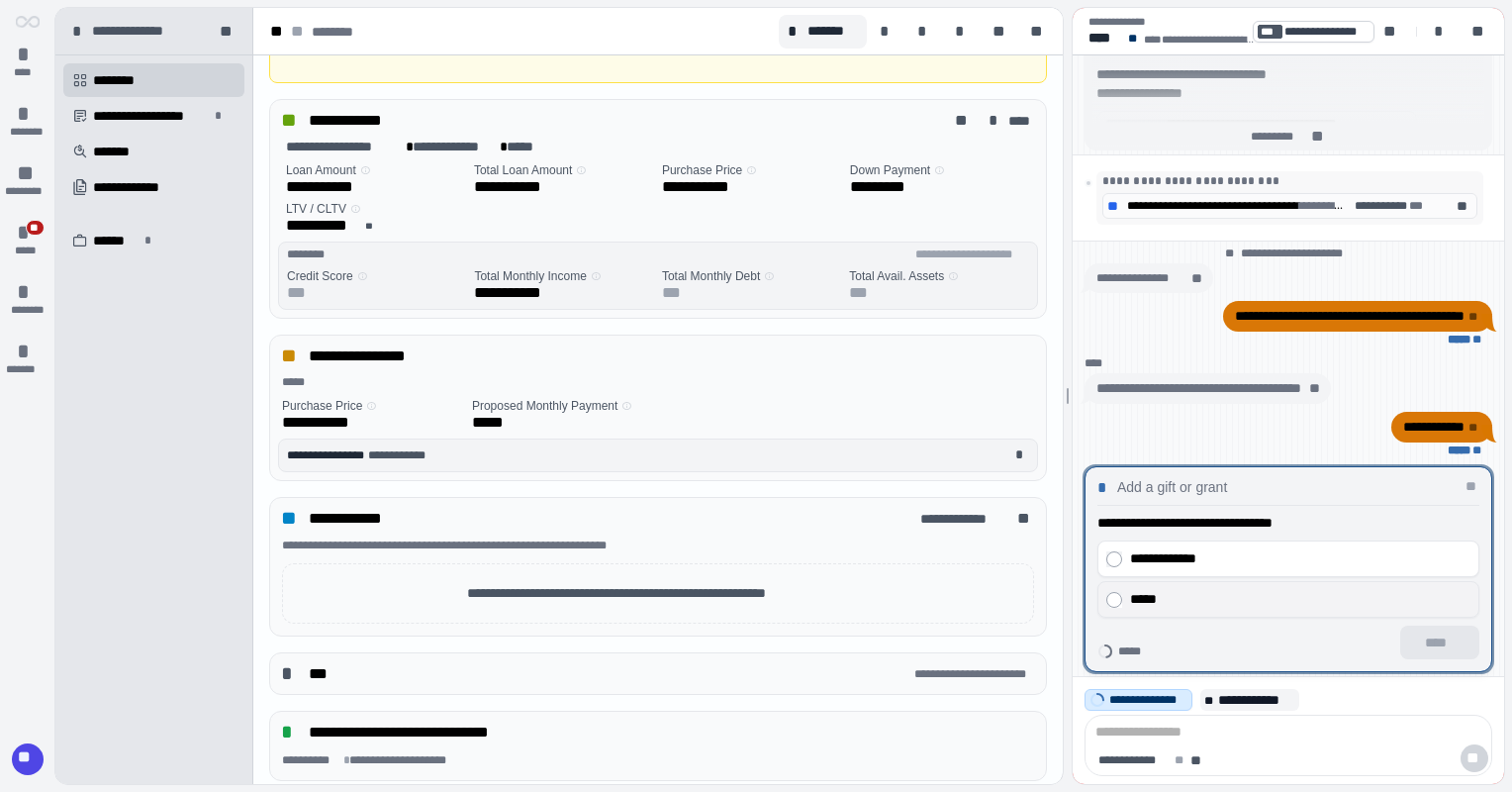 click on "*****" at bounding box center [1295, 599] 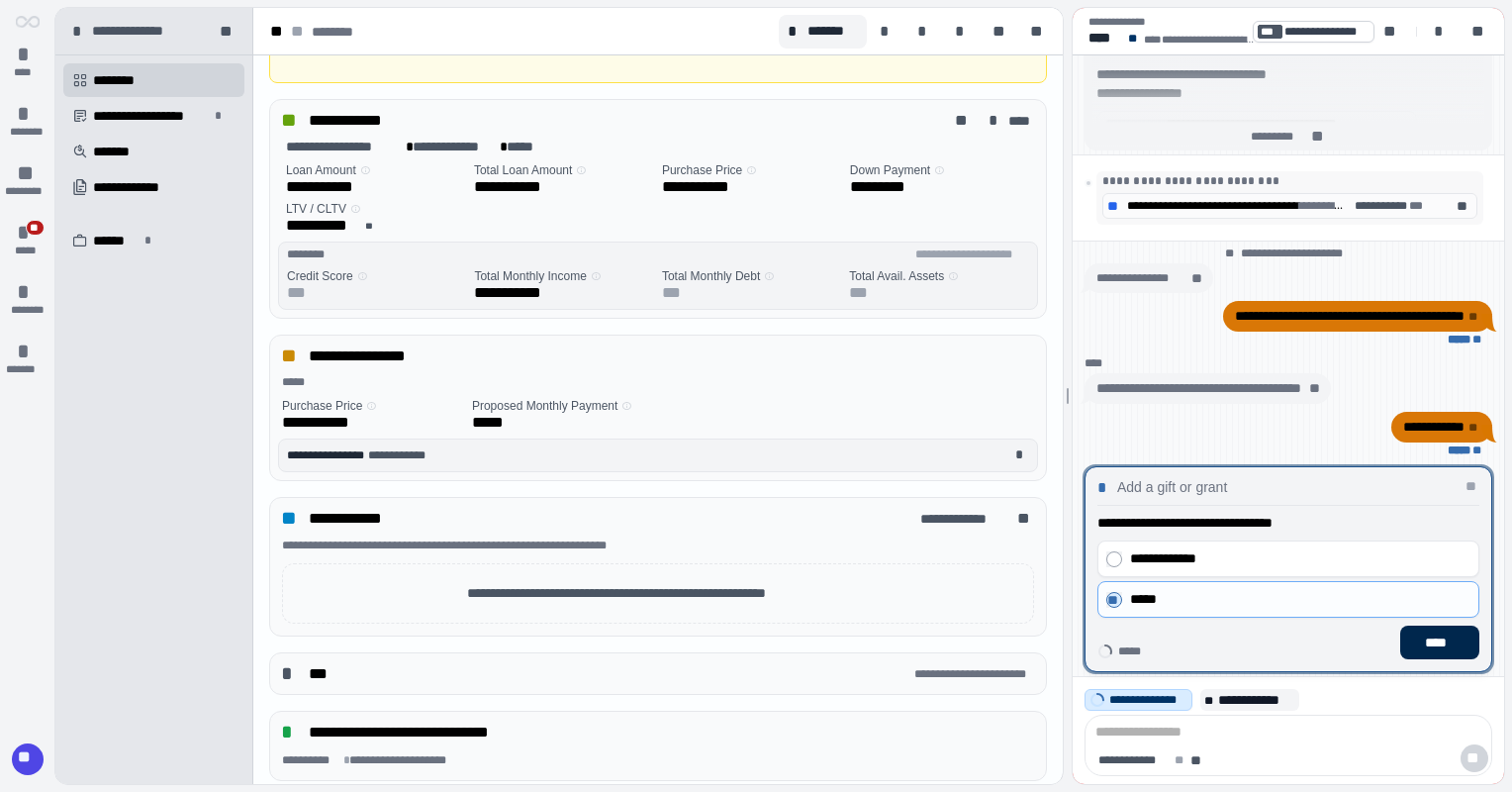 click on "****" at bounding box center (1440, 643) 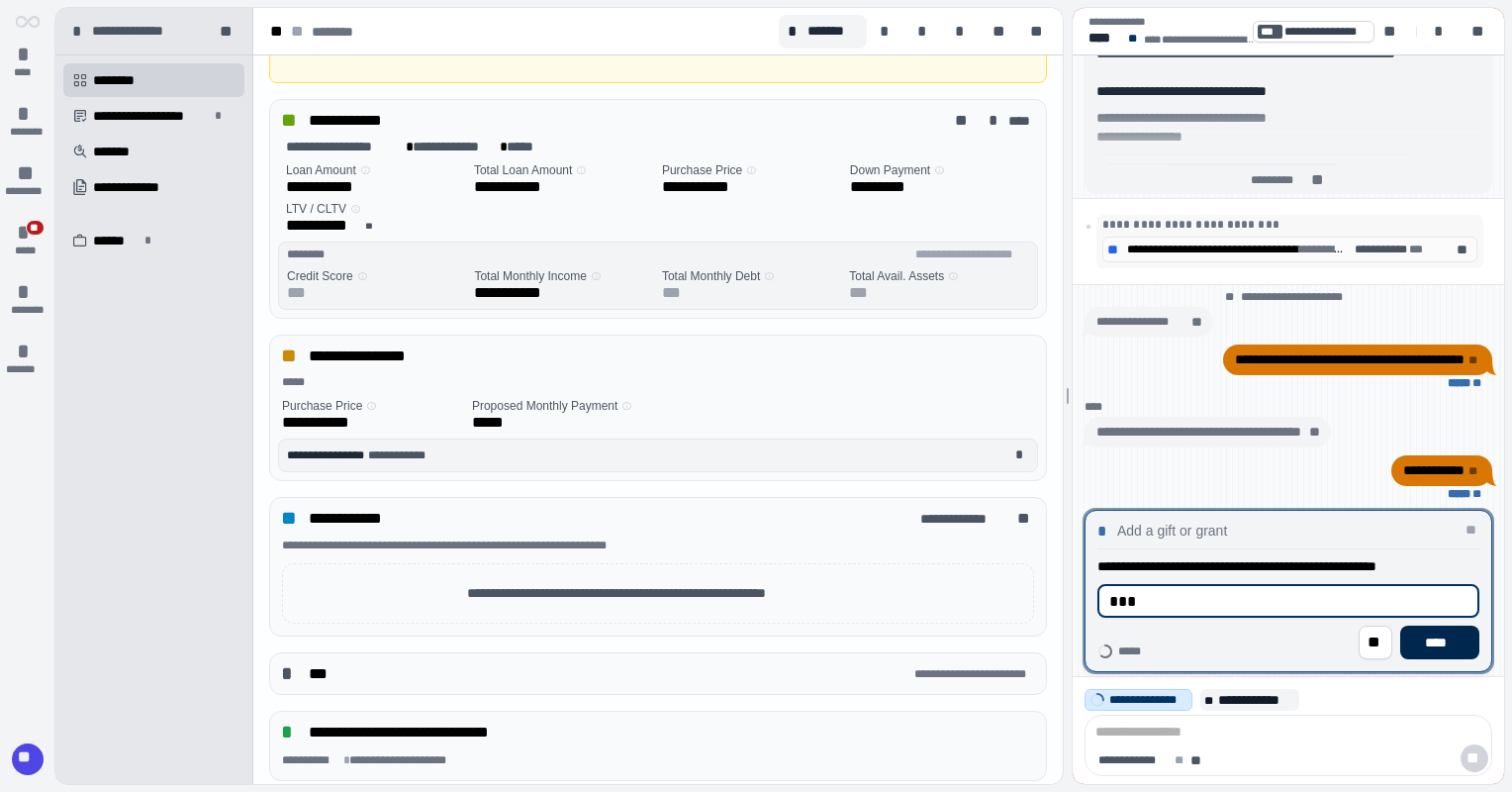 type on "***" 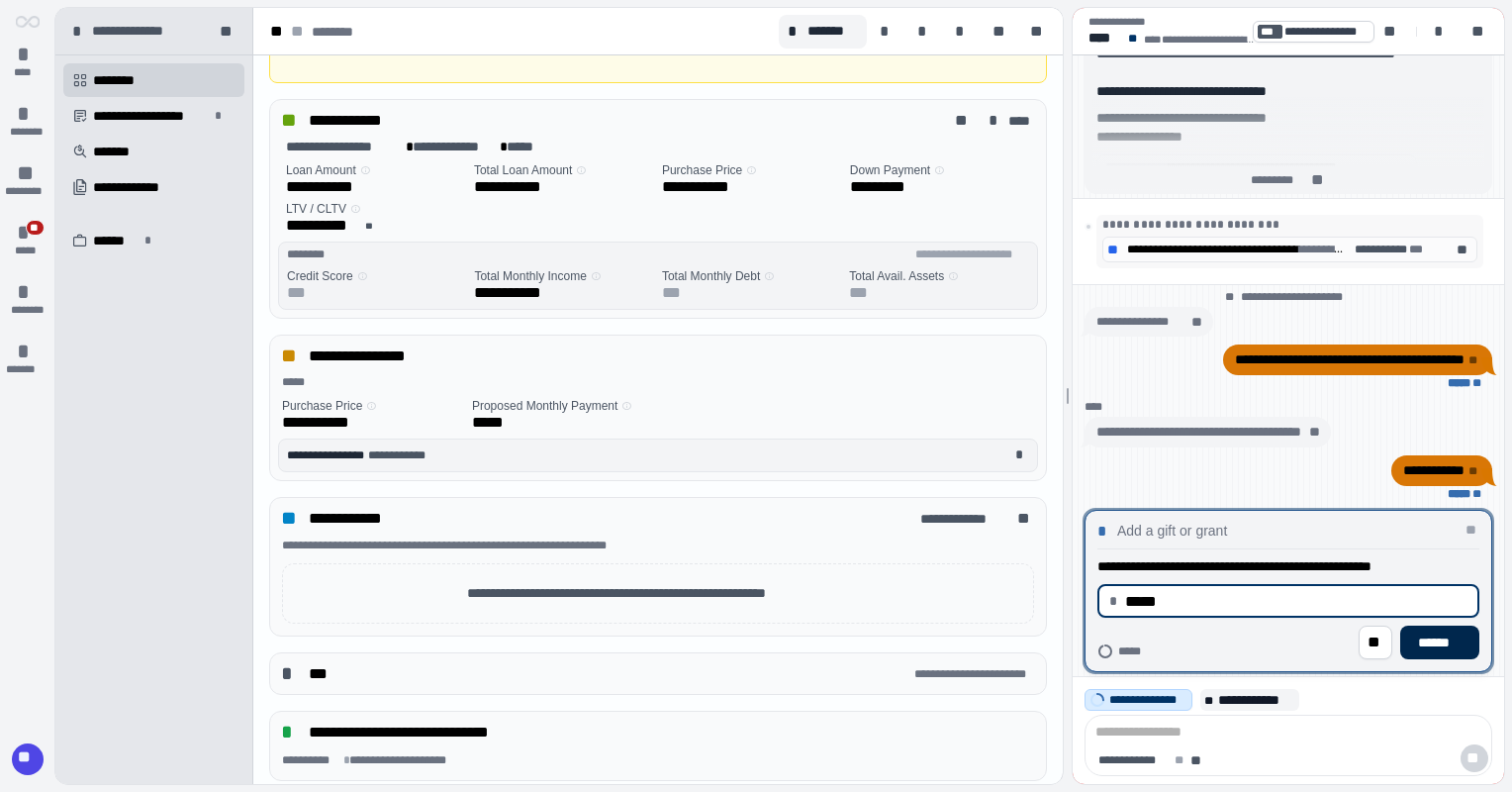 type on "********" 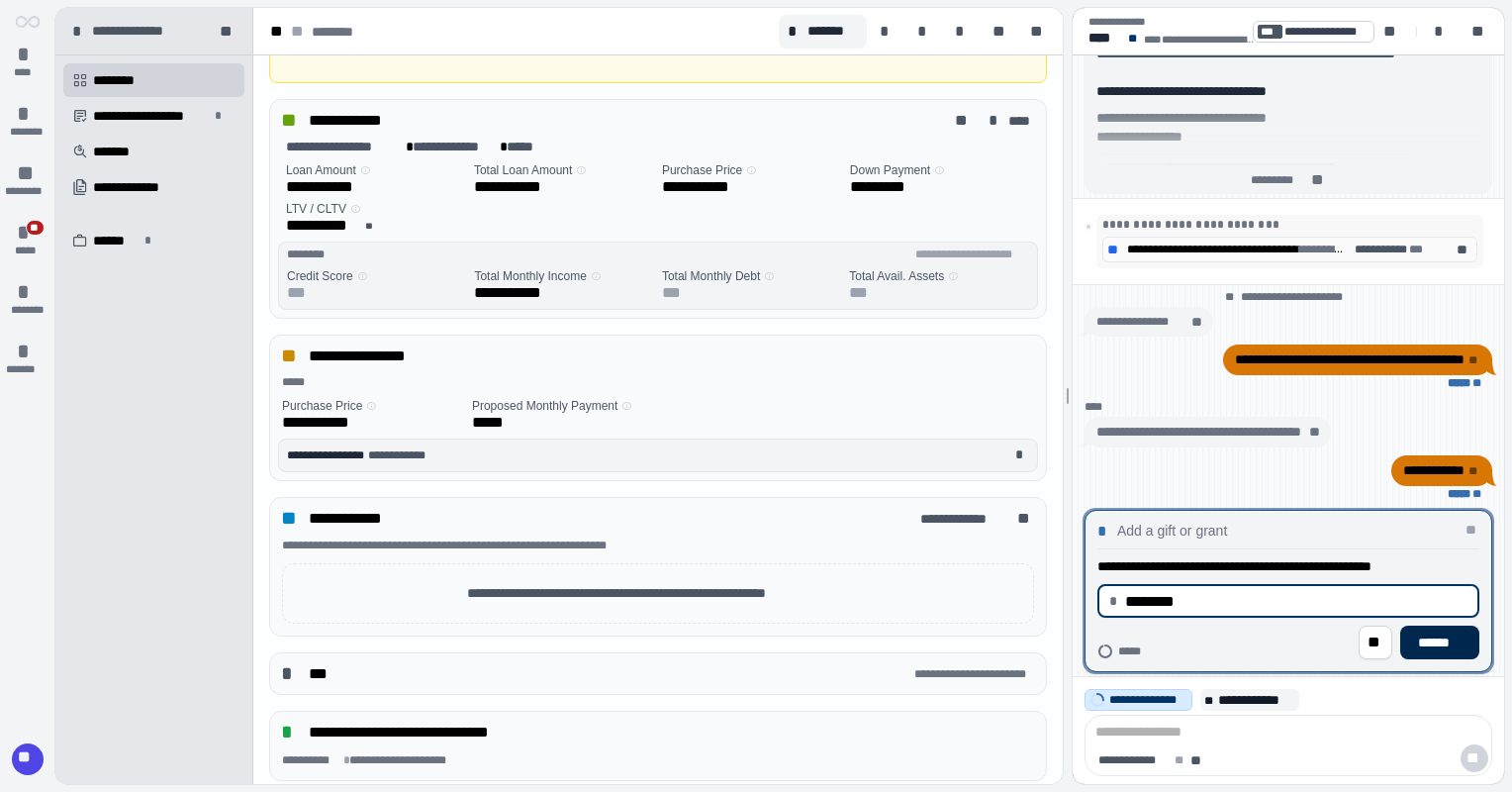 click on "******" at bounding box center [1440, 643] 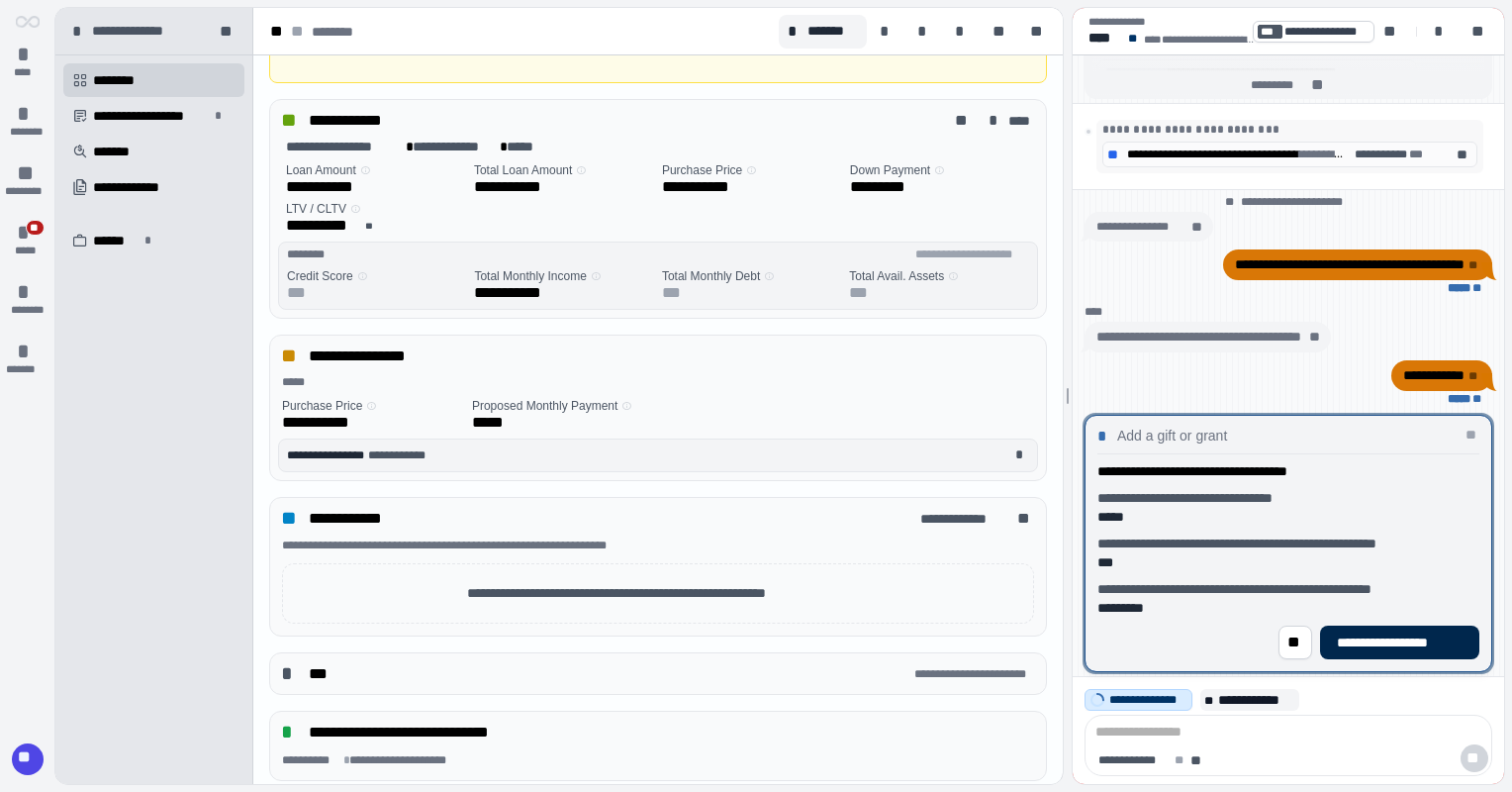 click on "**********" at bounding box center (1399, 643) 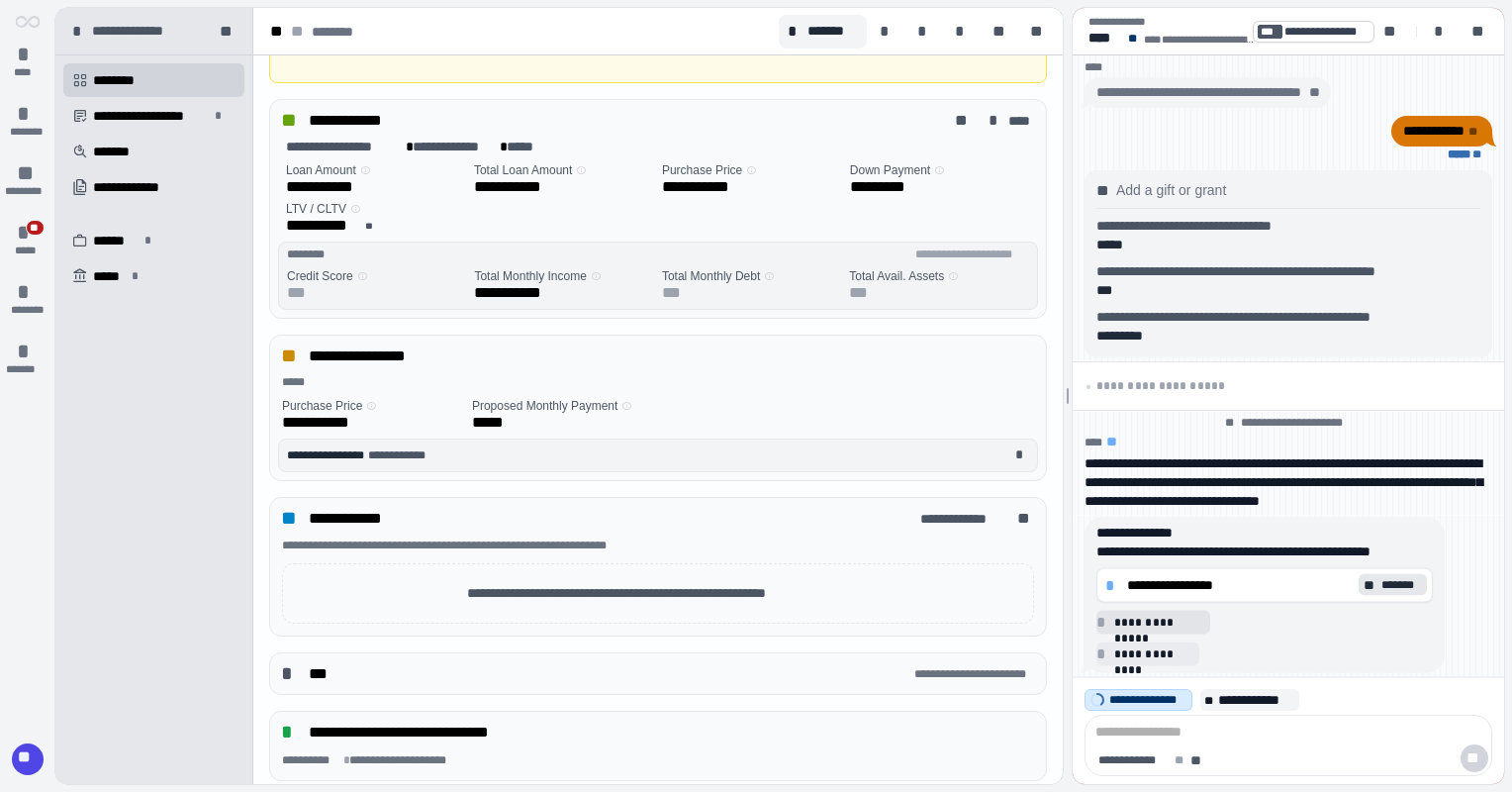 click on "**********" at bounding box center (1159, 622) 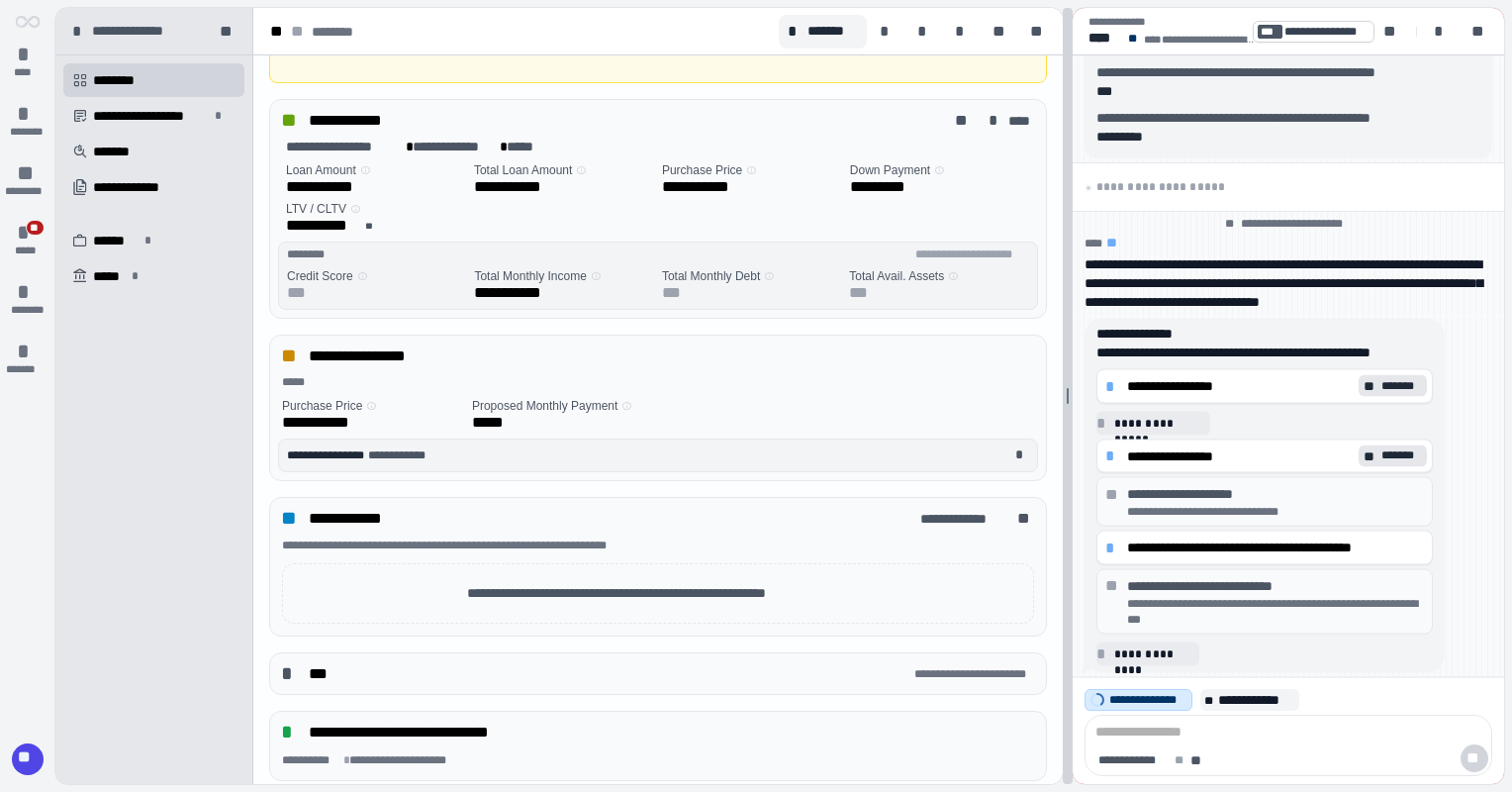 click on "**********" at bounding box center [780, 396] 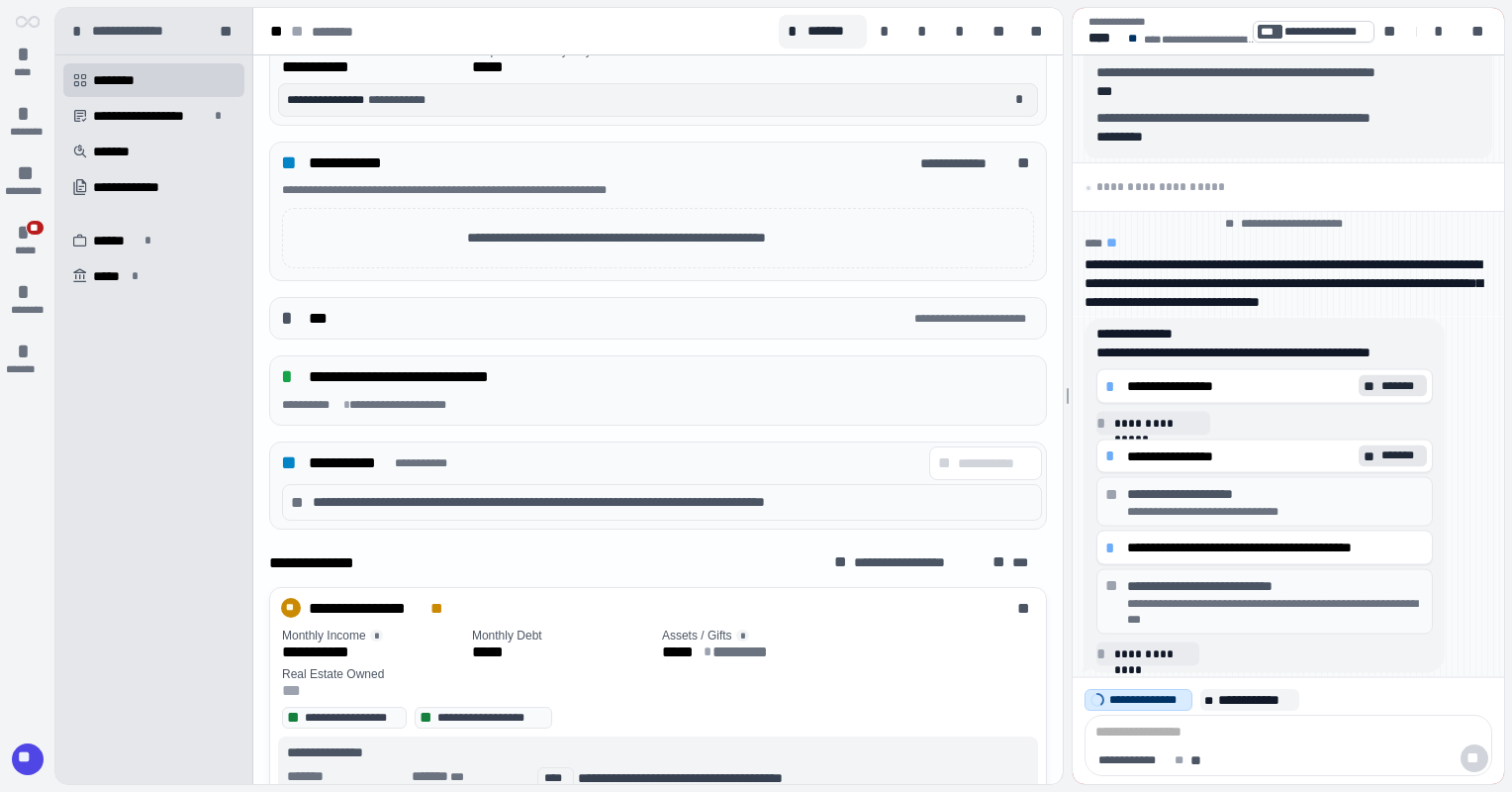 scroll, scrollTop: 530, scrollLeft: 0, axis: vertical 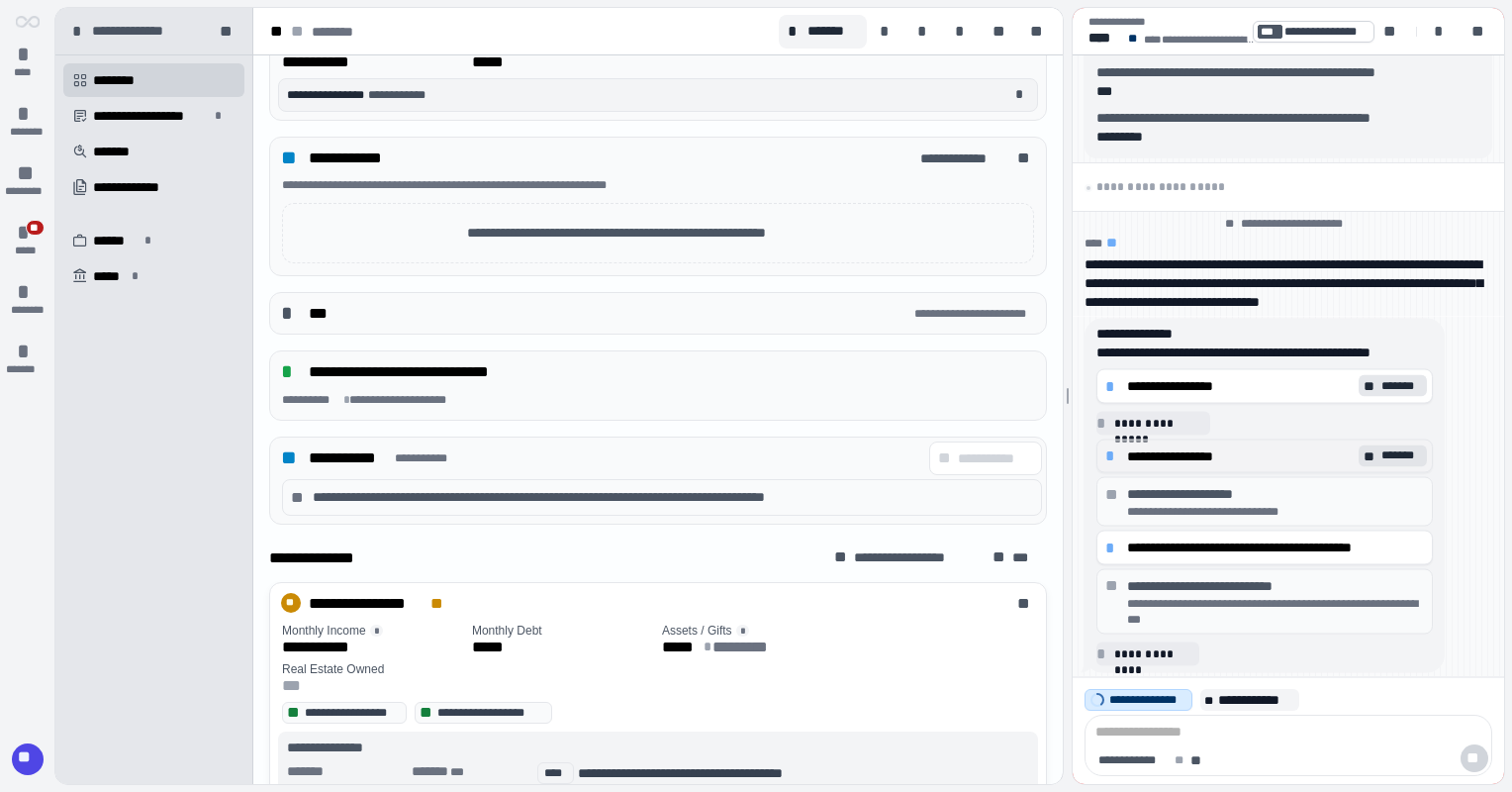click on "*******" at bounding box center (1401, 455) 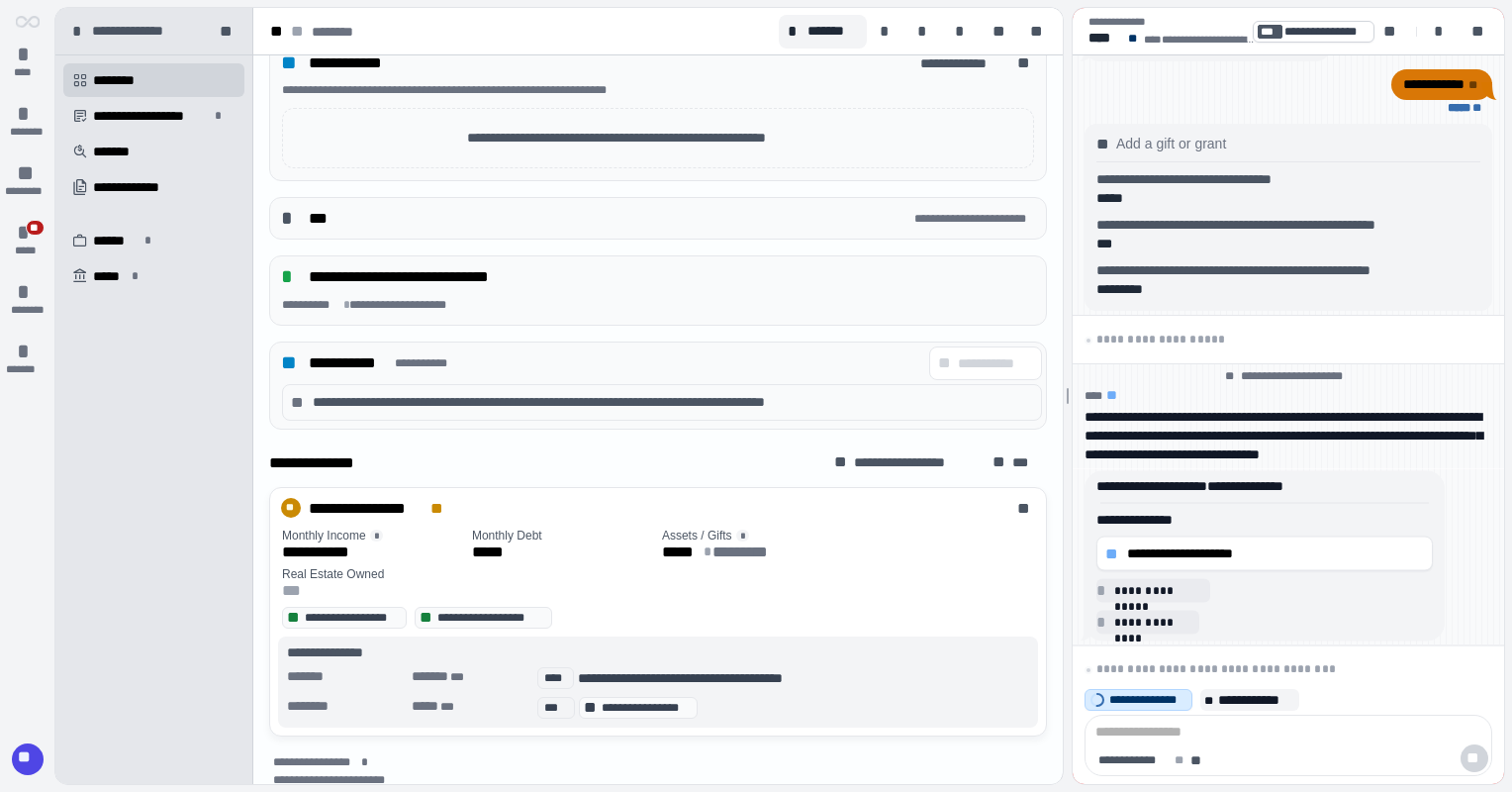 scroll, scrollTop: 669, scrollLeft: 0, axis: vertical 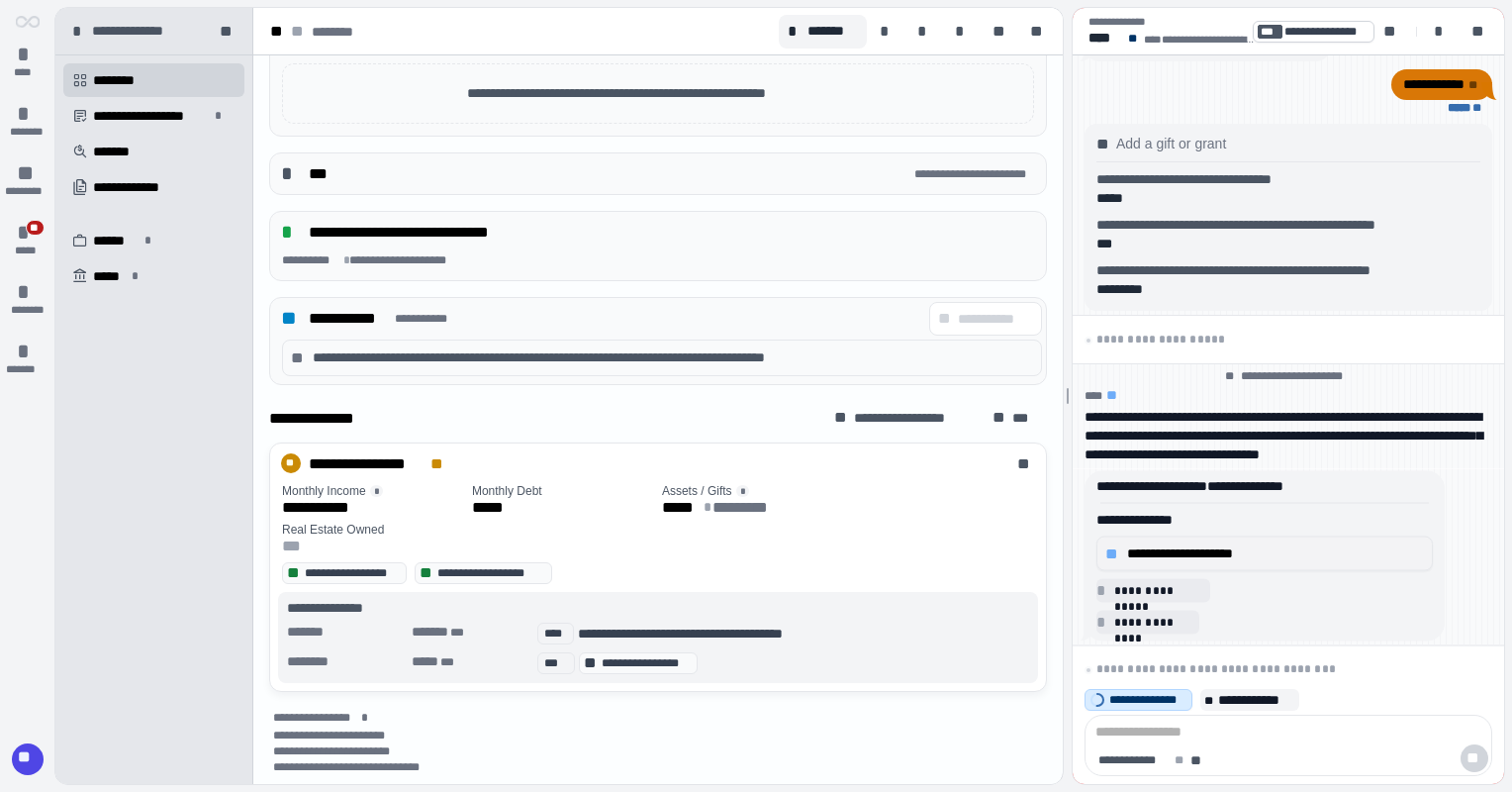 click on "**********" at bounding box center (1276, 553) 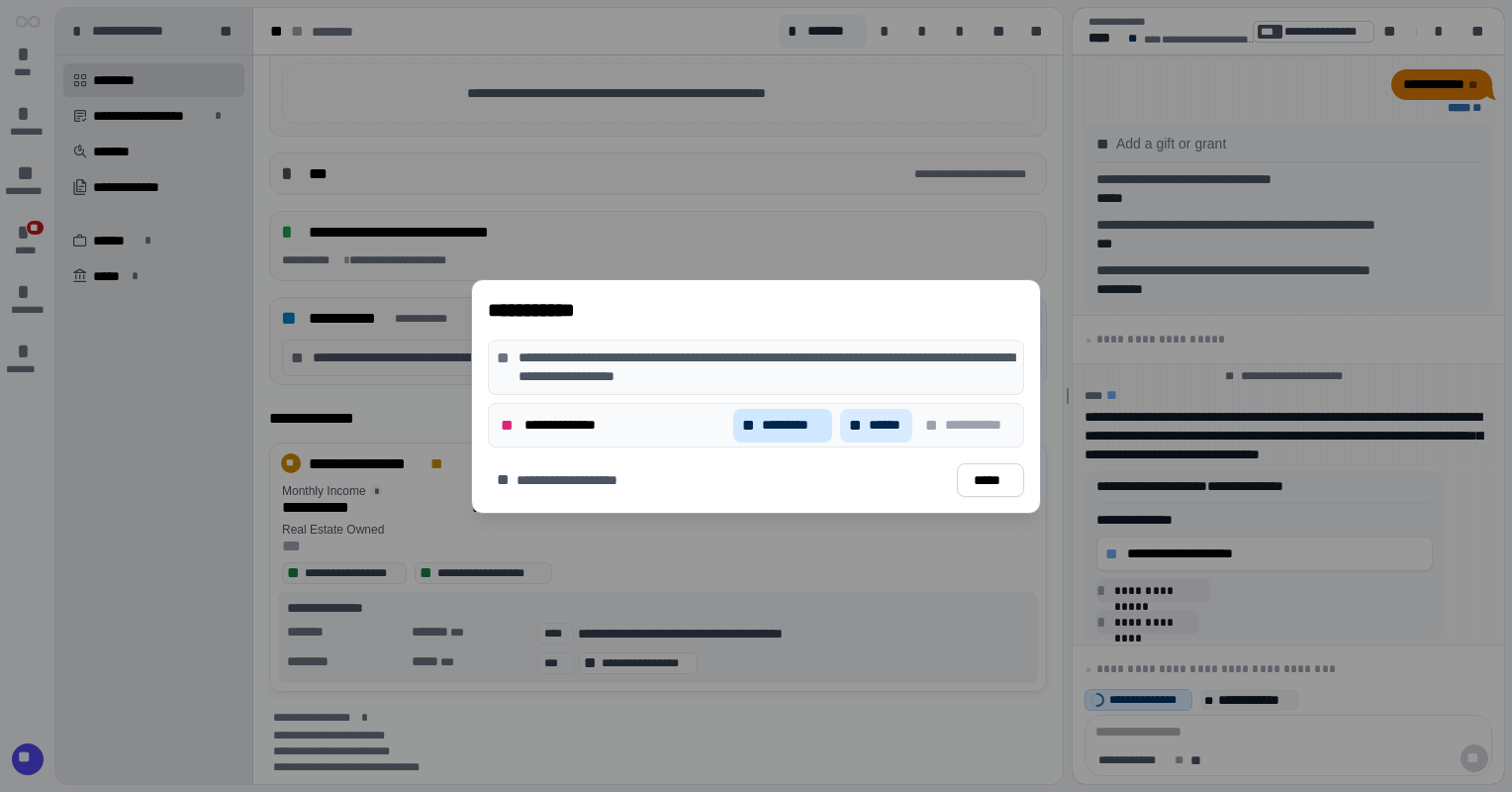 click on "*********" at bounding box center [793, 425] 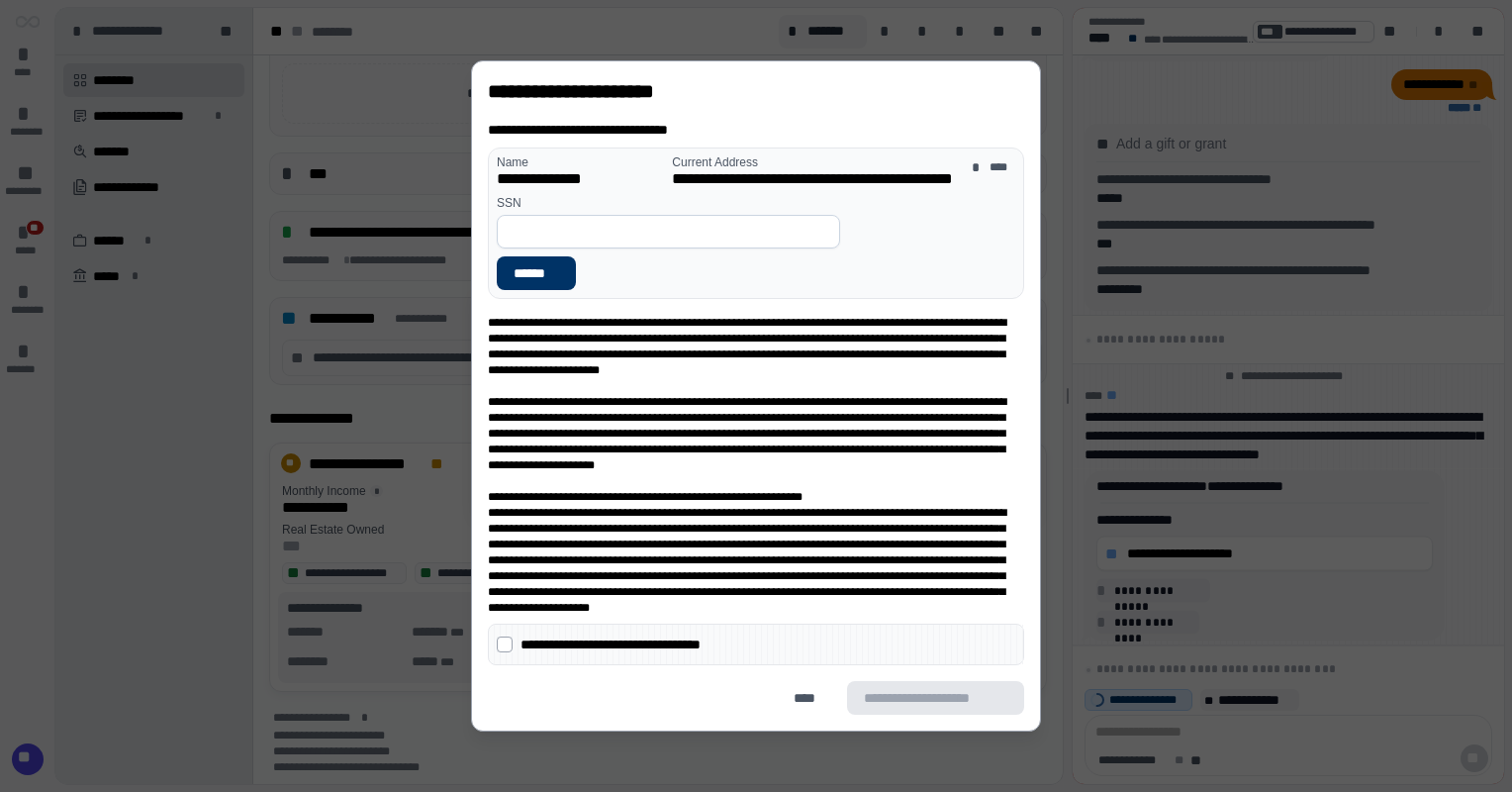 click at bounding box center [668, 232] 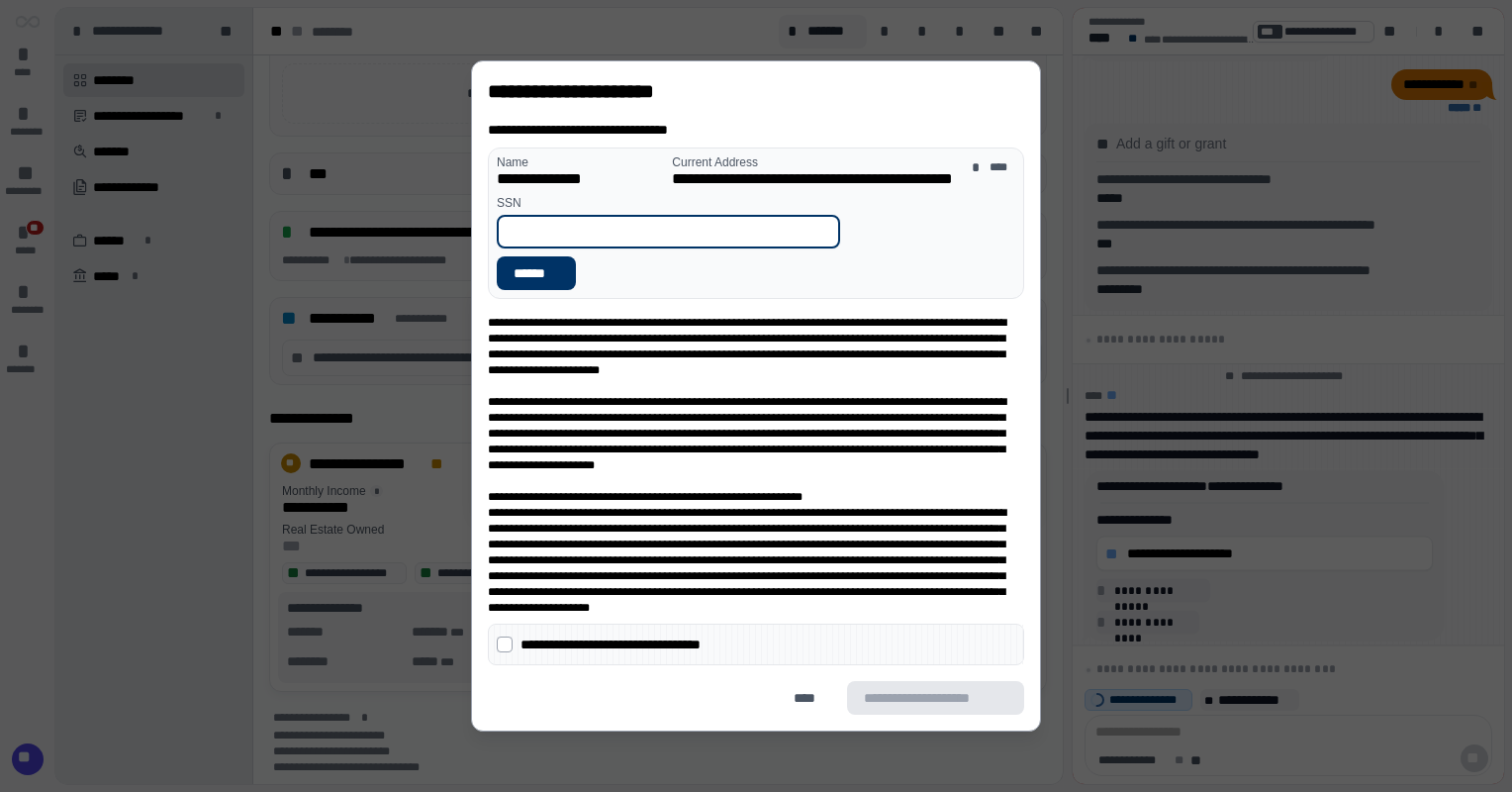 click at bounding box center [668, 232] 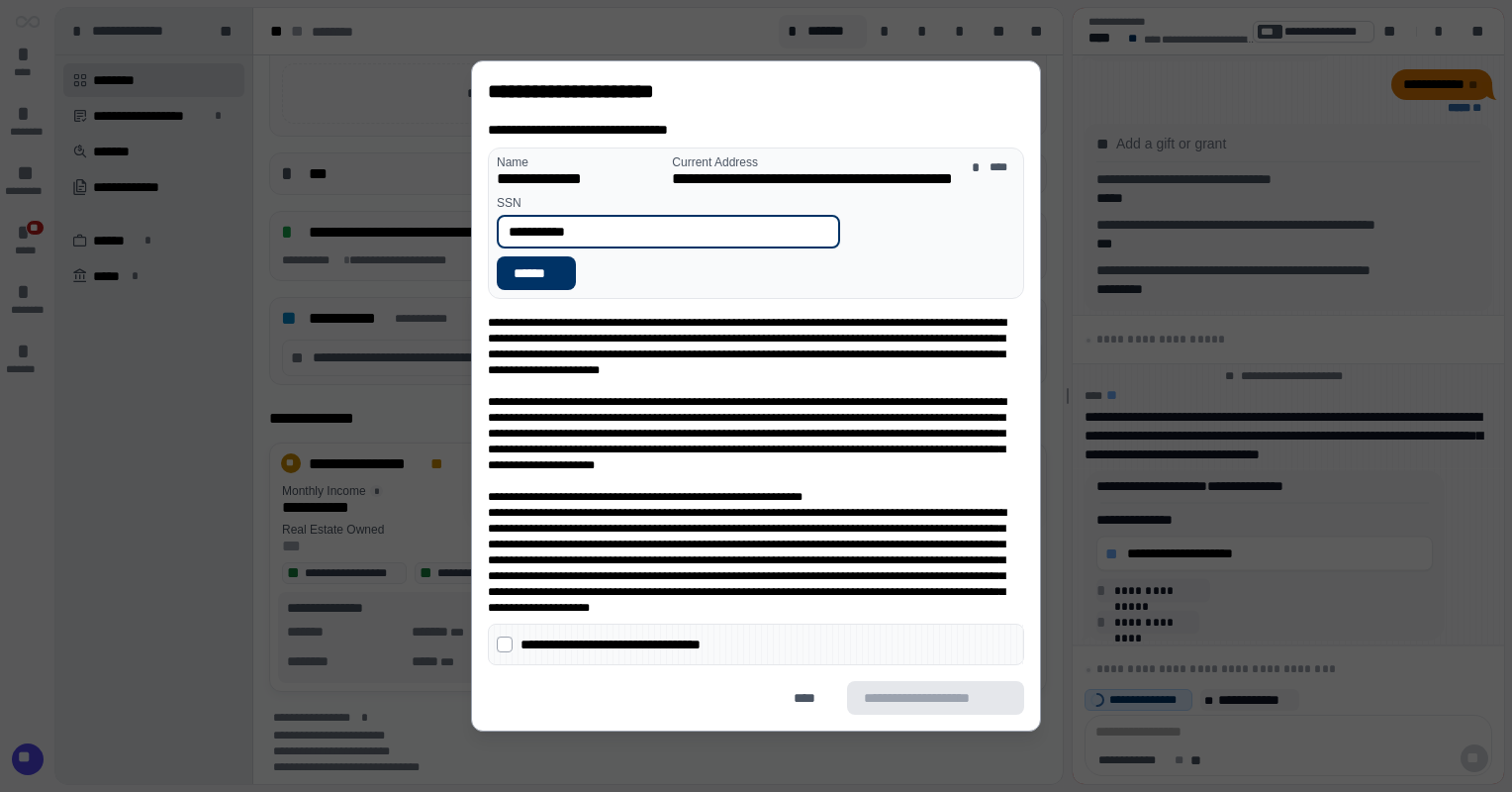 type on "**********" 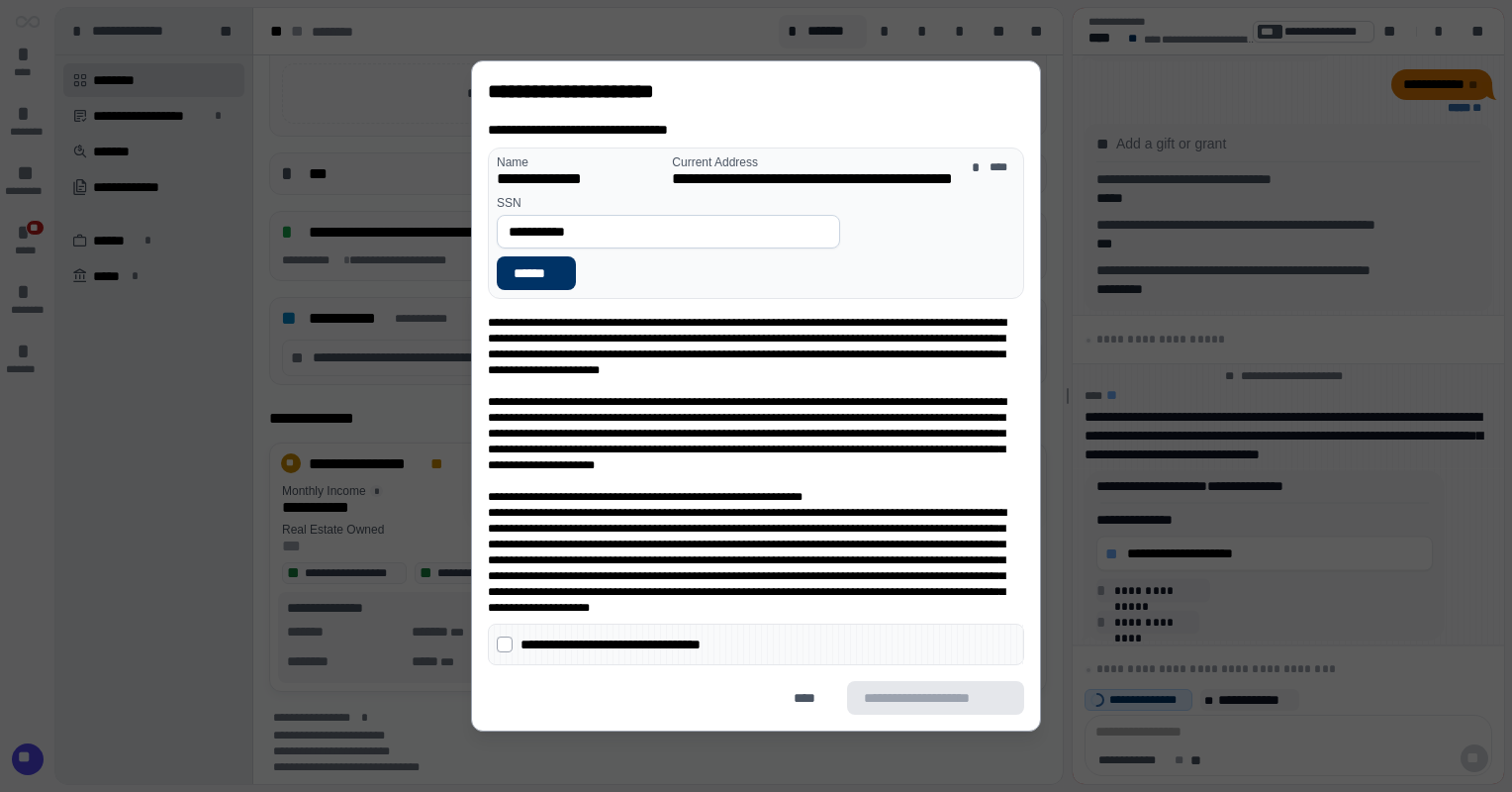 click on "**********" at bounding box center [756, 644] 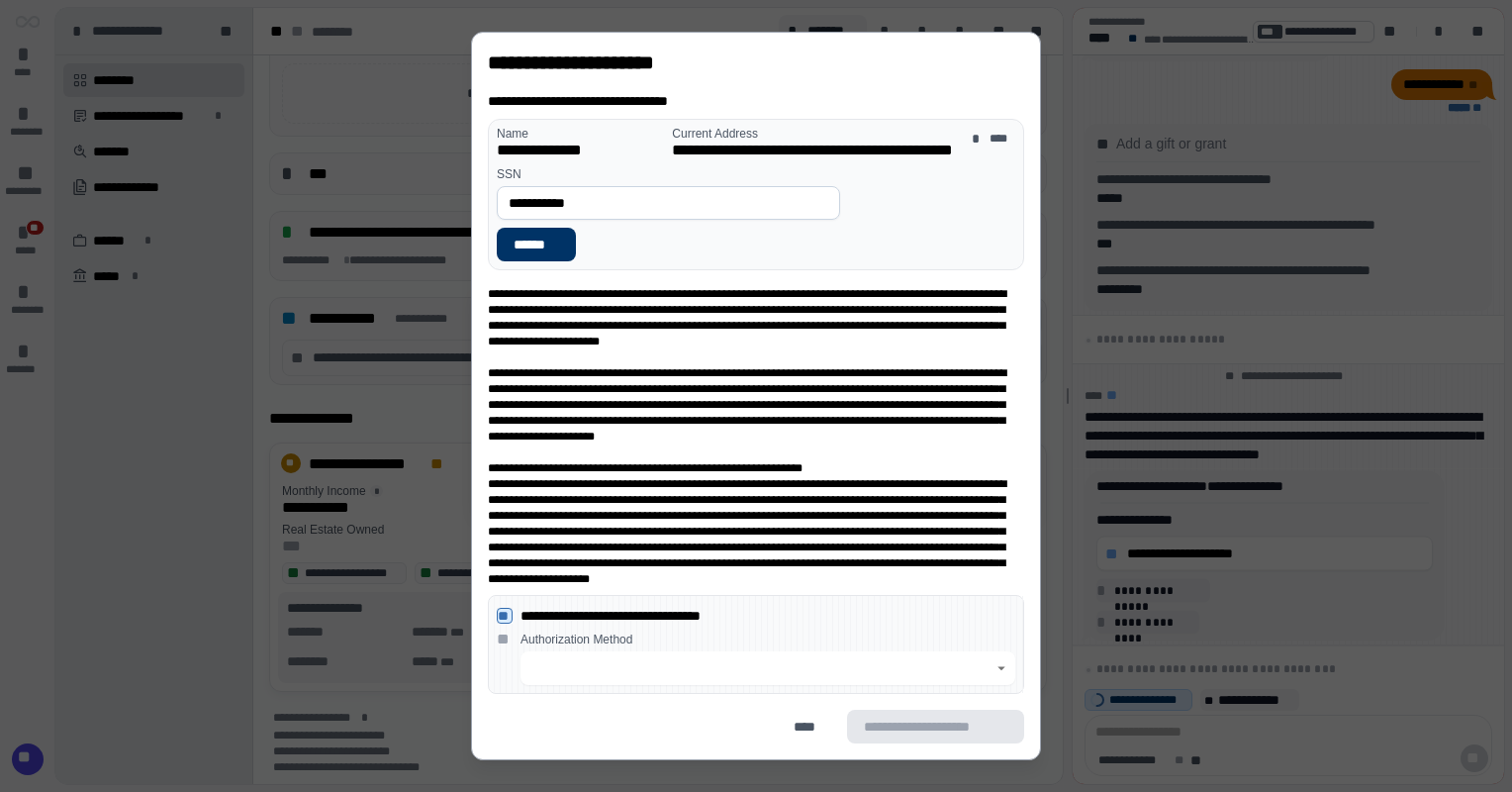 click at bounding box center (757, 668) 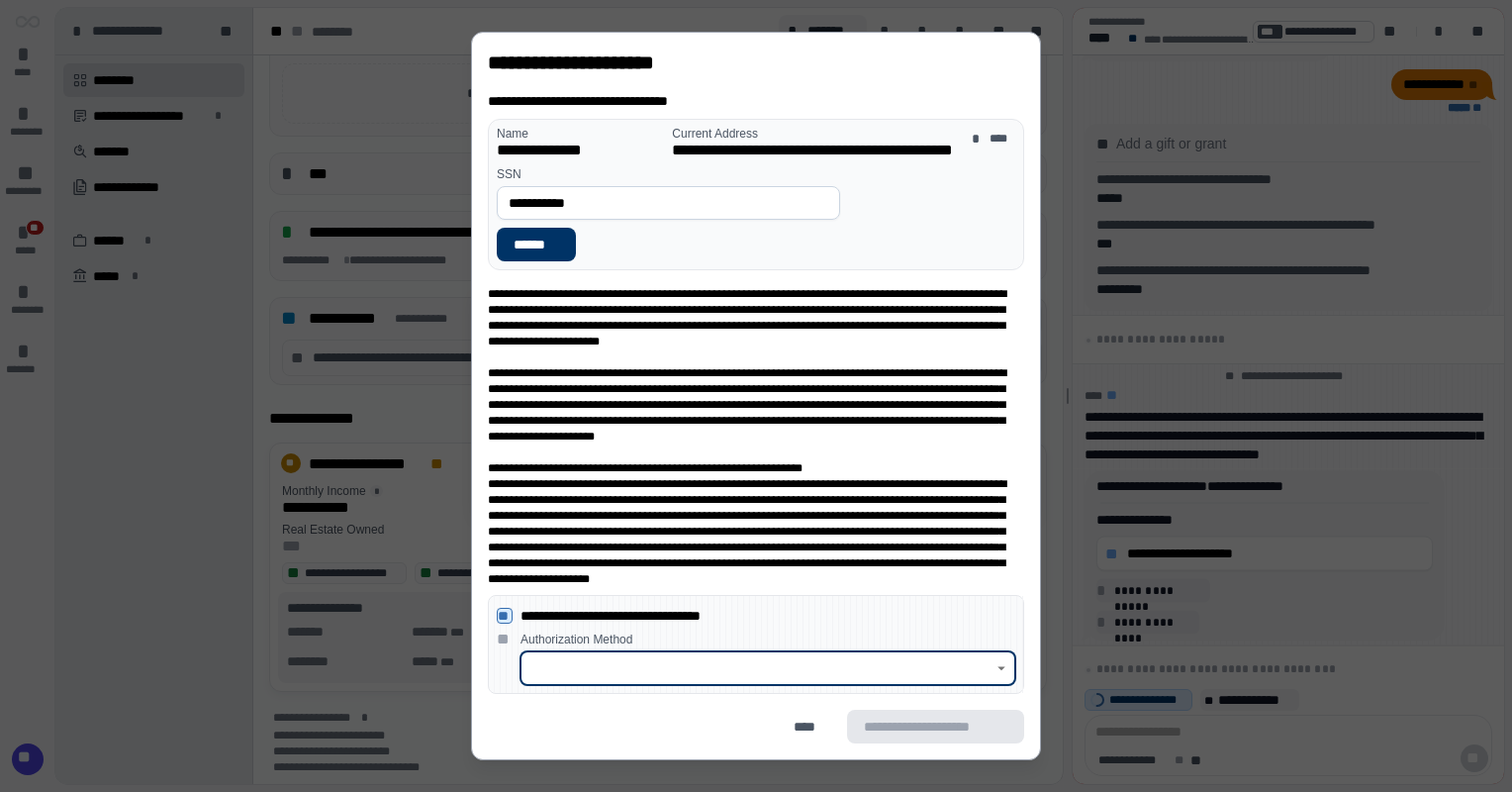 click 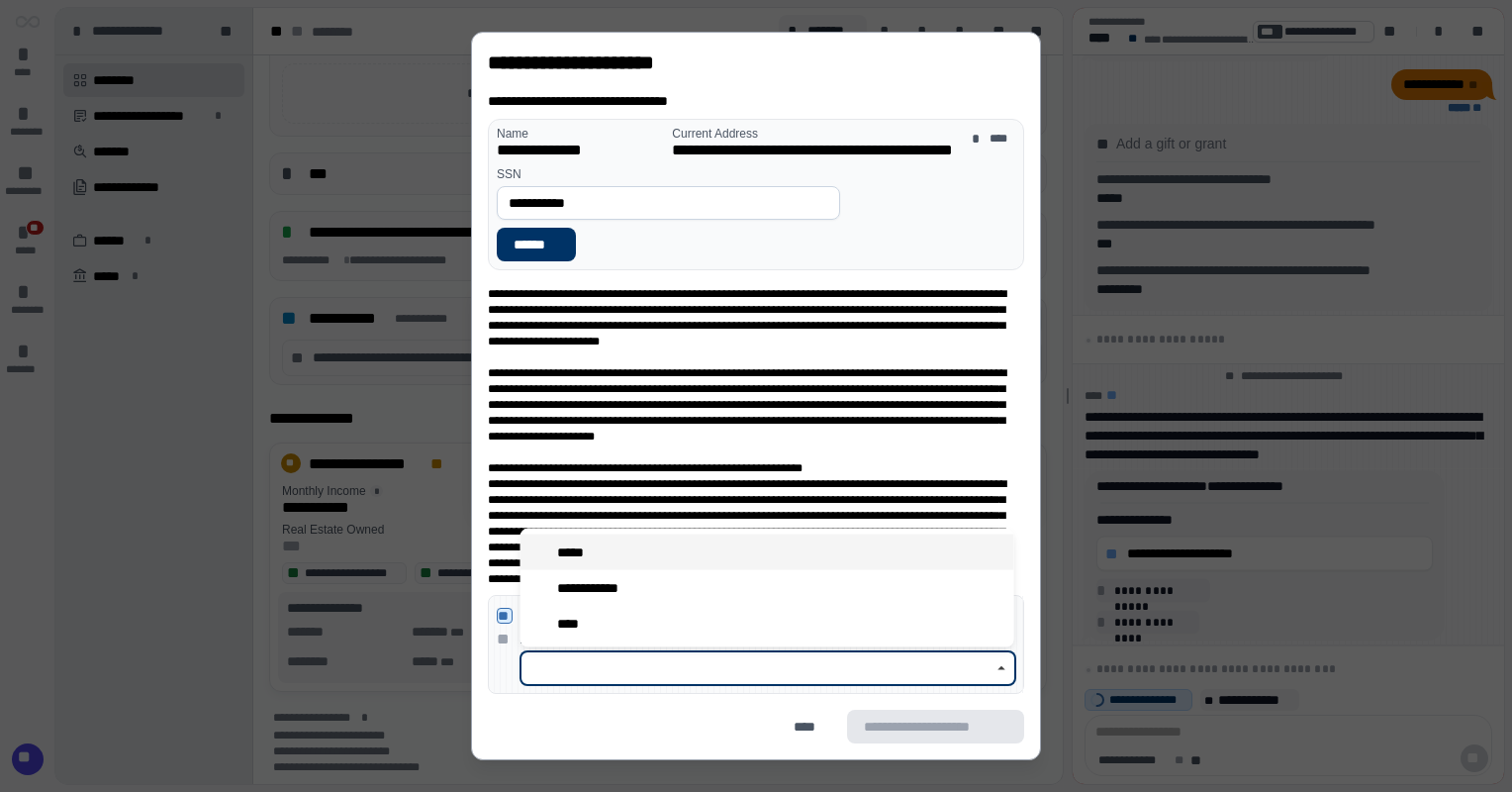 drag, startPoint x: 998, startPoint y: 670, endPoint x: 698, endPoint y: 554, distance: 321.6458 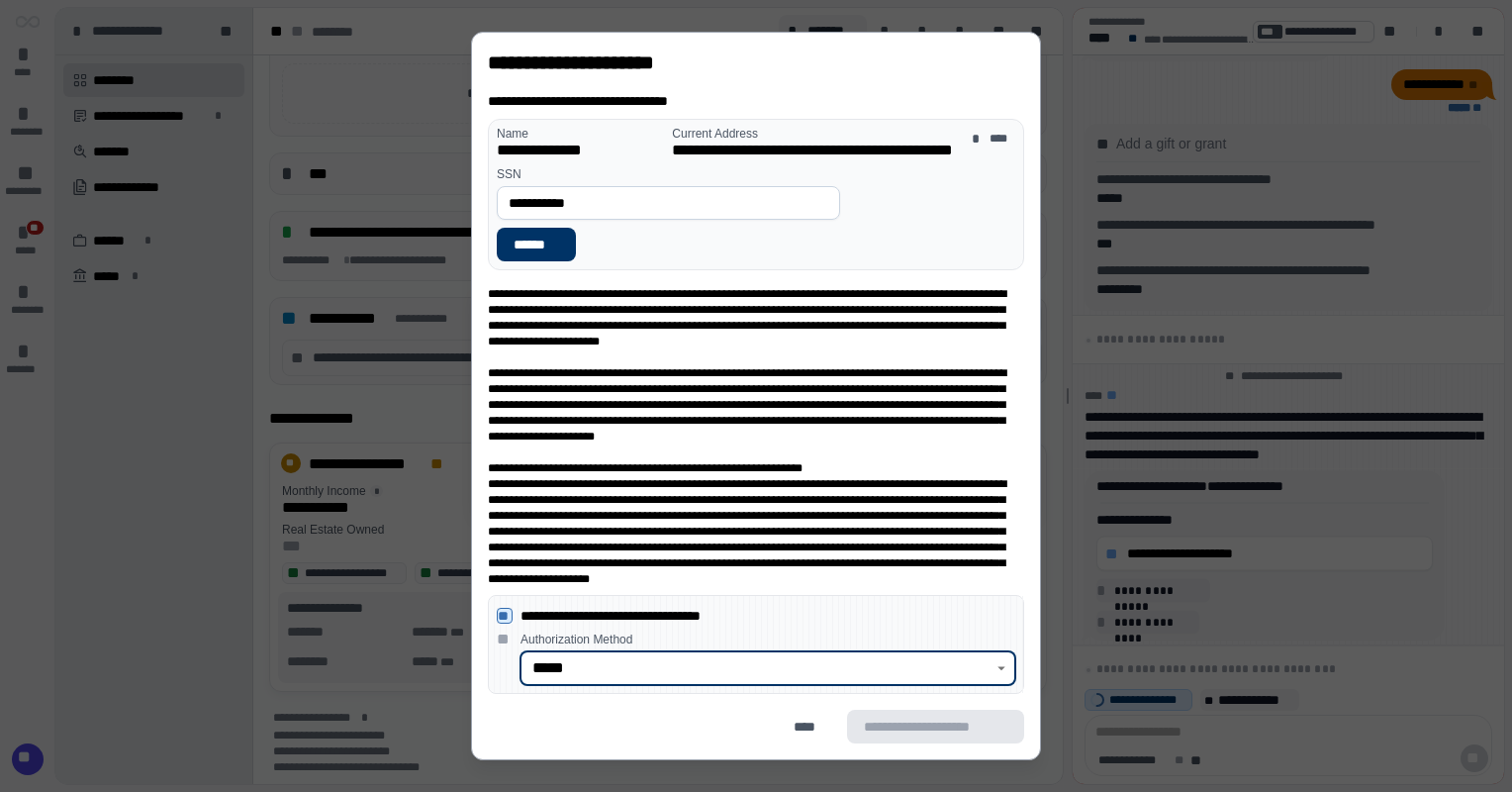 type on "*****" 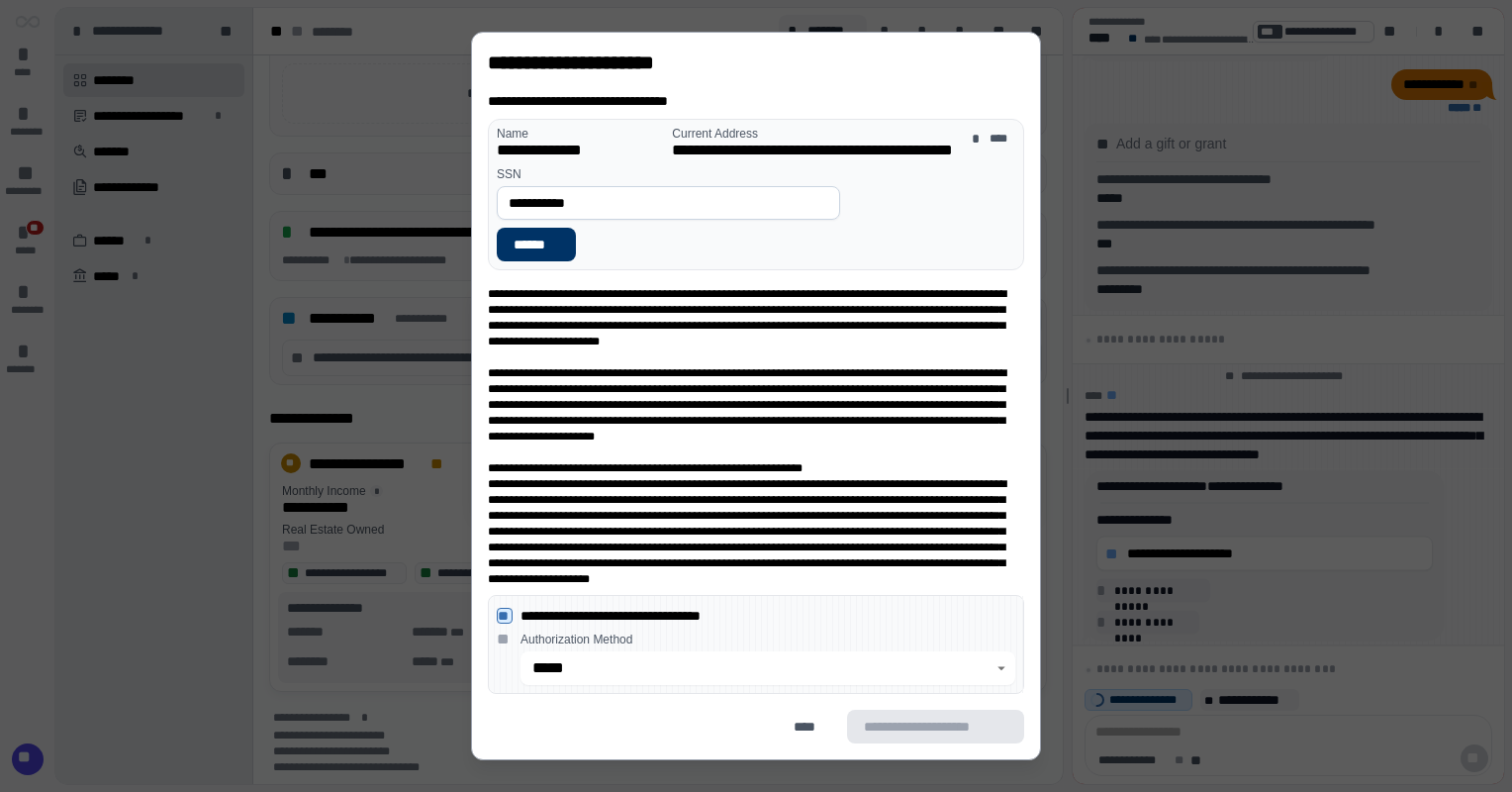type 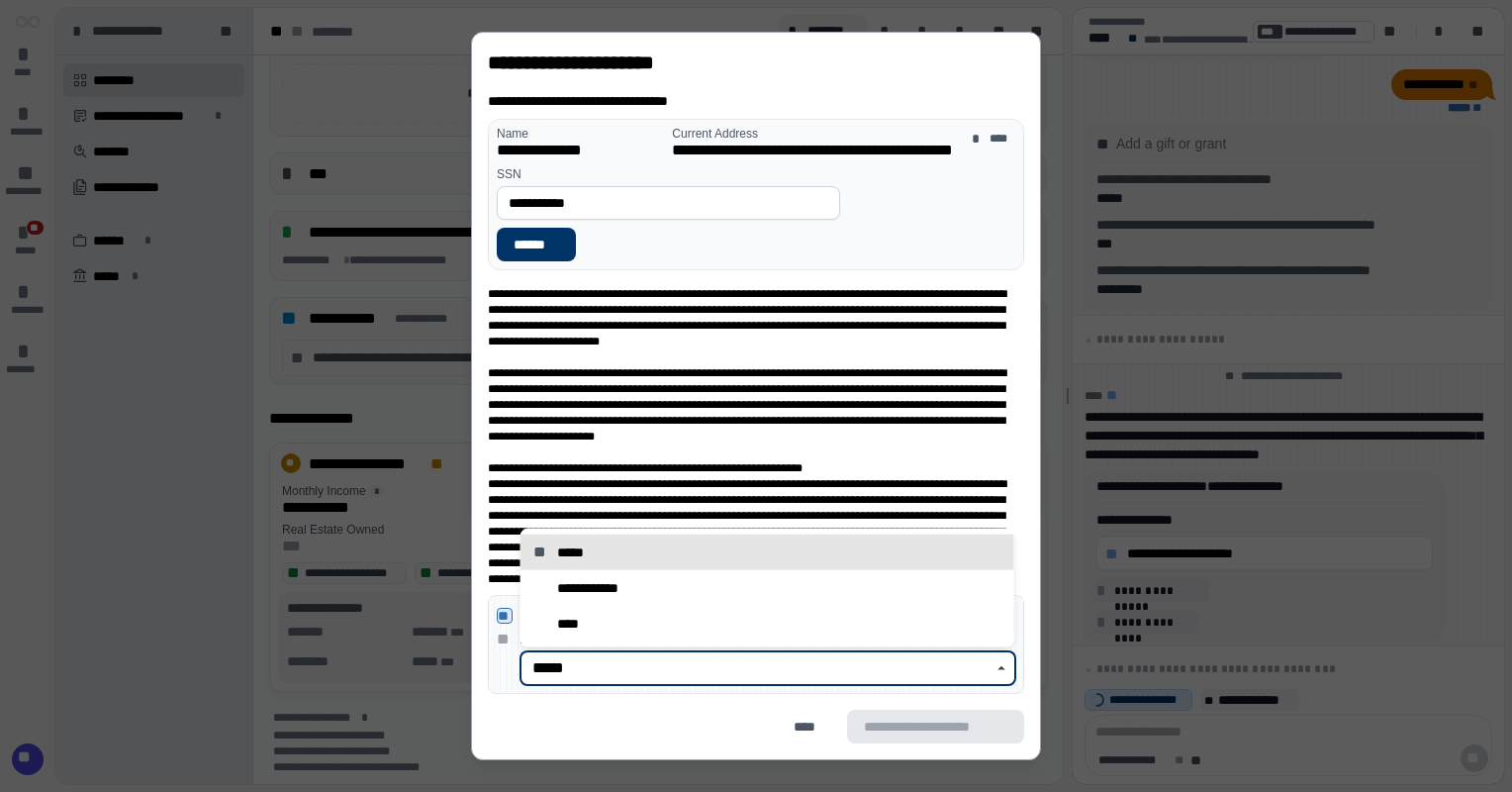 click on "*****" at bounding box center (757, 668) 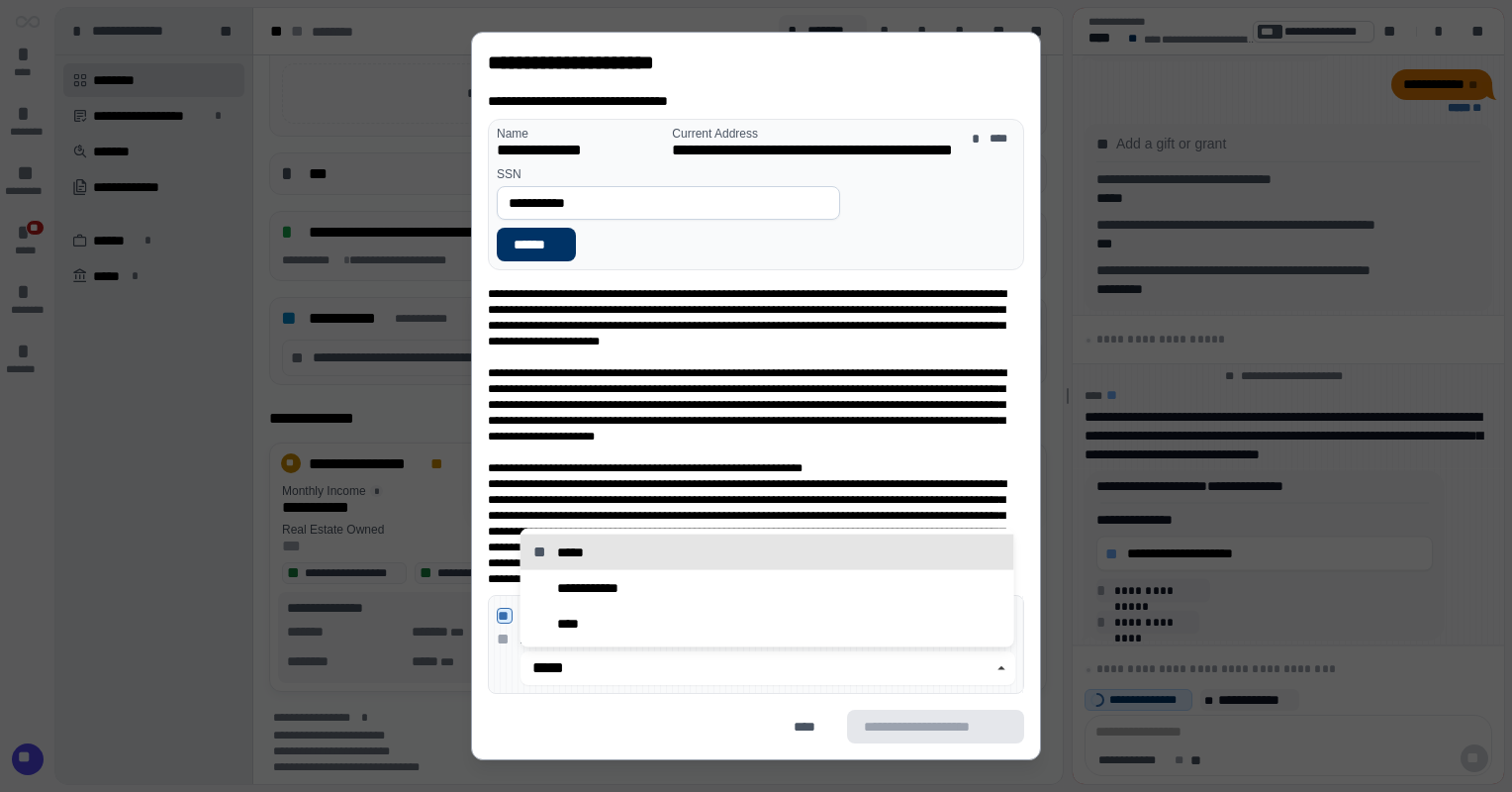 type on "****" 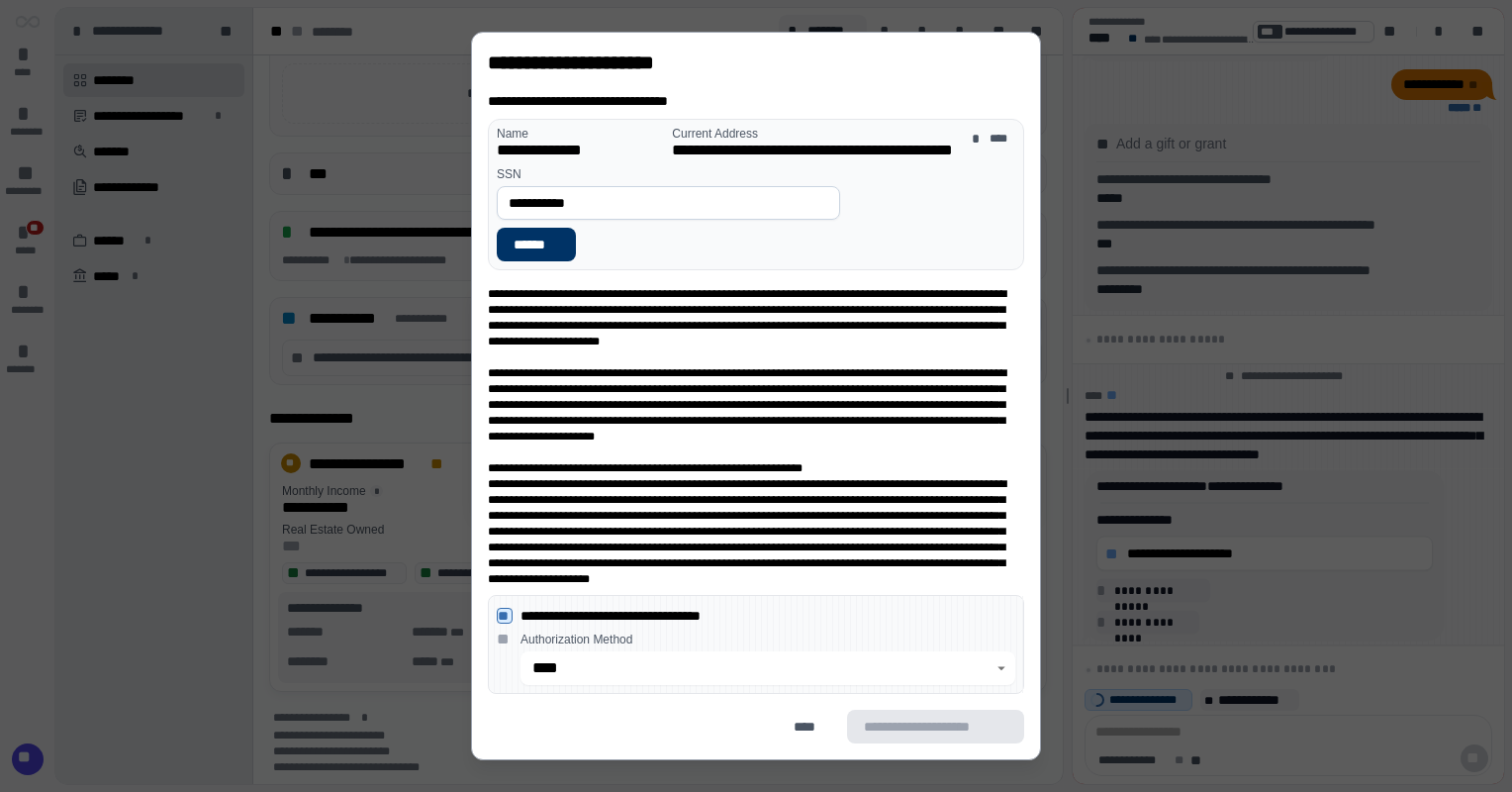 click on "**********" at bounding box center (756, 616) 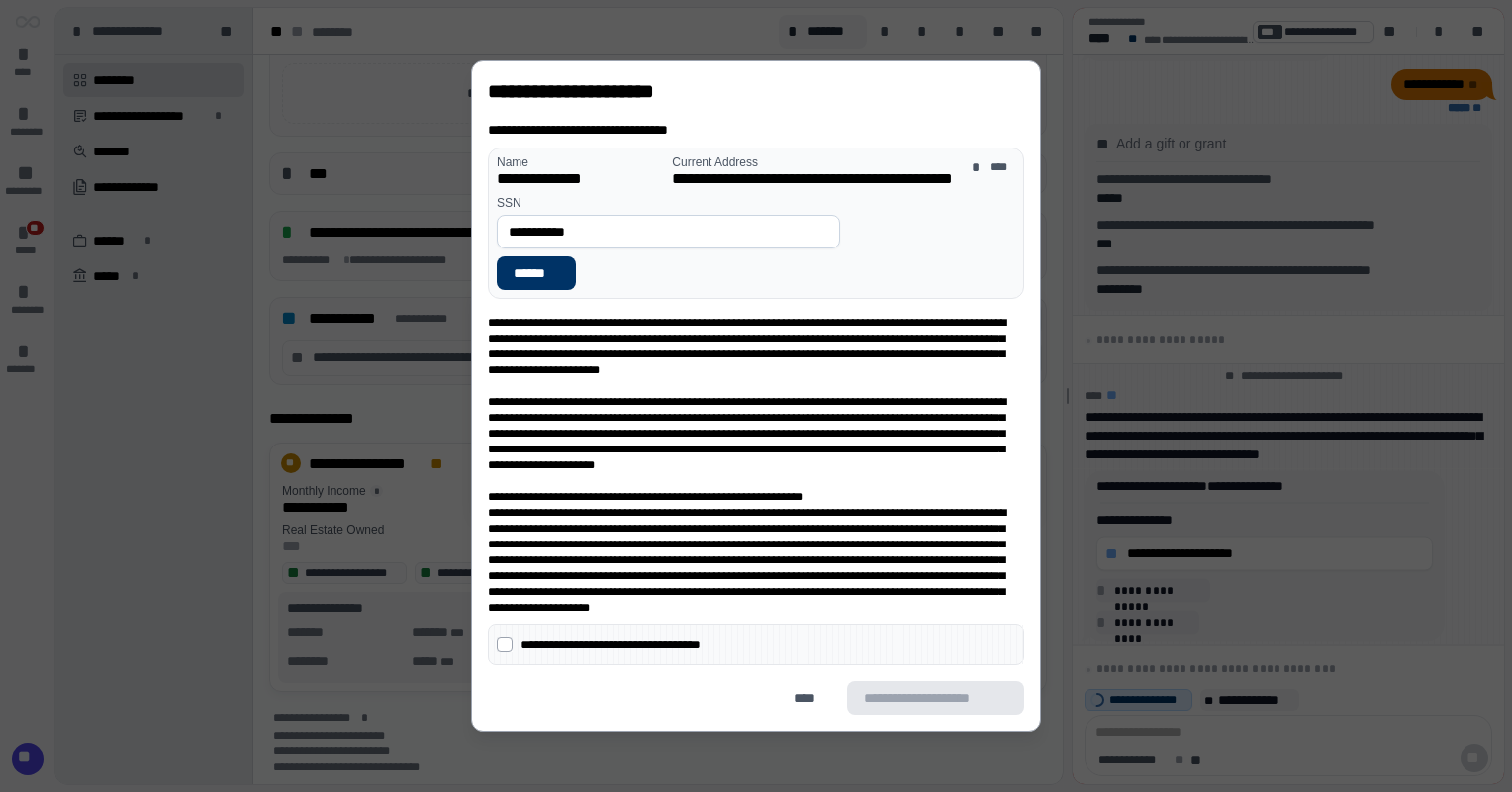 click on "**********" at bounding box center [756, 644] 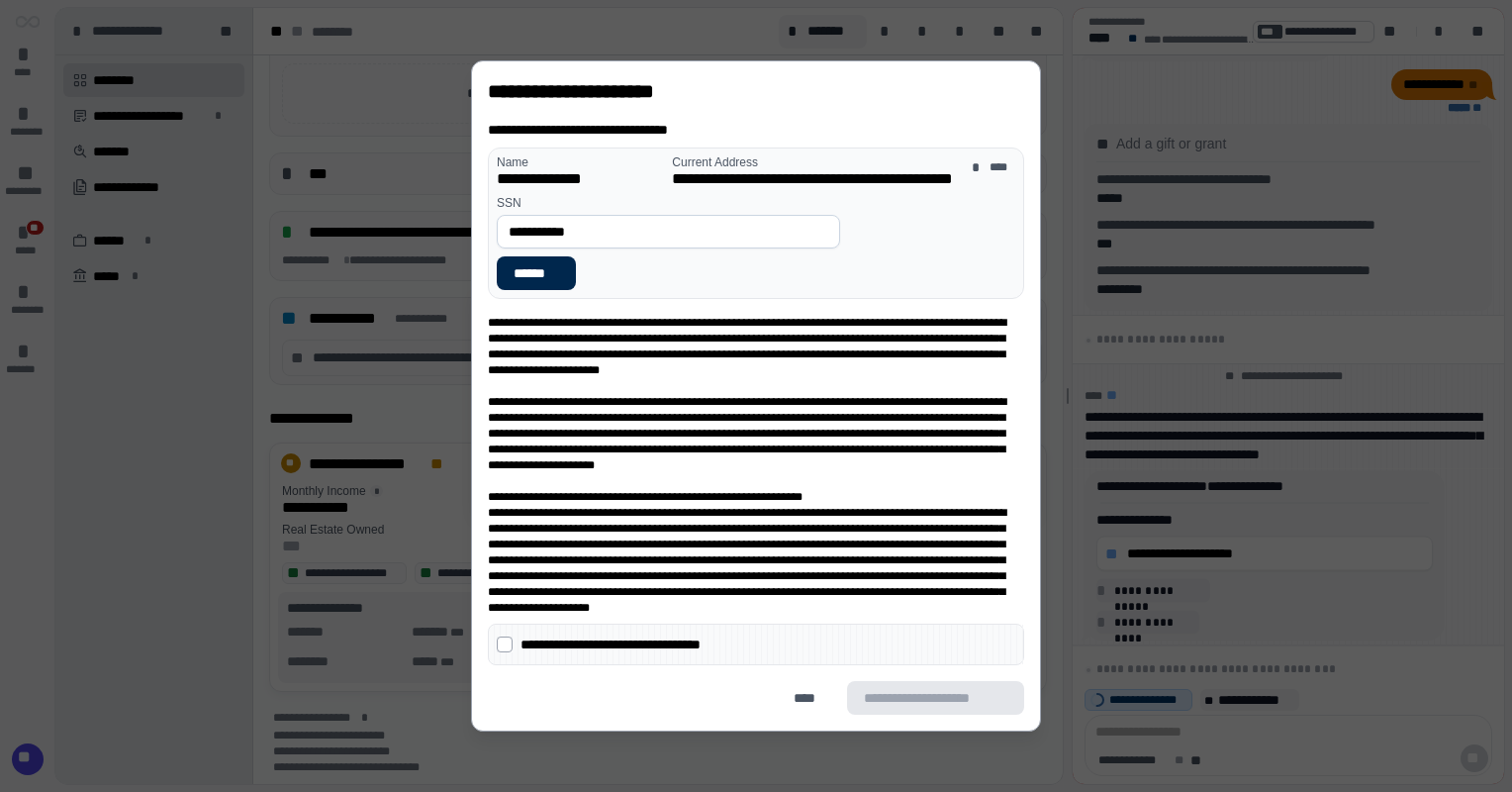click on "******" at bounding box center [536, 273] 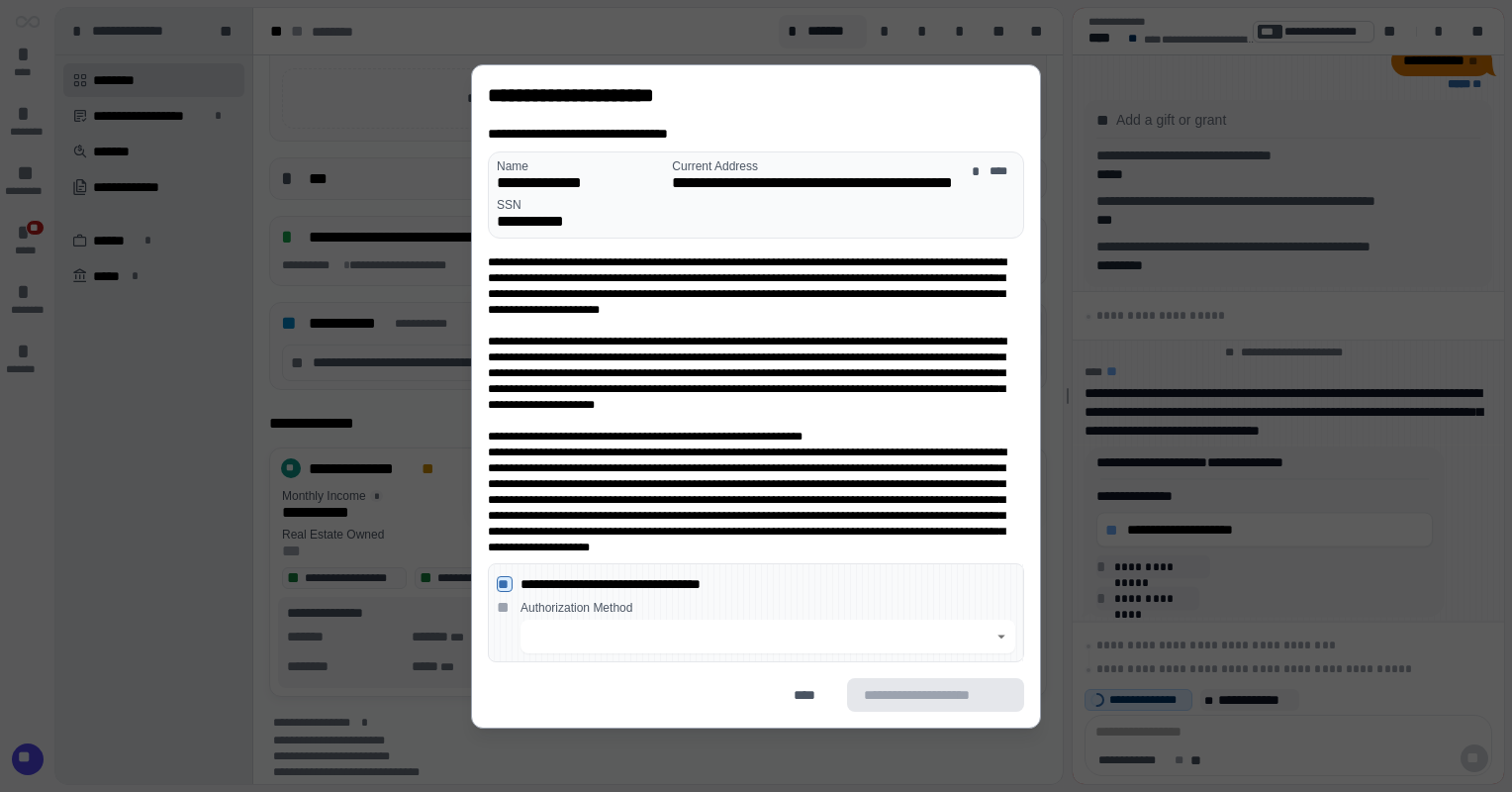 scroll, scrollTop: 669, scrollLeft: 0, axis: vertical 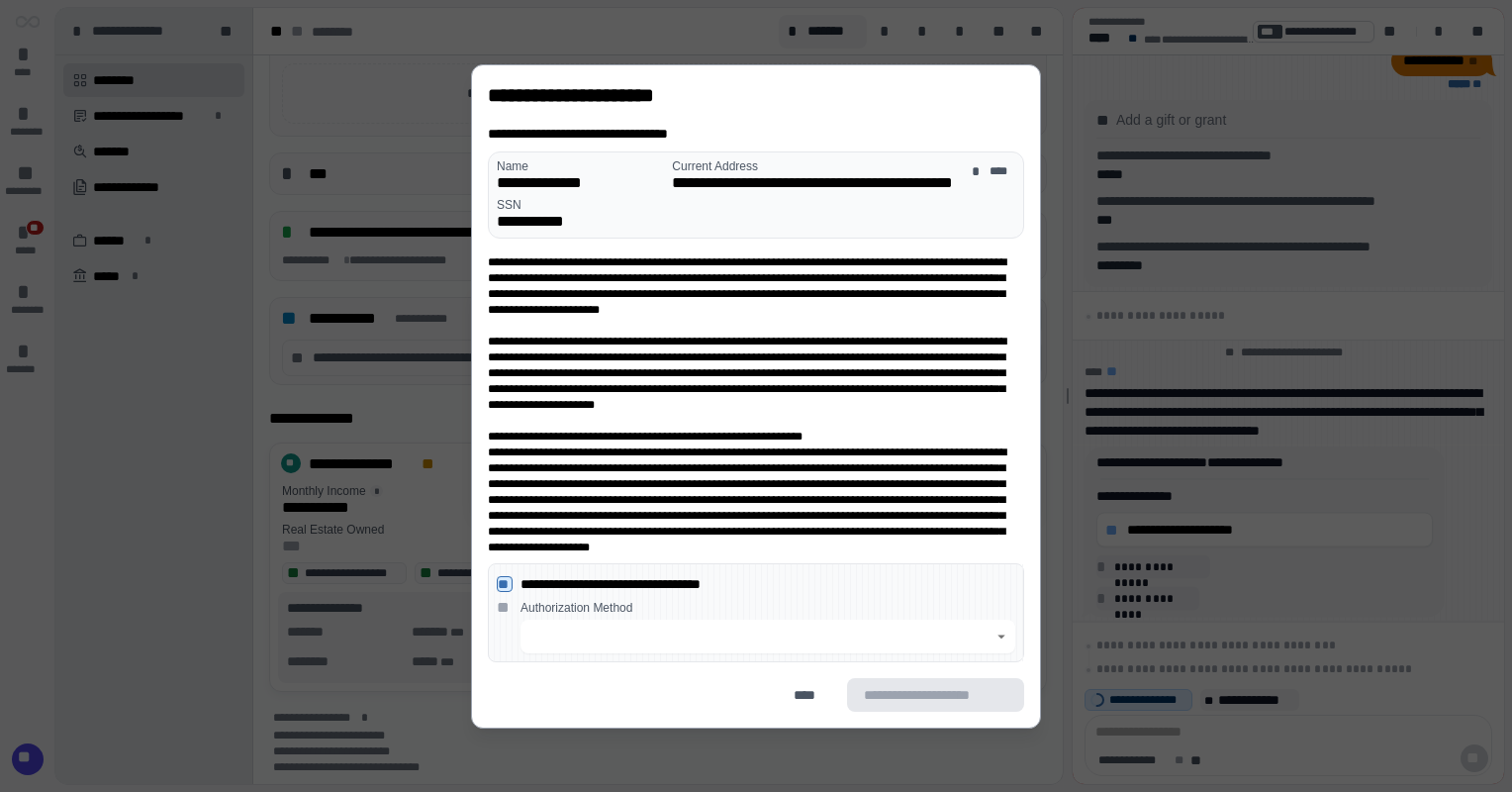 click at bounding box center [757, 637] 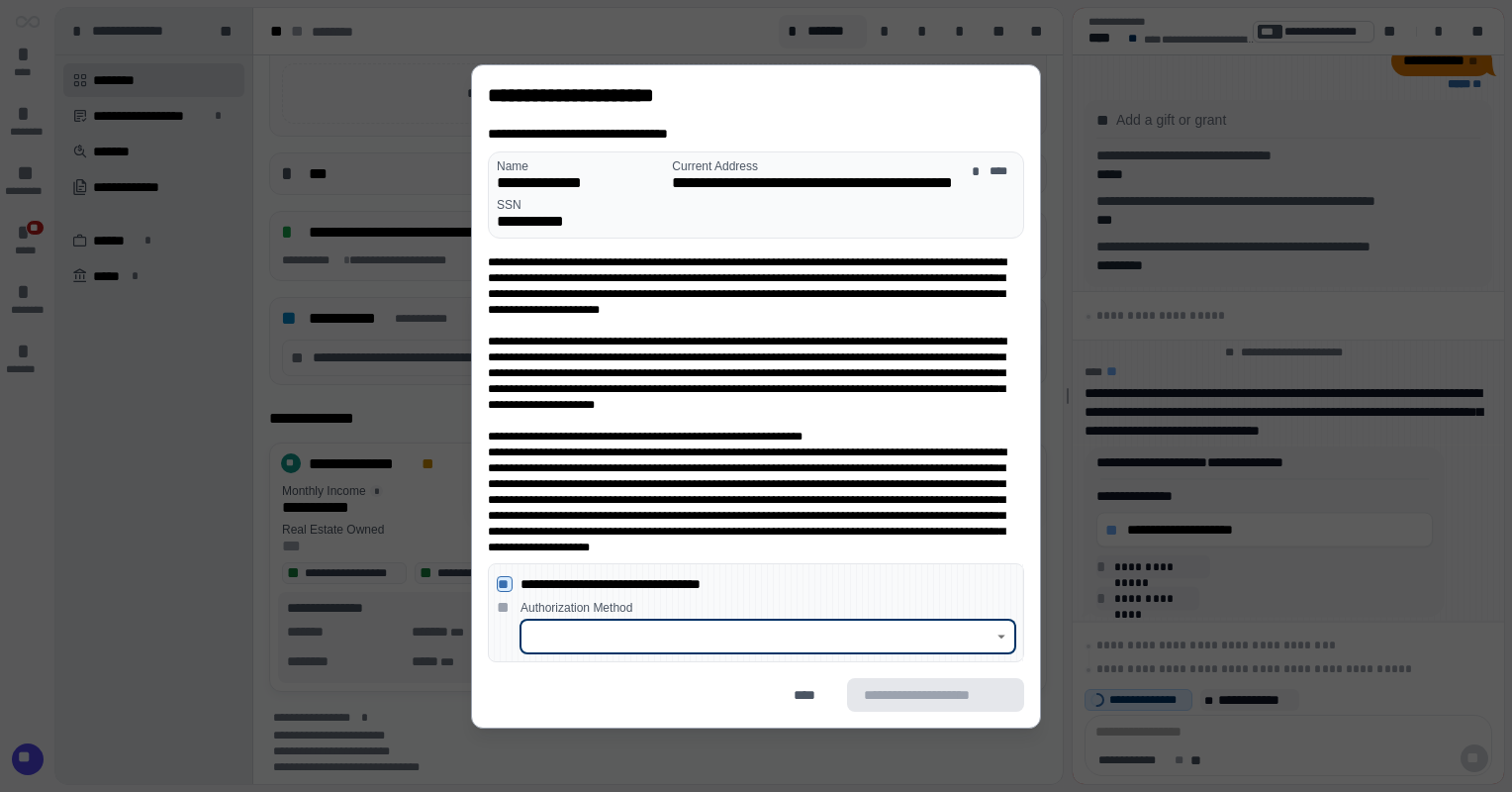 click 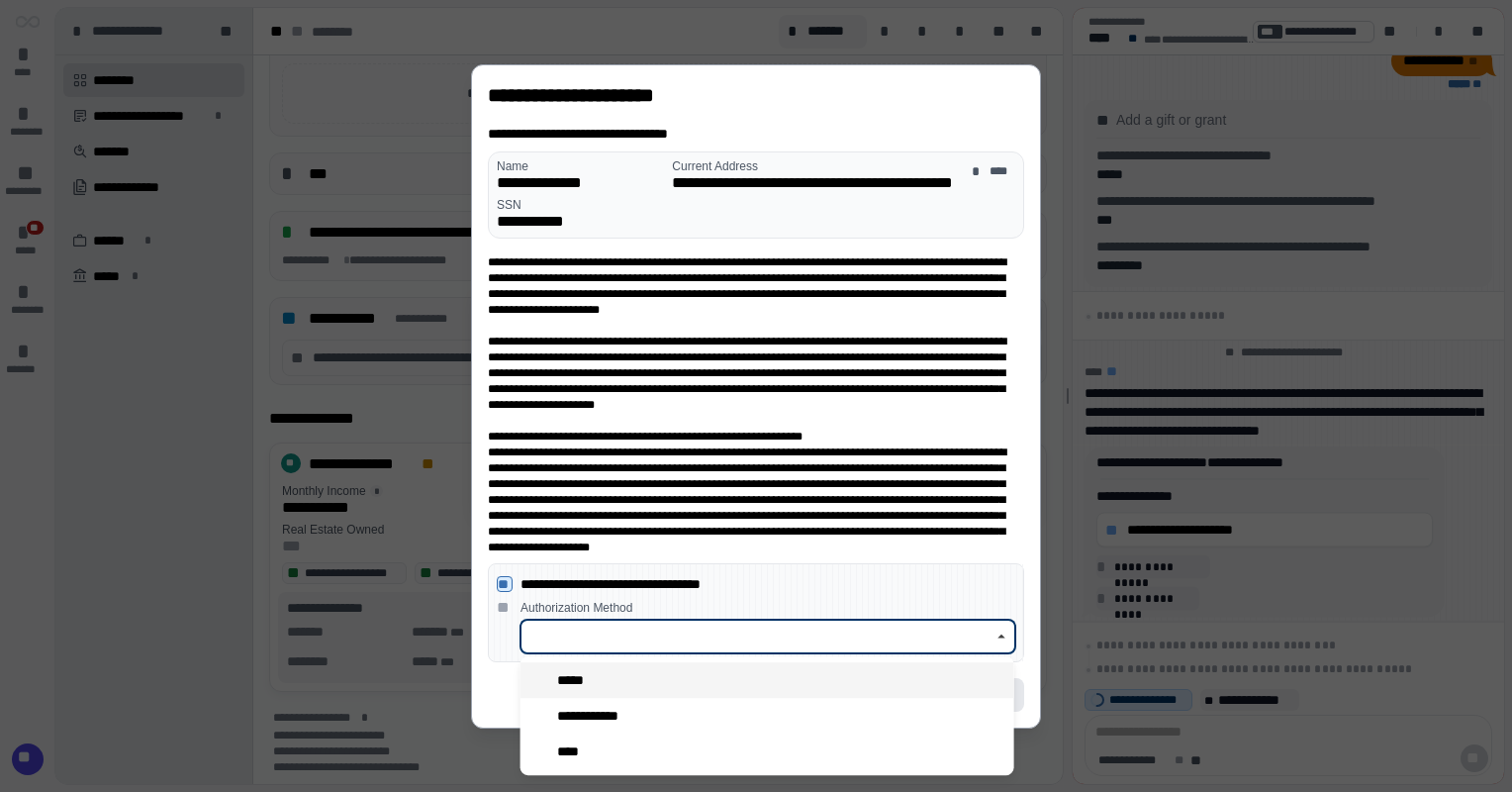 click on "*****" at bounding box center (576, 680) 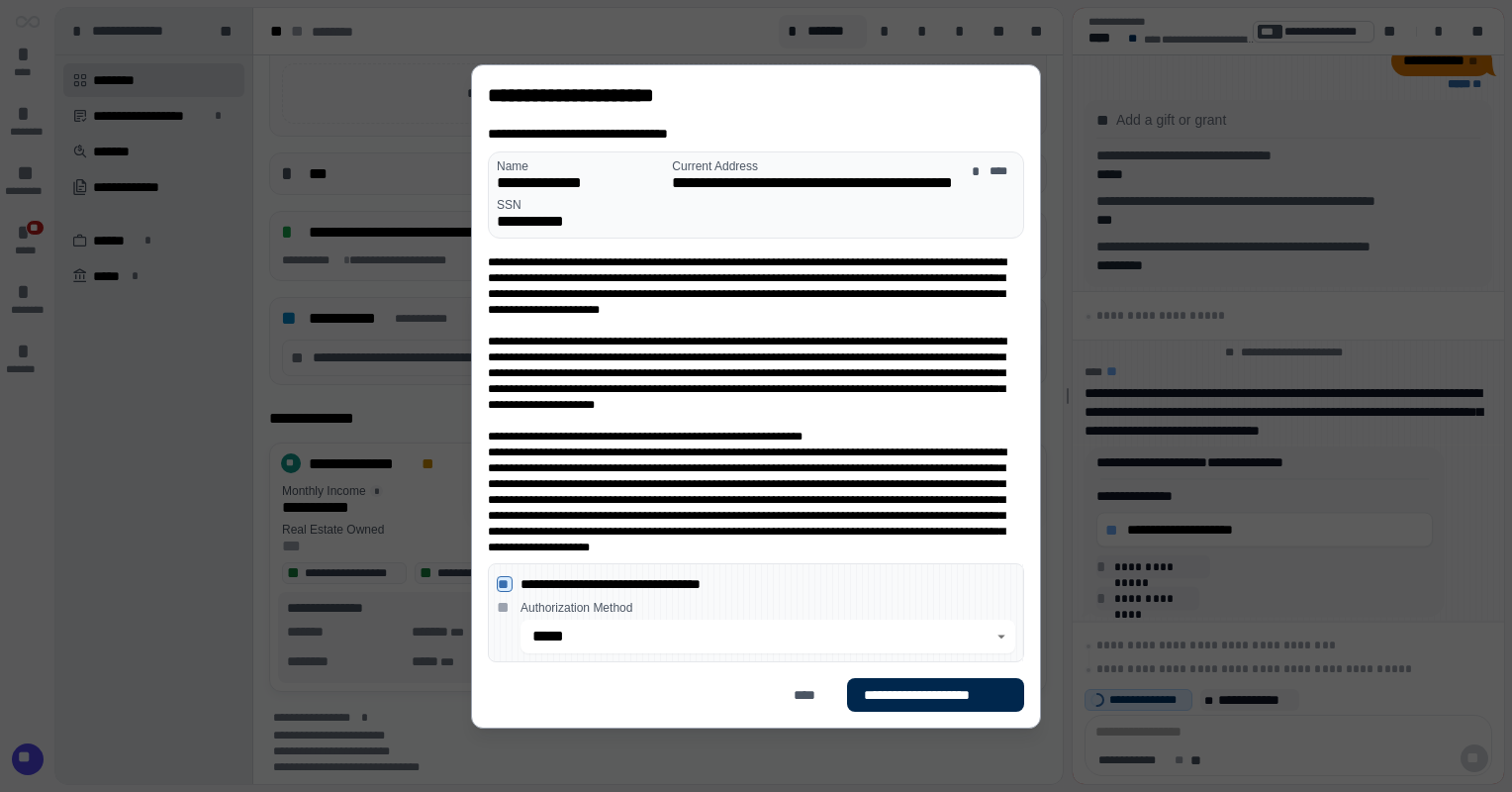 click on "**********" at bounding box center [935, 694] 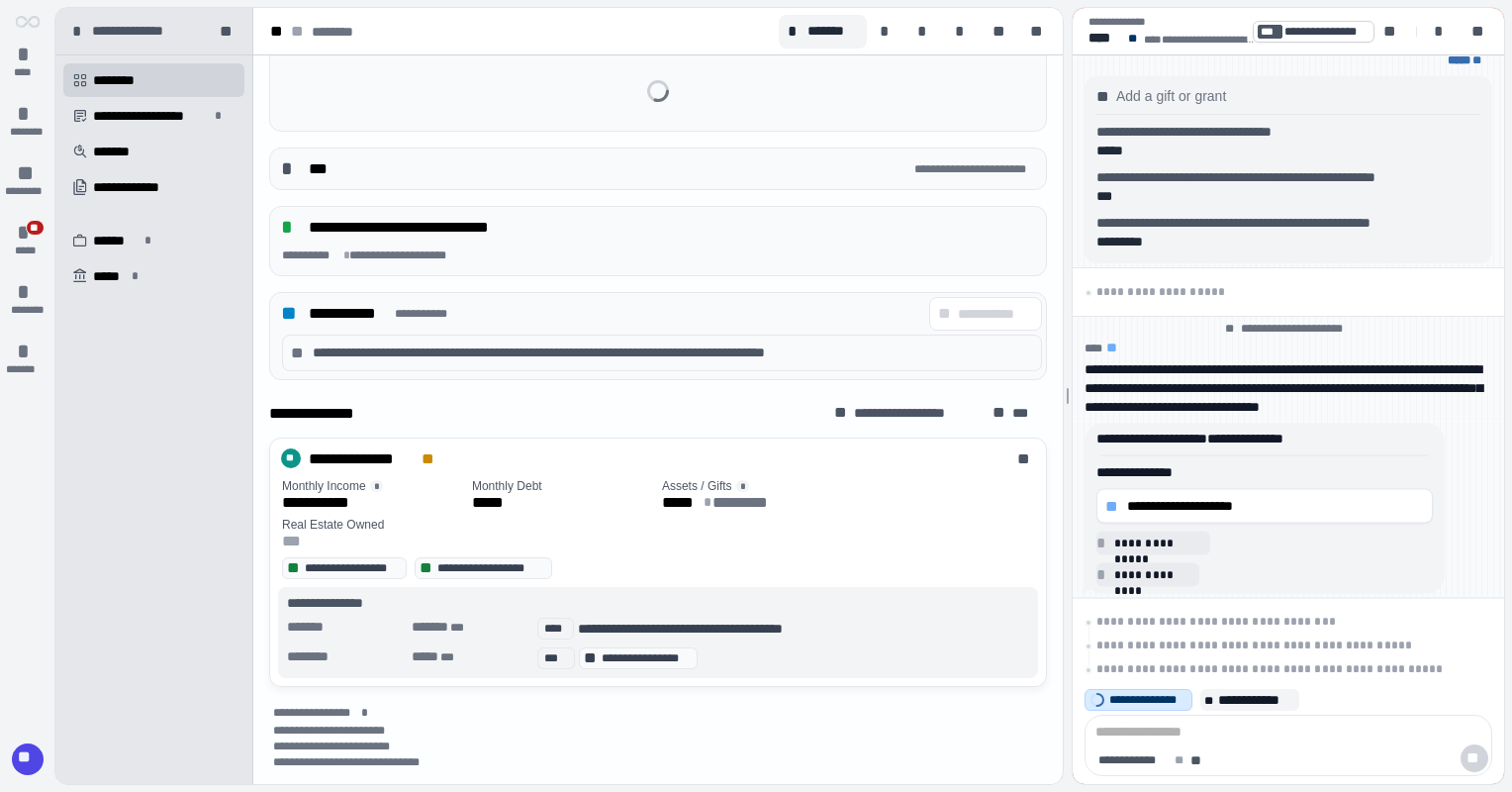 scroll, scrollTop: 669, scrollLeft: 0, axis: vertical 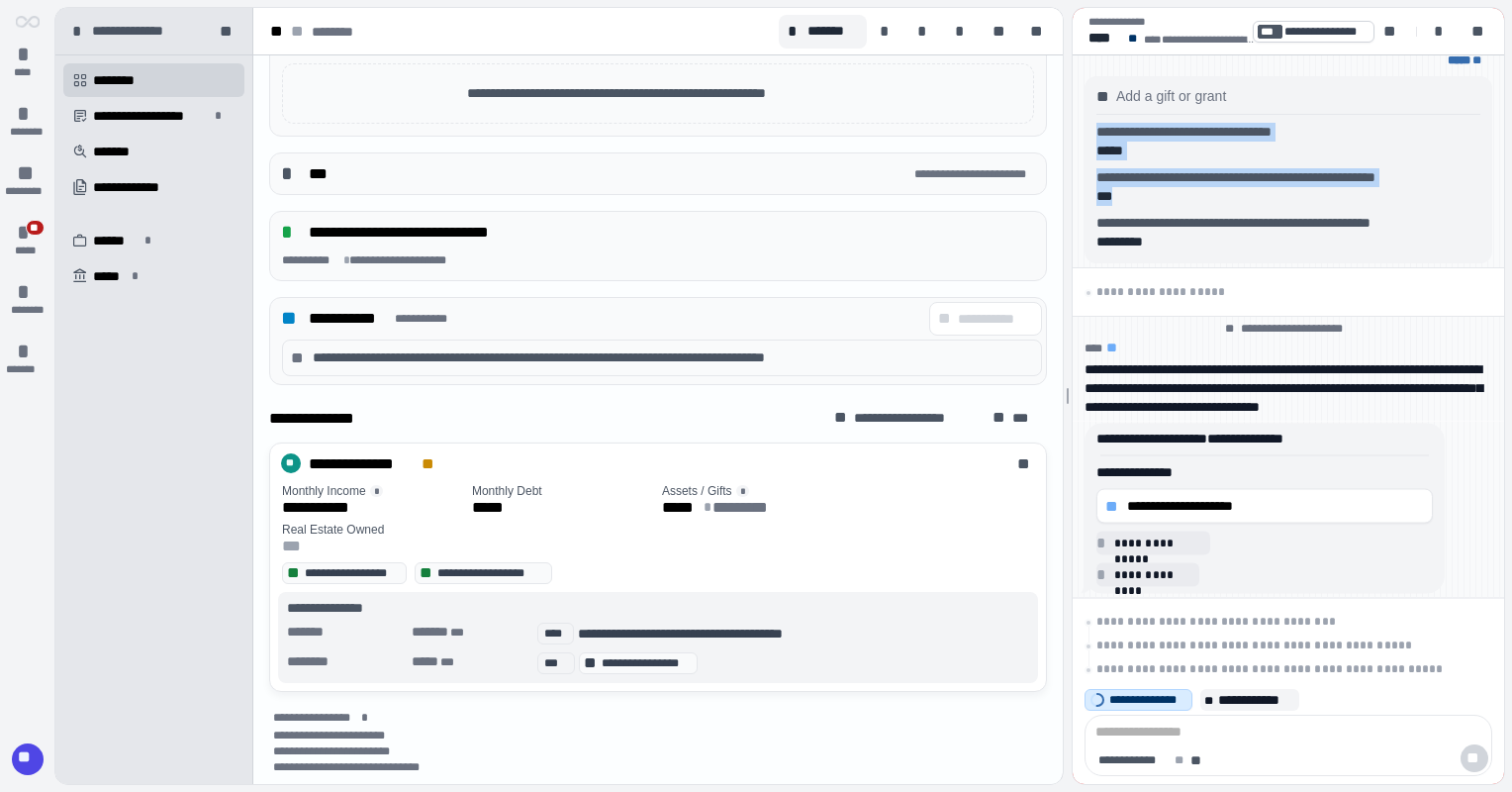 drag, startPoint x: 1504, startPoint y: 529, endPoint x: 1515, endPoint y: 613, distance: 84.71718 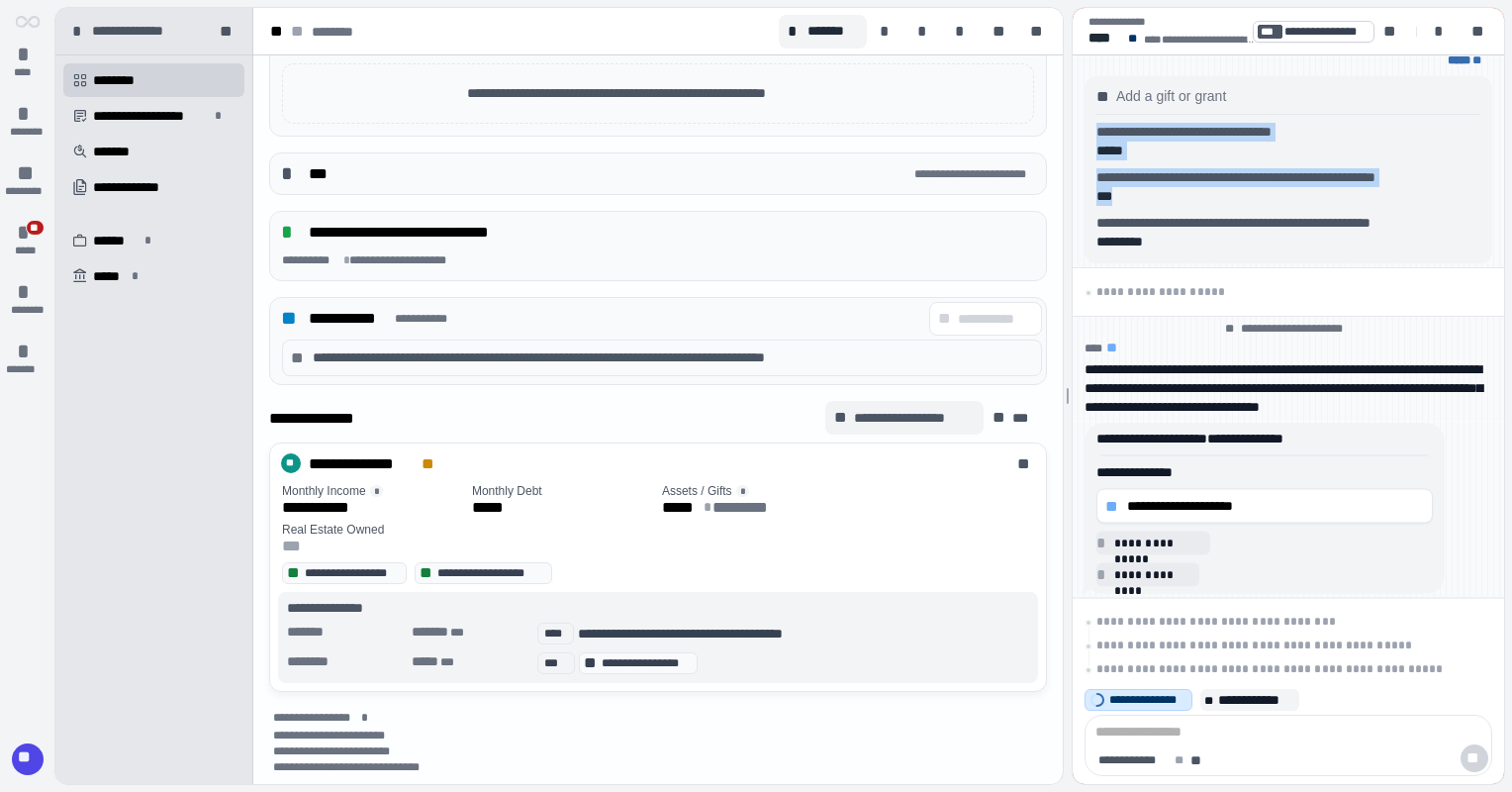 click on "**********" at bounding box center (913, 418) 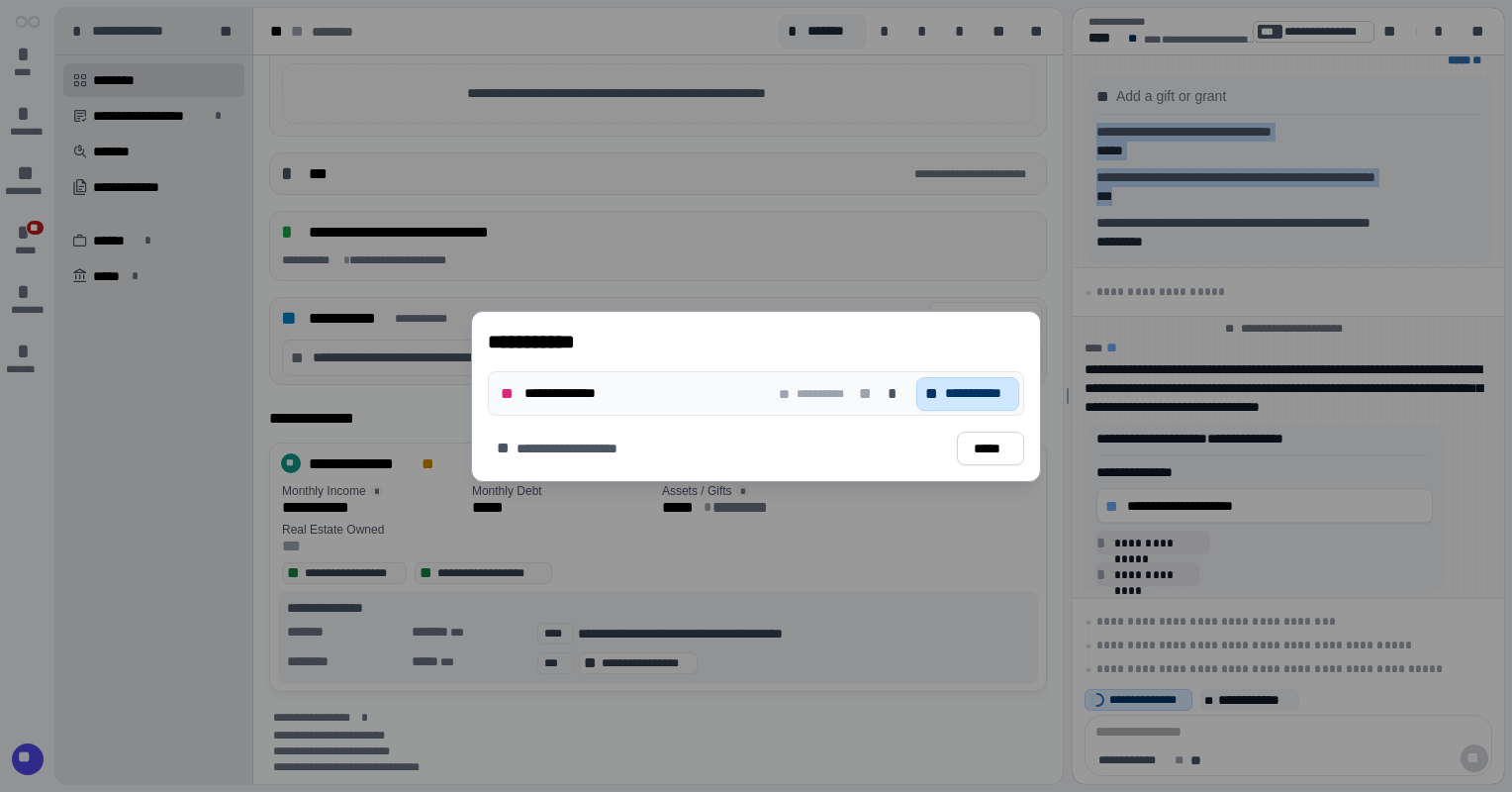 click on "**********" at bounding box center [978, 393] 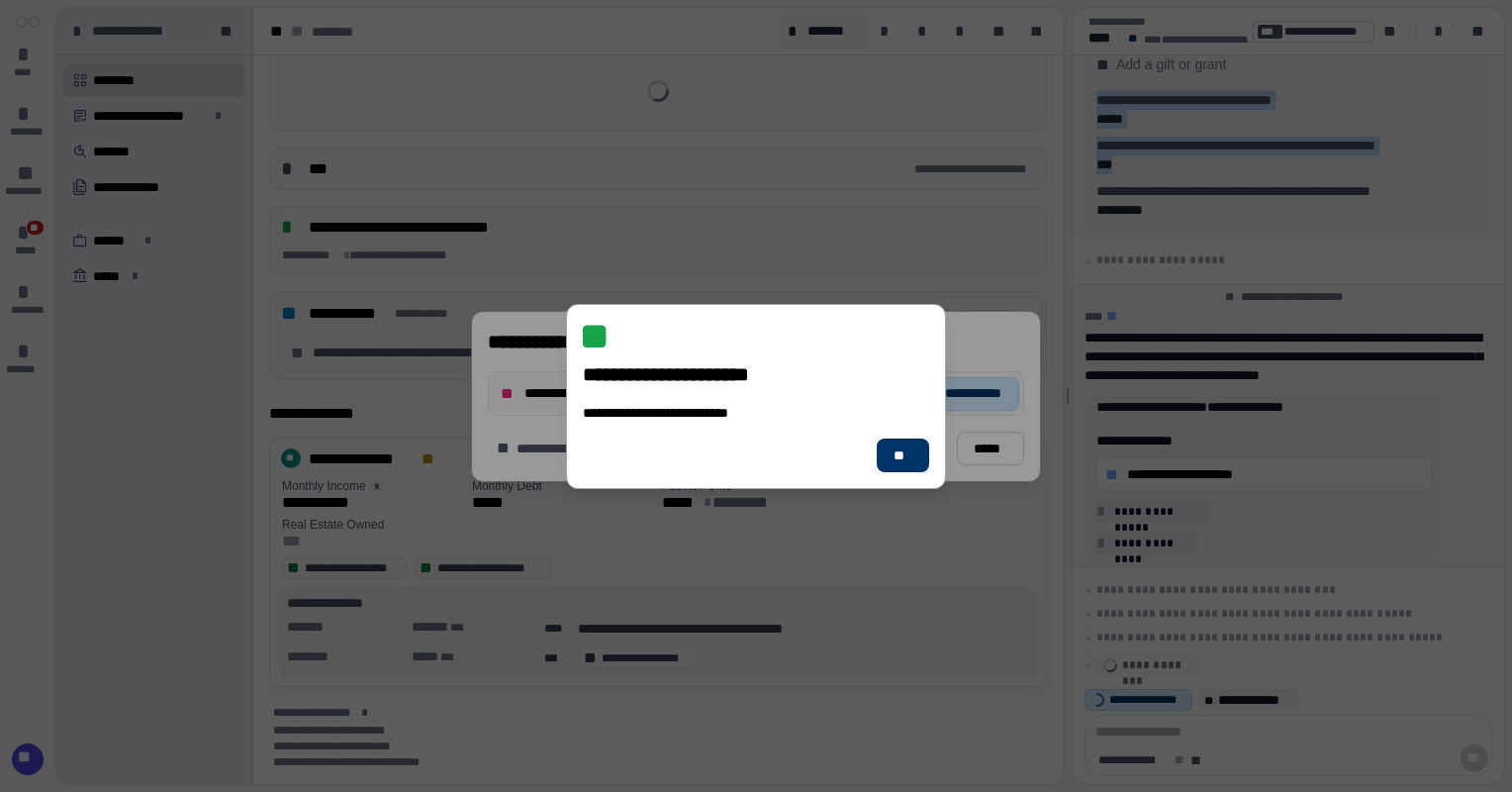 scroll, scrollTop: 669, scrollLeft: 0, axis: vertical 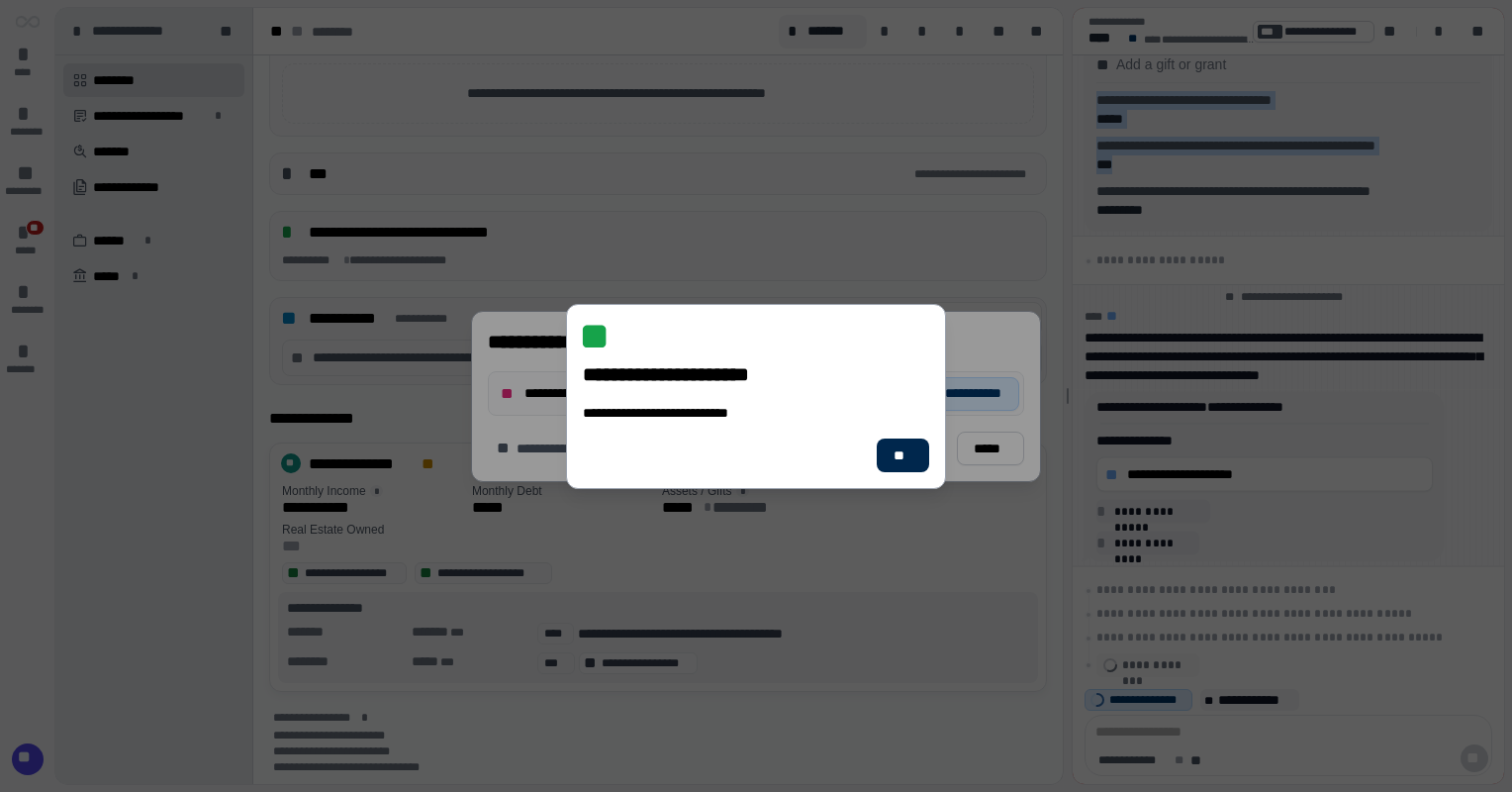 click on "**" at bounding box center [902, 454] 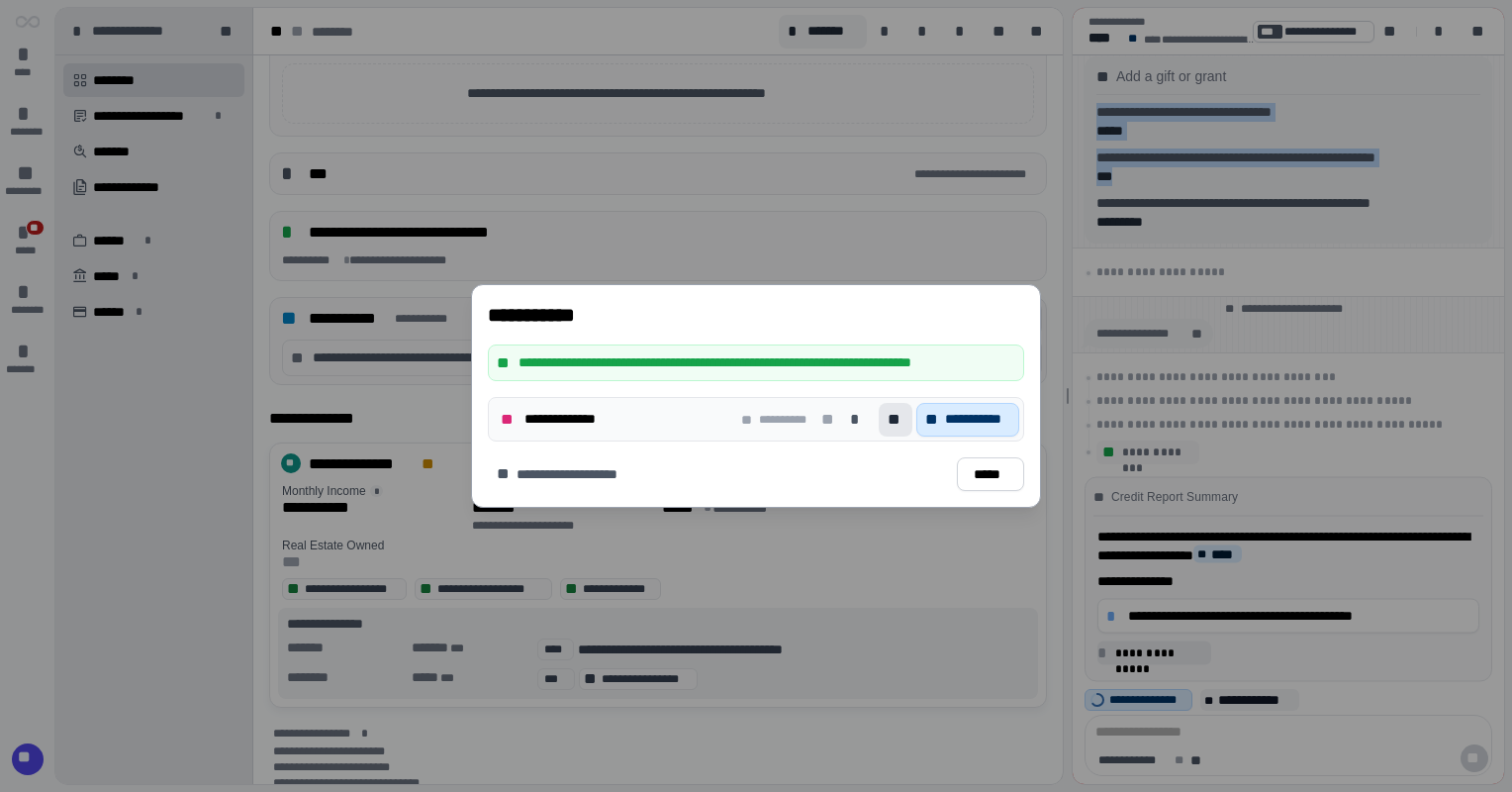 click on "**" at bounding box center (896, 420) 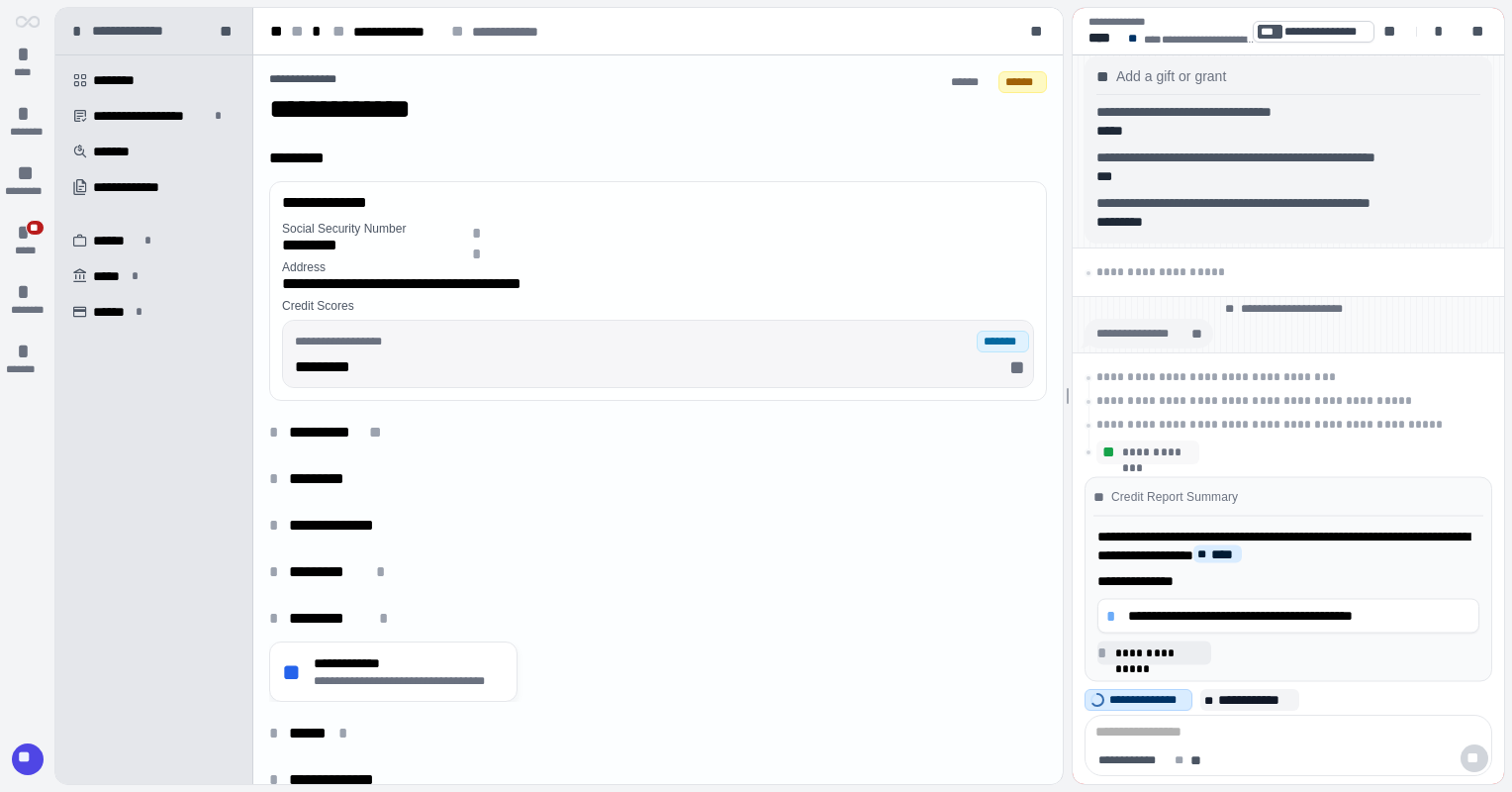 click on "**********" at bounding box center [662, 342] 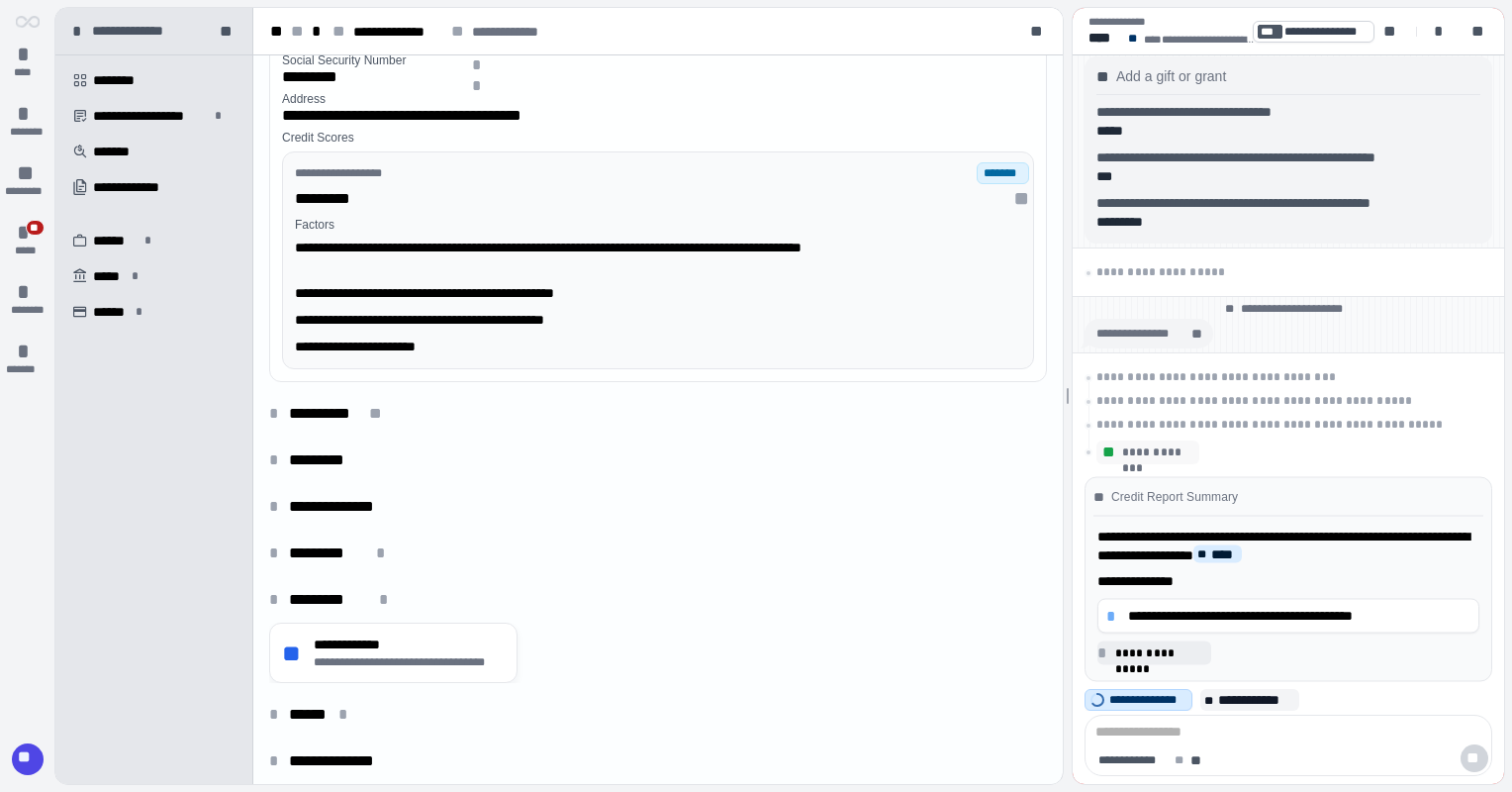 scroll, scrollTop: 222, scrollLeft: 0, axis: vertical 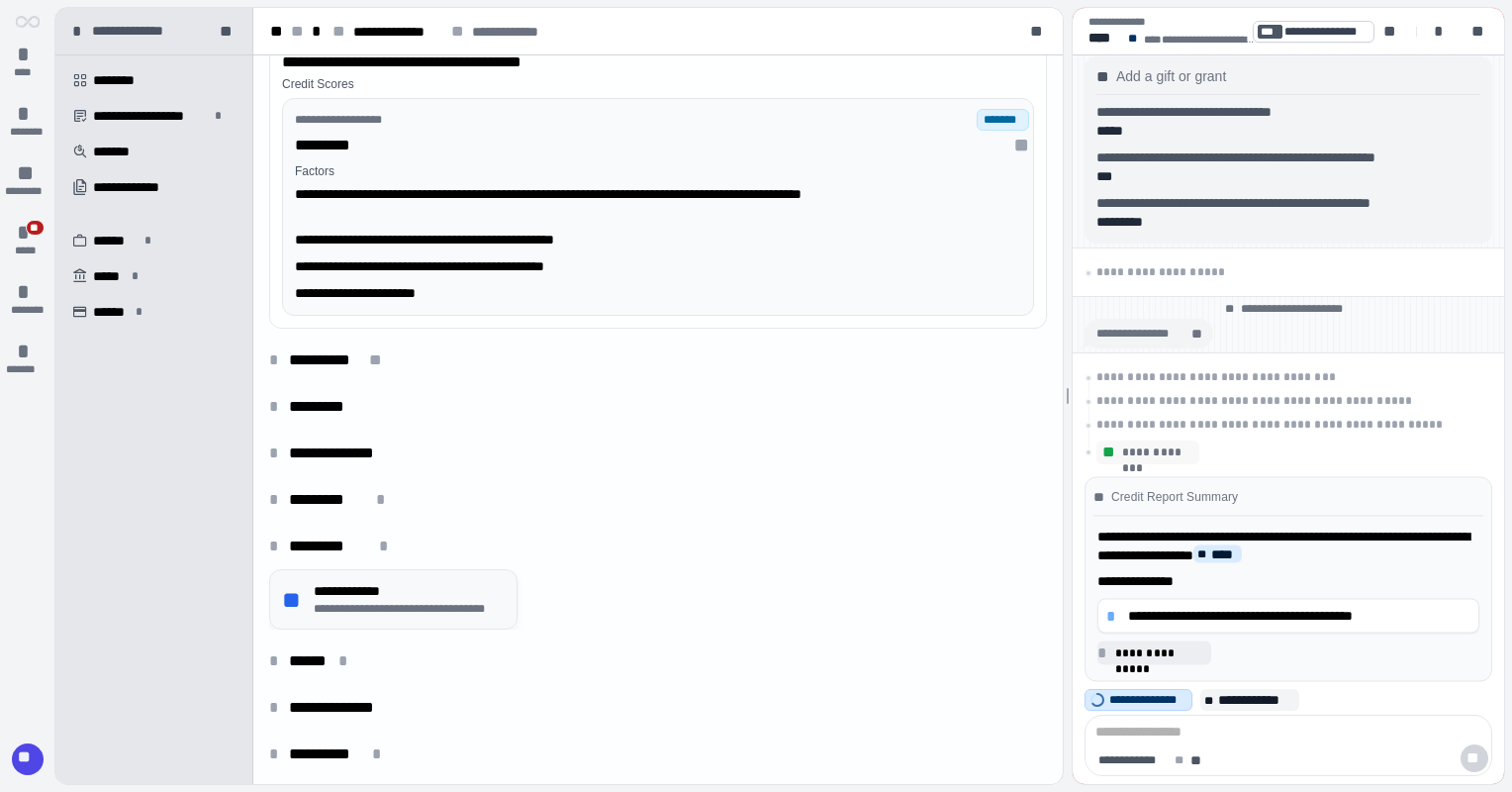click on "**********" at bounding box center (393, 599) 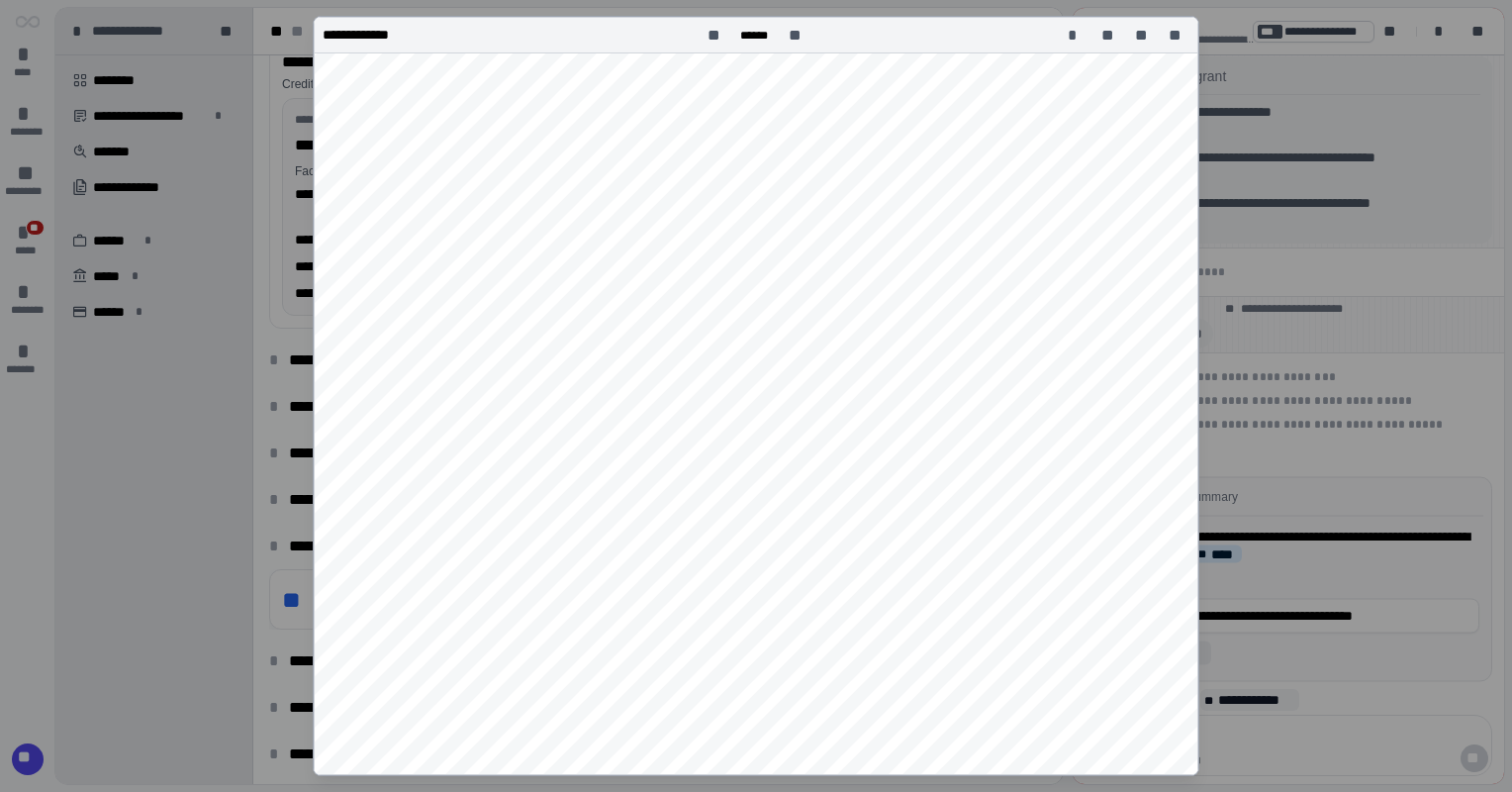 scroll, scrollTop: 0, scrollLeft: 0, axis: both 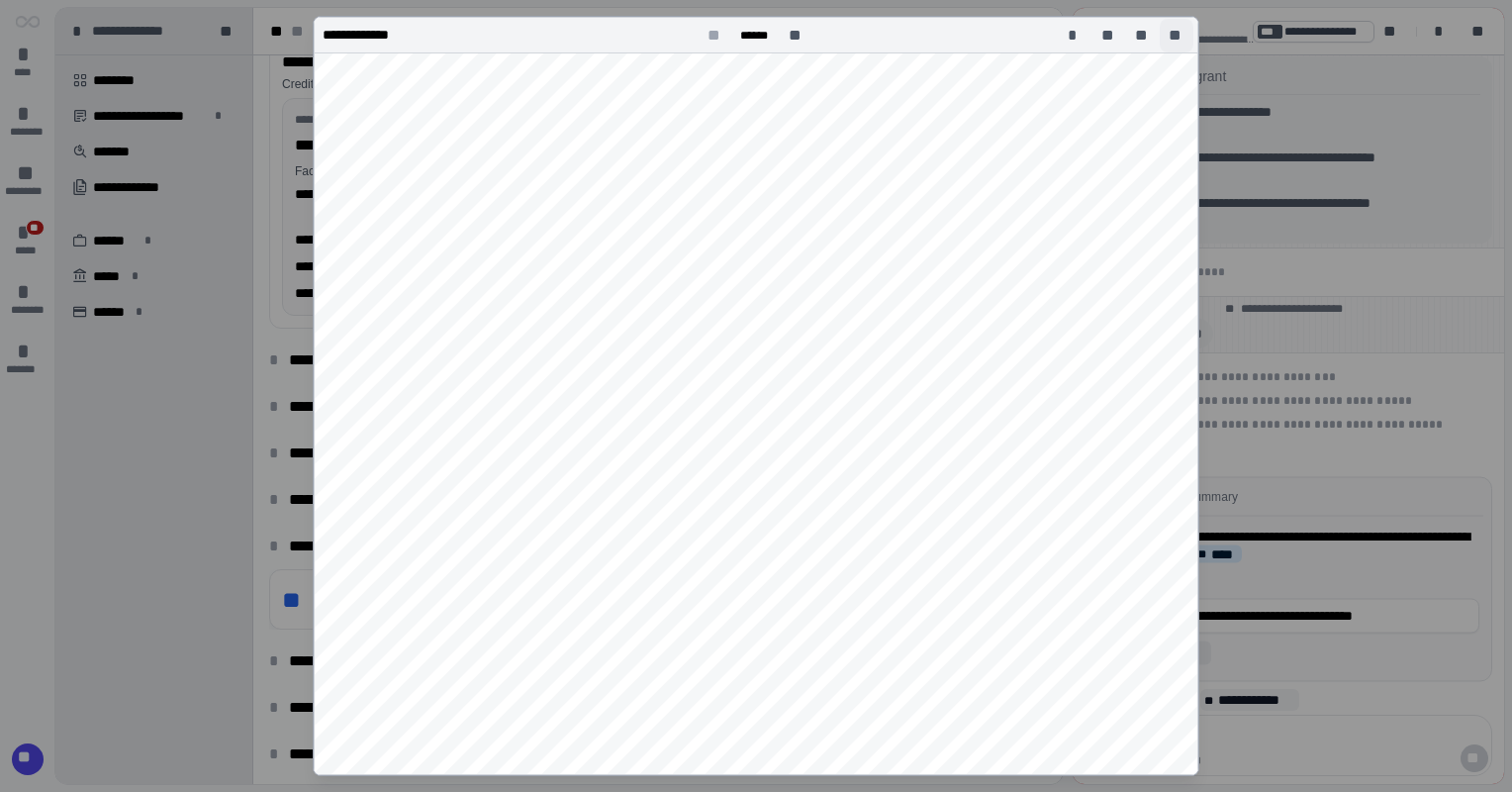 click on "**" at bounding box center [1177, 36] 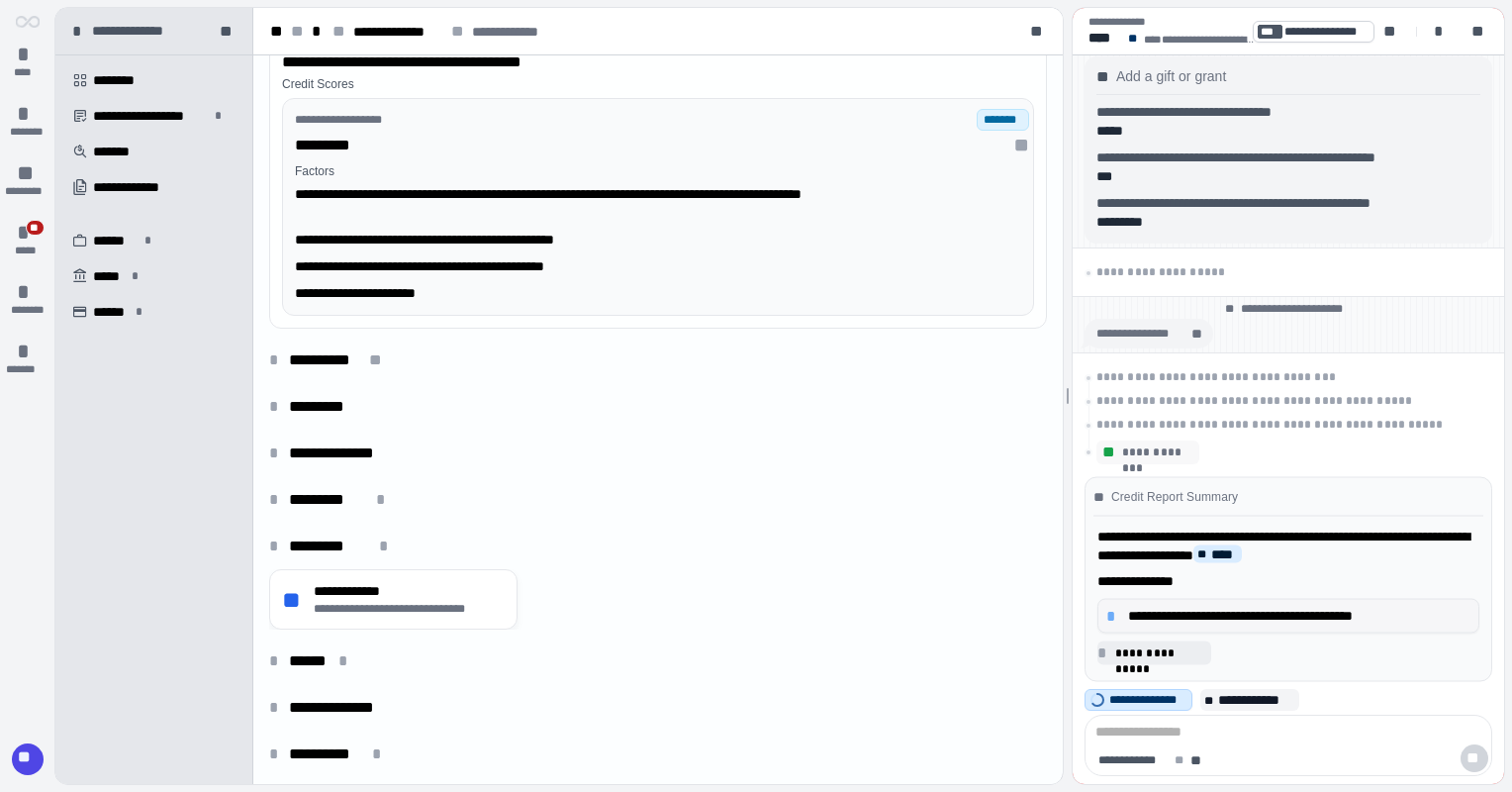 click on "**********" at bounding box center (1294, 616) 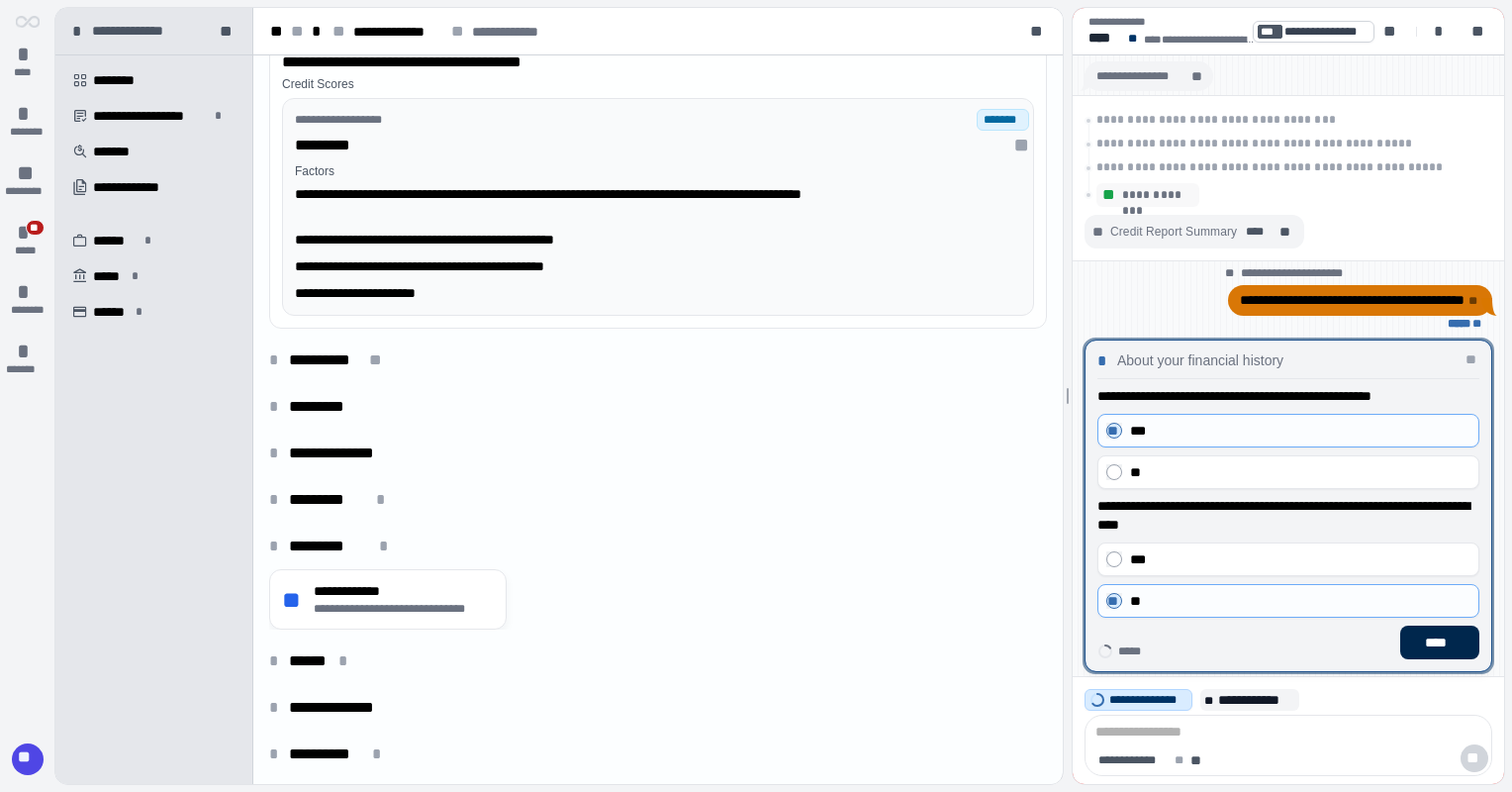 click on "****" at bounding box center [1440, 643] 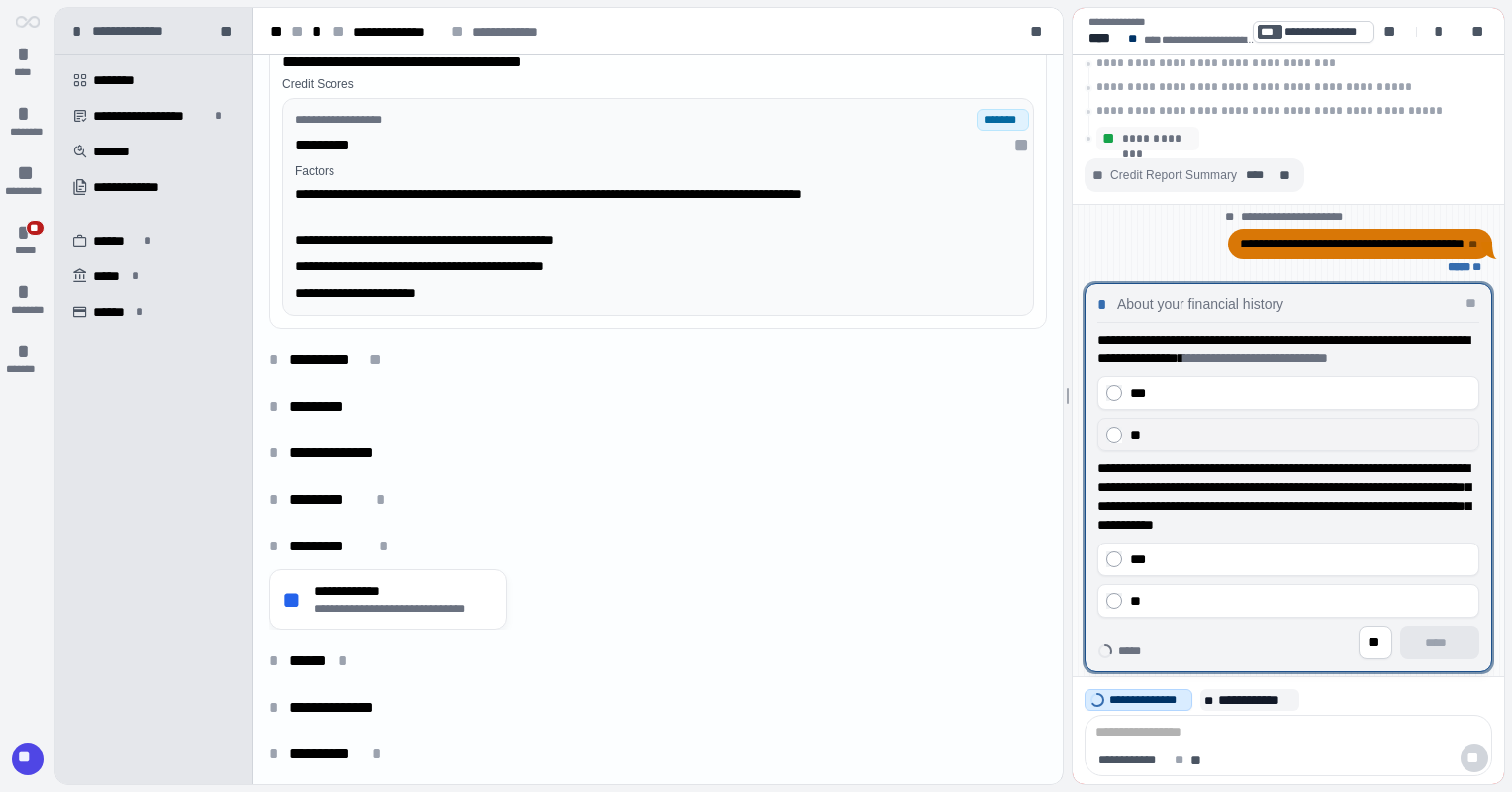 click on "**" at bounding box center [1288, 435] 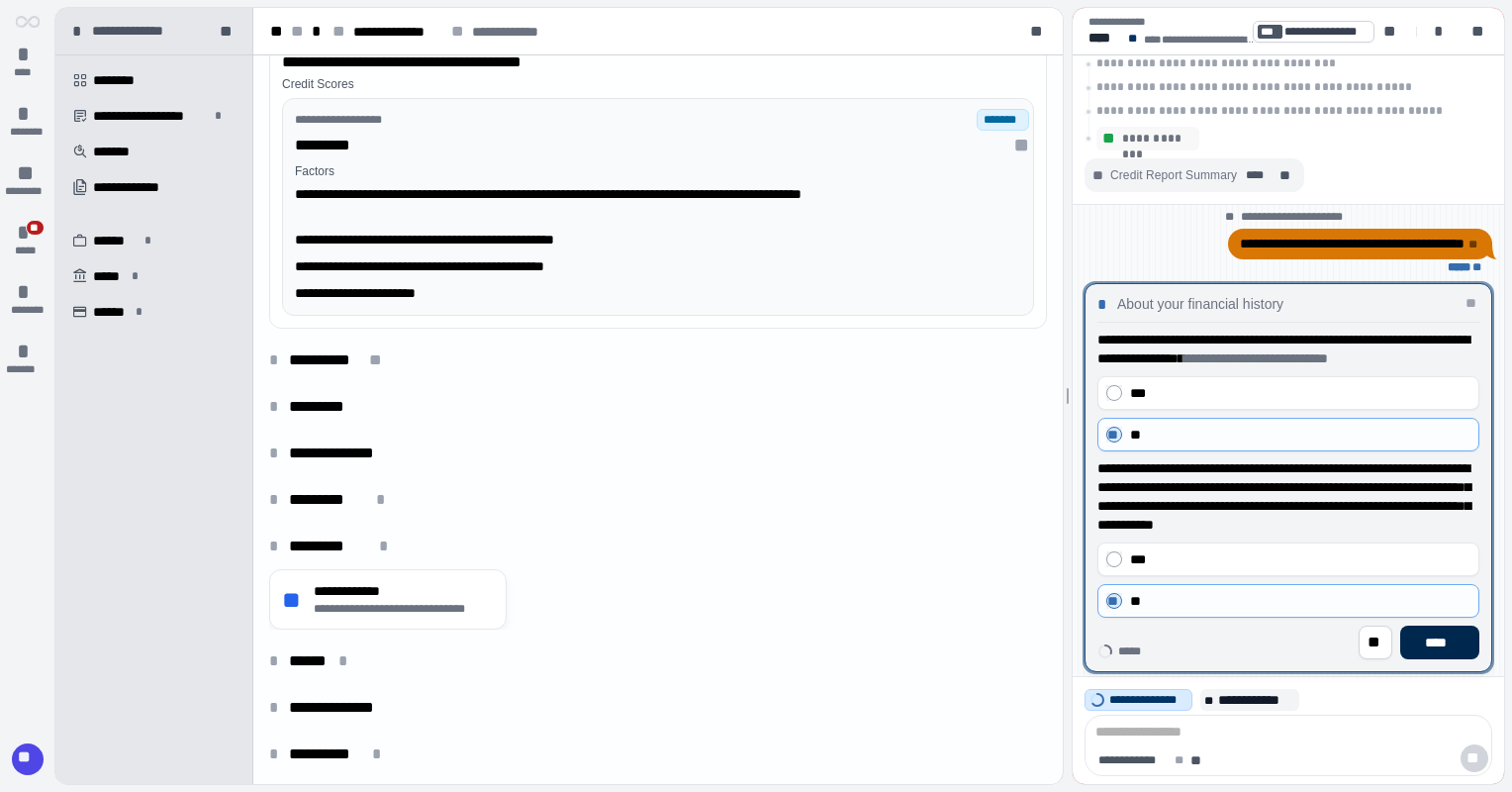 click on "****" at bounding box center [1440, 643] 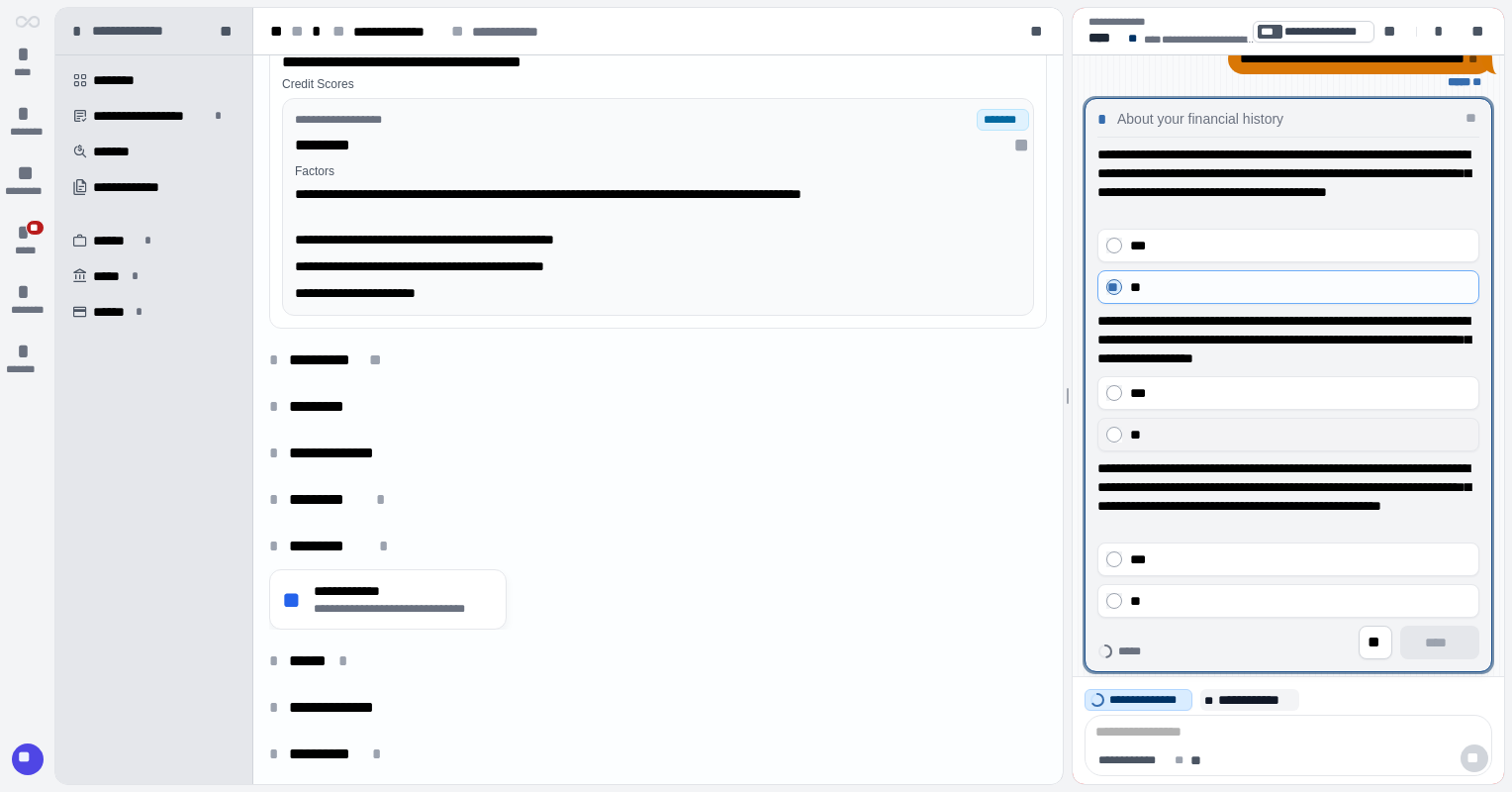 click on "**" at bounding box center [1288, 435] 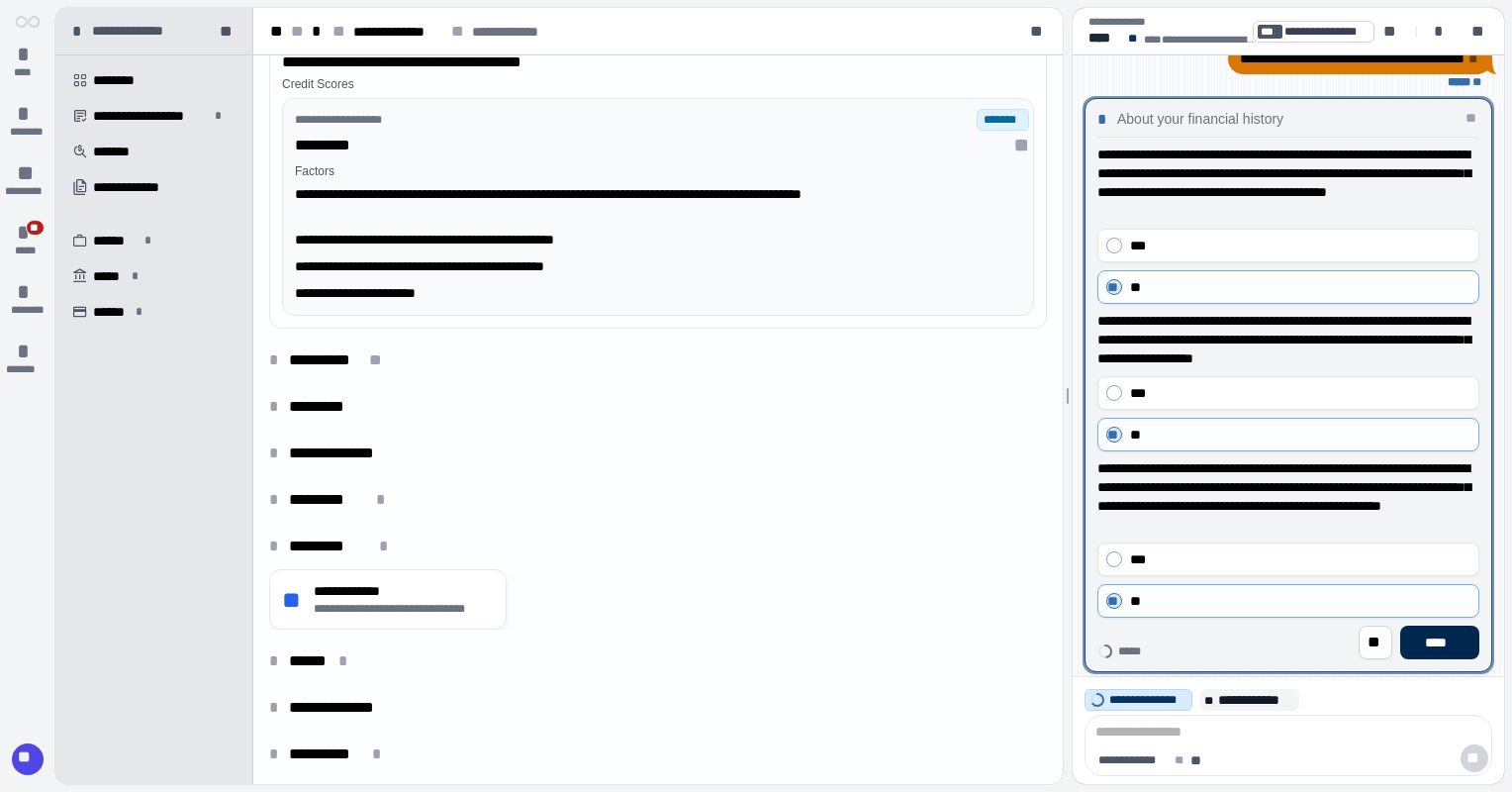 click on "****" at bounding box center [1440, 643] 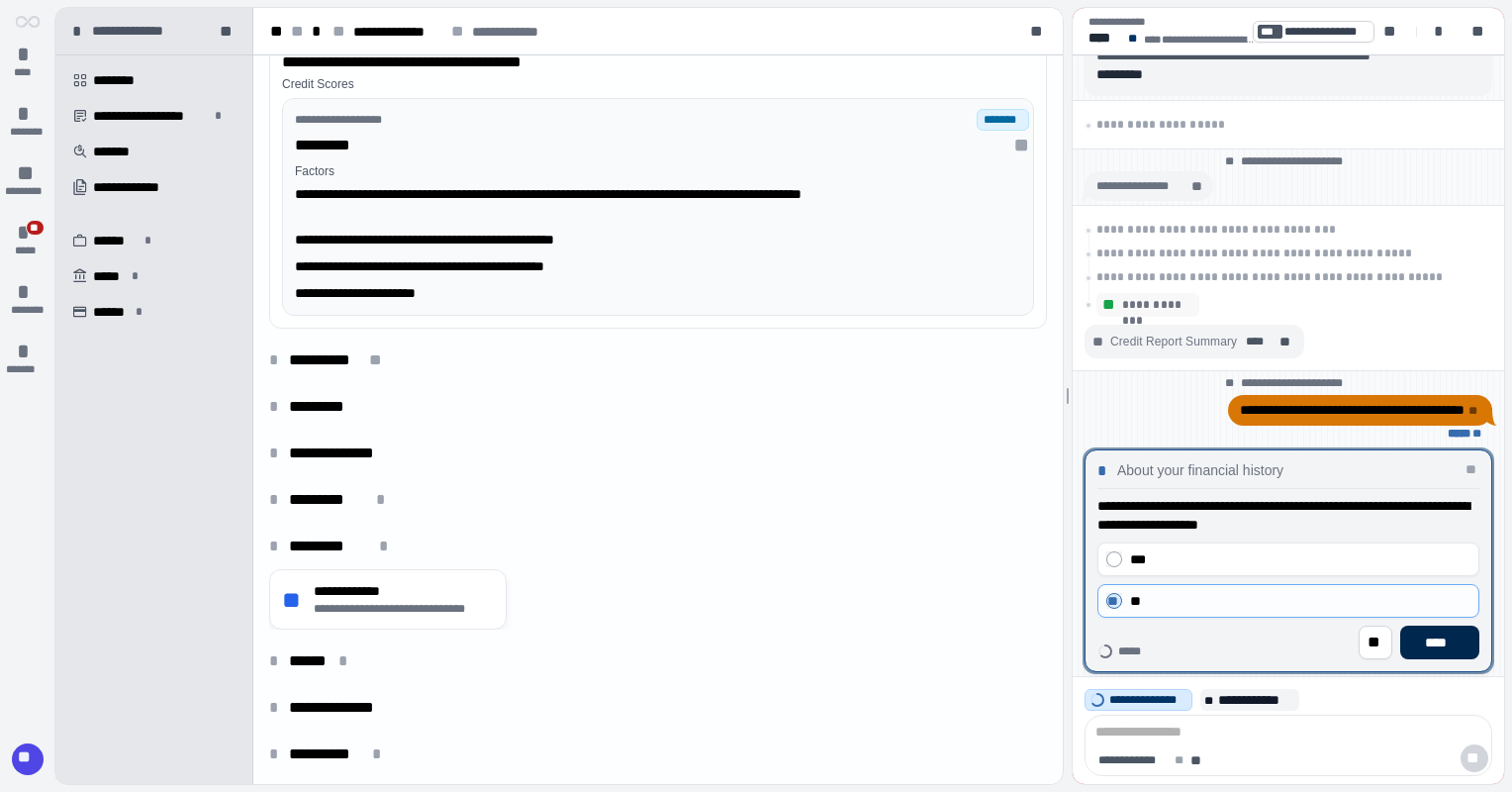 click on "****" at bounding box center [1440, 643] 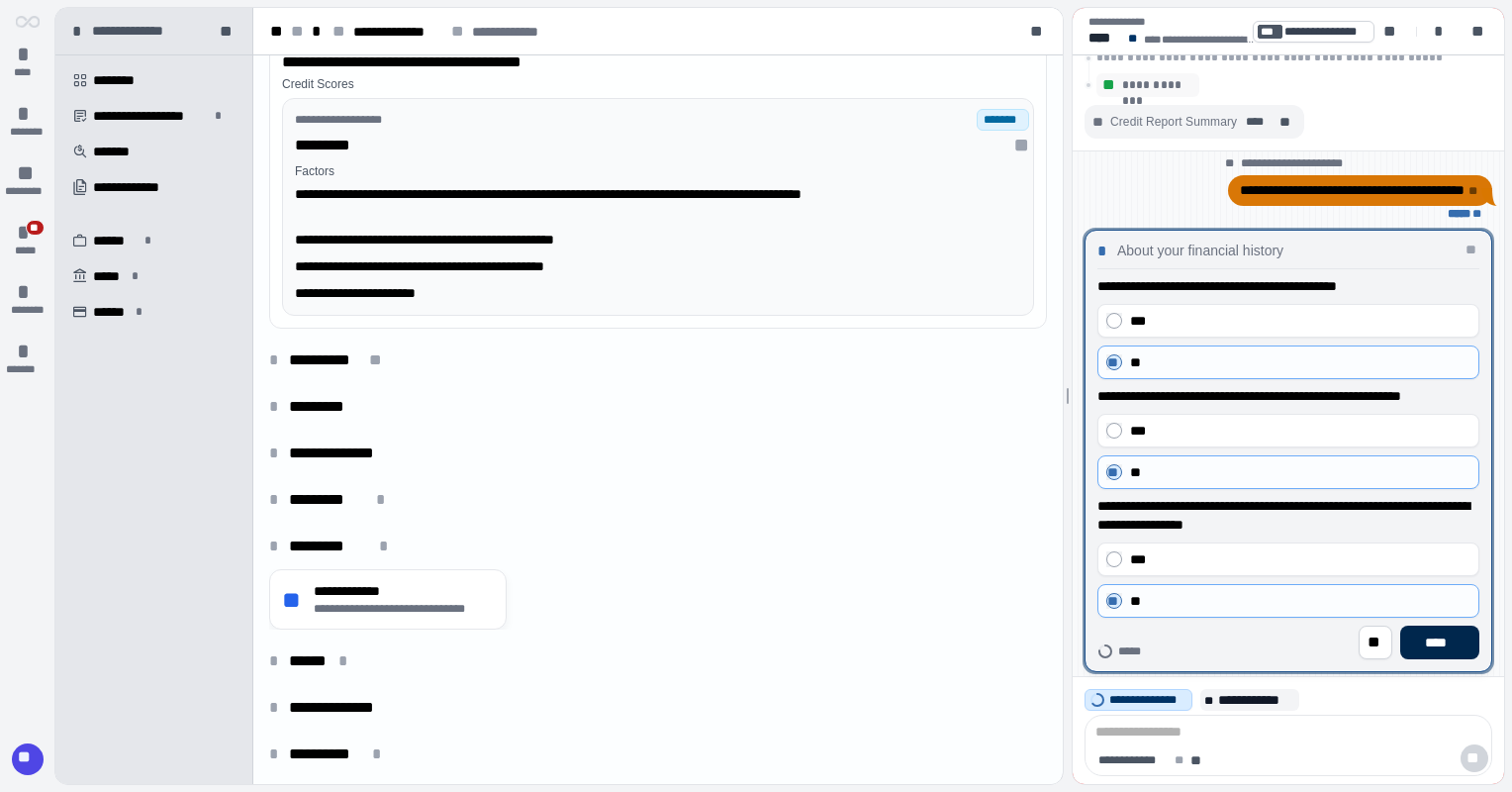 click on "****" at bounding box center [1440, 643] 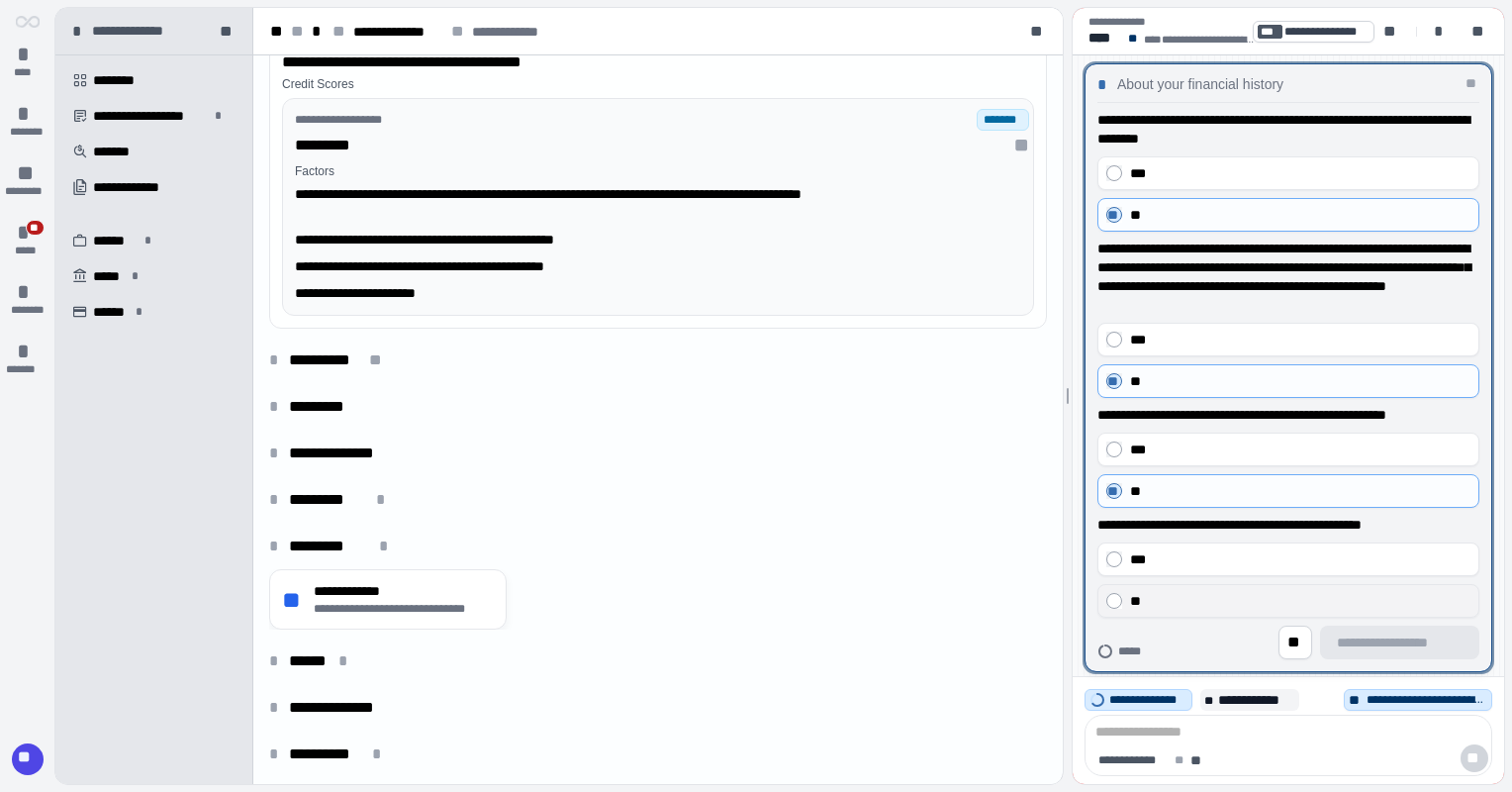 click on "**" at bounding box center [1288, 601] 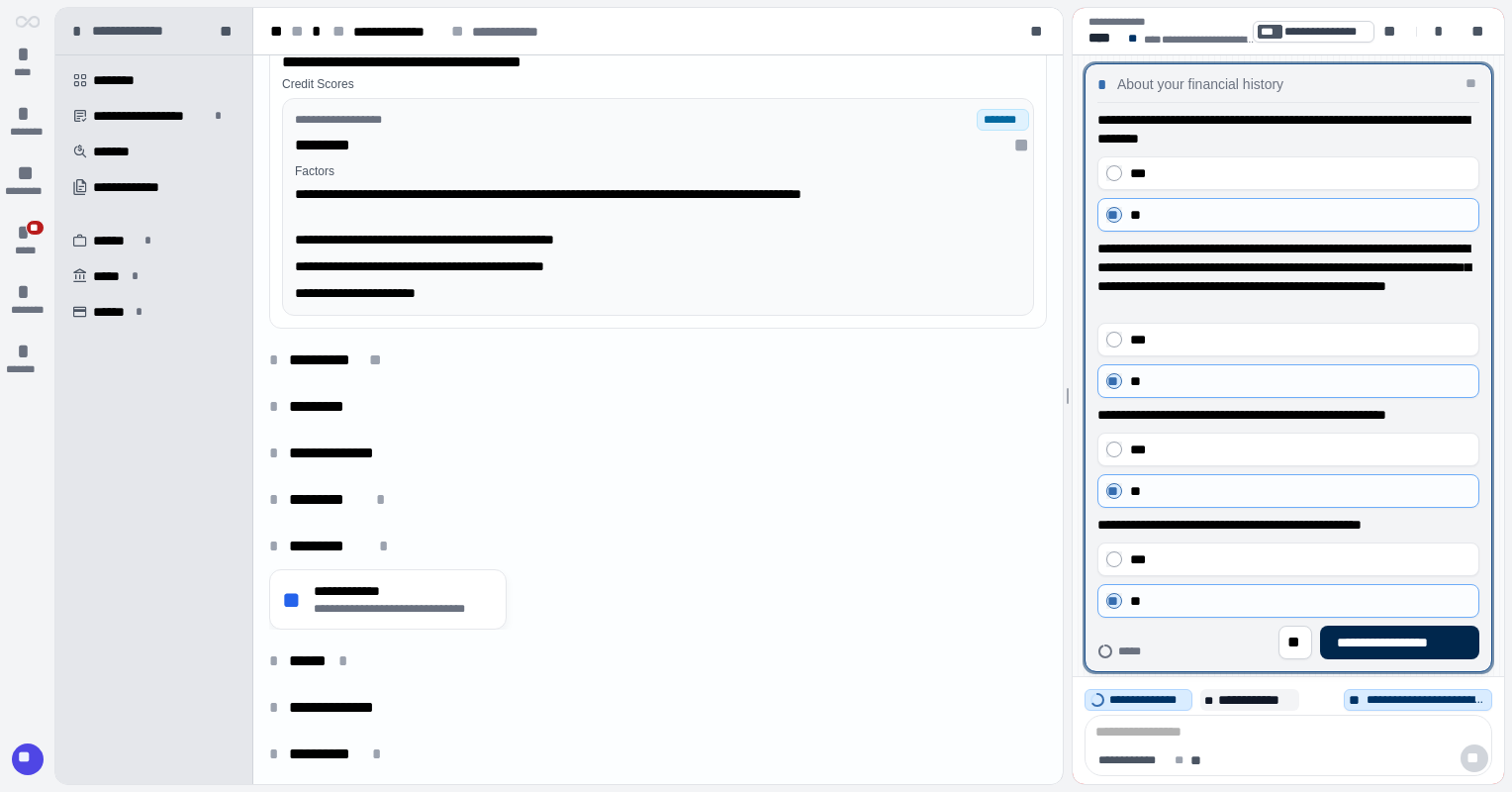click on "**********" at bounding box center (1399, 643) 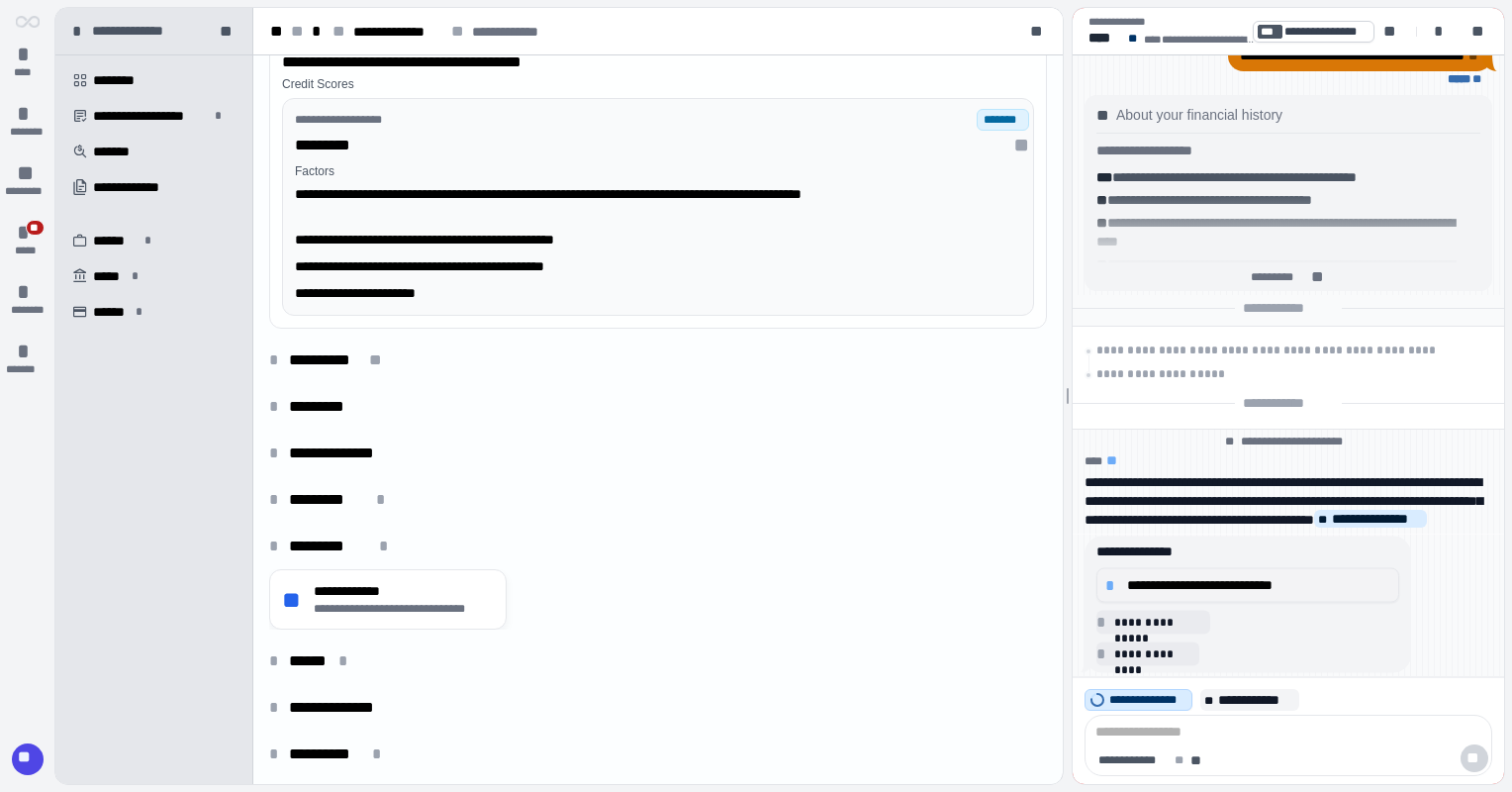 click on "**********" at bounding box center (1259, 585) 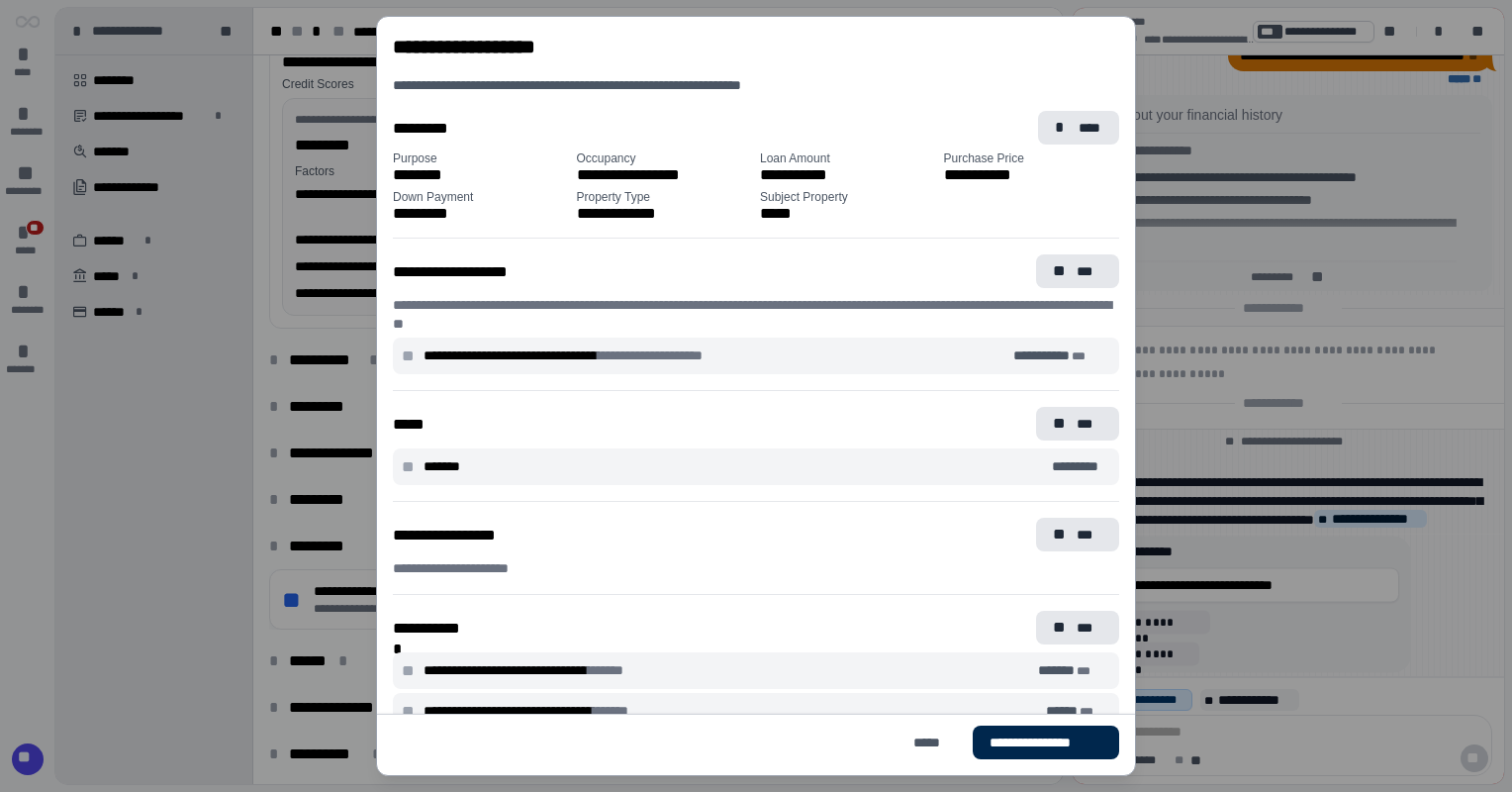 click on "**********" at bounding box center [1046, 742] 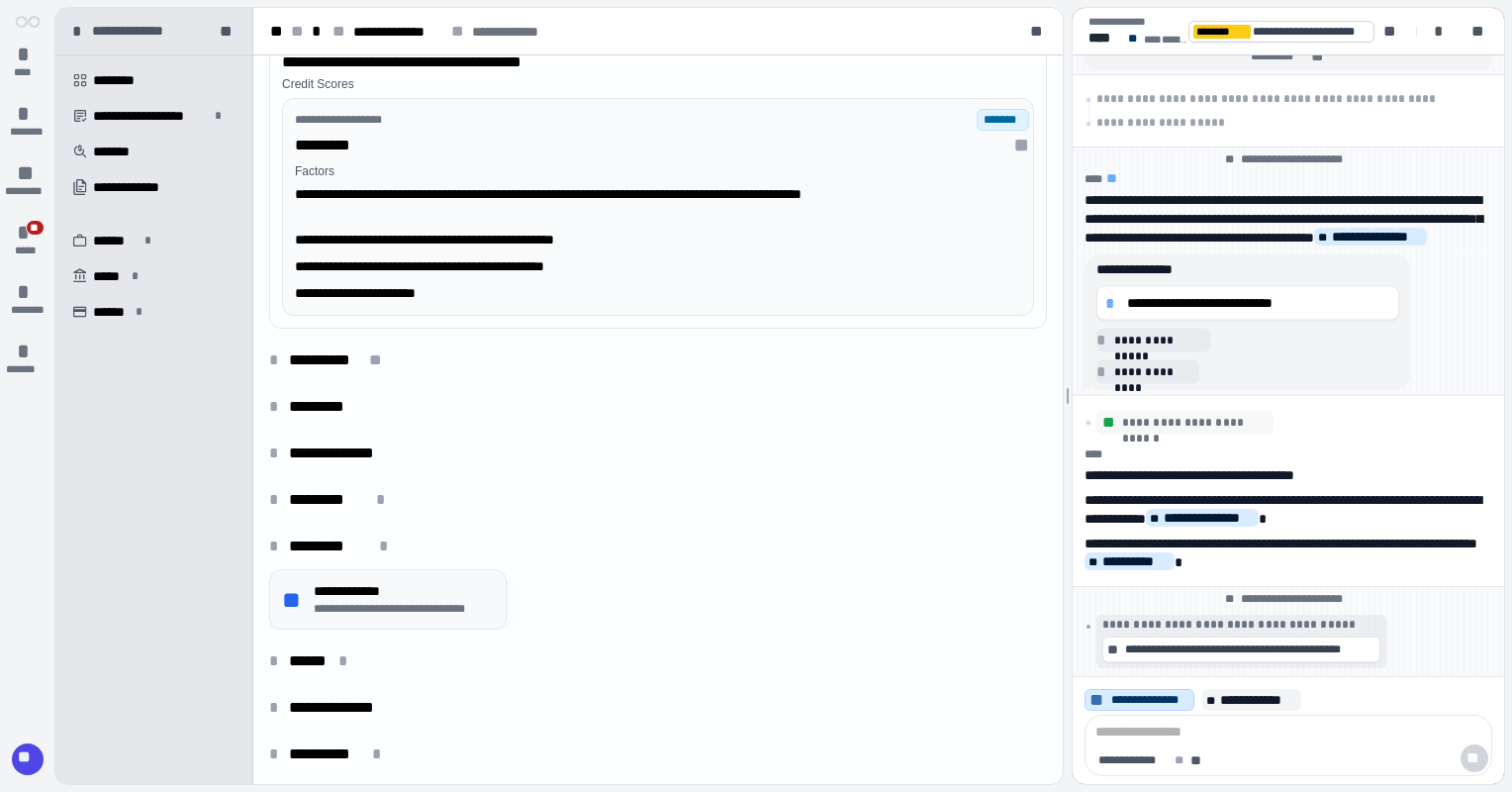 click on "**********" at bounding box center [400, 591] 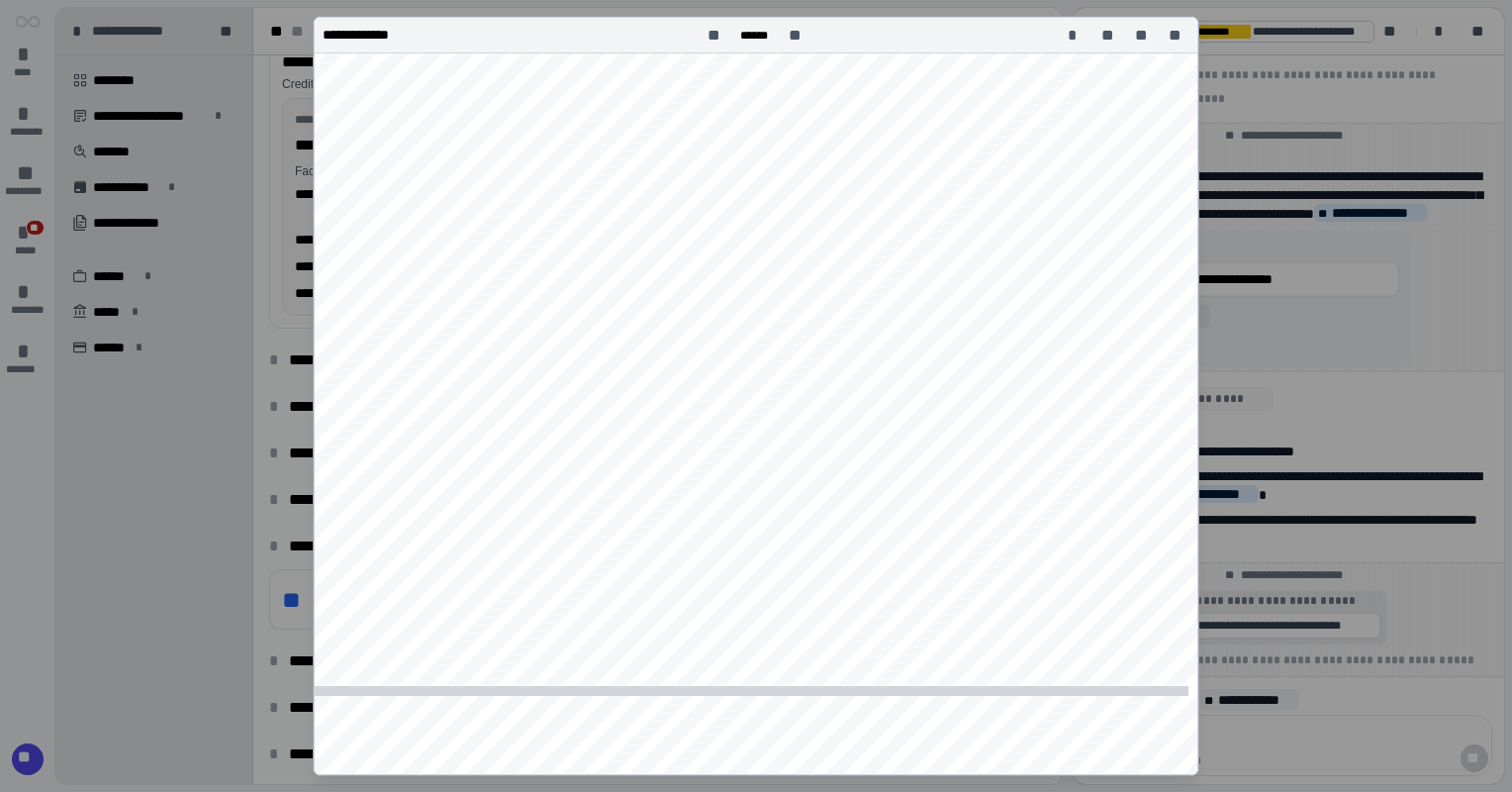 scroll, scrollTop: 1683, scrollLeft: 0, axis: vertical 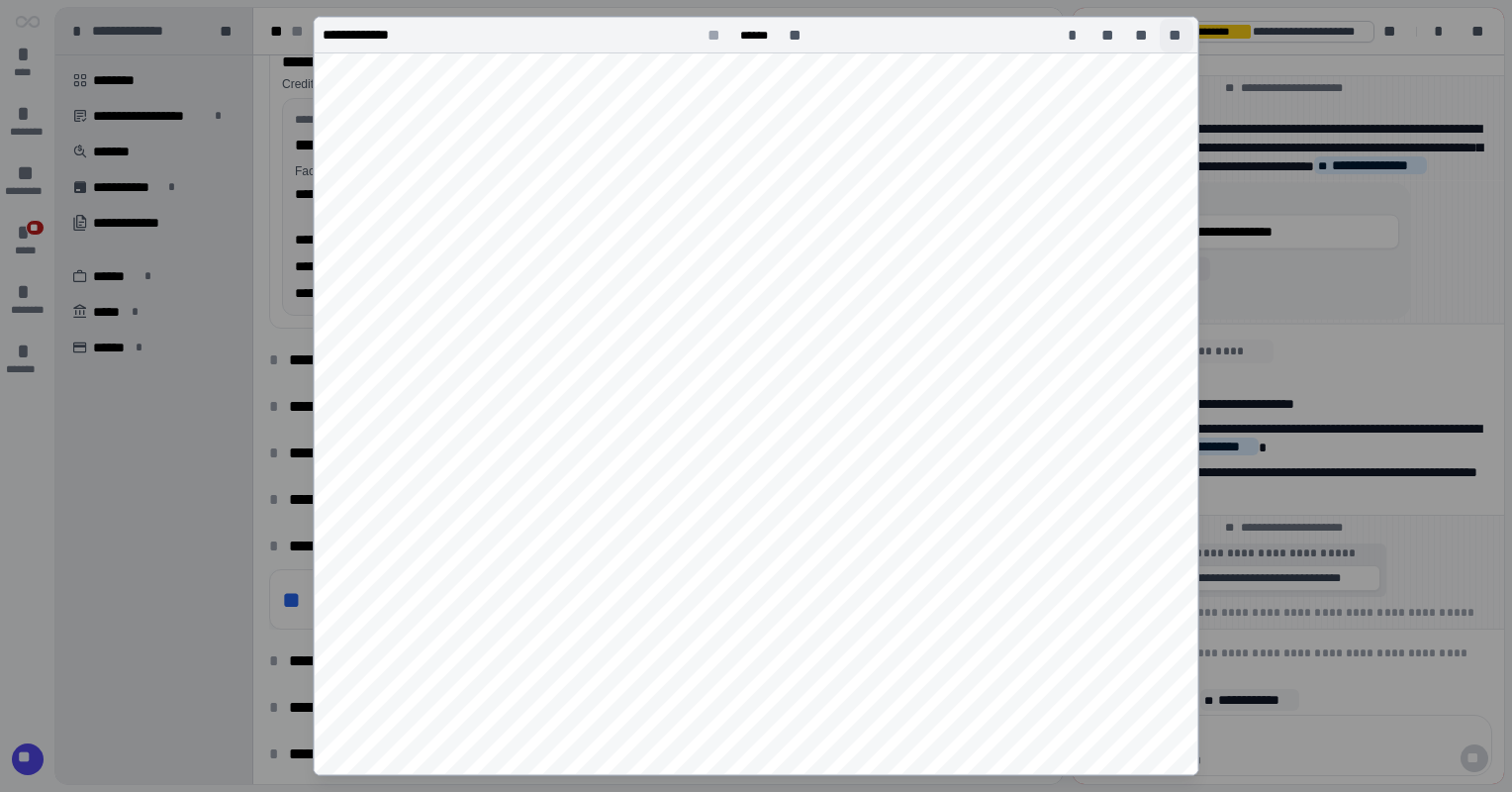 click on "**" at bounding box center (1177, 36) 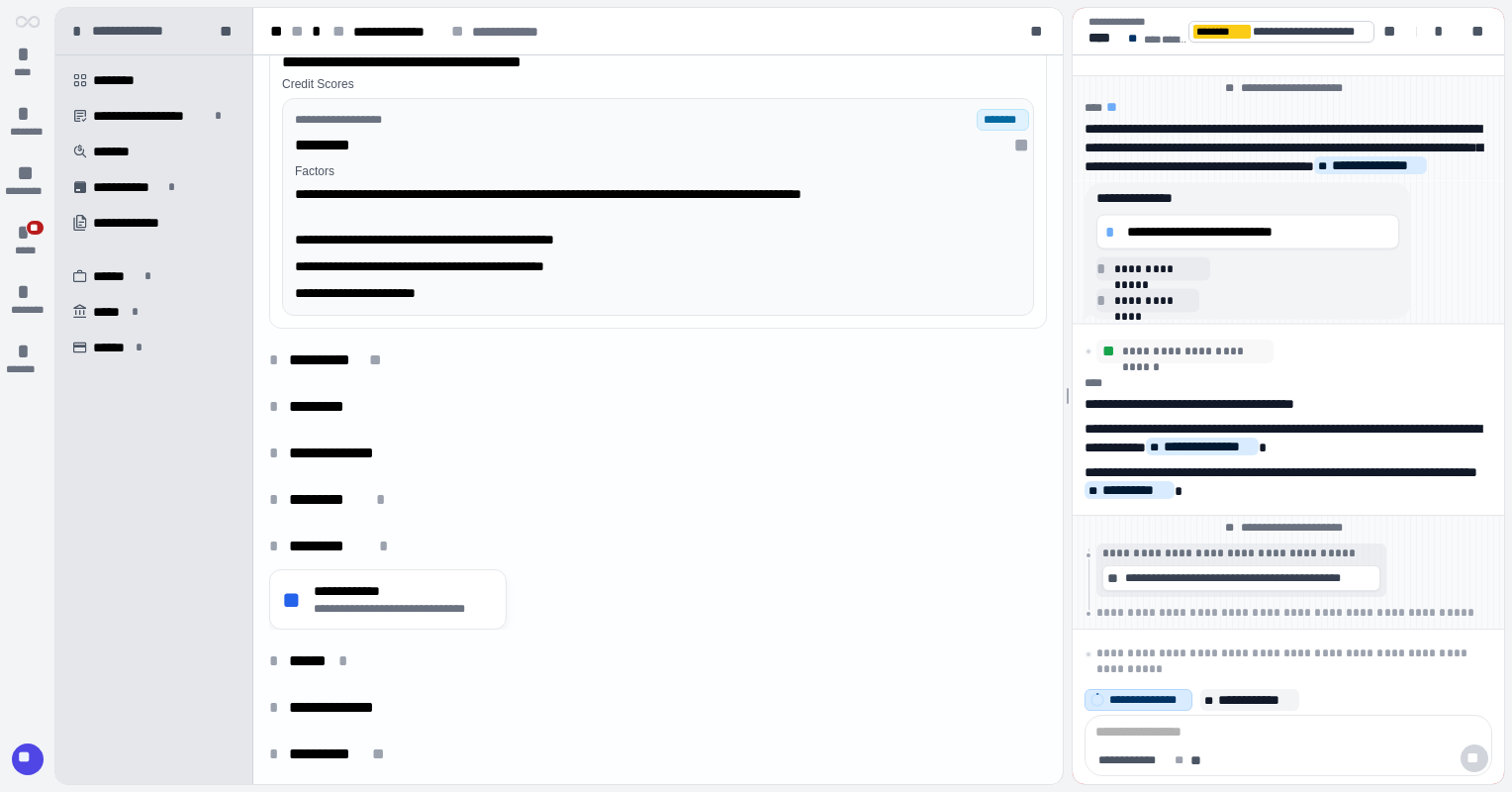 scroll, scrollTop: 0, scrollLeft: 0, axis: both 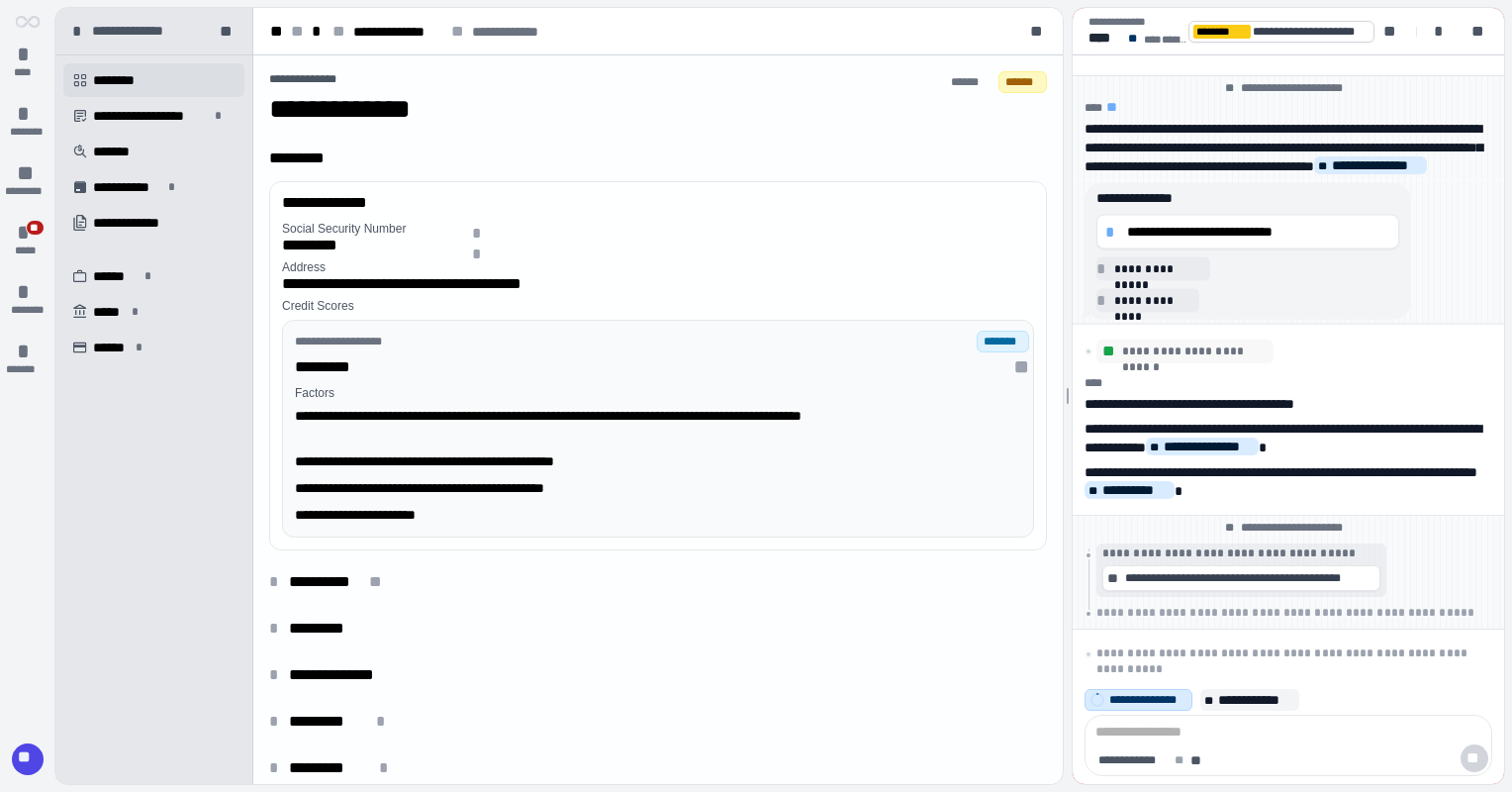 click on "********" at bounding box center [121, 80] 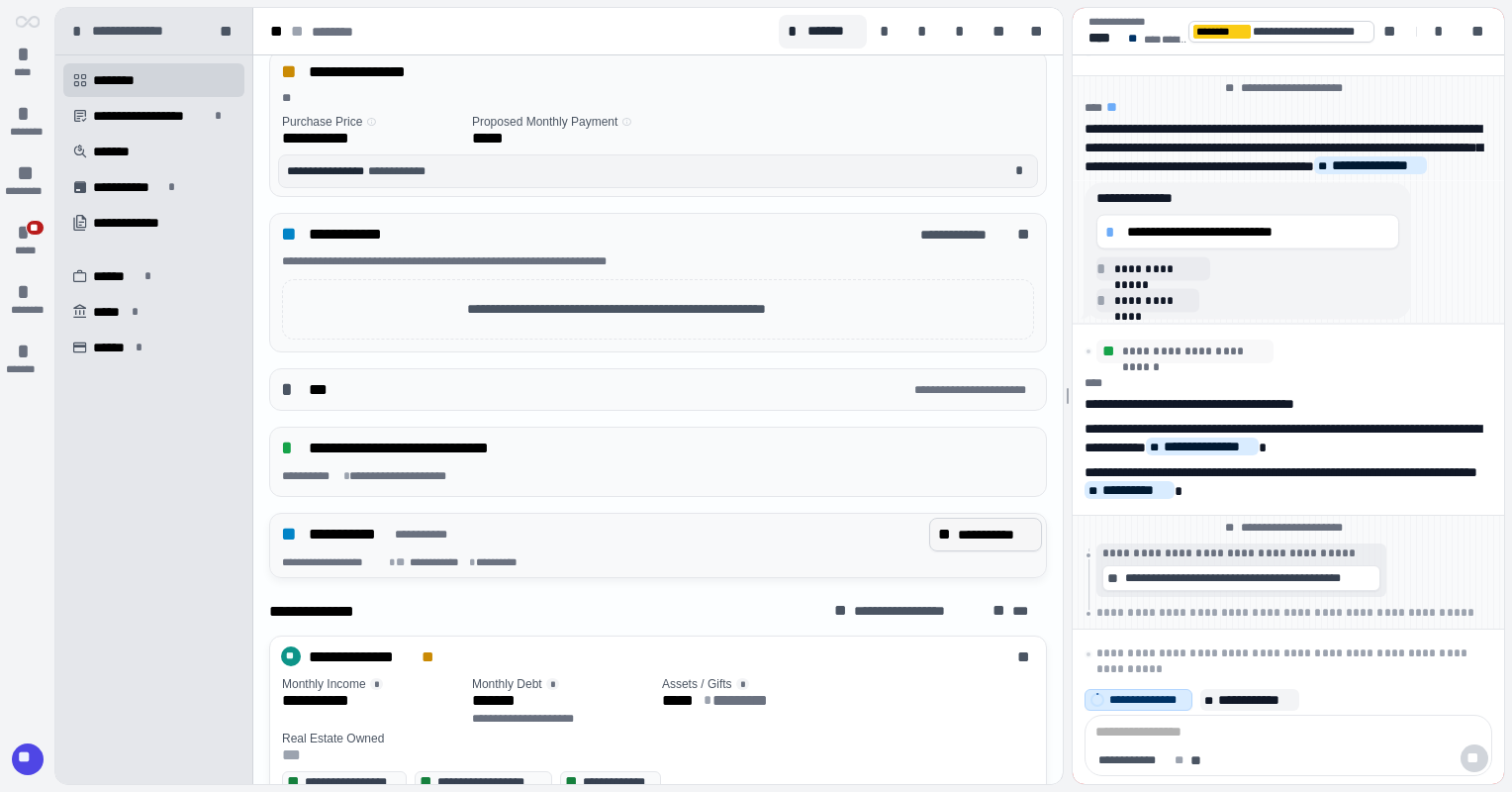 scroll, scrollTop: 491, scrollLeft: 0, axis: vertical 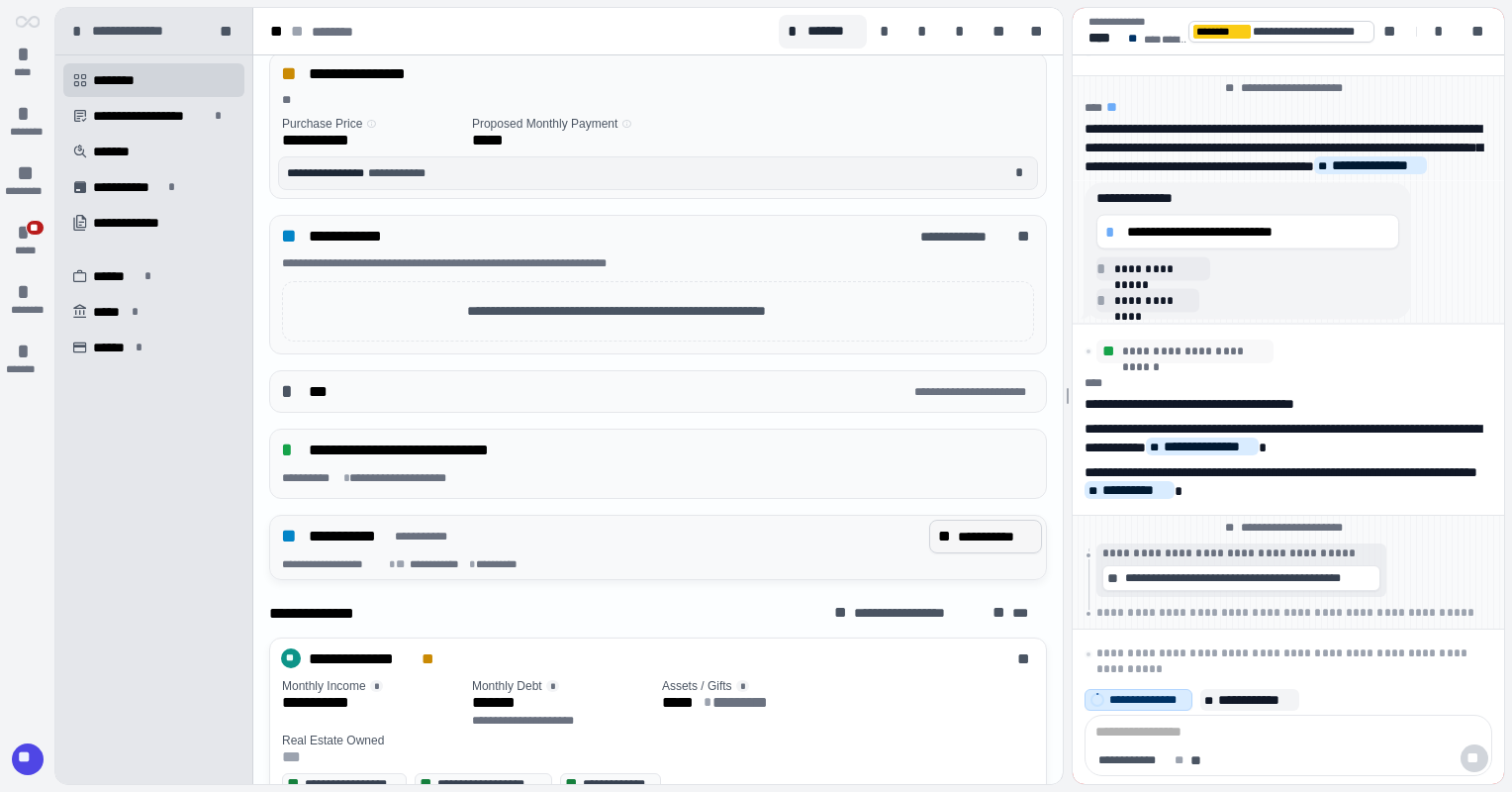 click on "**********" at bounding box center (986, 537) 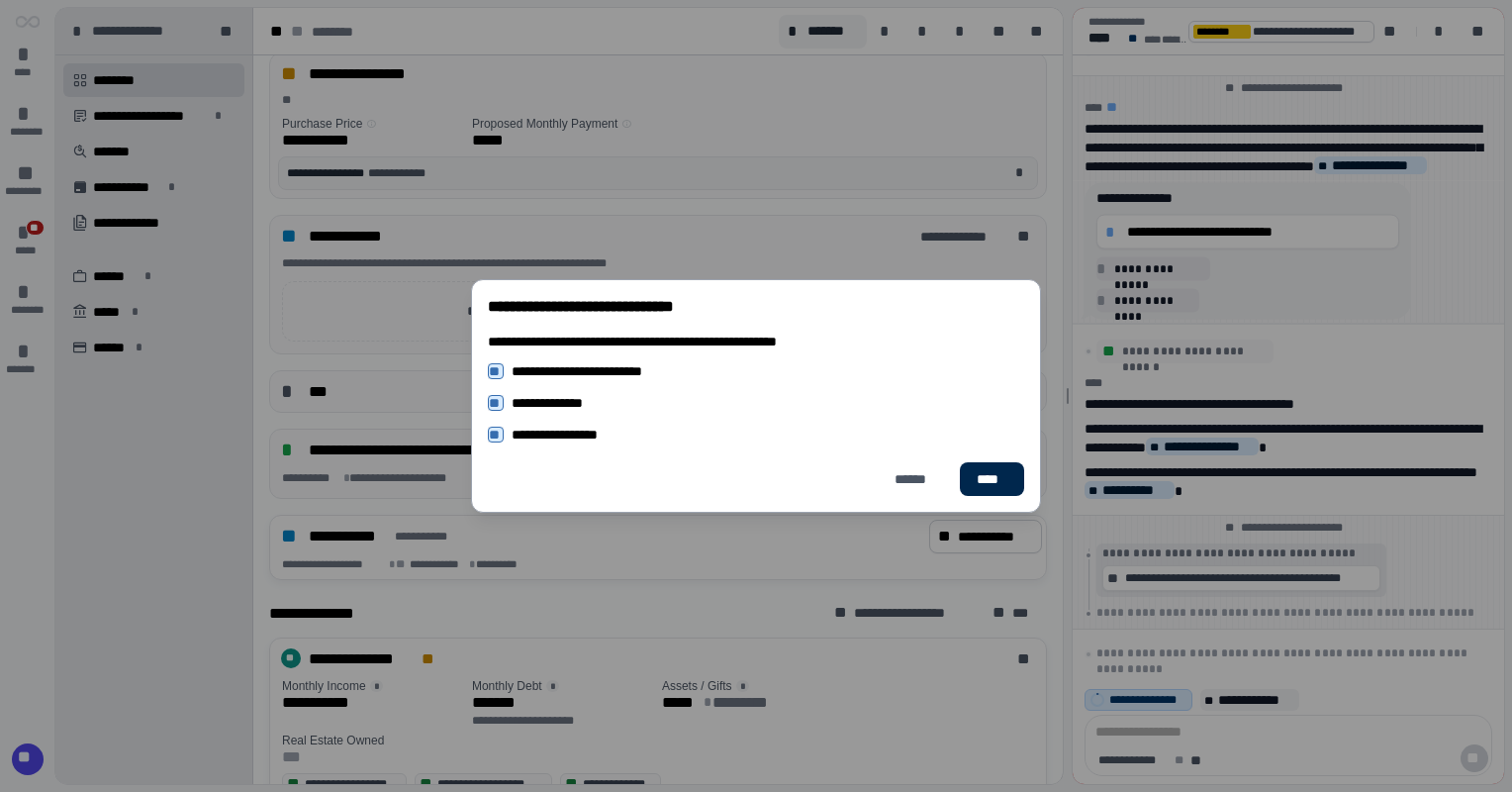 click on "****" at bounding box center (992, 479) 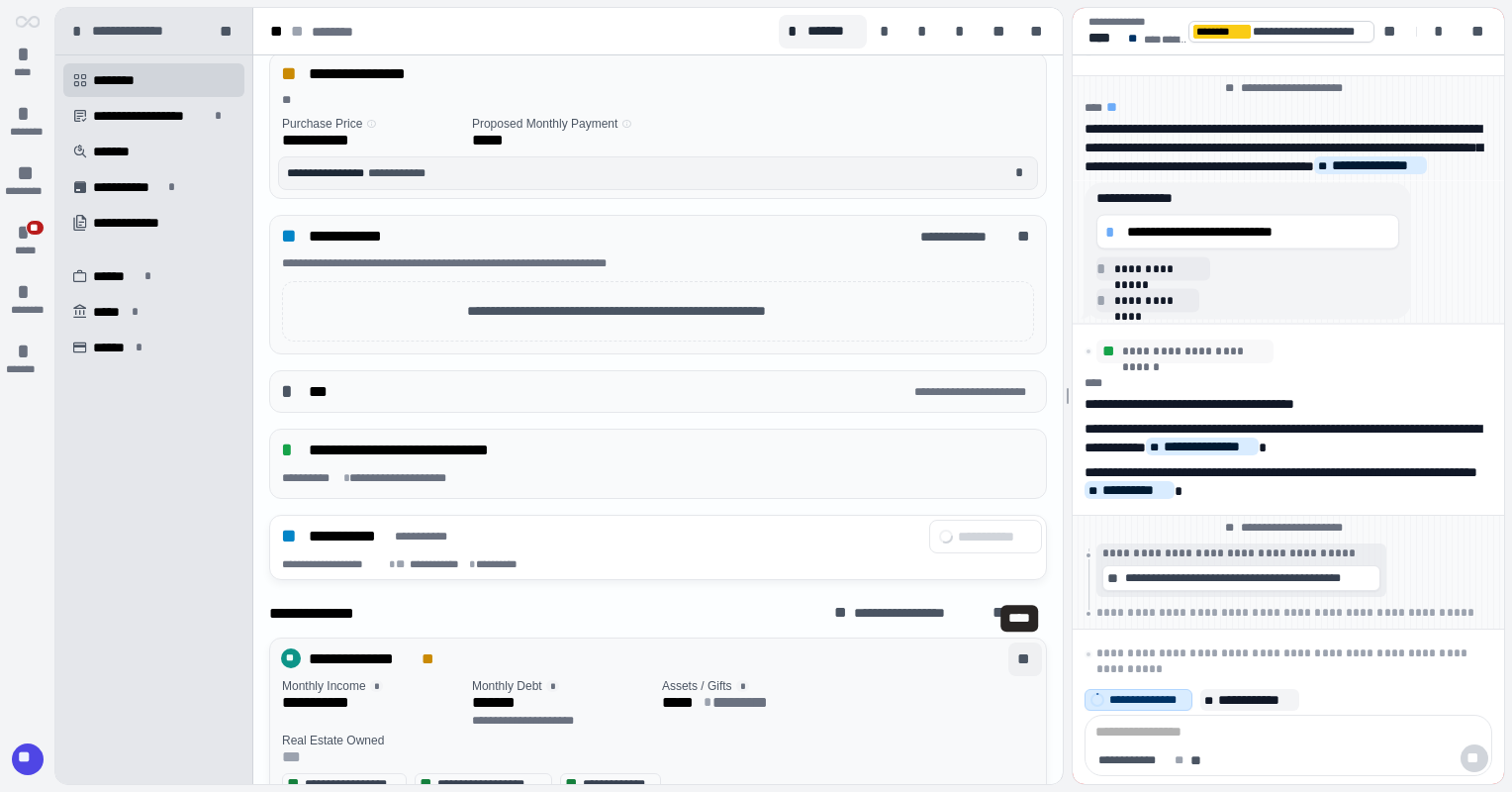 click on "**" at bounding box center (1025, 659) 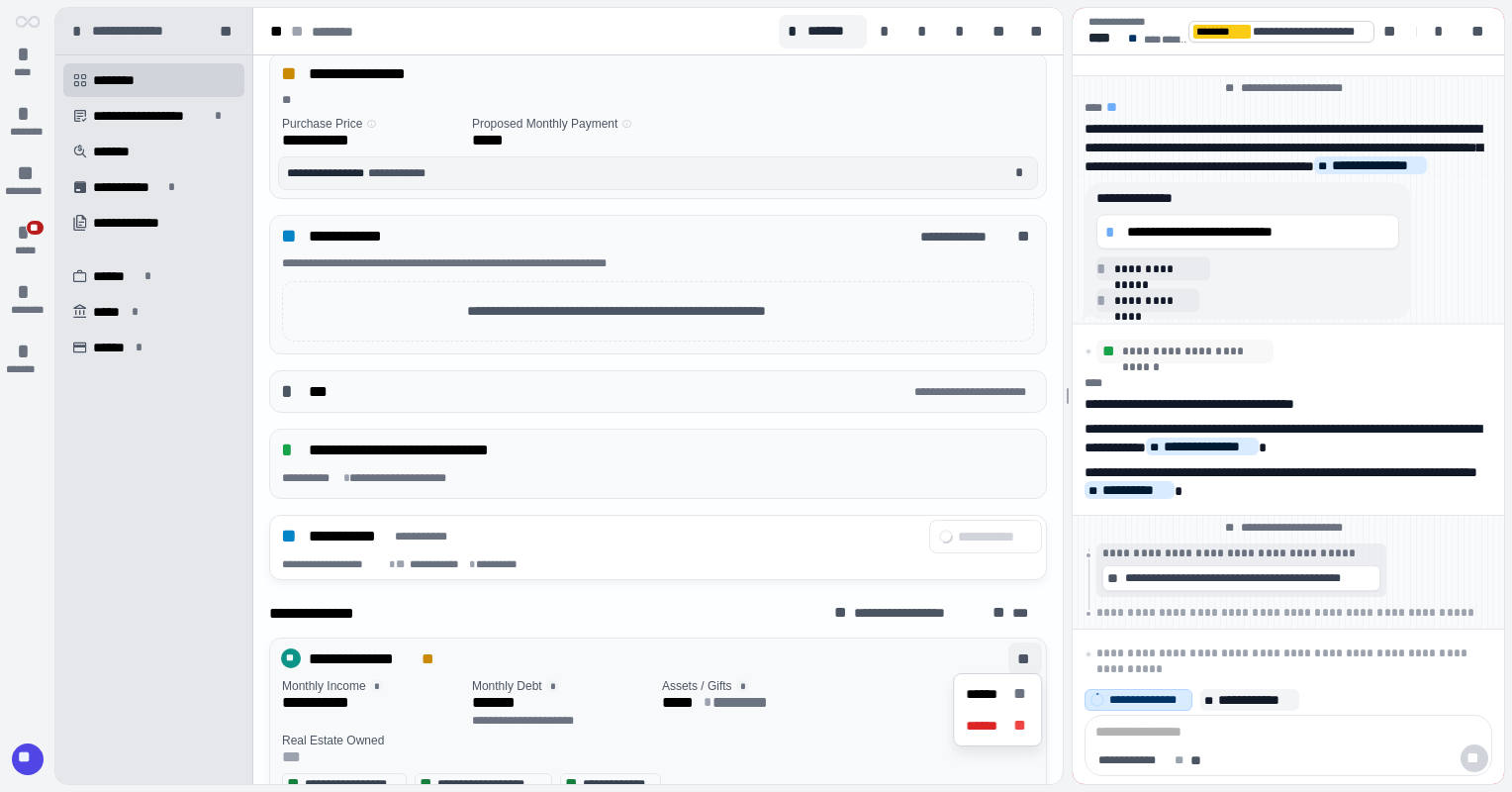 click on "***" at bounding box center (468, 756) 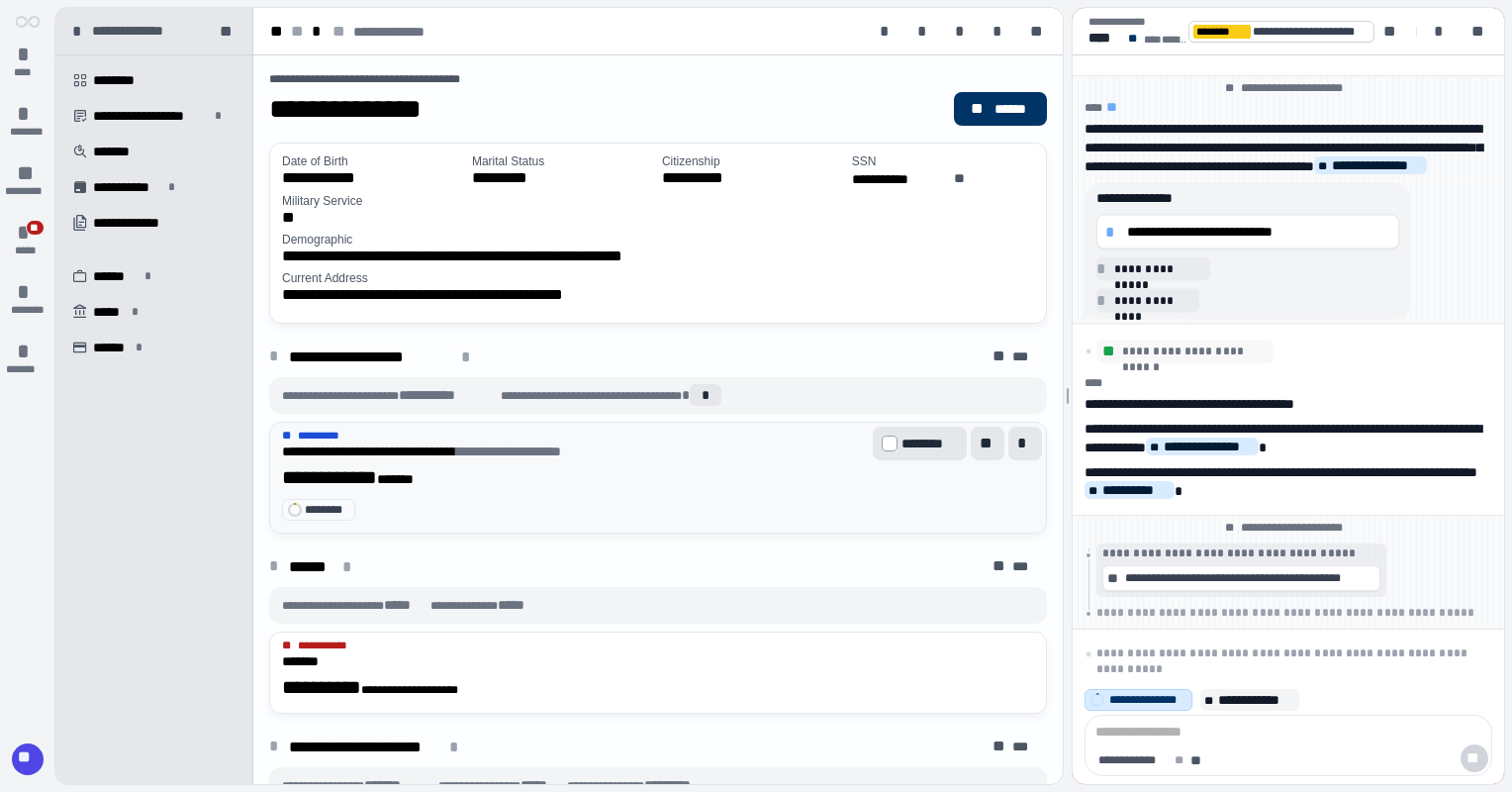 click on "*" at bounding box center [1025, 444] 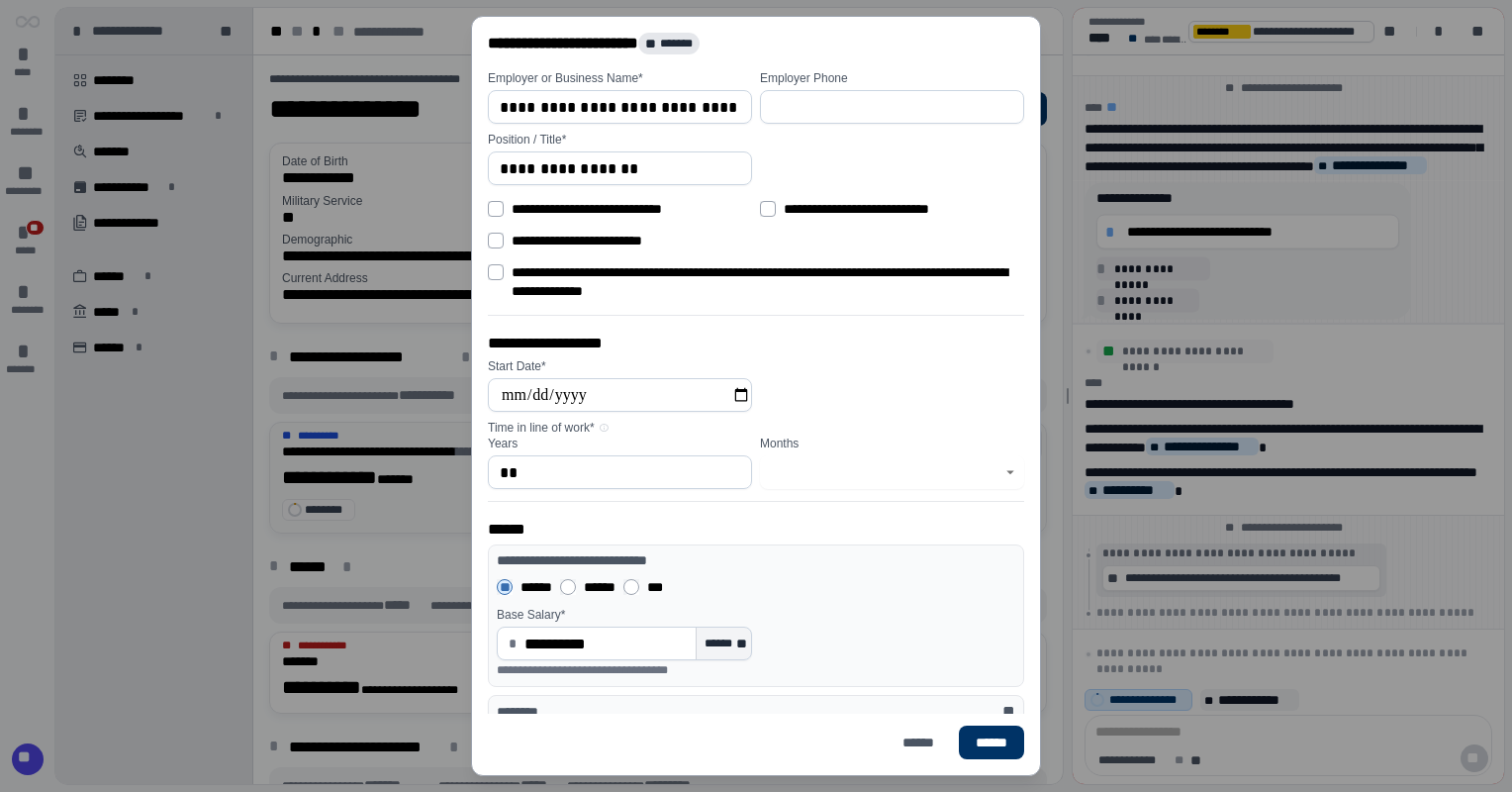 type on "*" 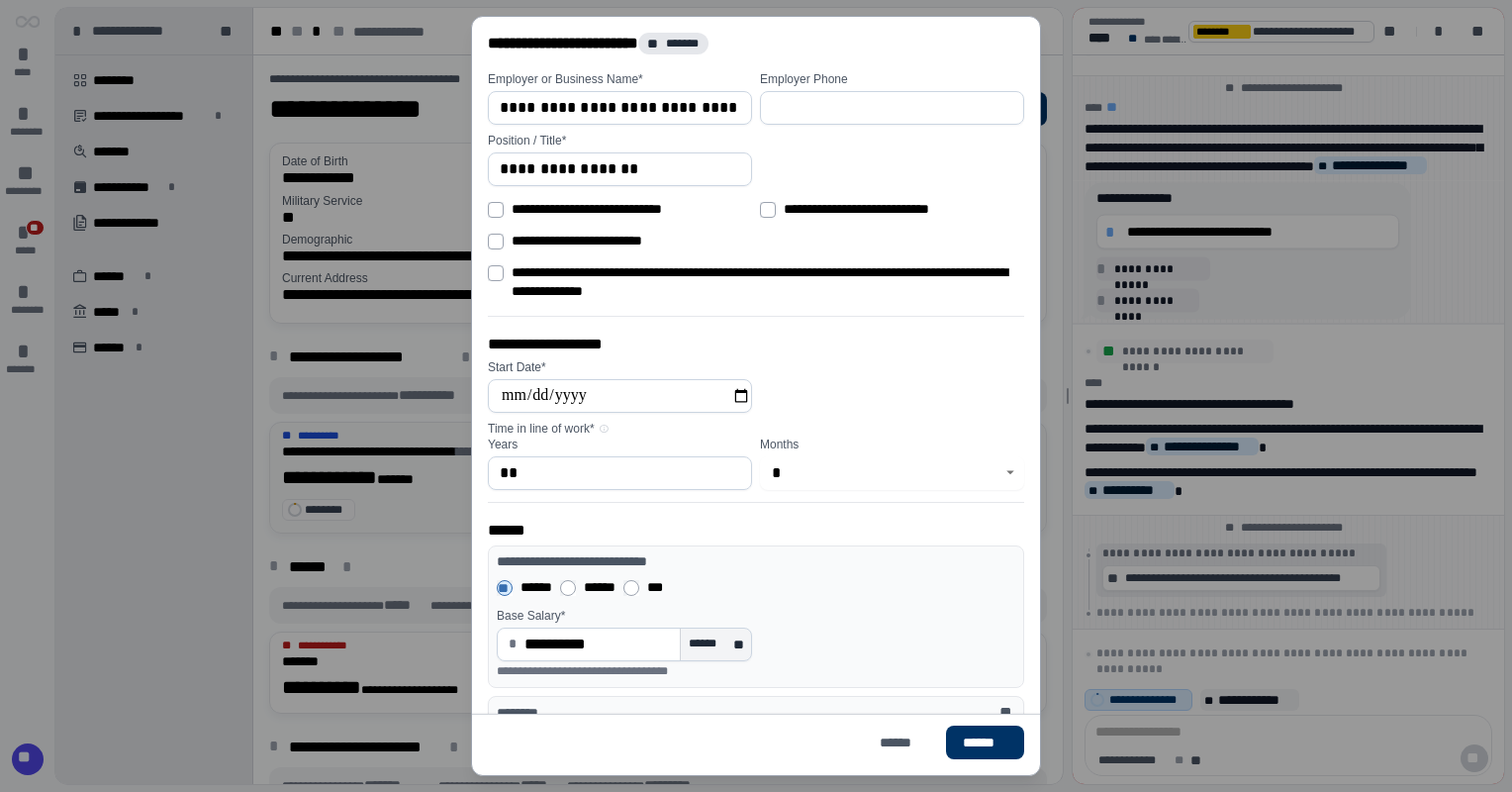 drag, startPoint x: 627, startPoint y: 649, endPoint x: 453, endPoint y: 655, distance: 174.10342 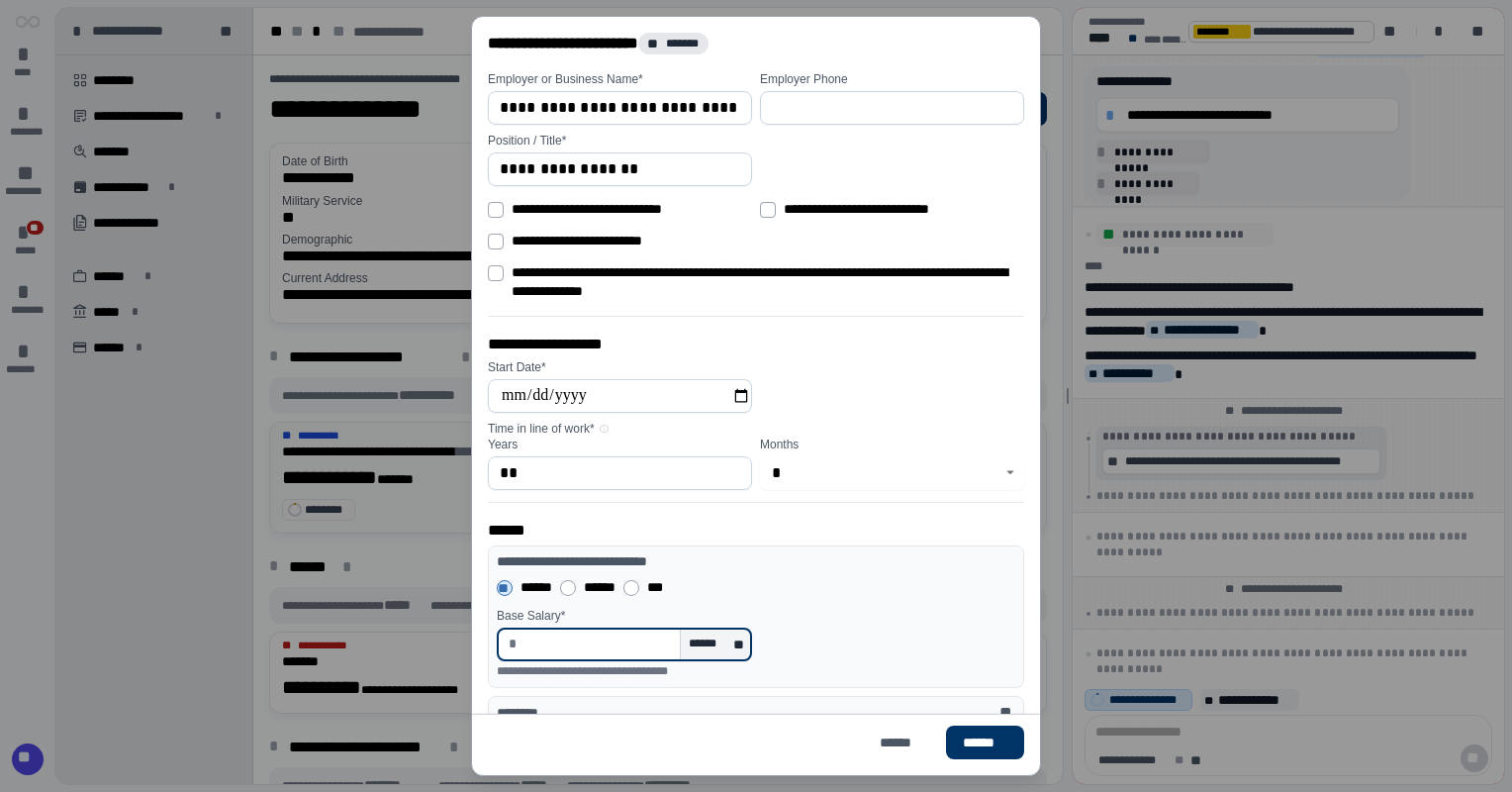 click at bounding box center [598, 644] 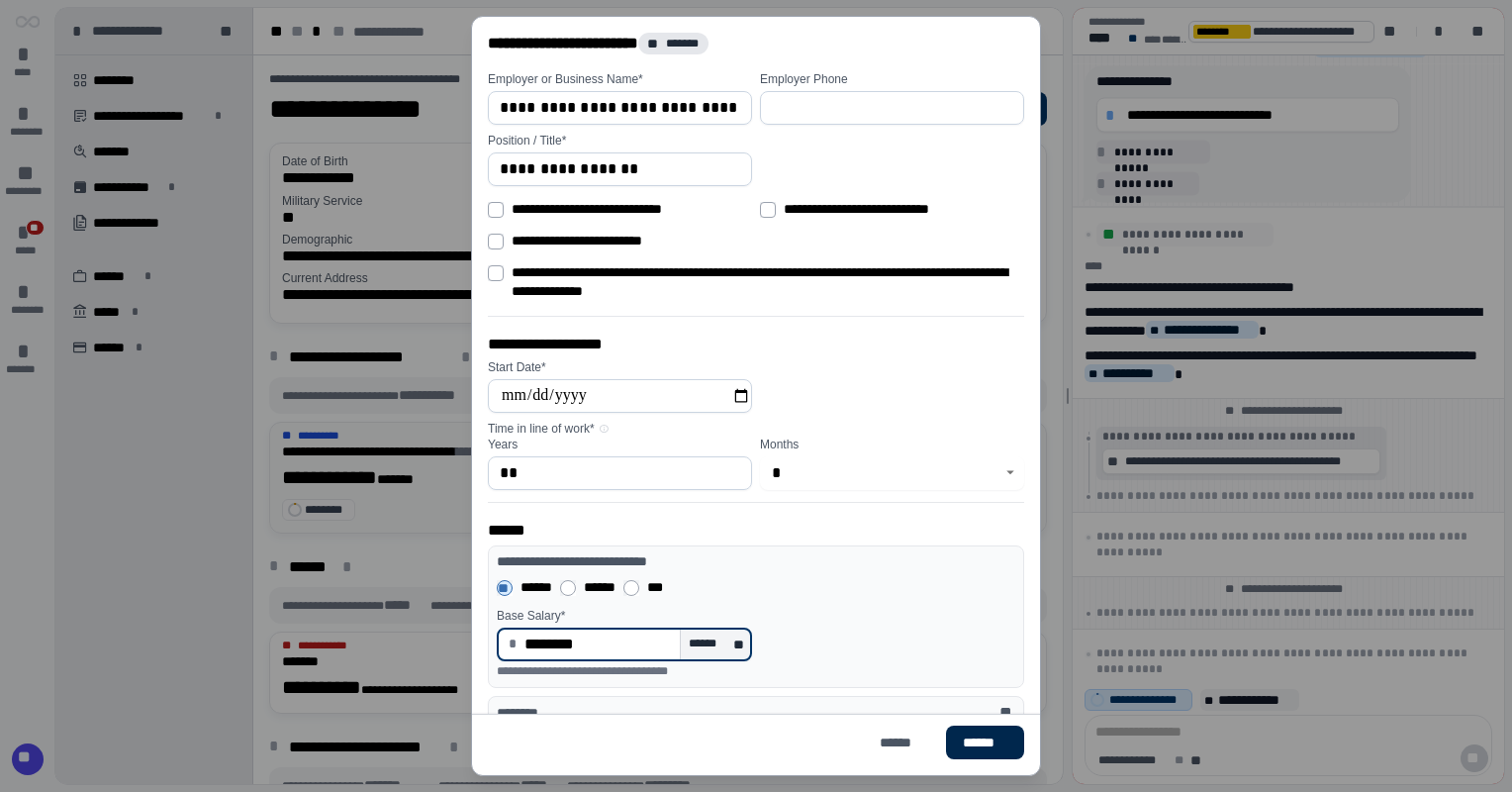 type on "********" 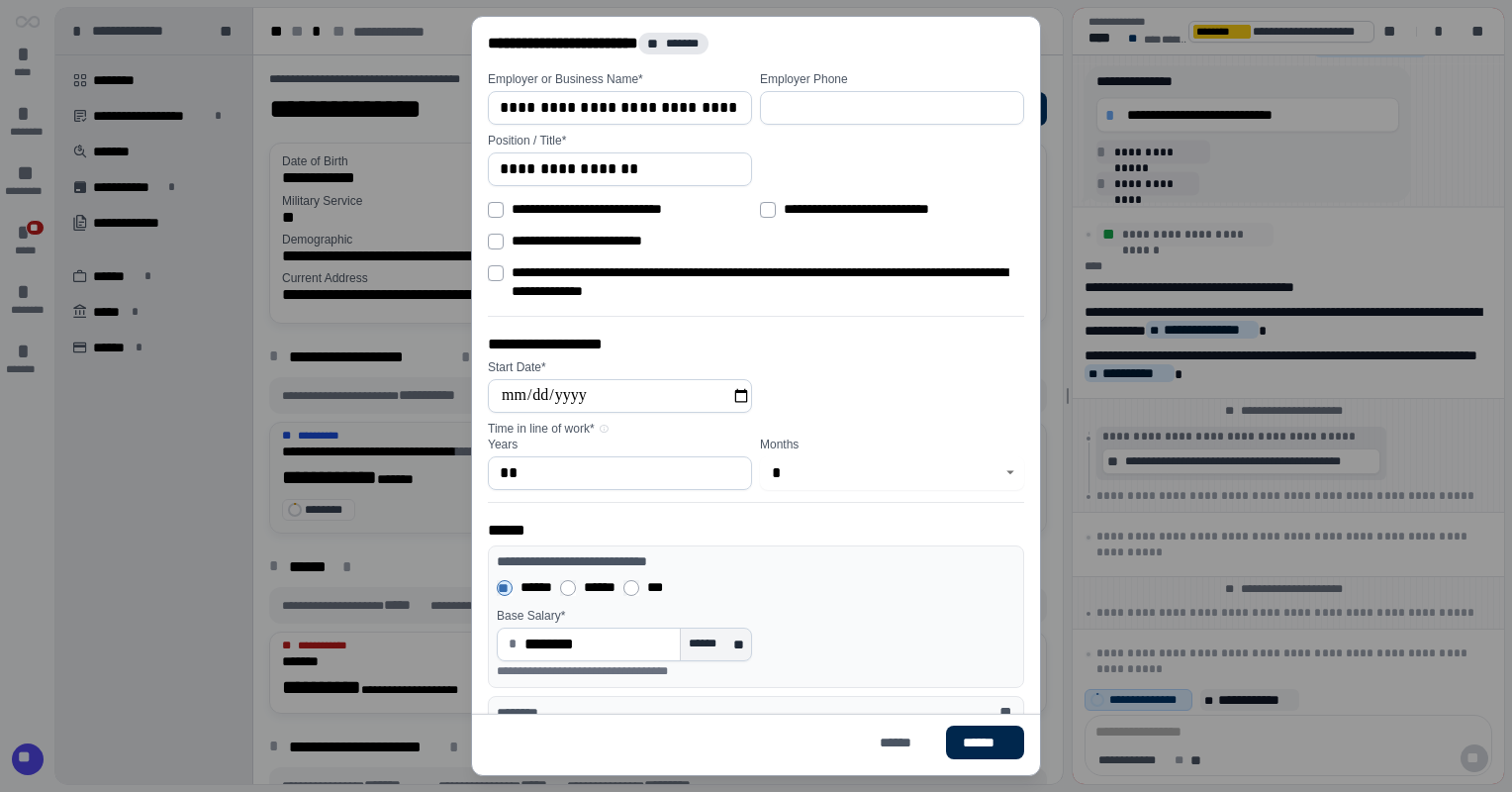 click on "******" at bounding box center (985, 742) 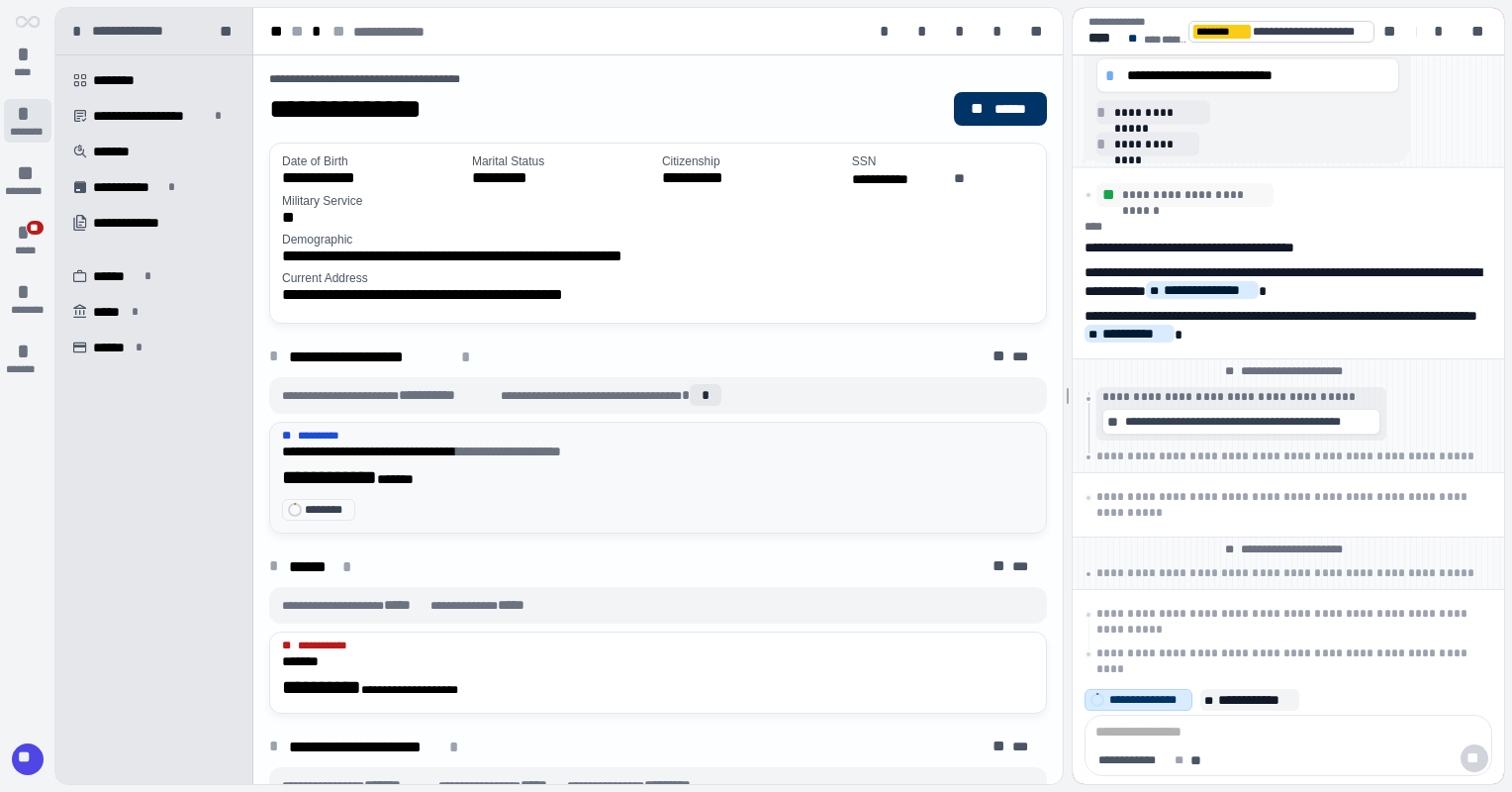 click on "********" at bounding box center [27, 132] 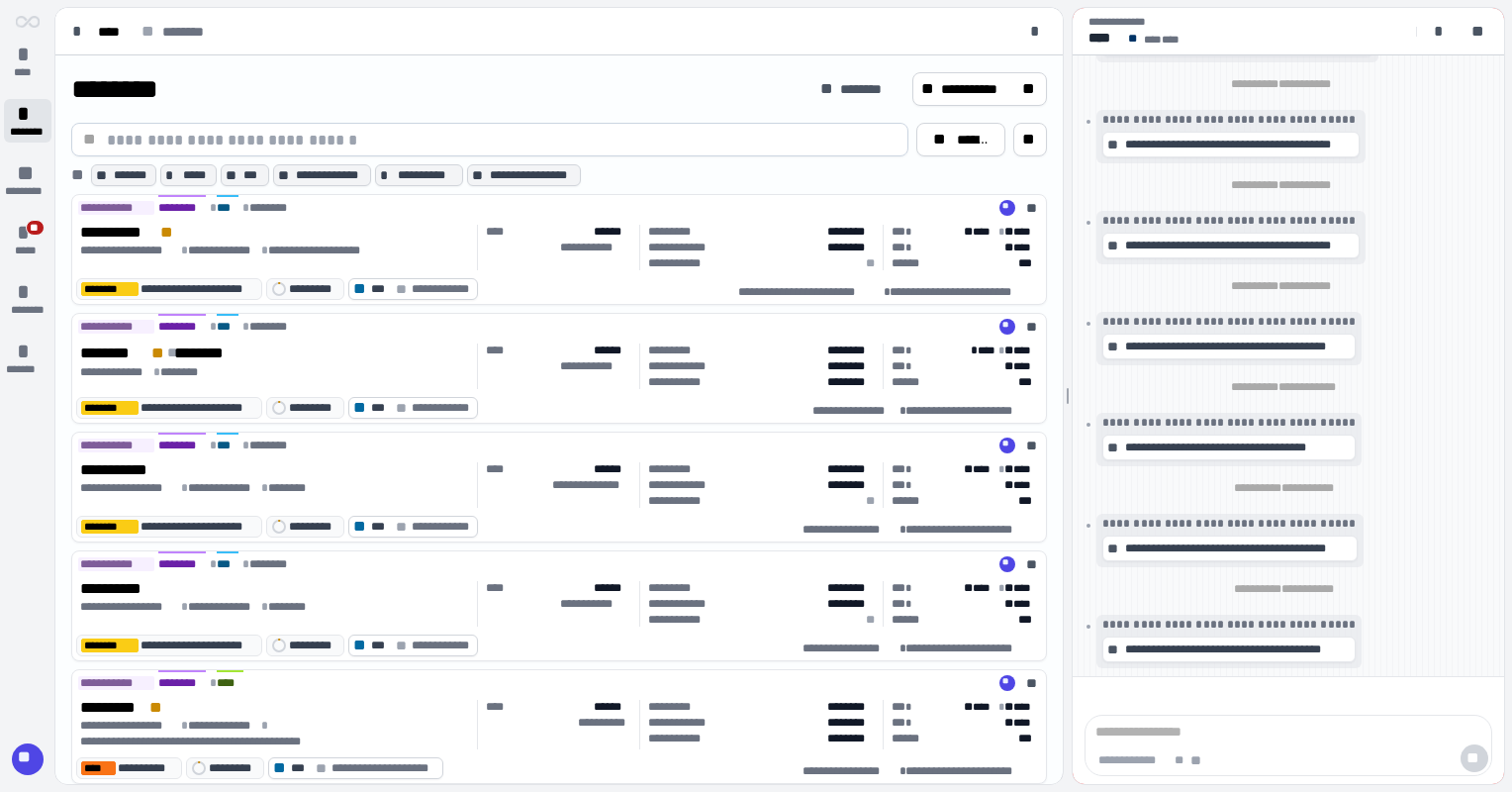 click on "*" at bounding box center [28, 114] 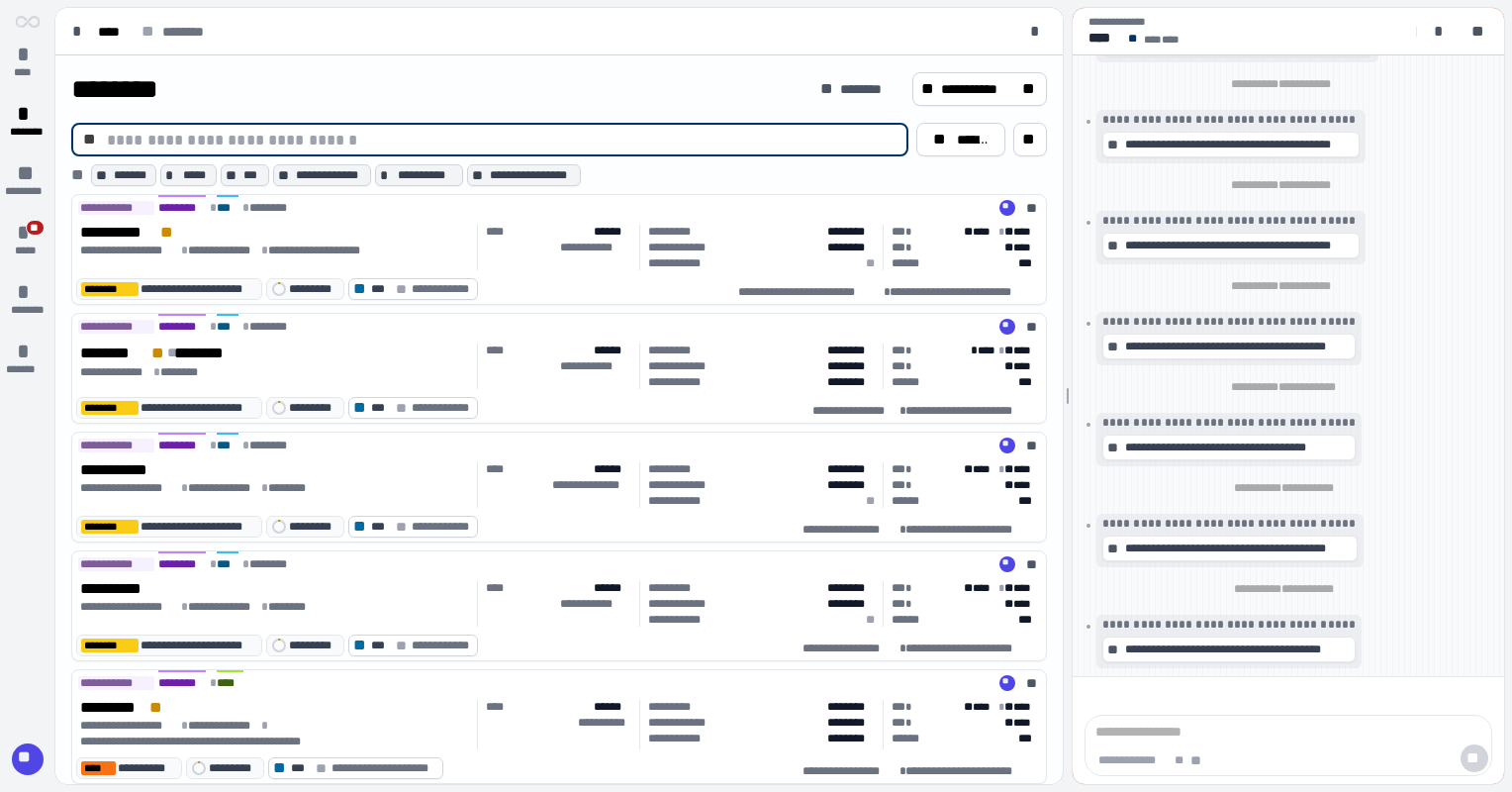 click at bounding box center (502, 140) 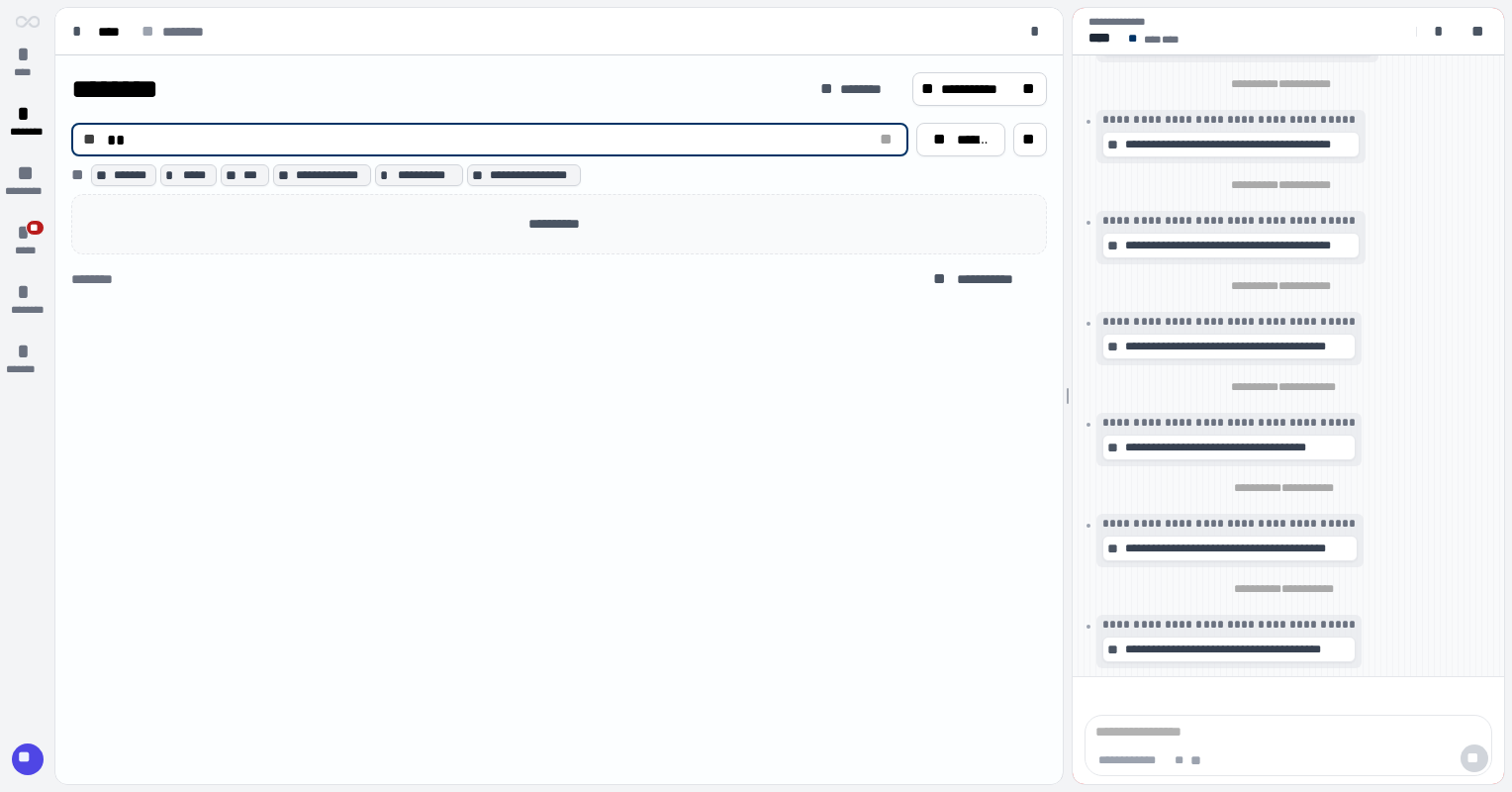 type on "*" 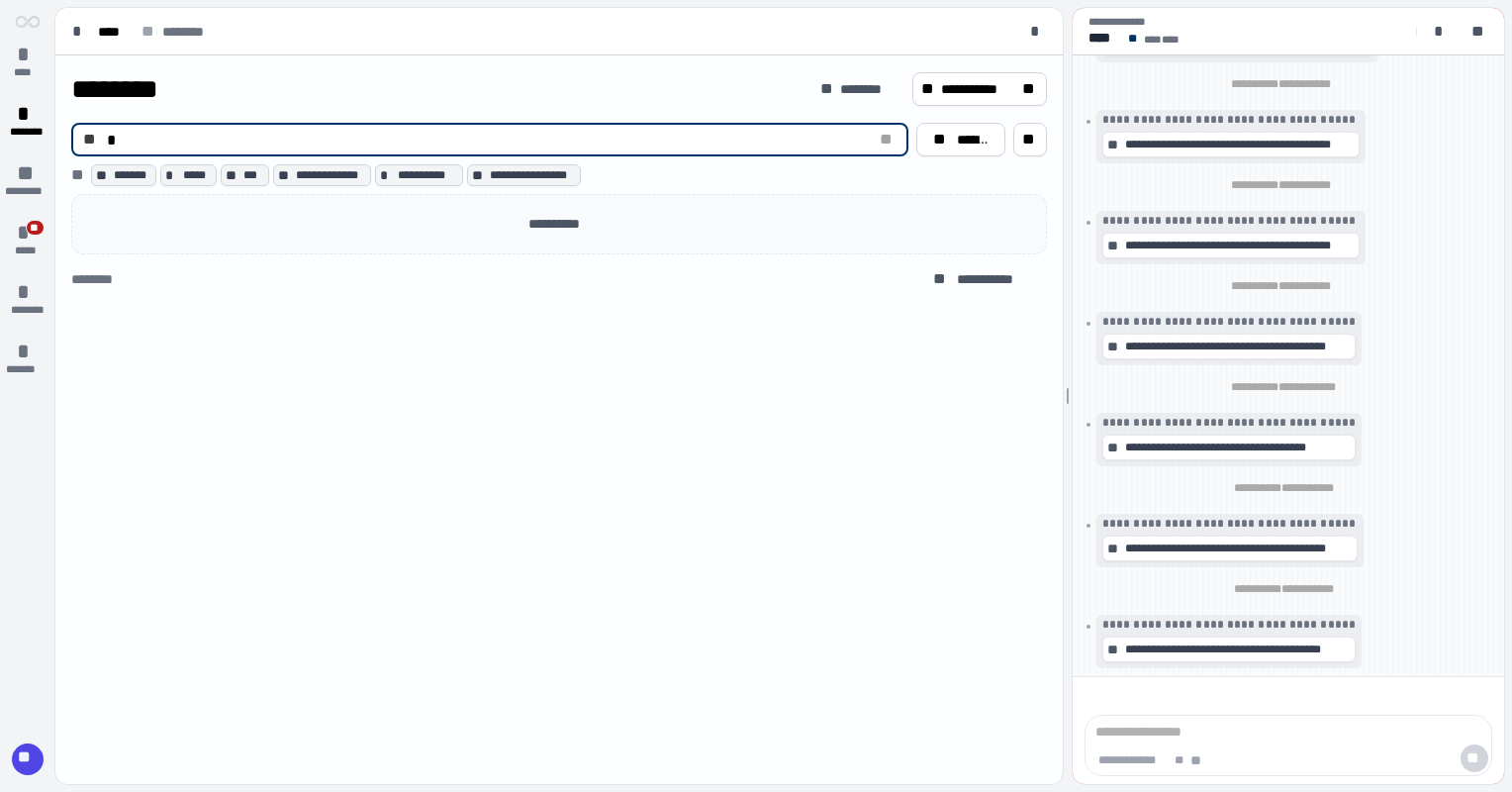 type 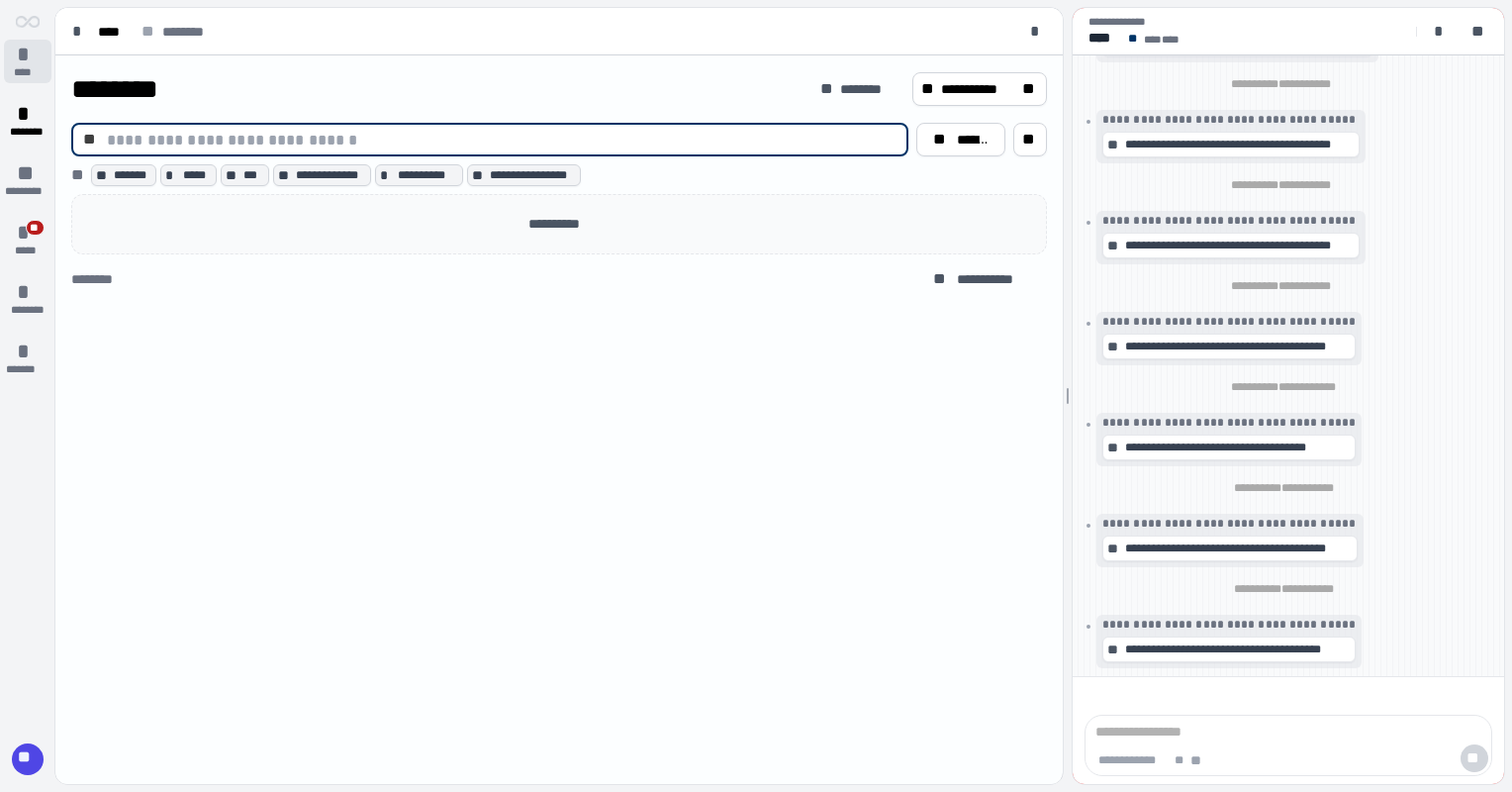 click on "****" at bounding box center (28, 72) 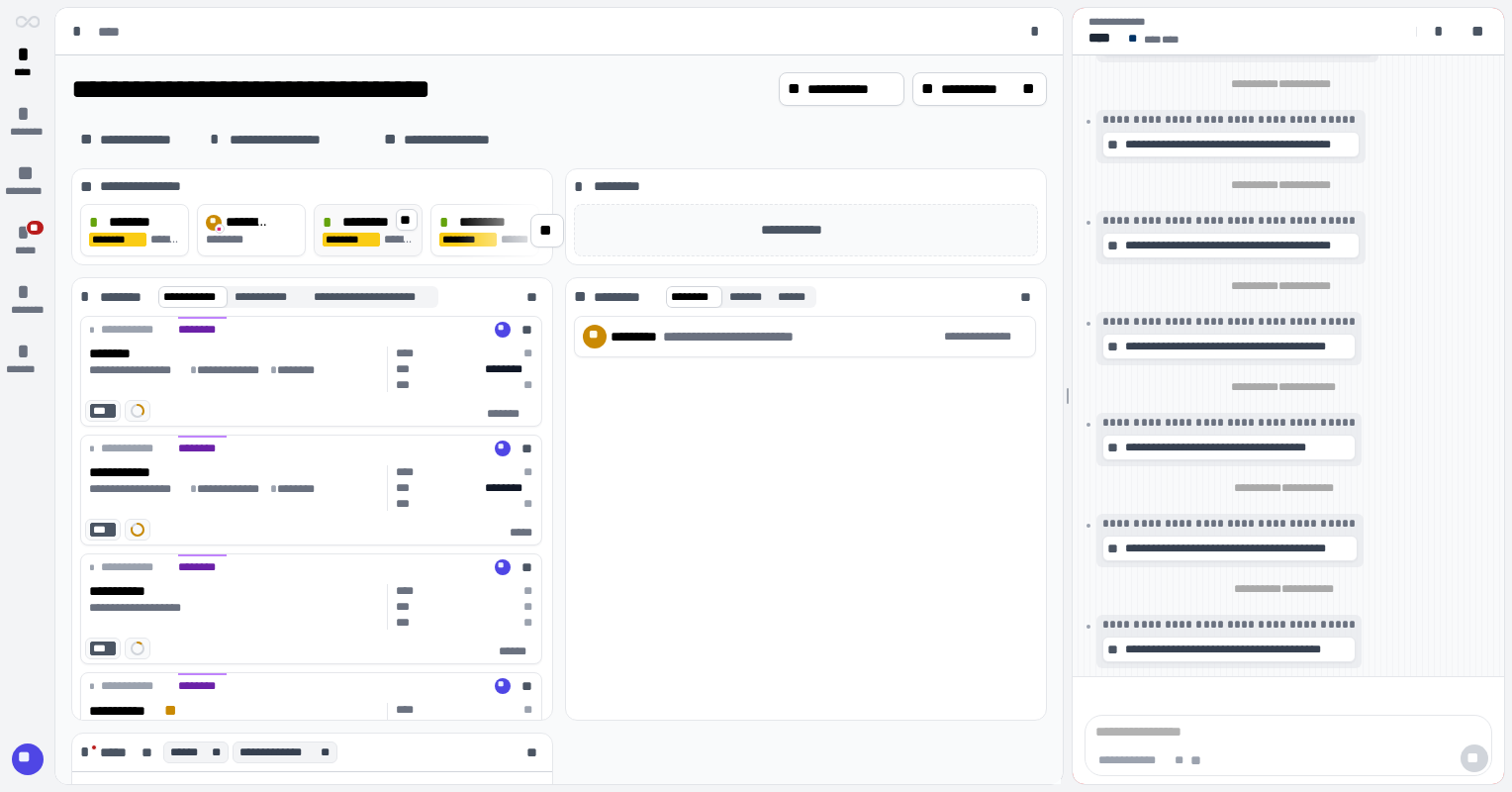 click on "**********" at bounding box center [368, 230] 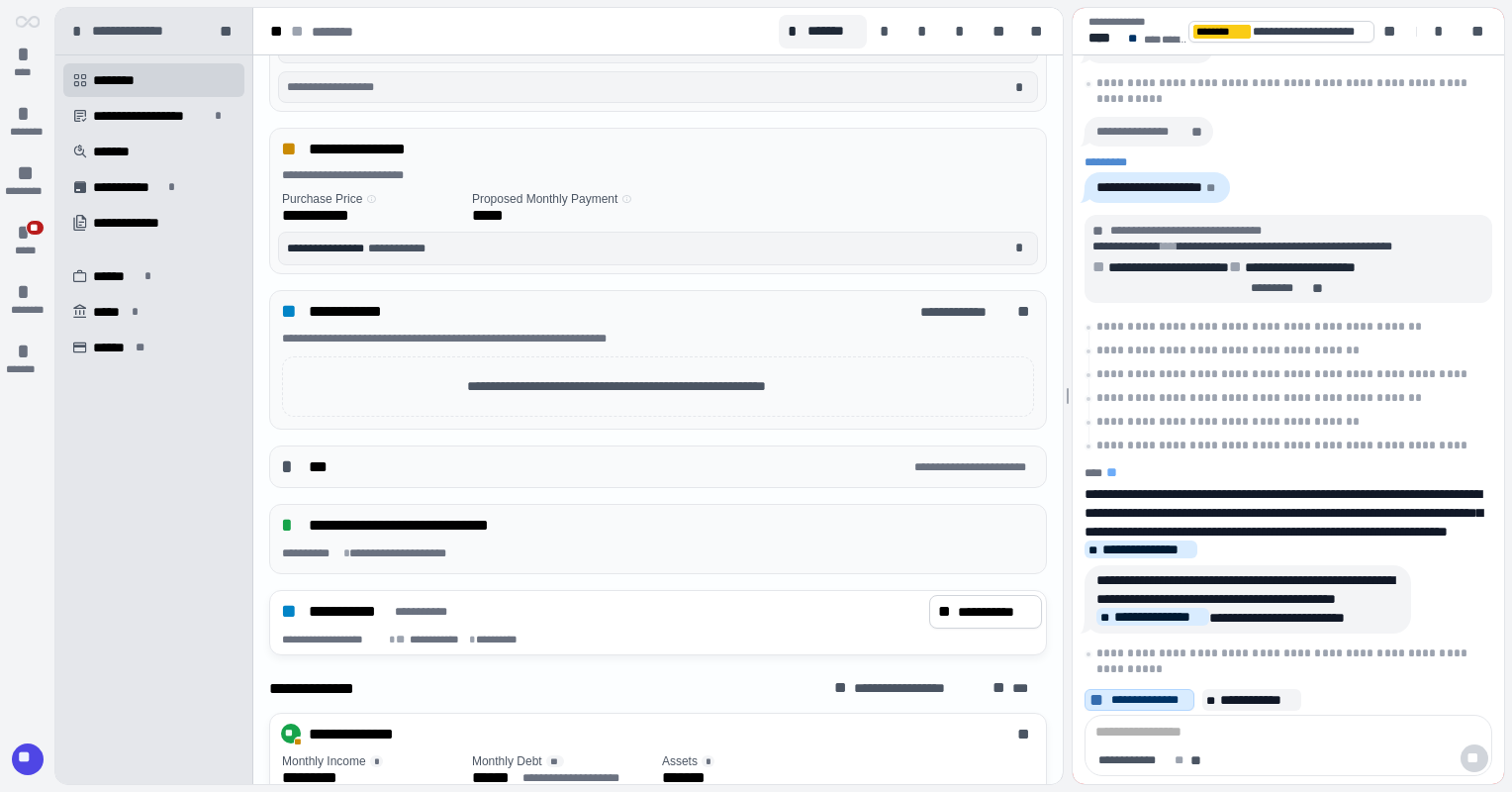 scroll, scrollTop: 440, scrollLeft: 0, axis: vertical 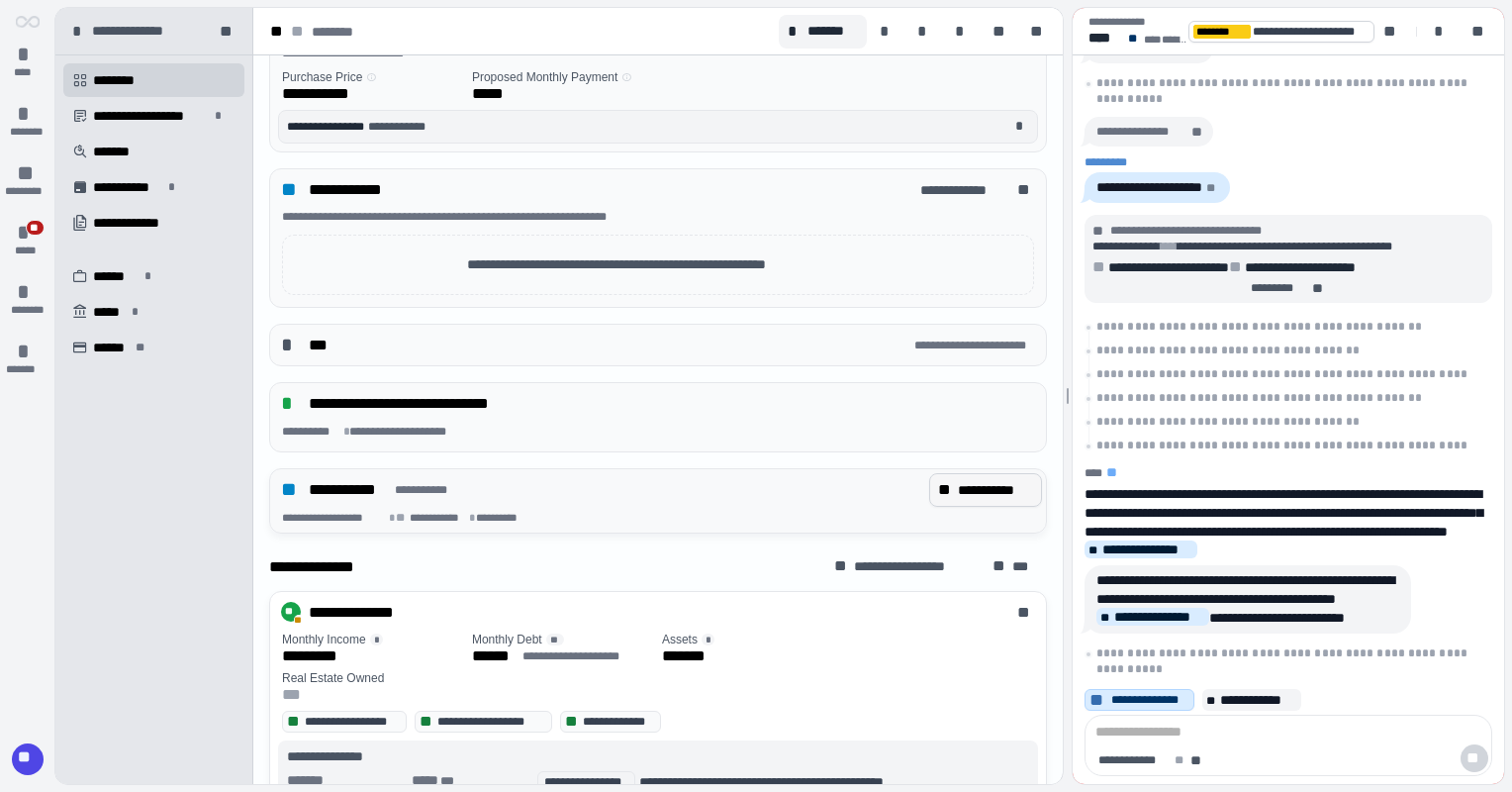 click on "**********" at bounding box center (995, 490) 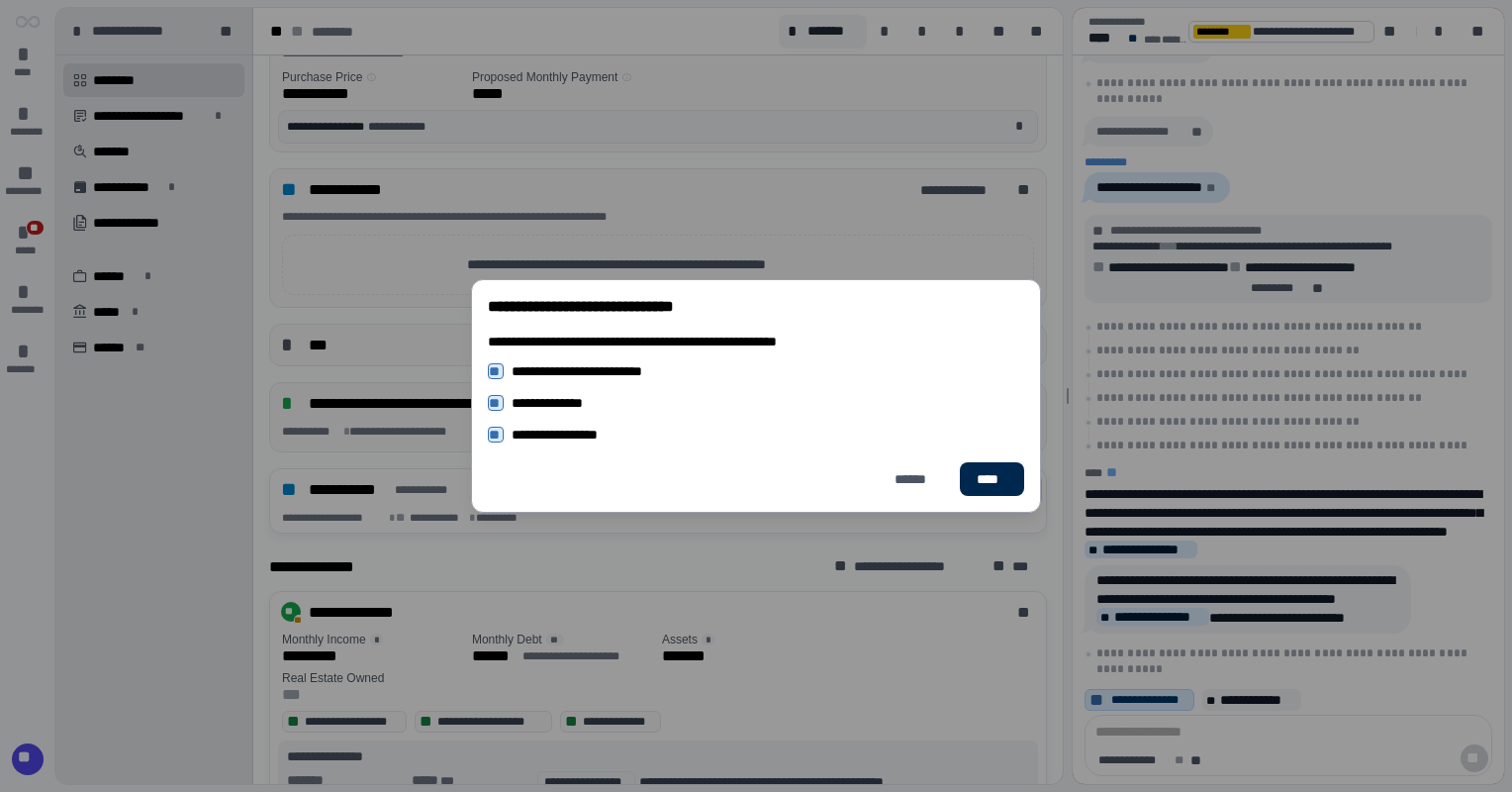 click on "****" at bounding box center (992, 479) 